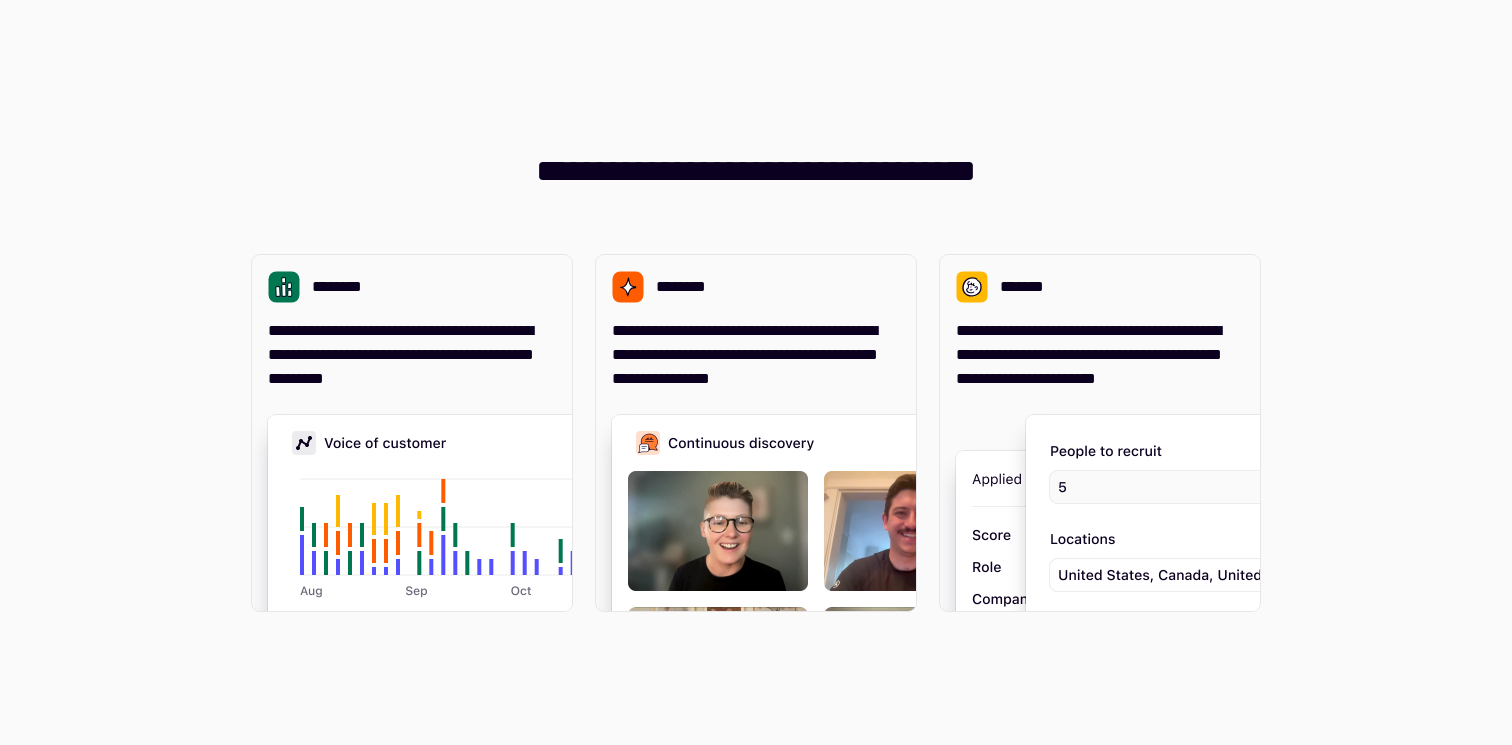 scroll, scrollTop: 0, scrollLeft: 0, axis: both 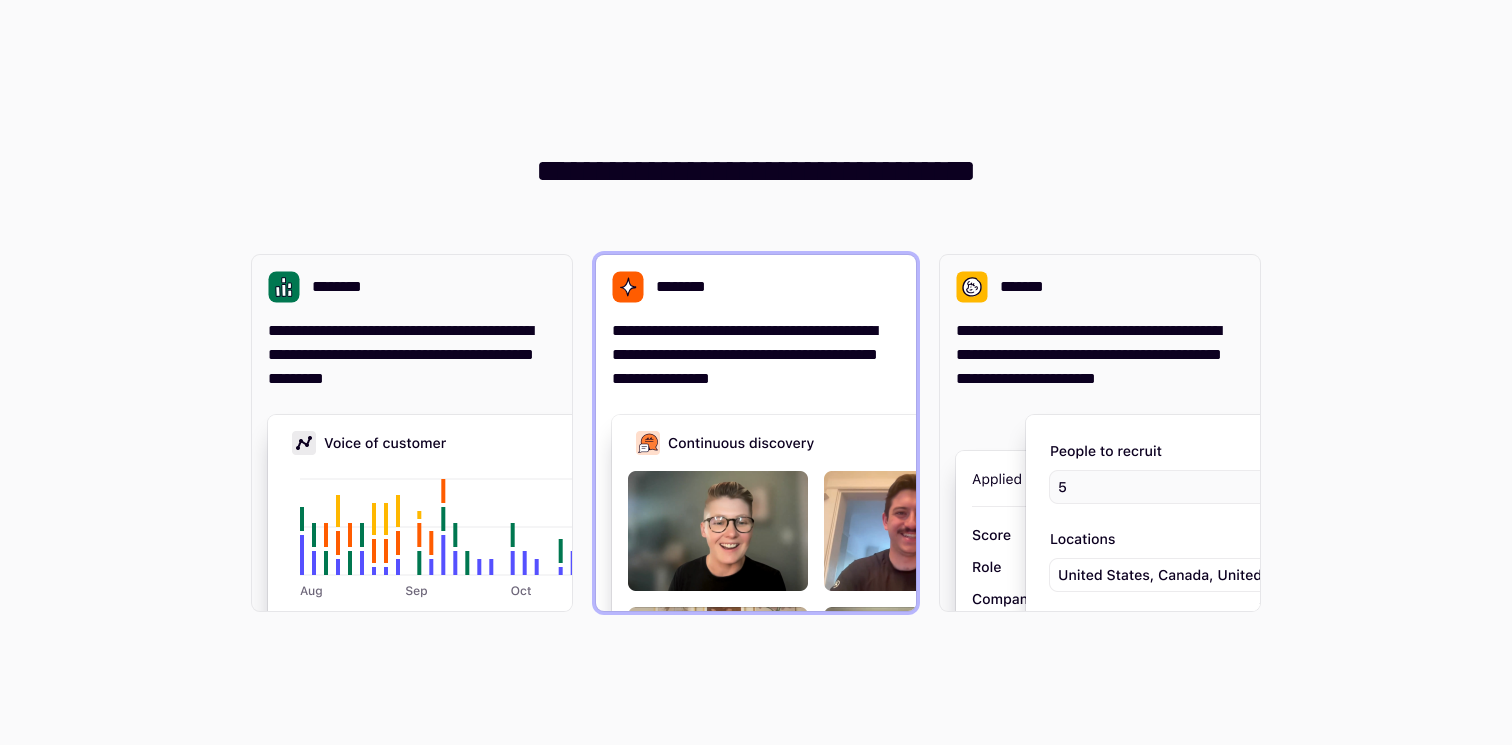 click on "**********" at bounding box center (756, 355) 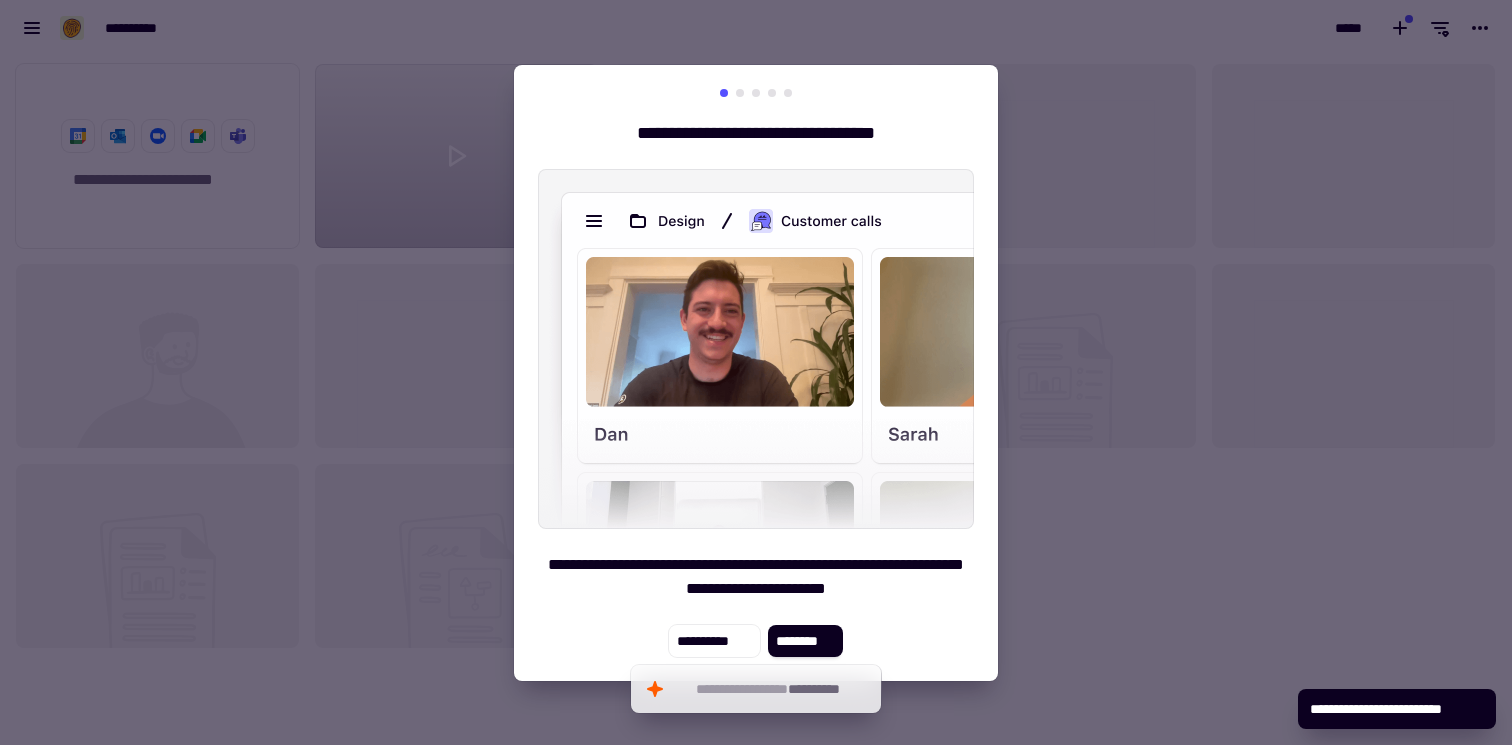 scroll, scrollTop: 1, scrollLeft: 1, axis: both 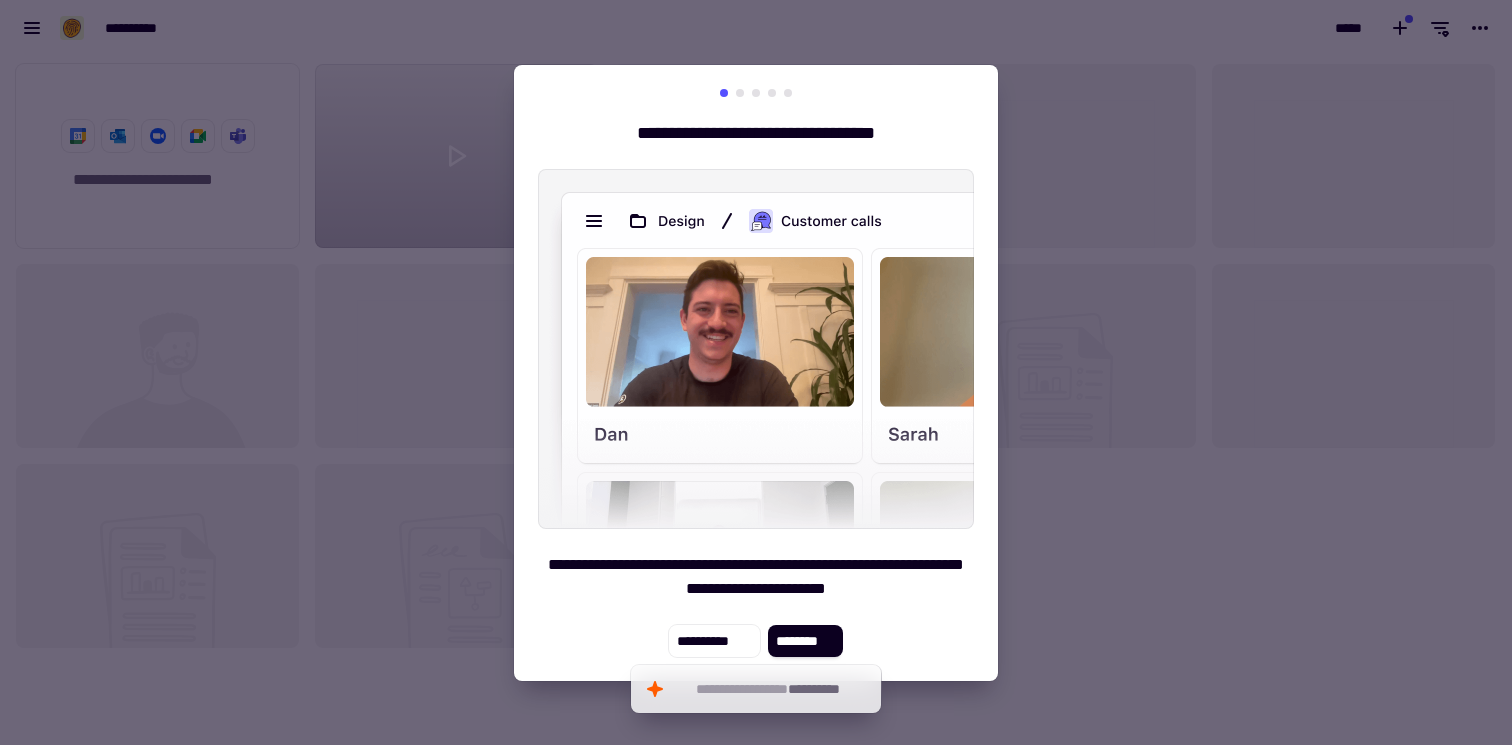 click at bounding box center (756, 372) 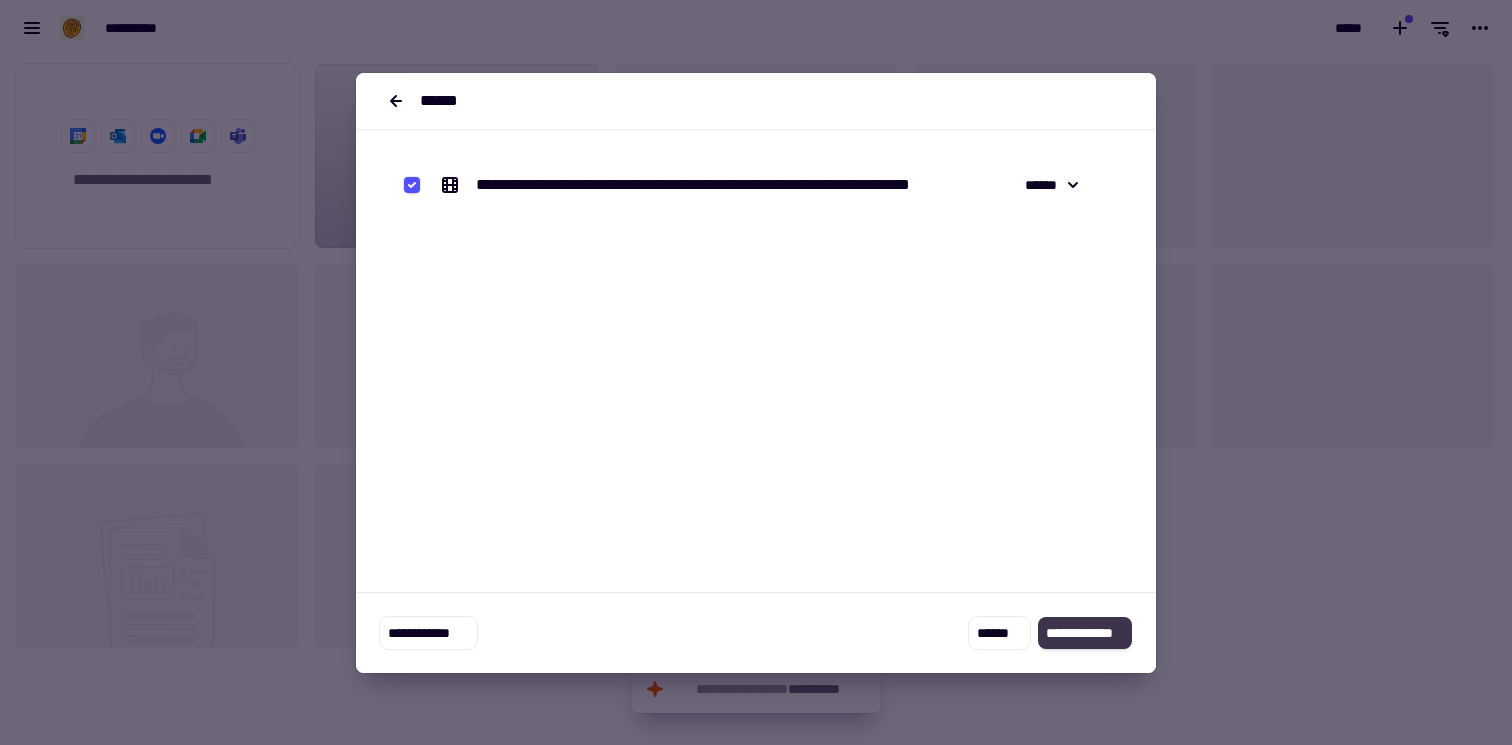 click on "**********" 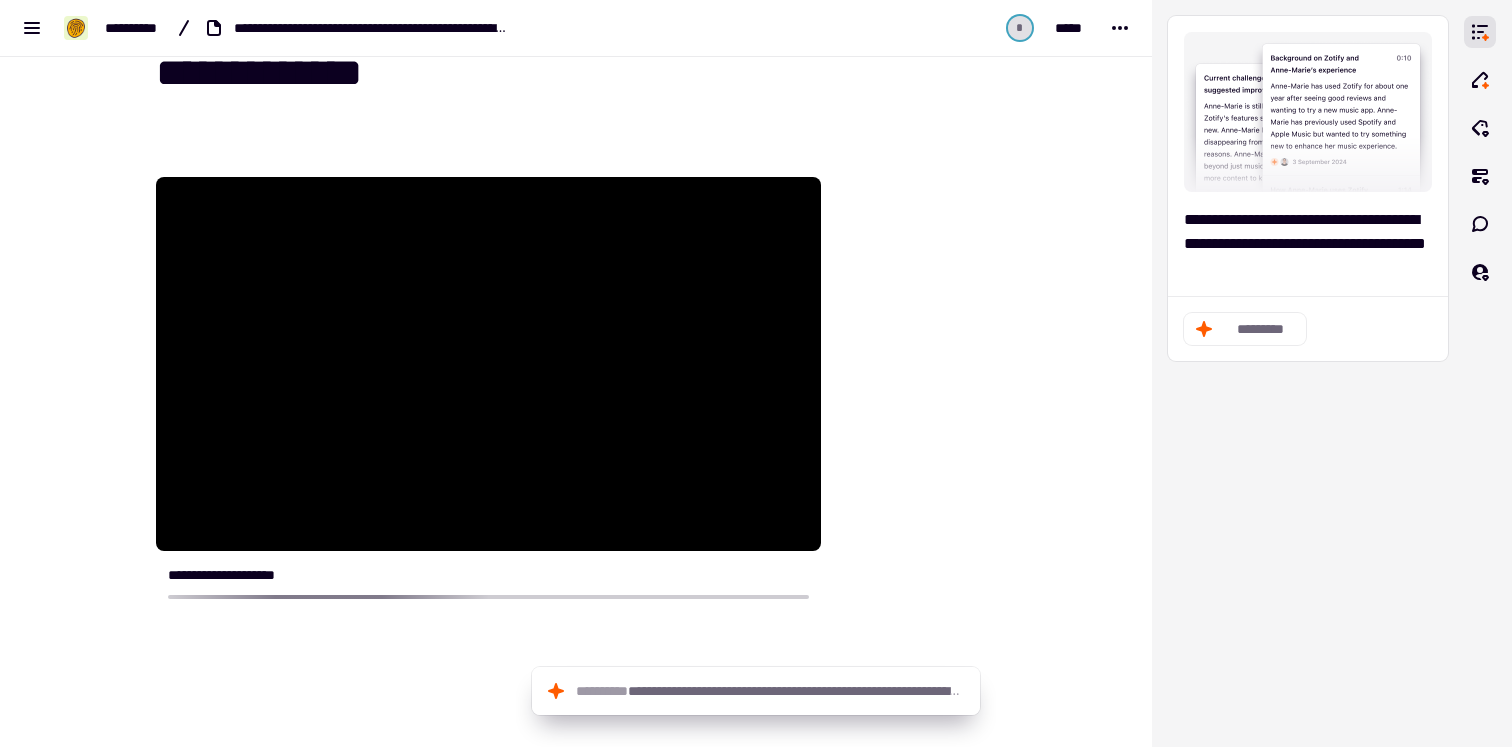 scroll, scrollTop: 0, scrollLeft: 0, axis: both 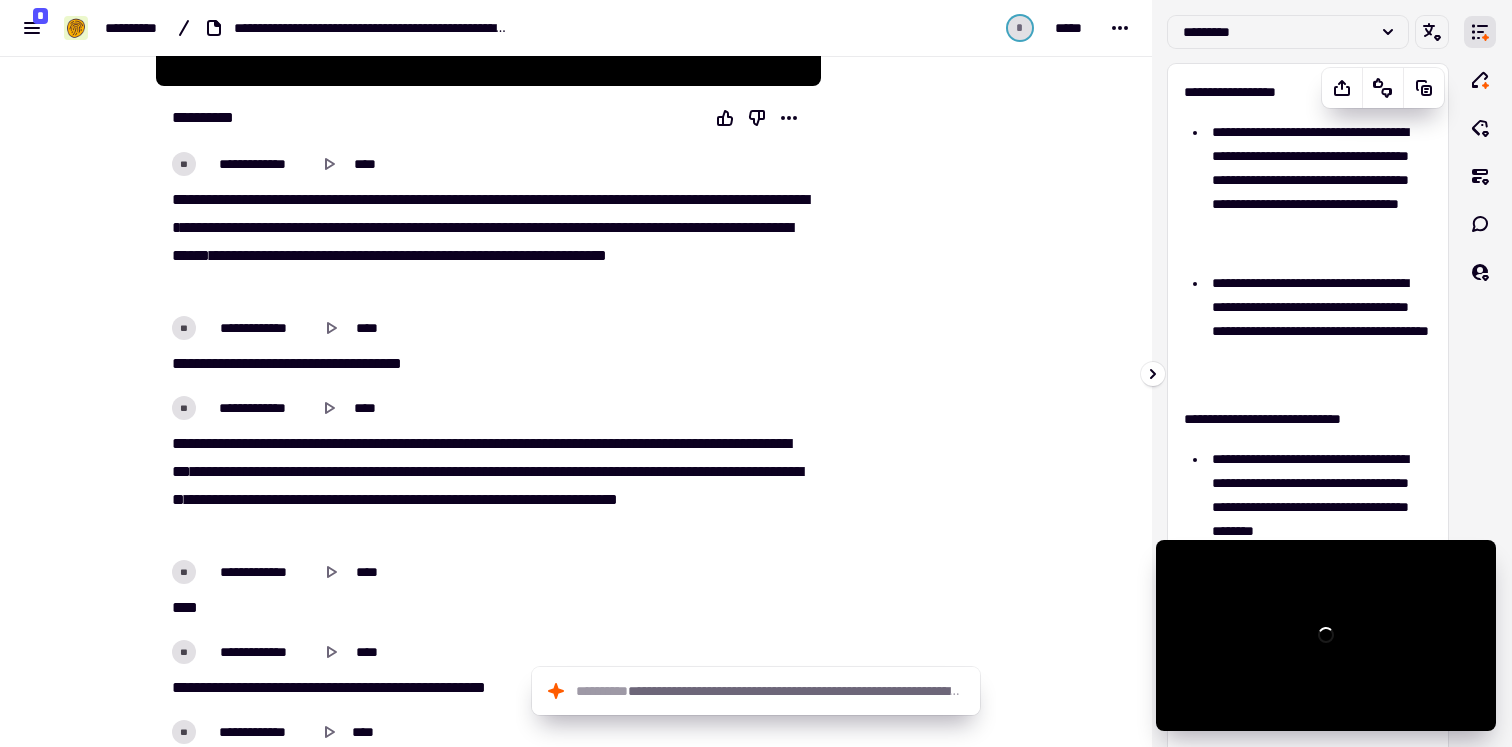 click on "**********" at bounding box center [1308, 92] 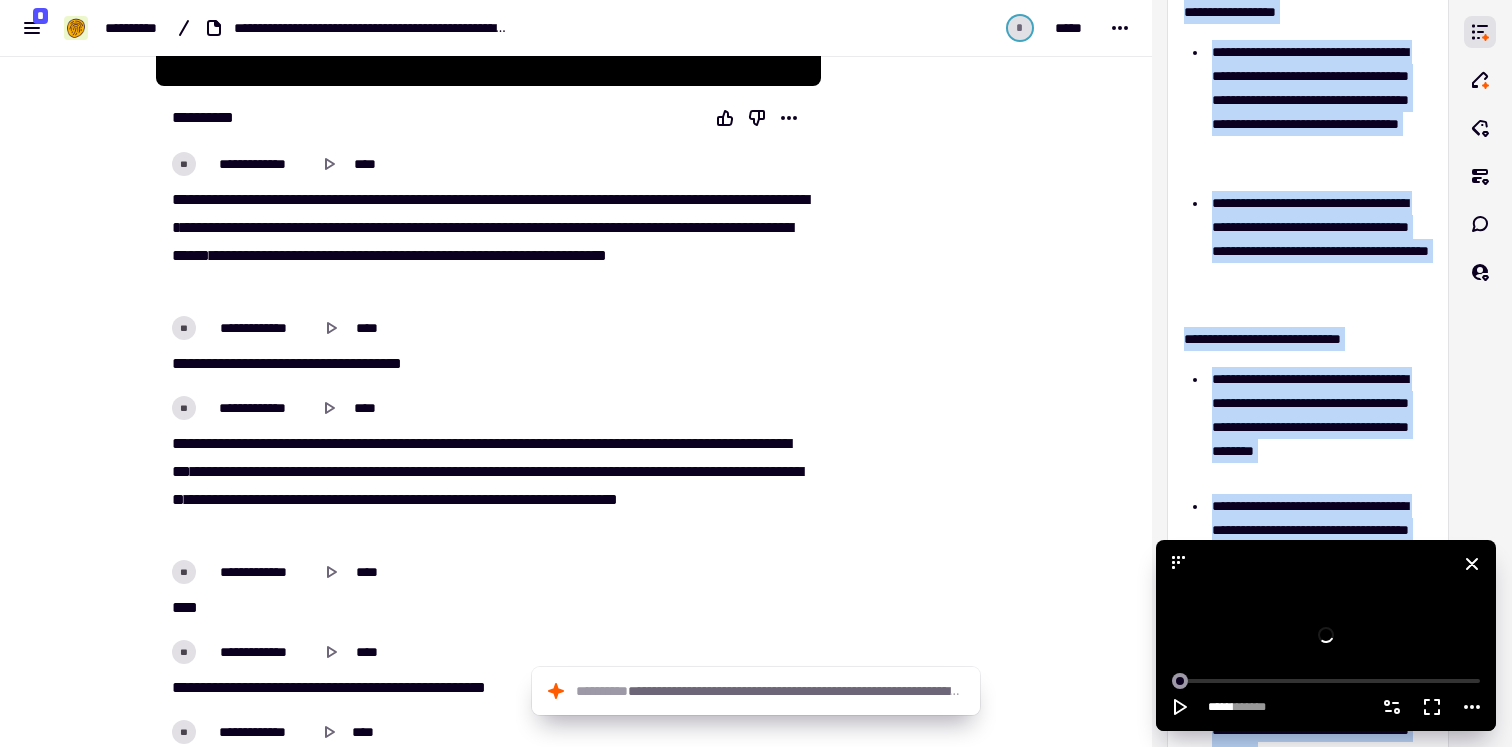 scroll, scrollTop: 480, scrollLeft: 0, axis: vertical 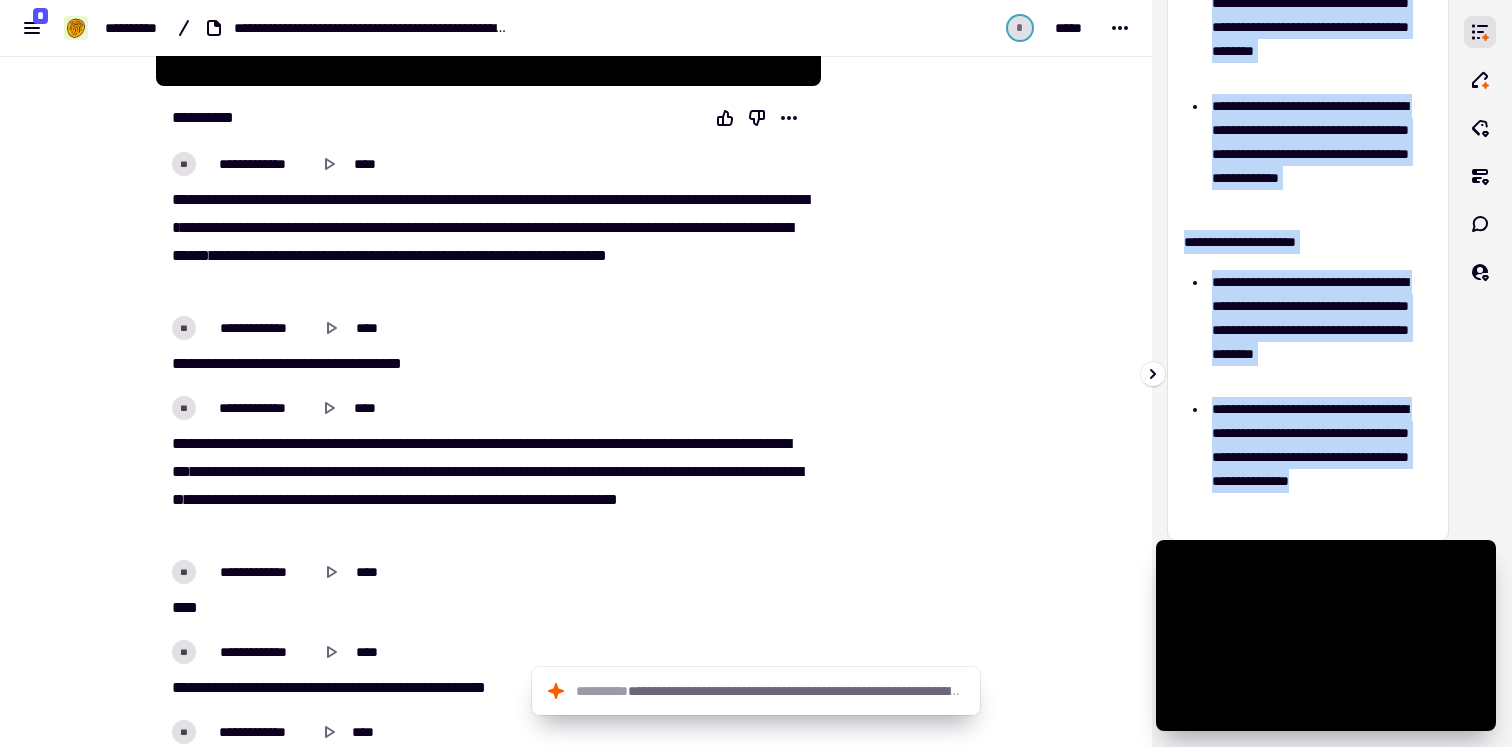 drag, startPoint x: 1177, startPoint y: 81, endPoint x: 1406, endPoint y: 531, distance: 504.91684 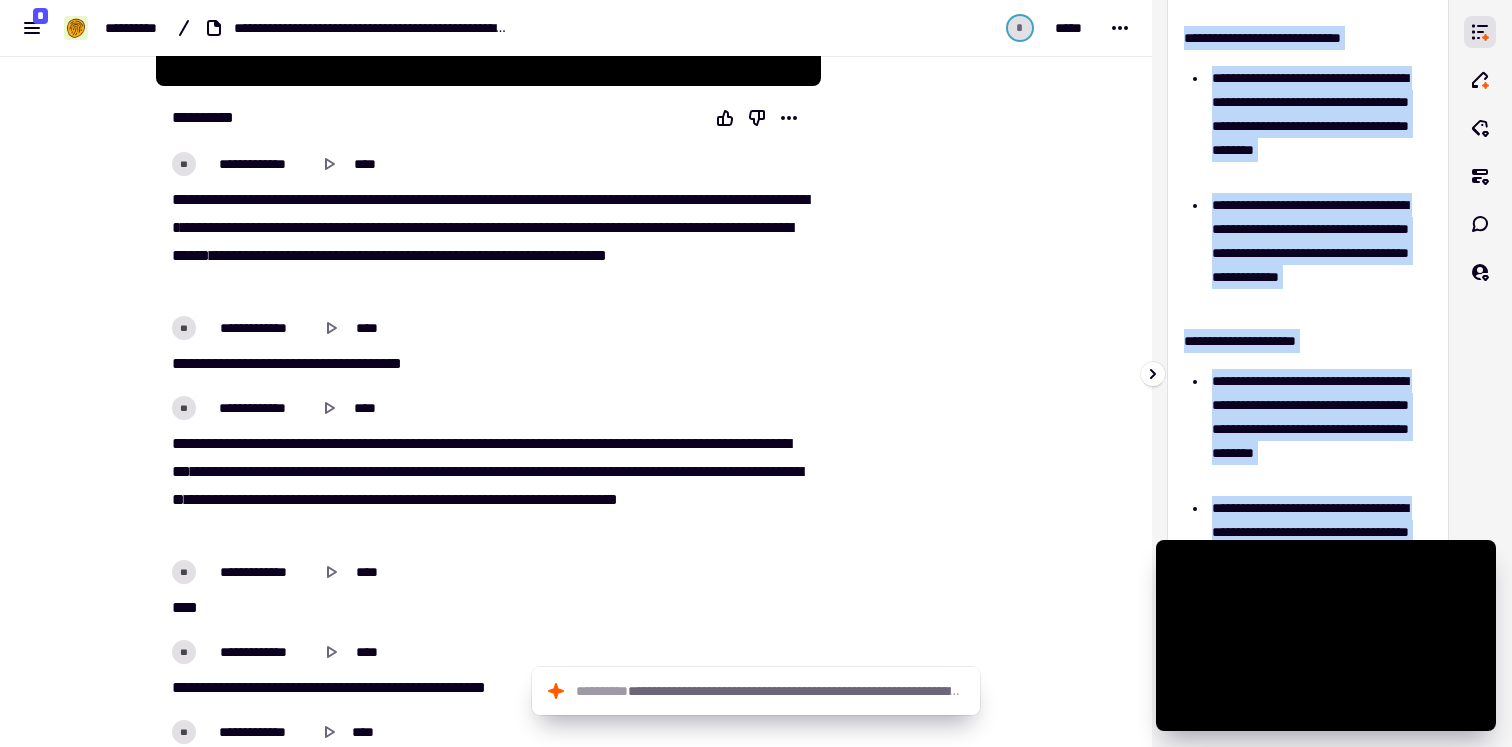 scroll, scrollTop: 480, scrollLeft: 0, axis: vertical 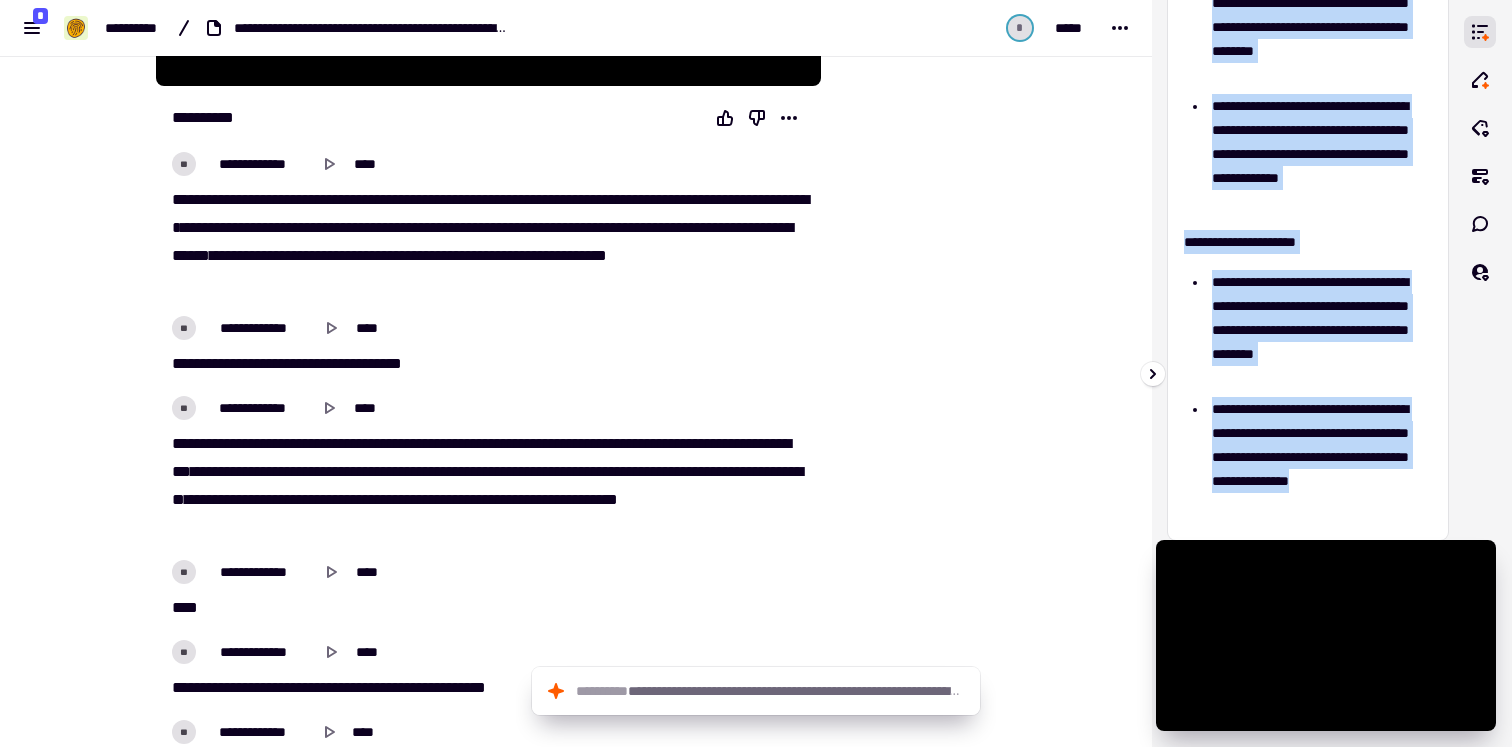copy on "**********" 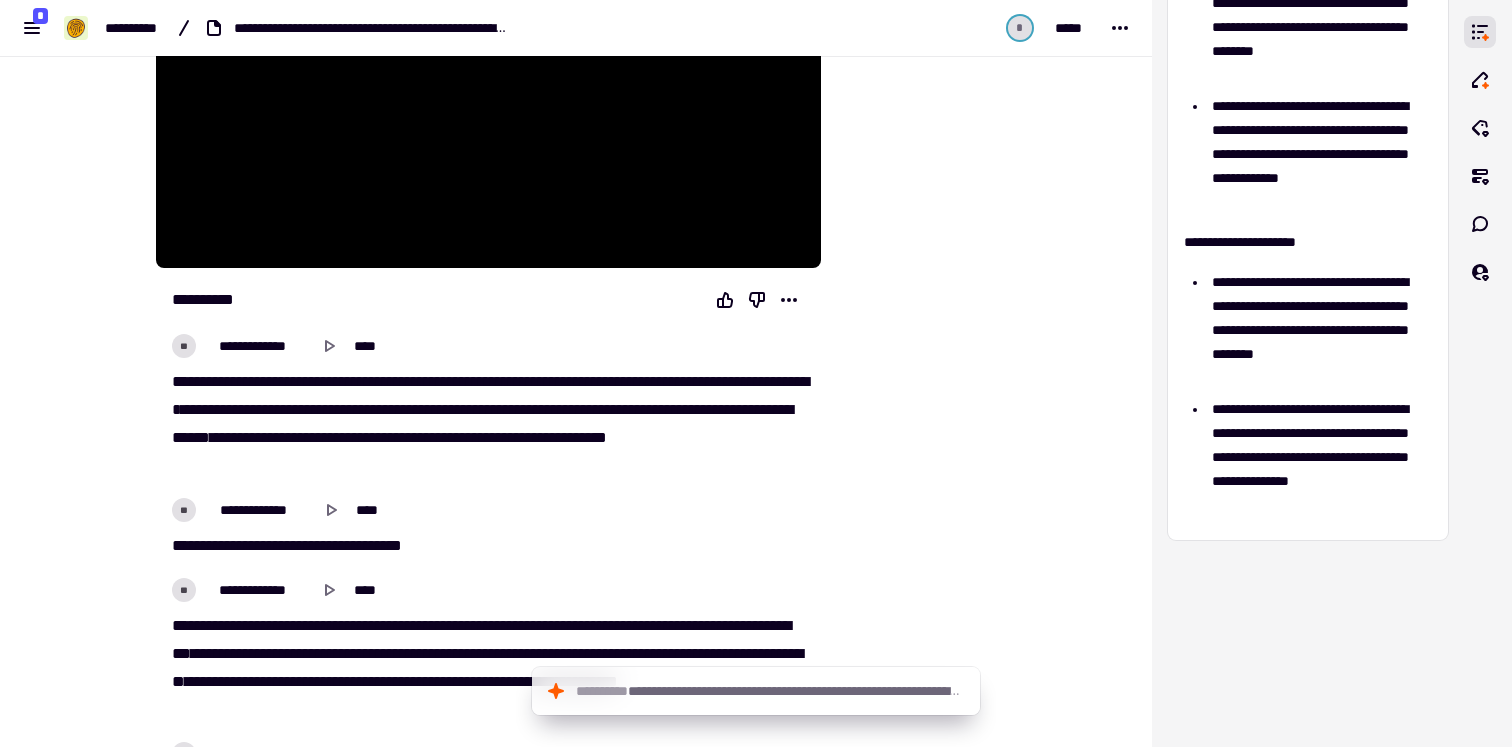 scroll, scrollTop: 432, scrollLeft: 0, axis: vertical 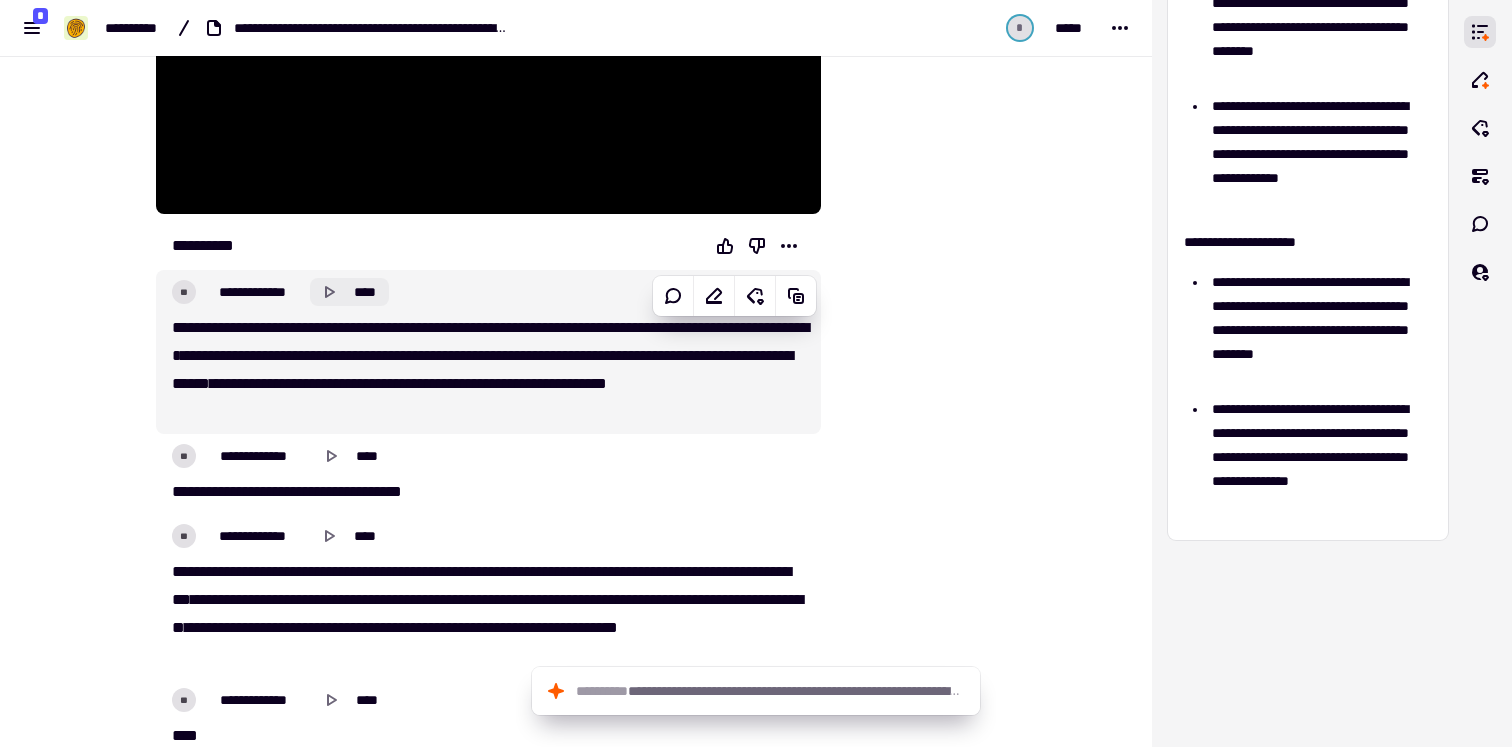 click 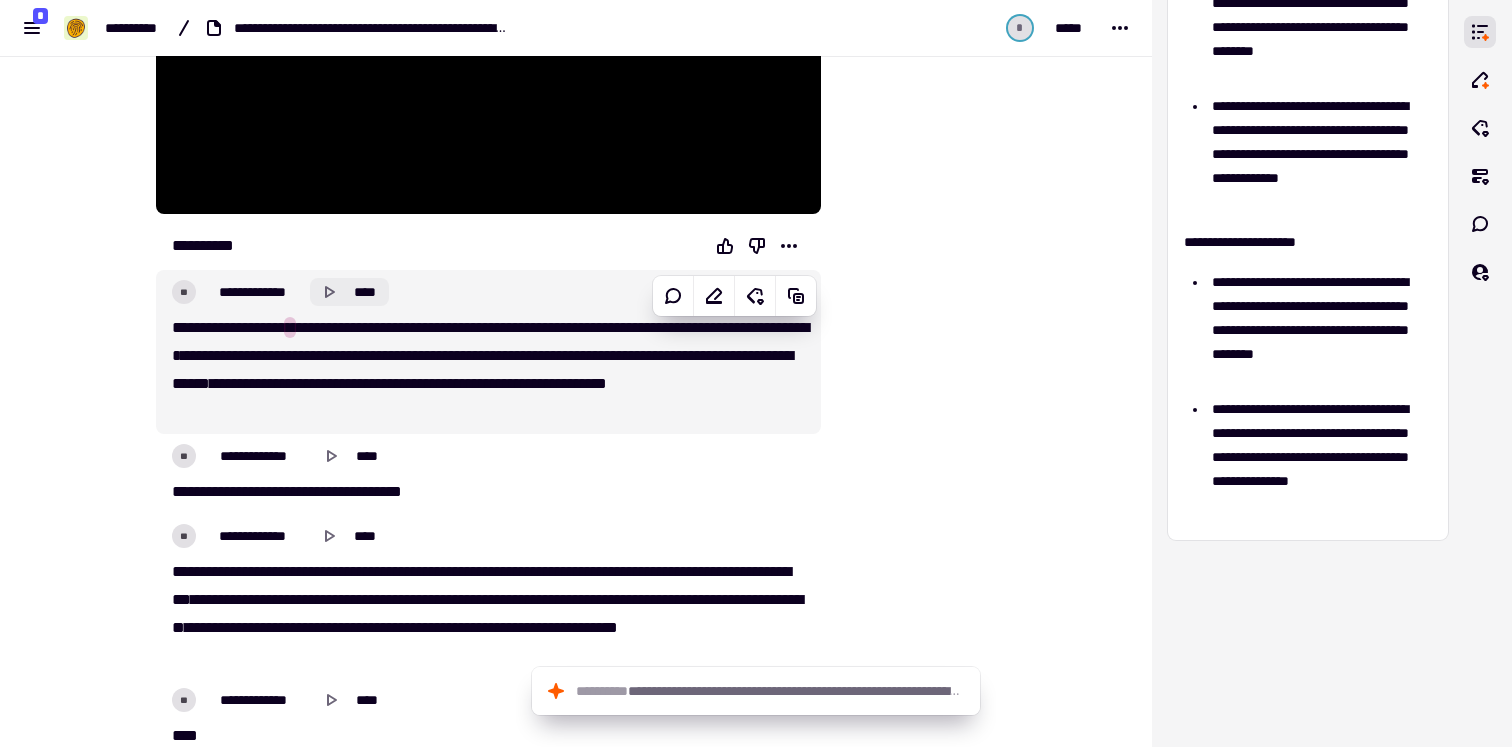 click 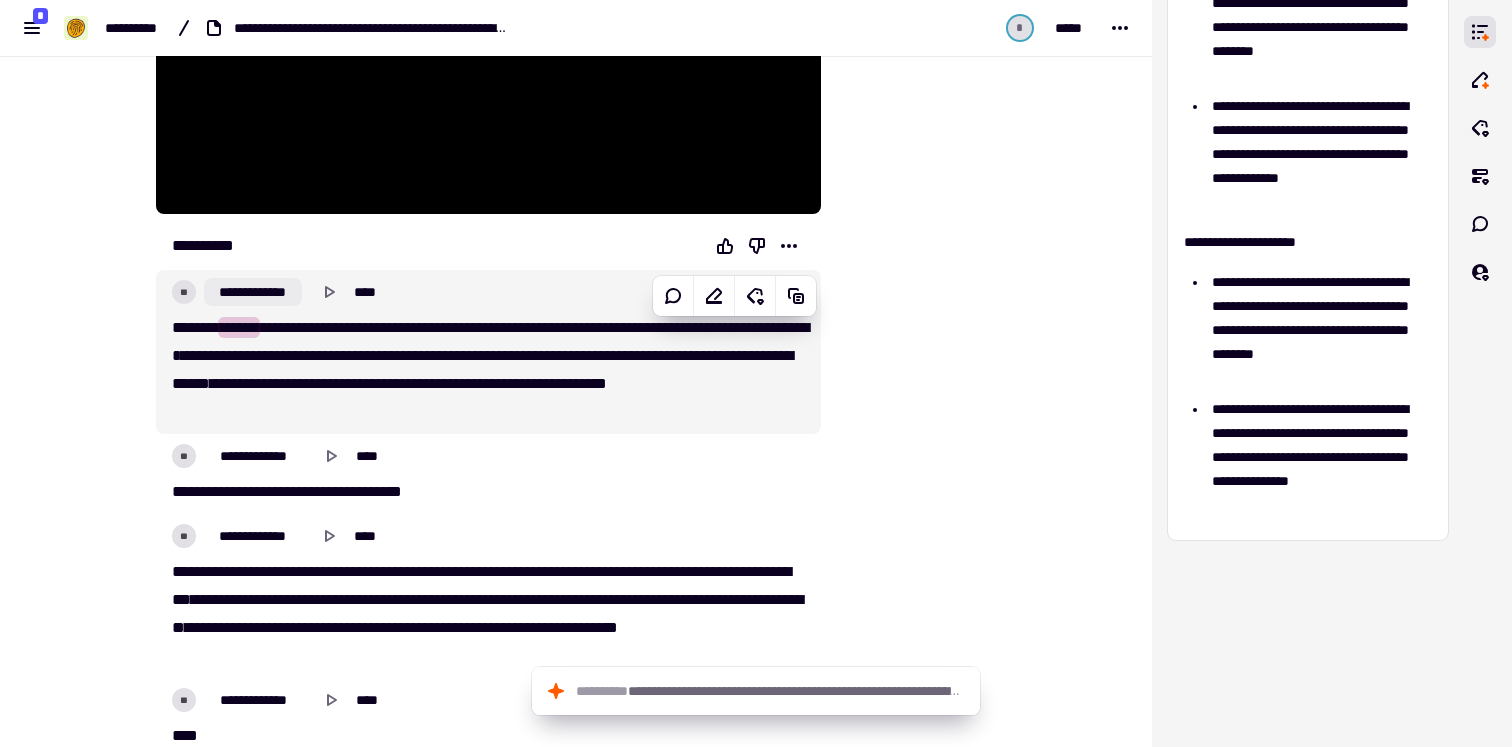 click on "**********" 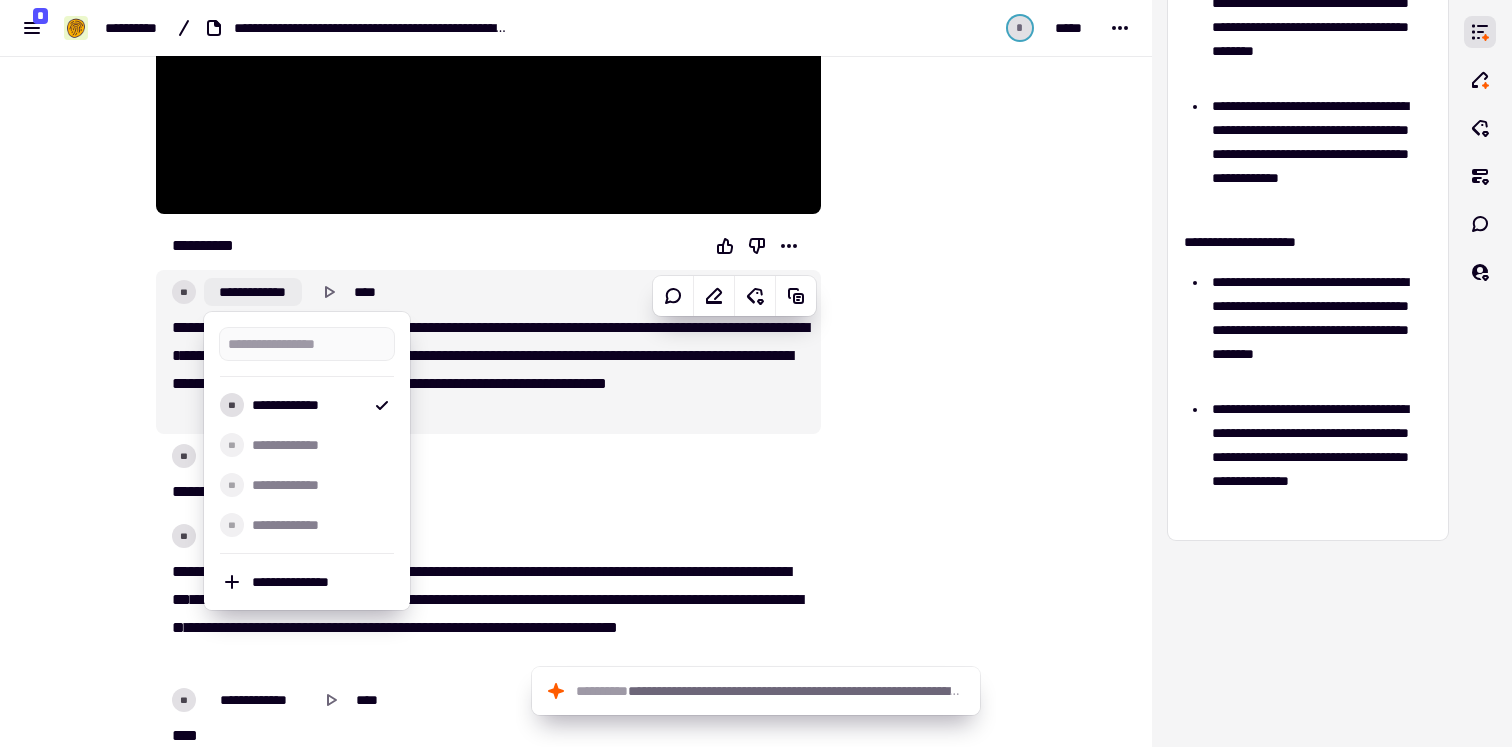 click on "**********" 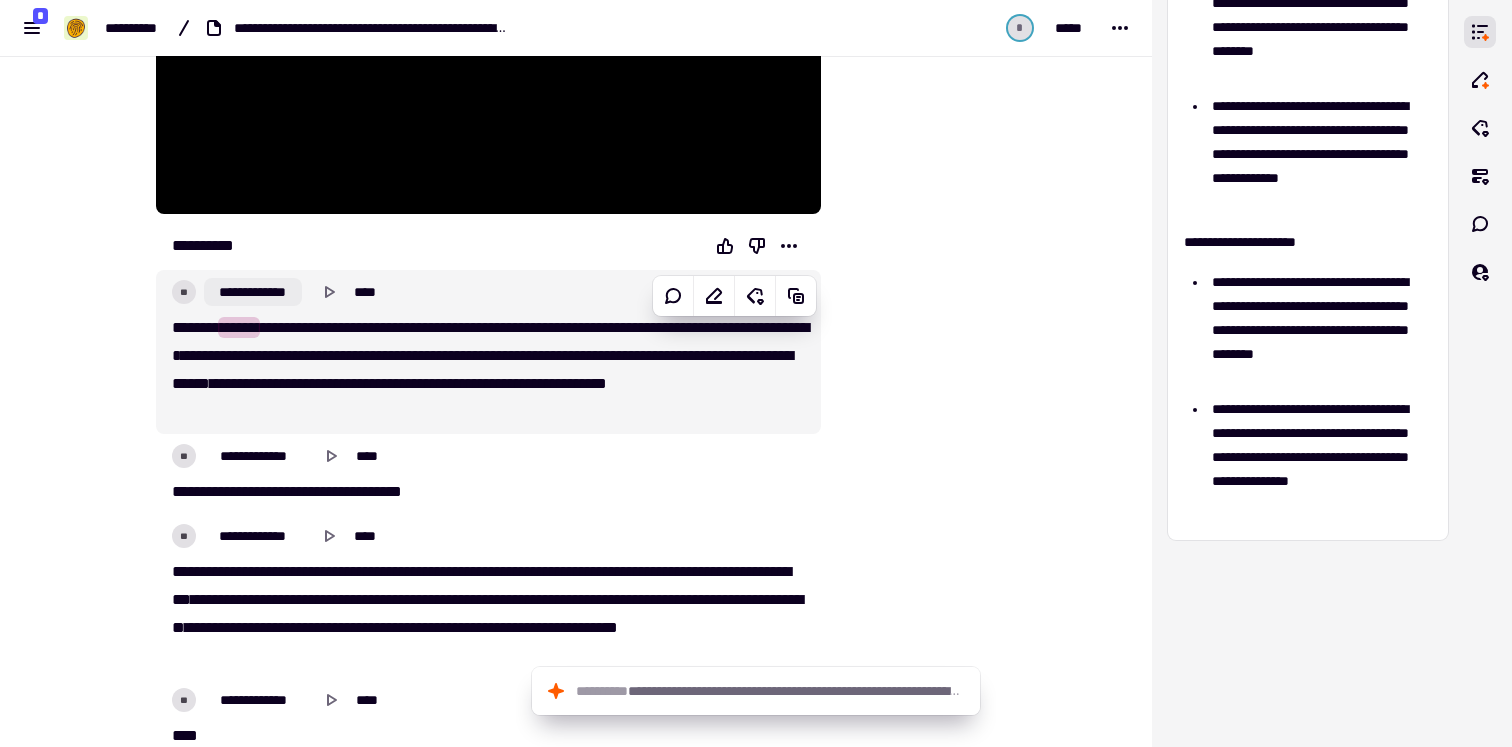 click on "**********" 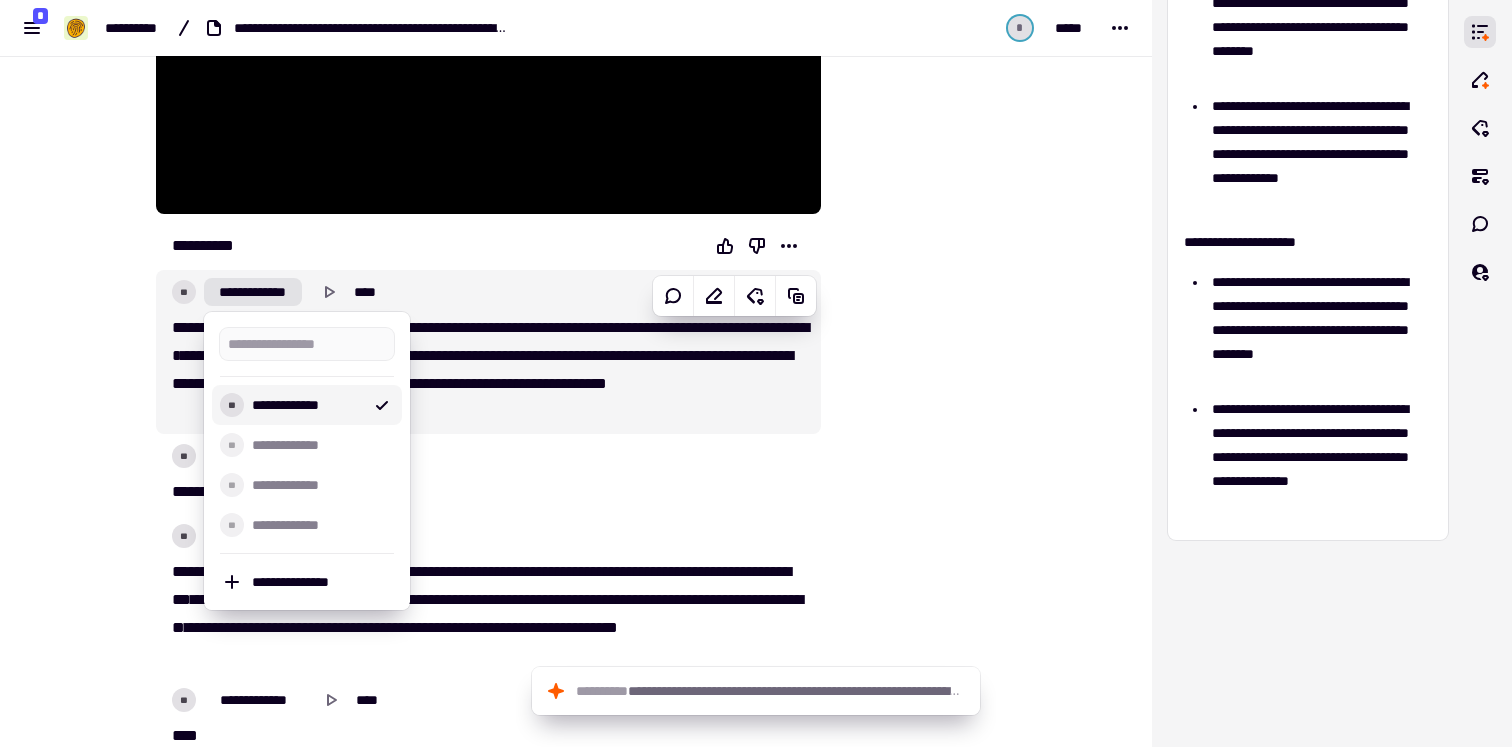 click on "**********" at bounding box center [307, 405] 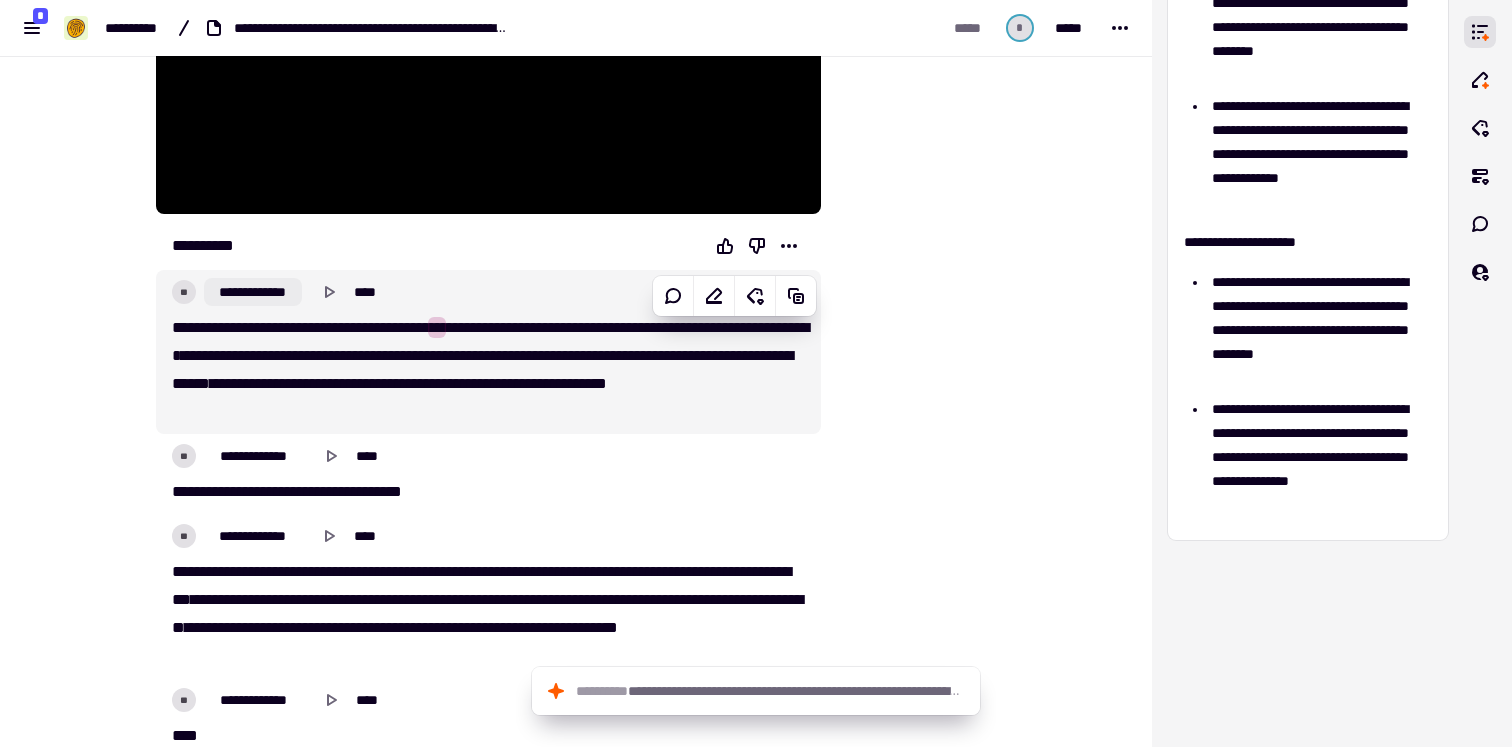 click on "**********" 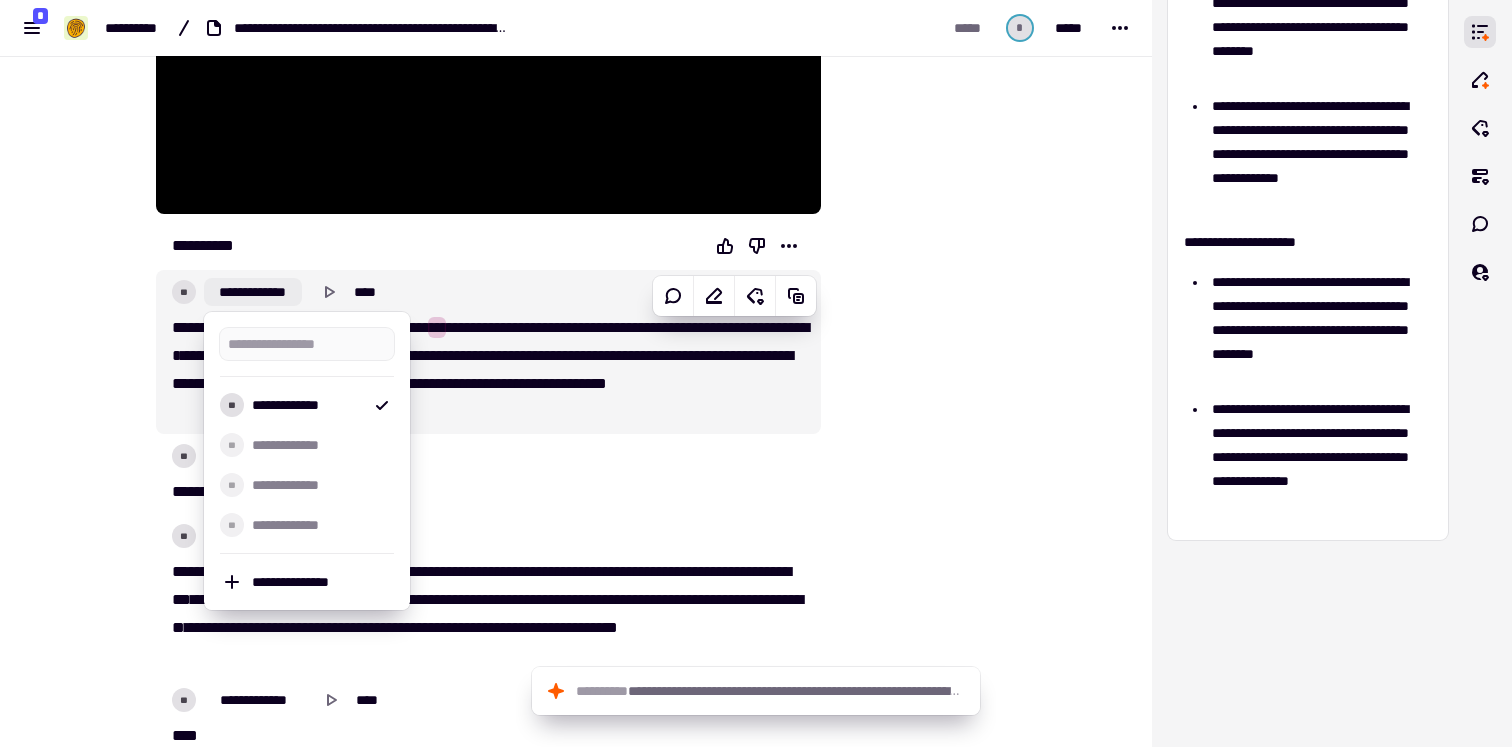 click on "**********" 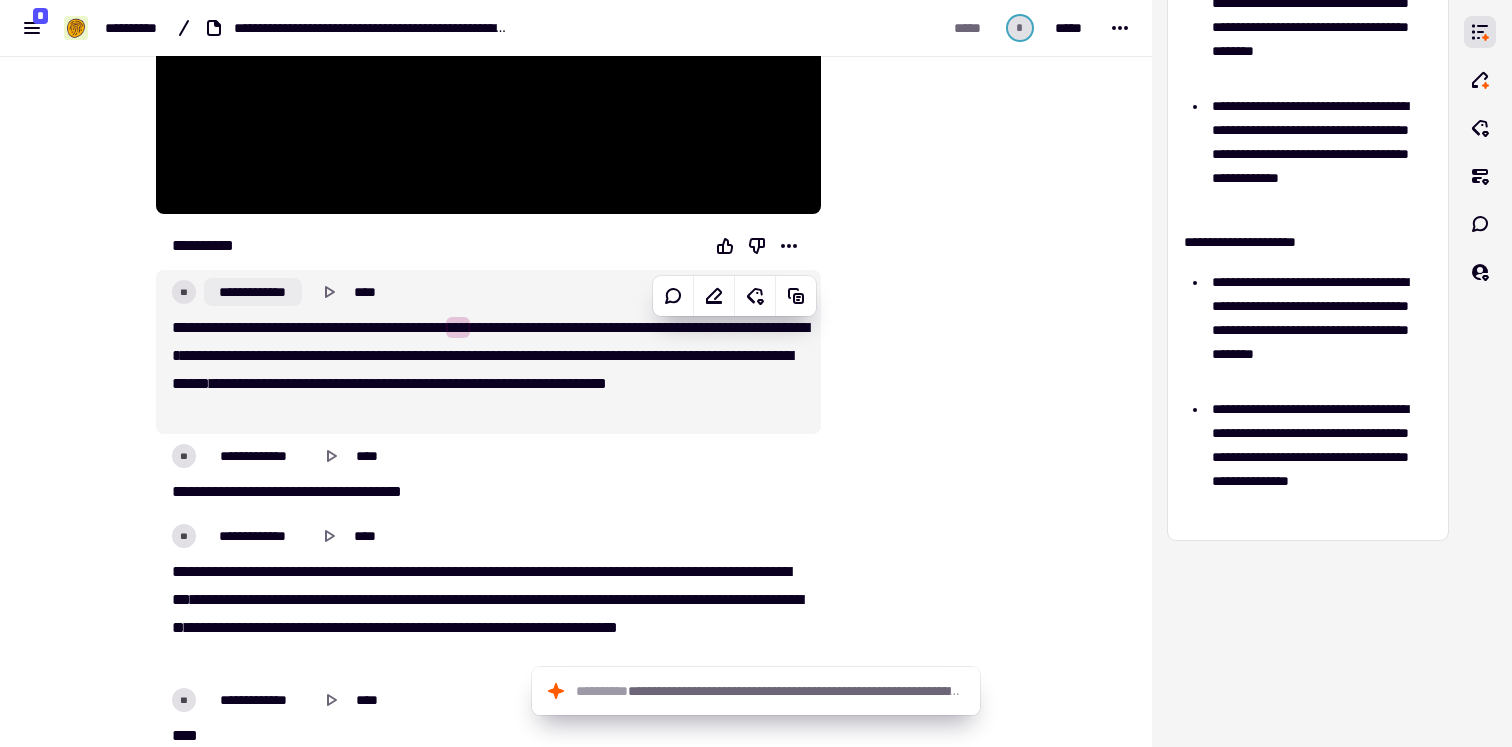 click on "**********" 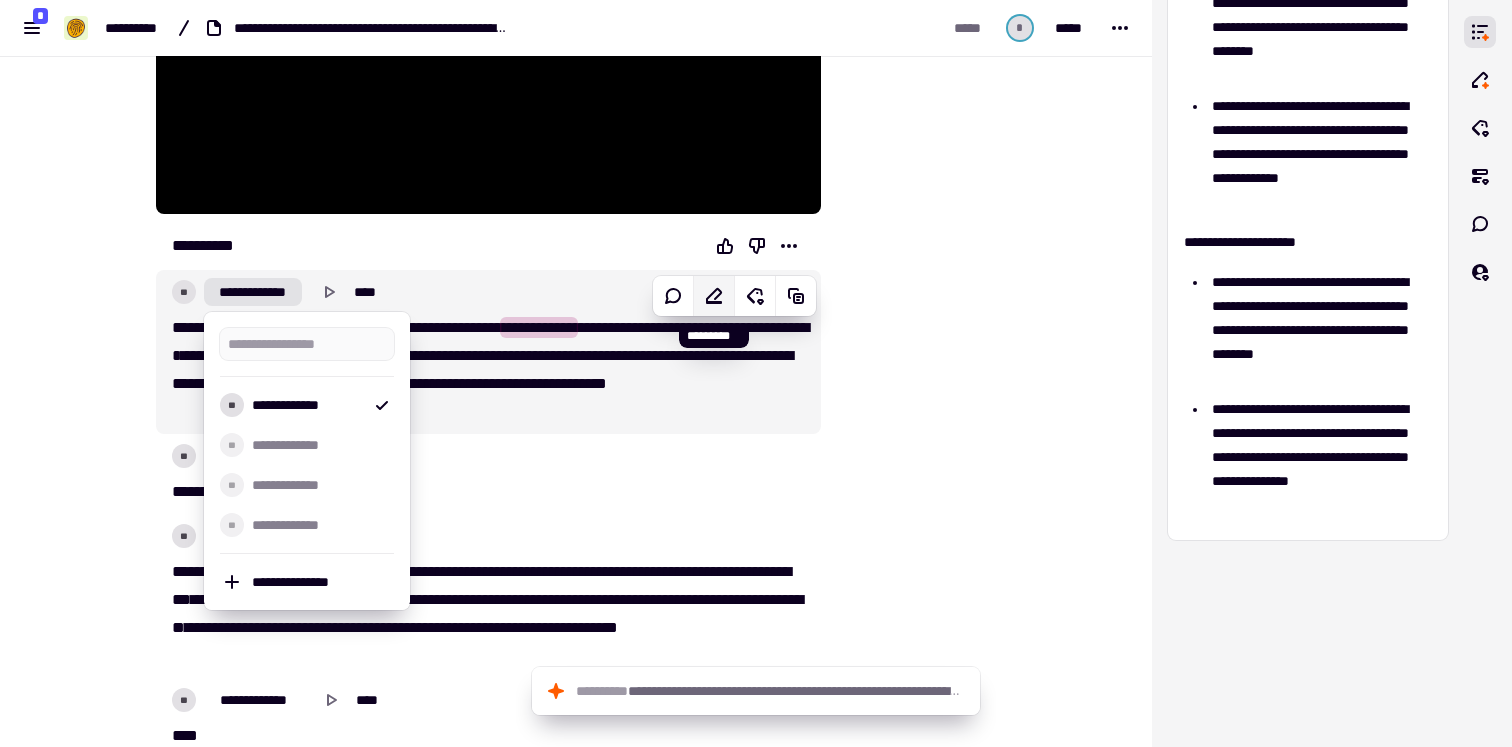 click 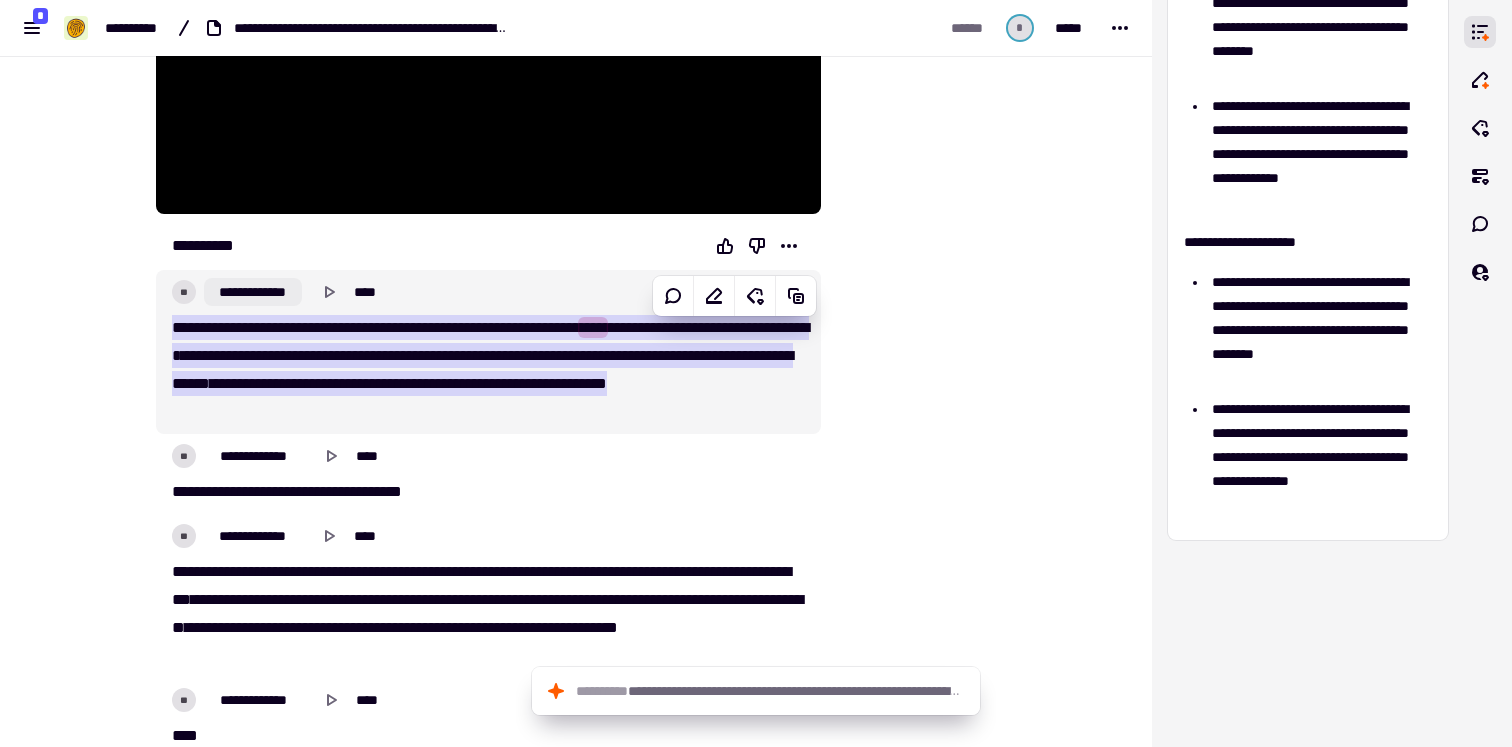 click on "**********" 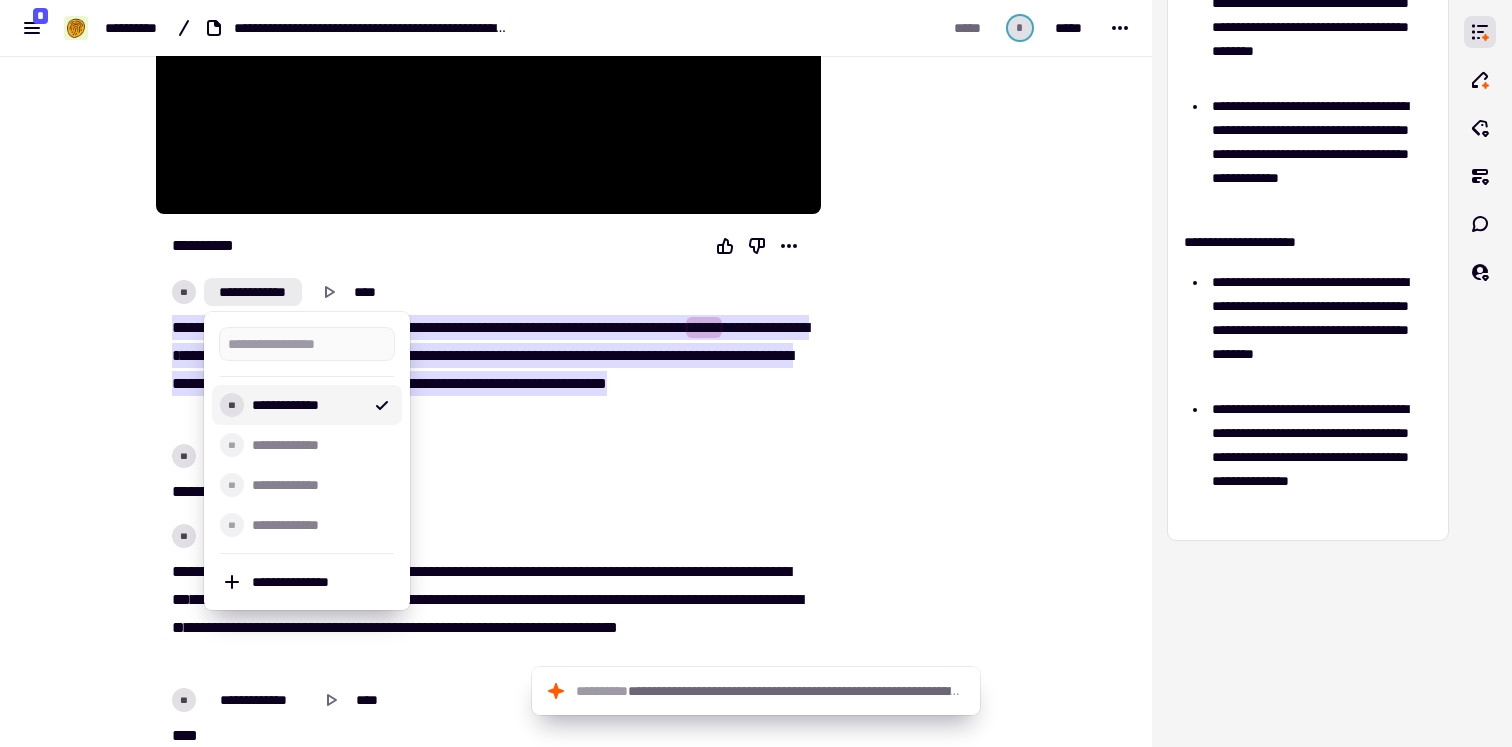 click on "**********" at bounding box center (488, 246) 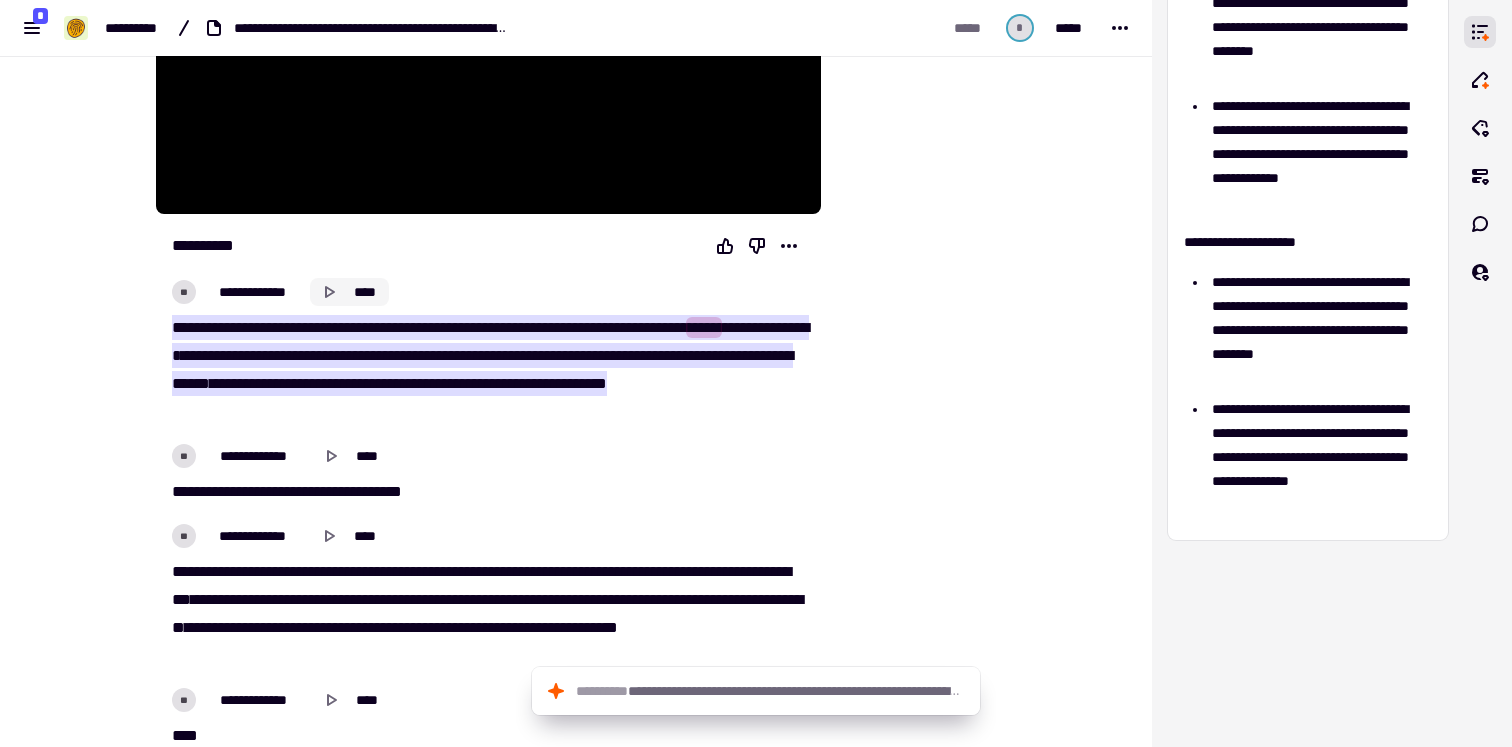 click on "****" 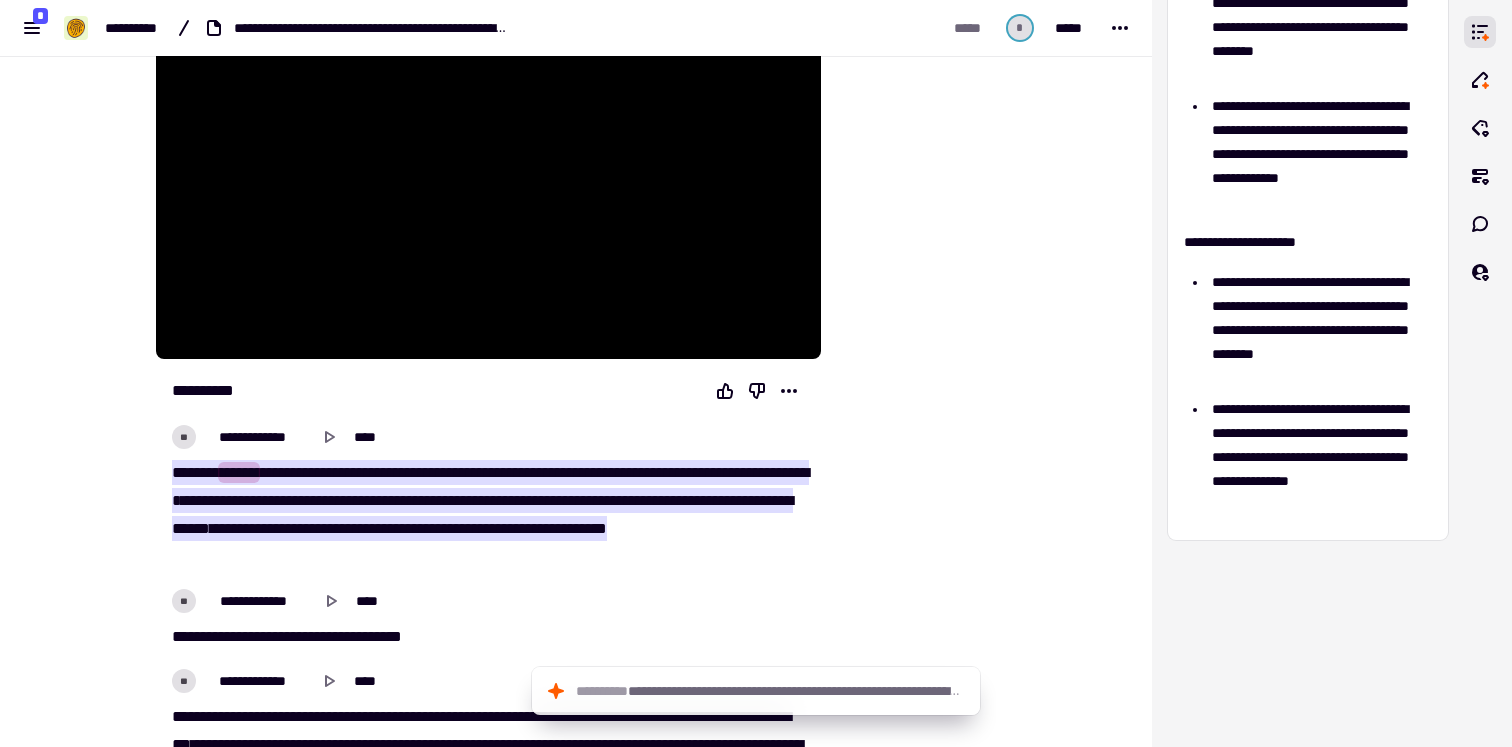 scroll, scrollTop: 271, scrollLeft: 0, axis: vertical 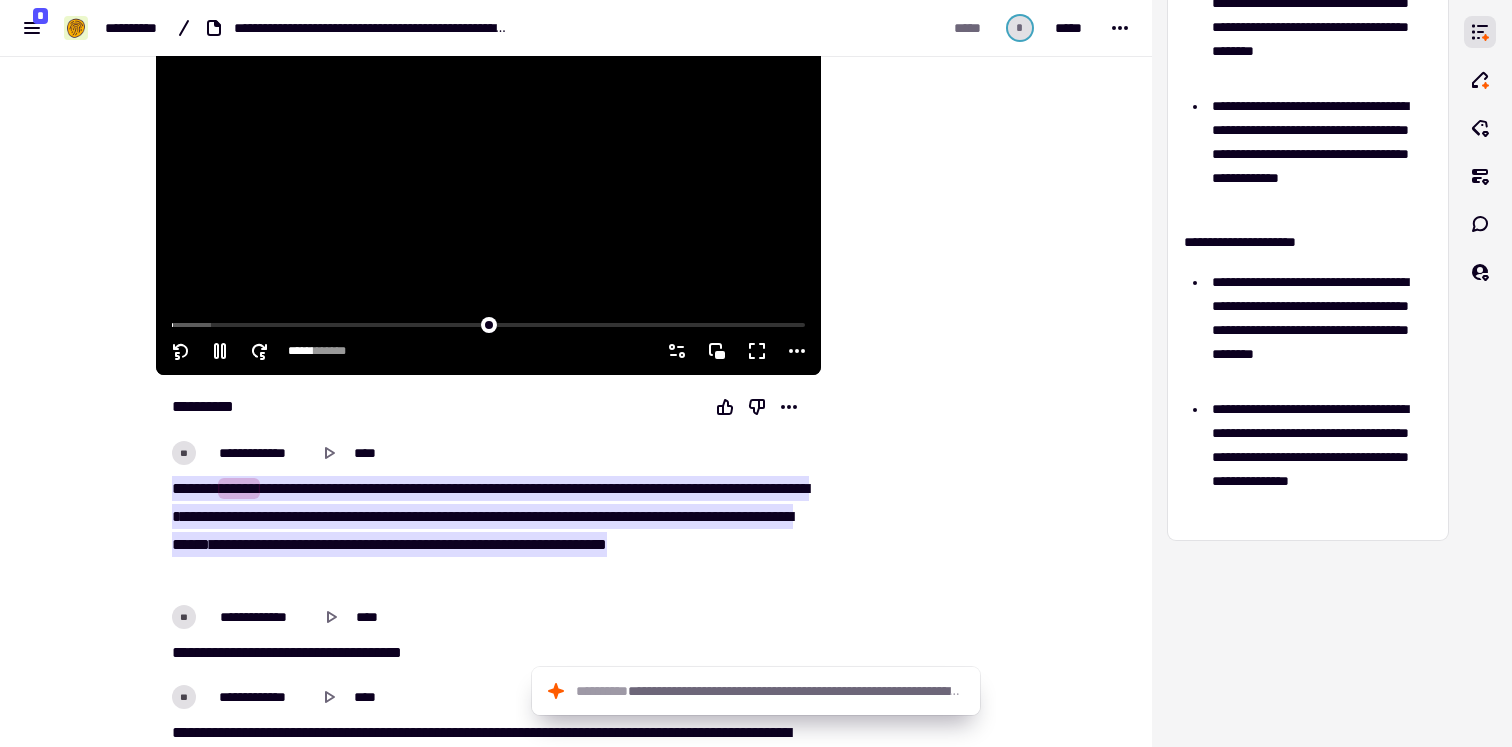 click at bounding box center [488, 188] 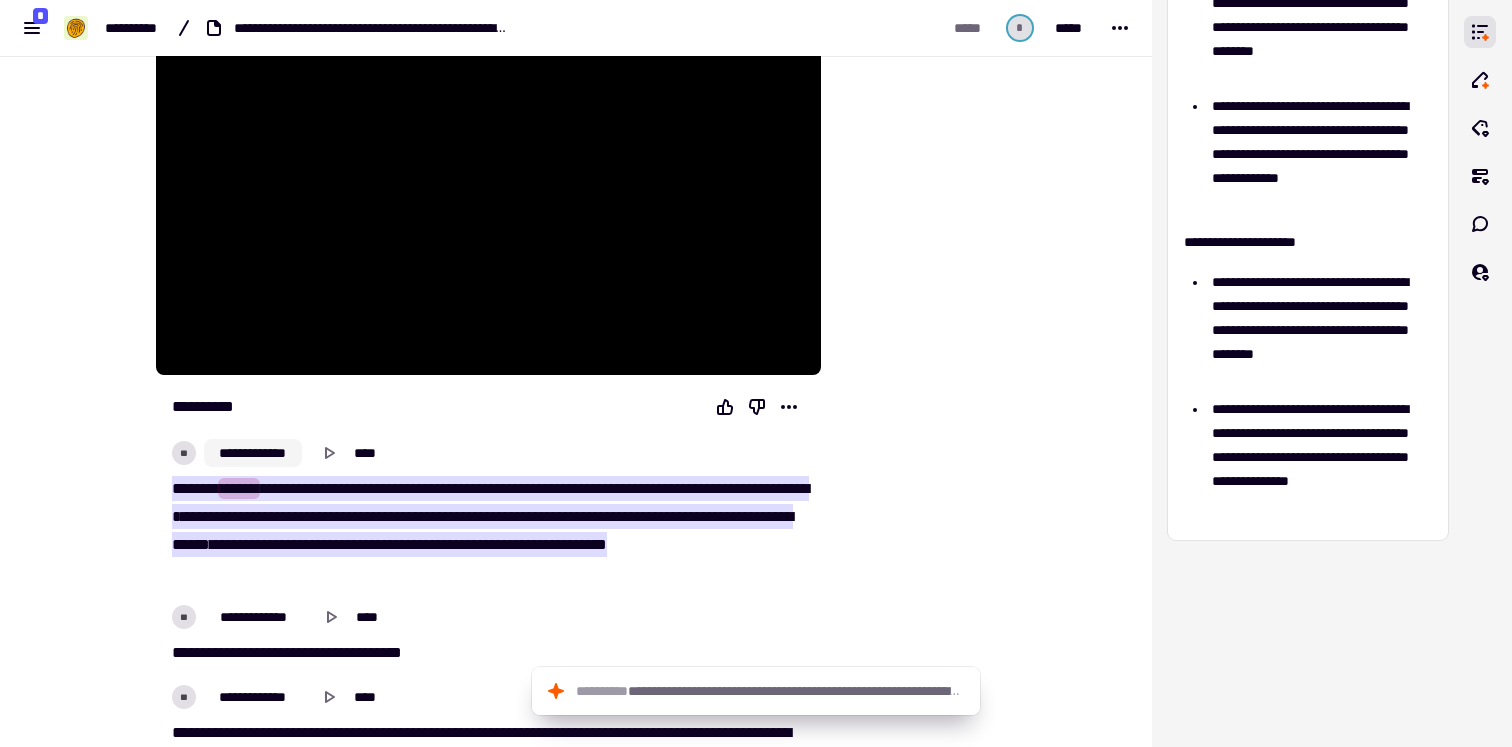 click on "**********" 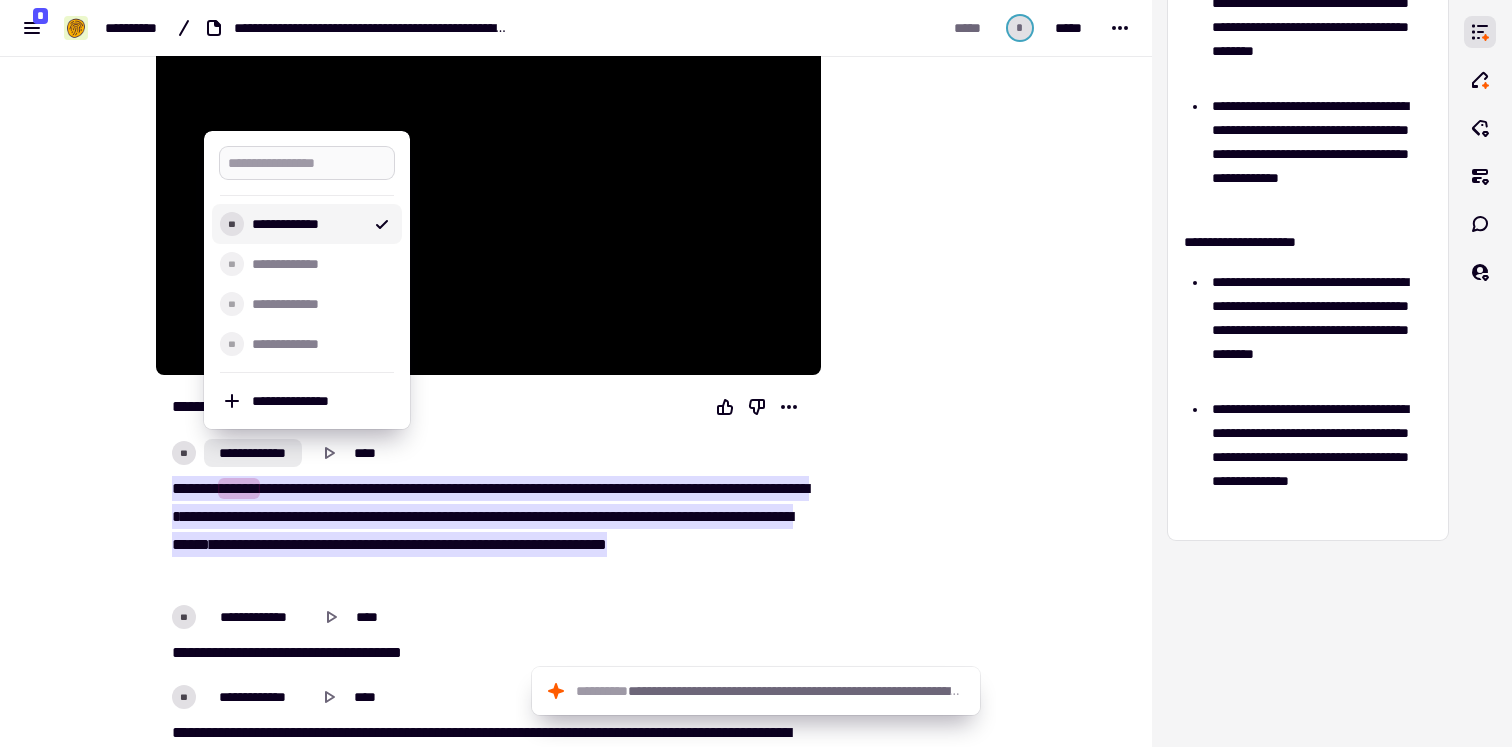 click at bounding box center [307, 163] 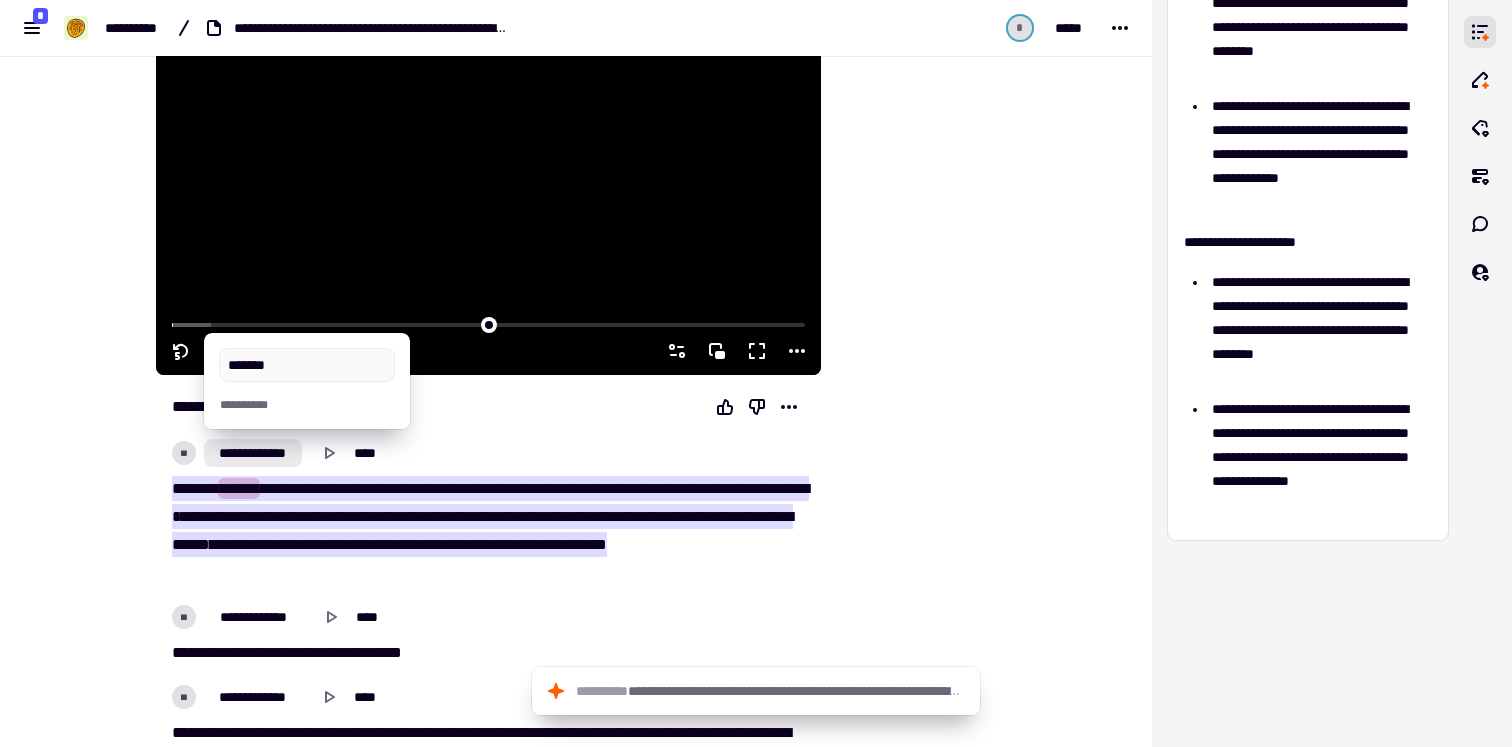 scroll, scrollTop: 270, scrollLeft: 0, axis: vertical 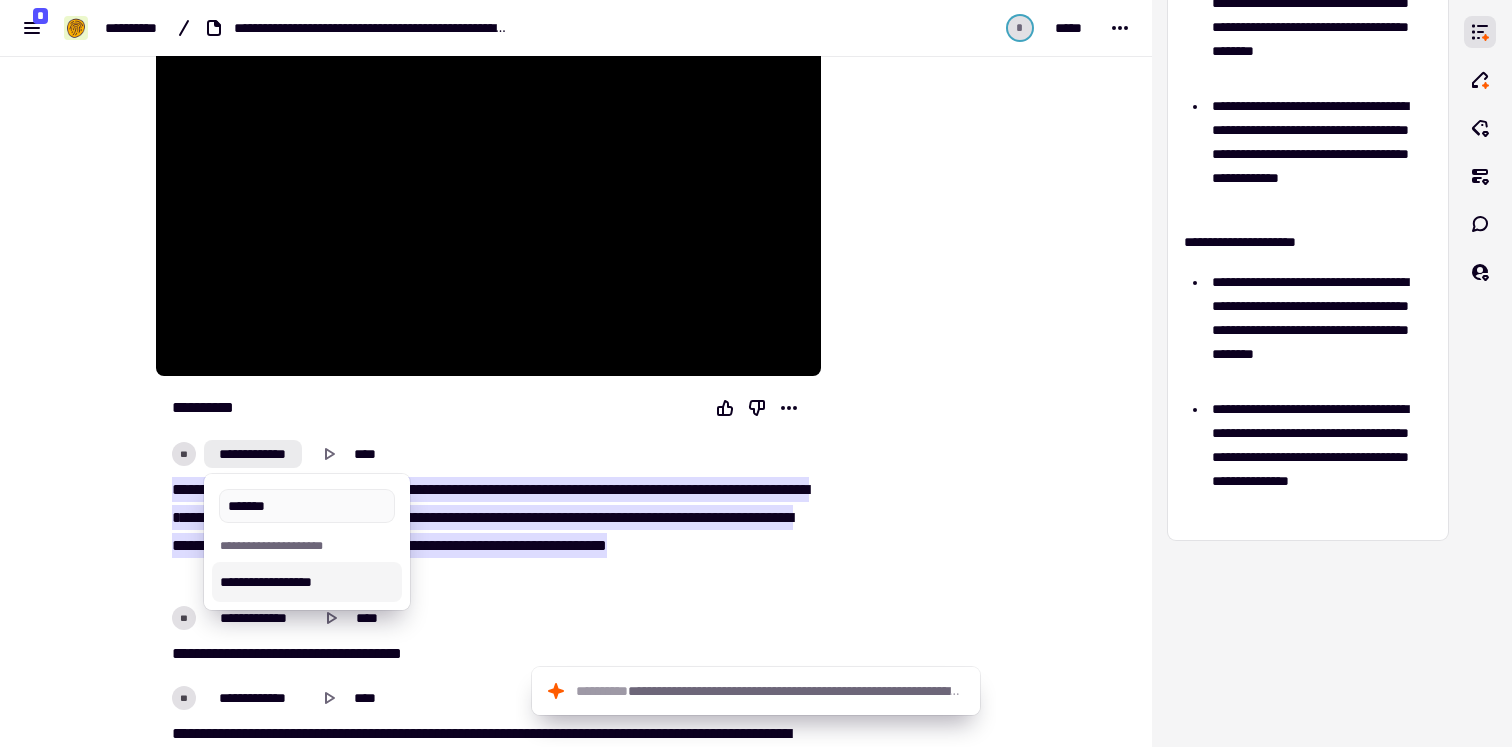type on "*******" 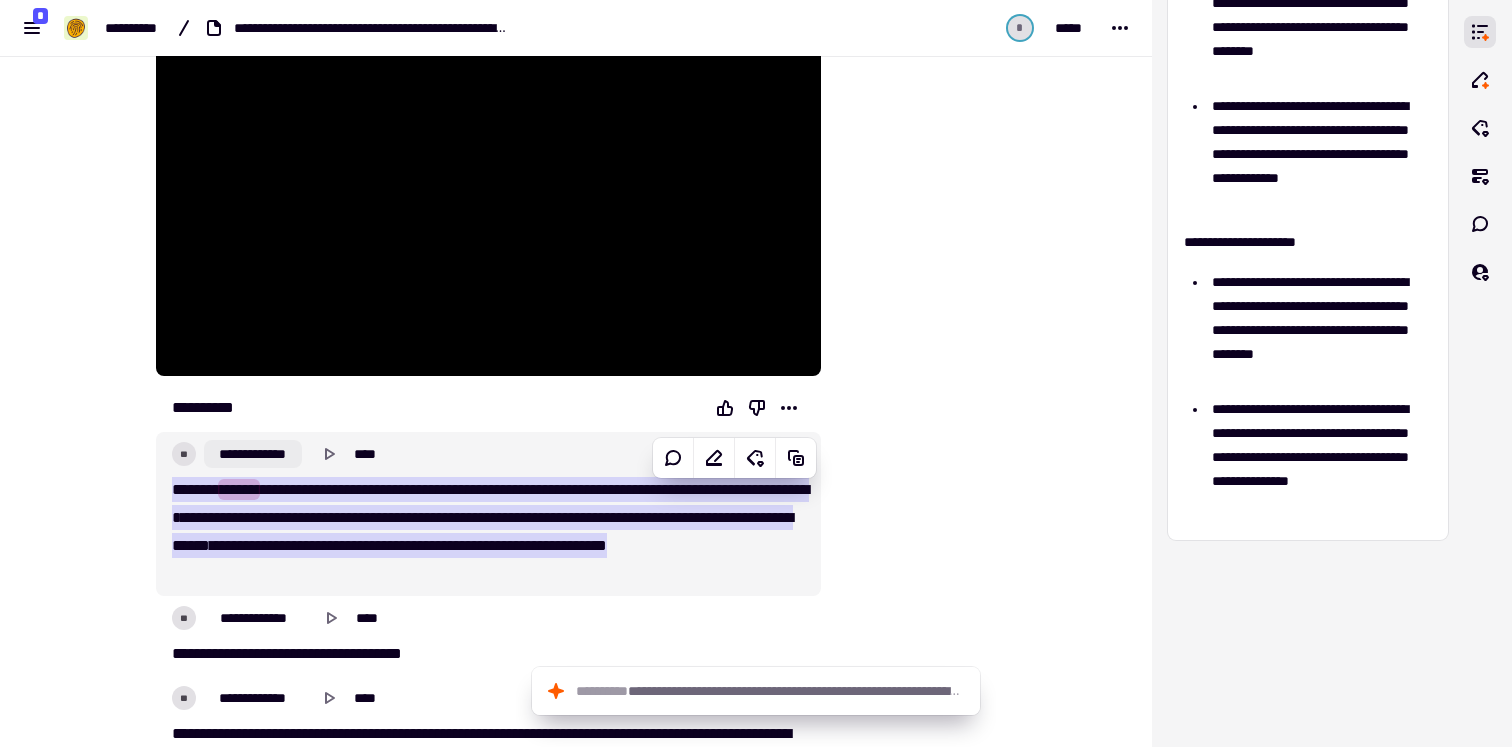 click on "**********" 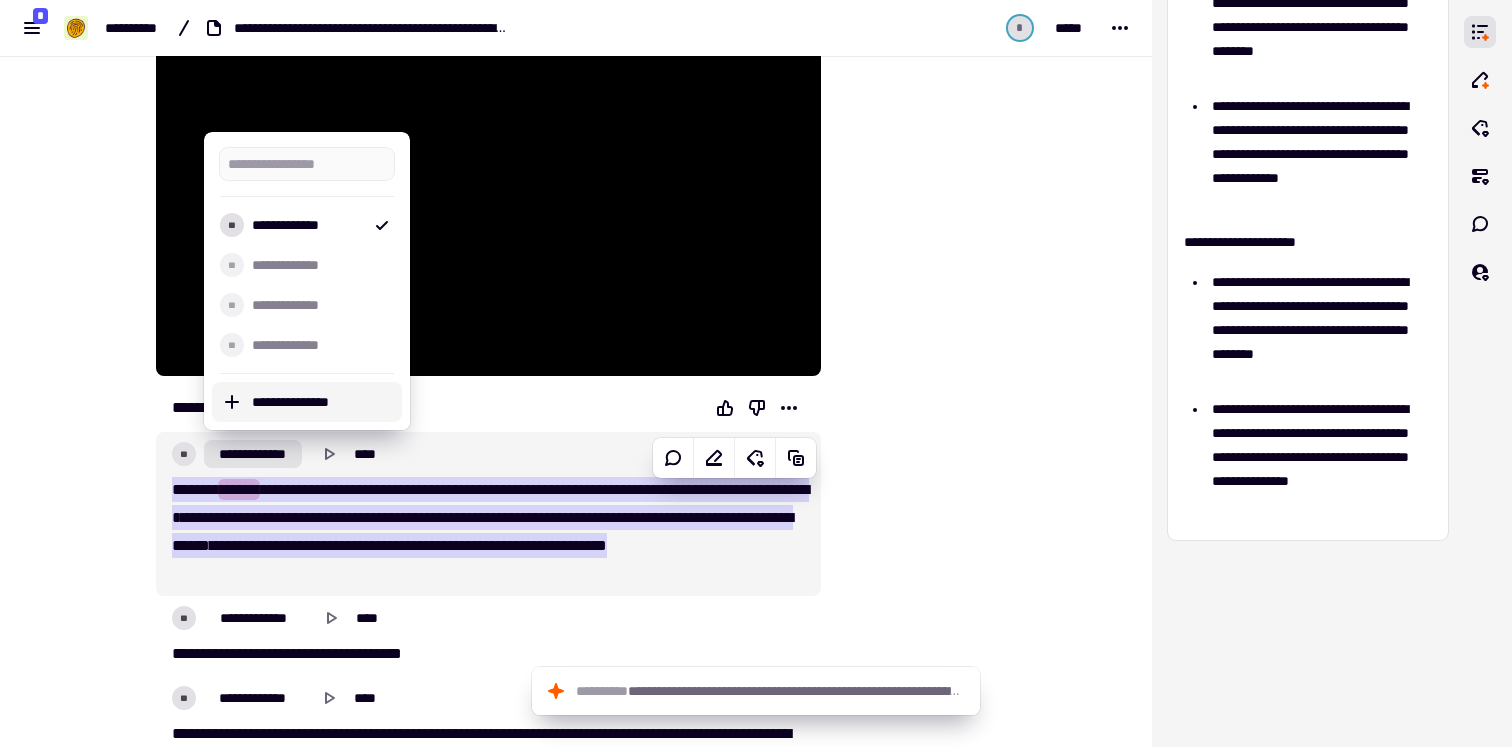 click on "**********" at bounding box center [323, 402] 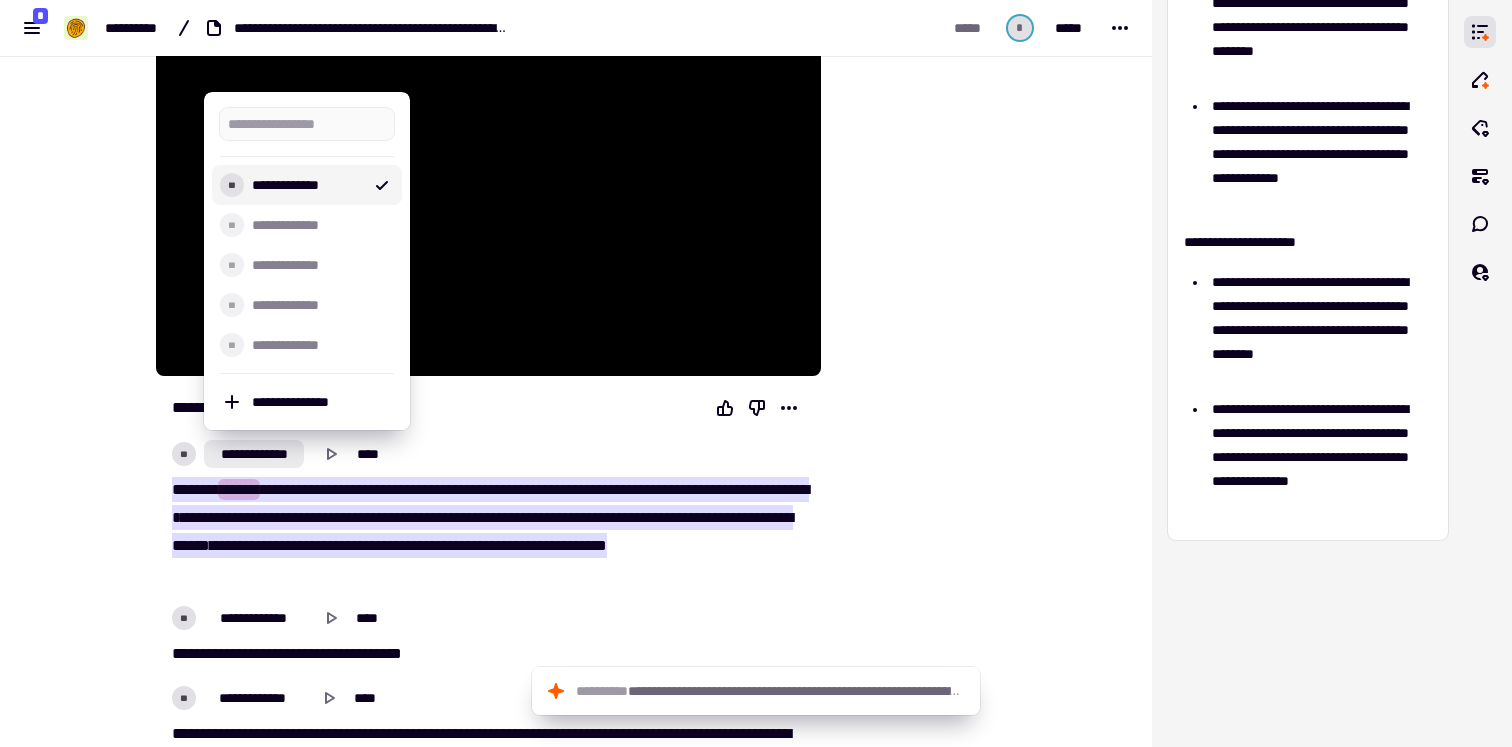click on "**********" at bounding box center (307, 185) 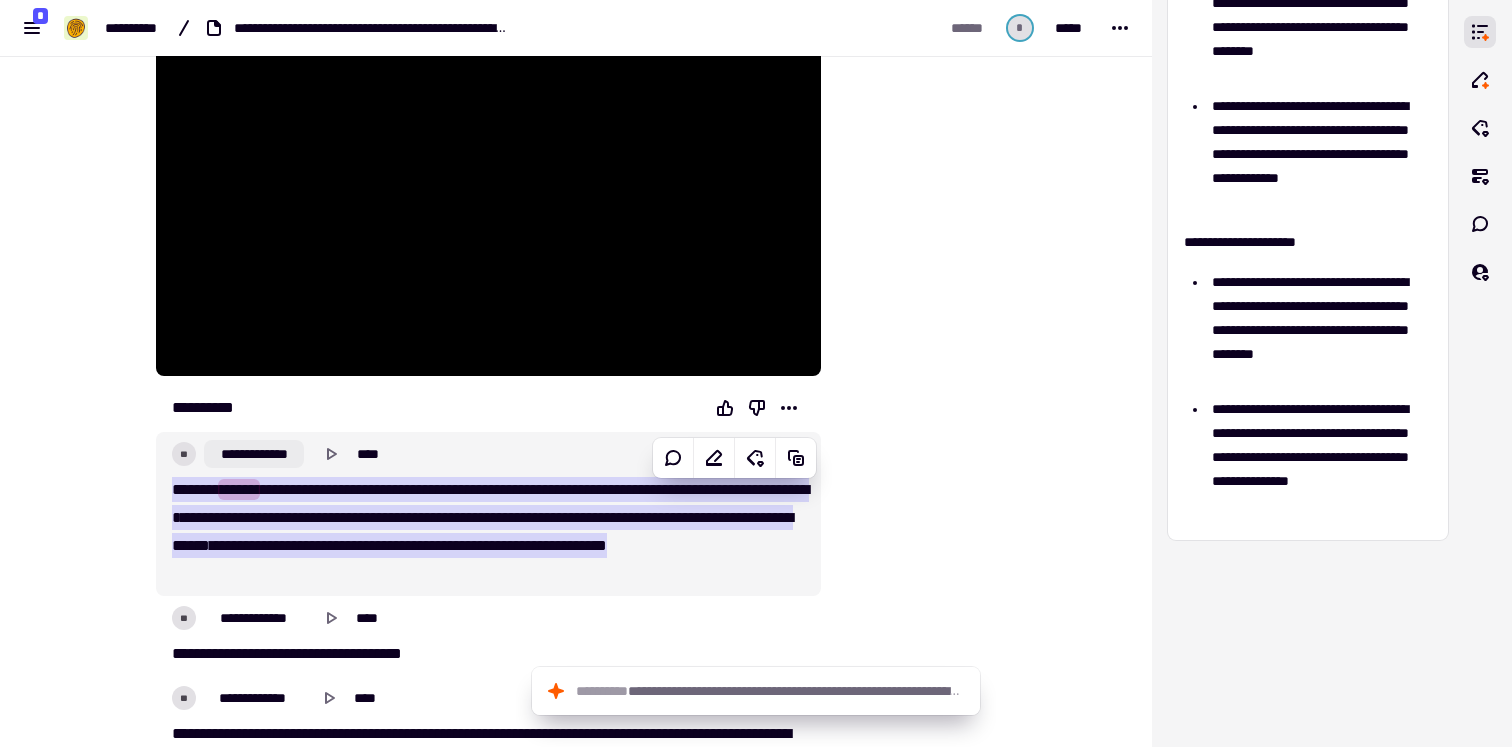 click on "**********" 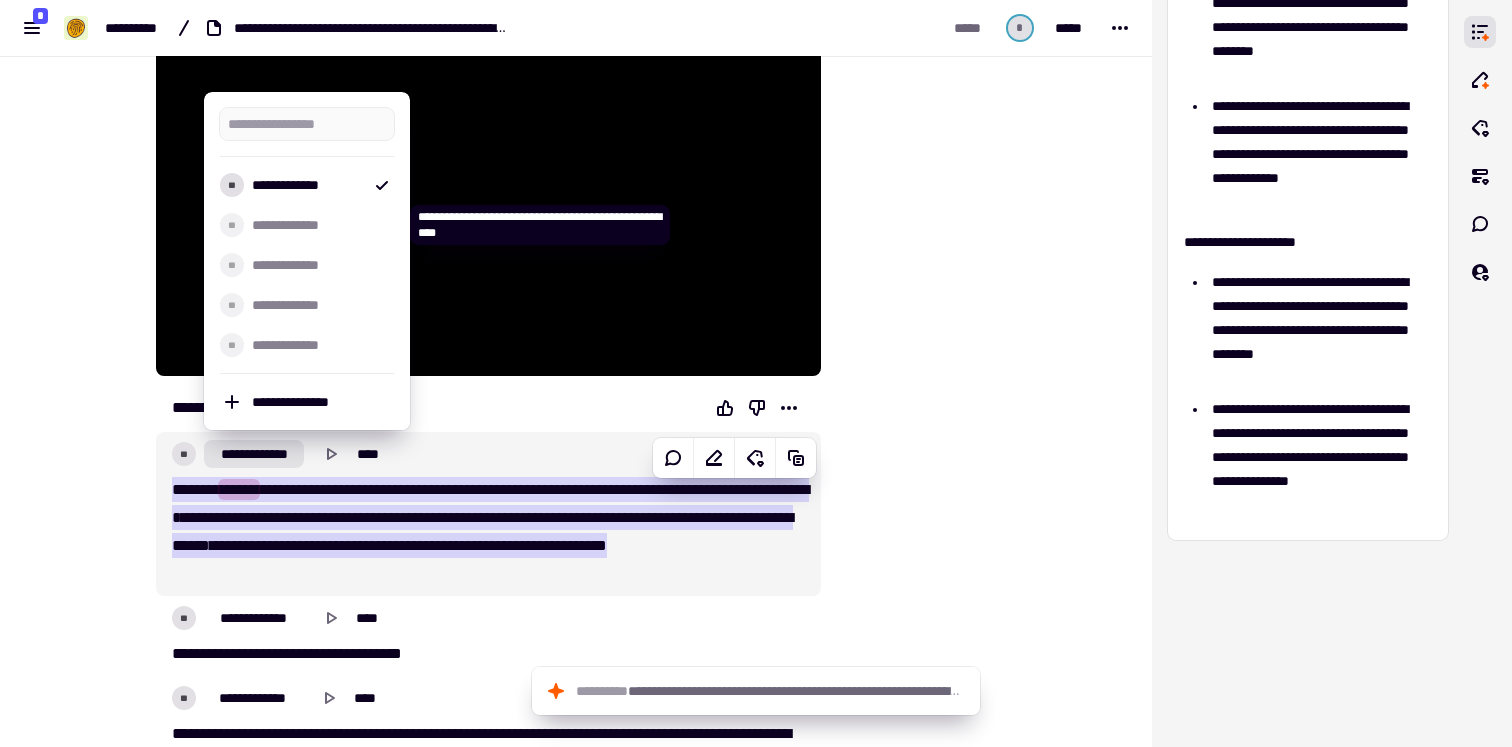 click on "**********" at bounding box center [319, 225] 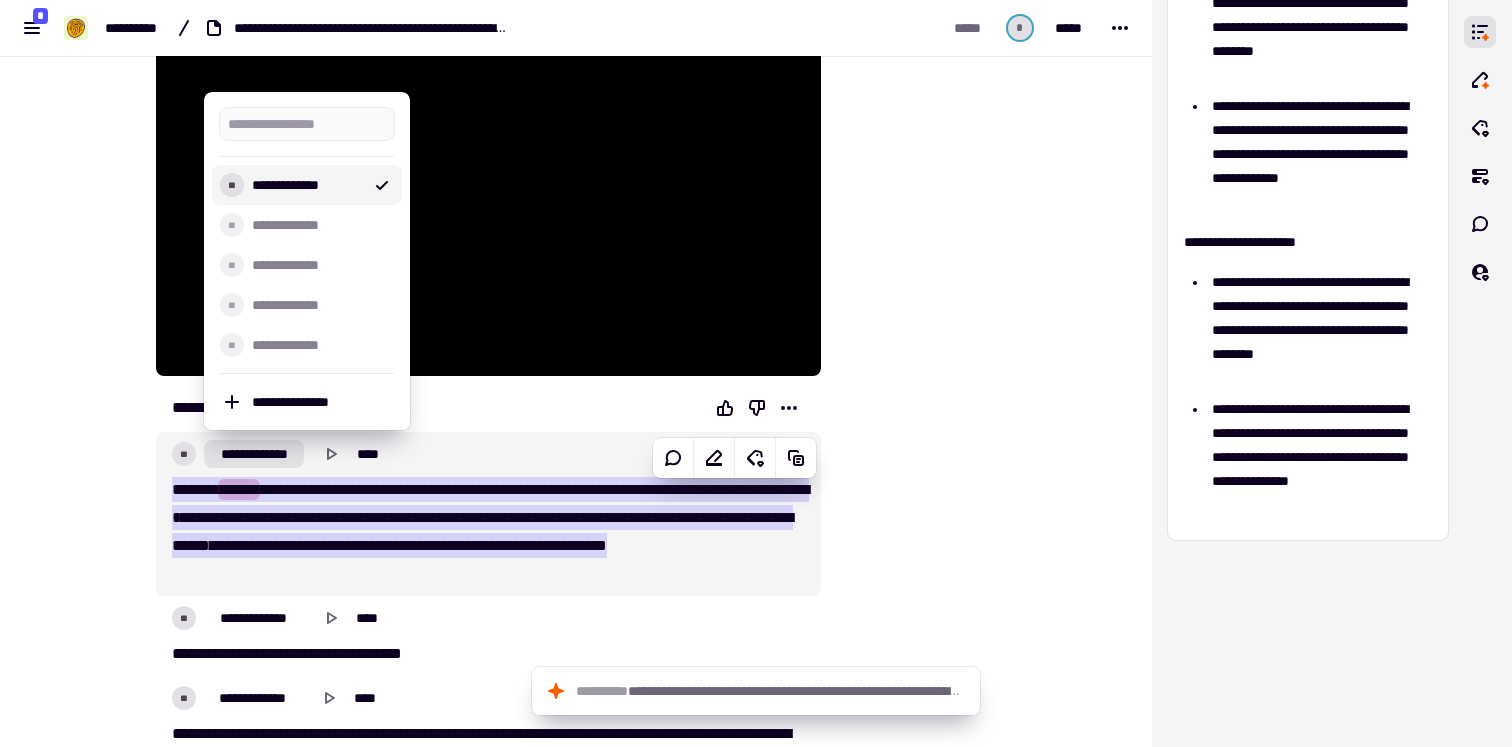 drag, startPoint x: 363, startPoint y: 171, endPoint x: 290, endPoint y: 166, distance: 73.171036 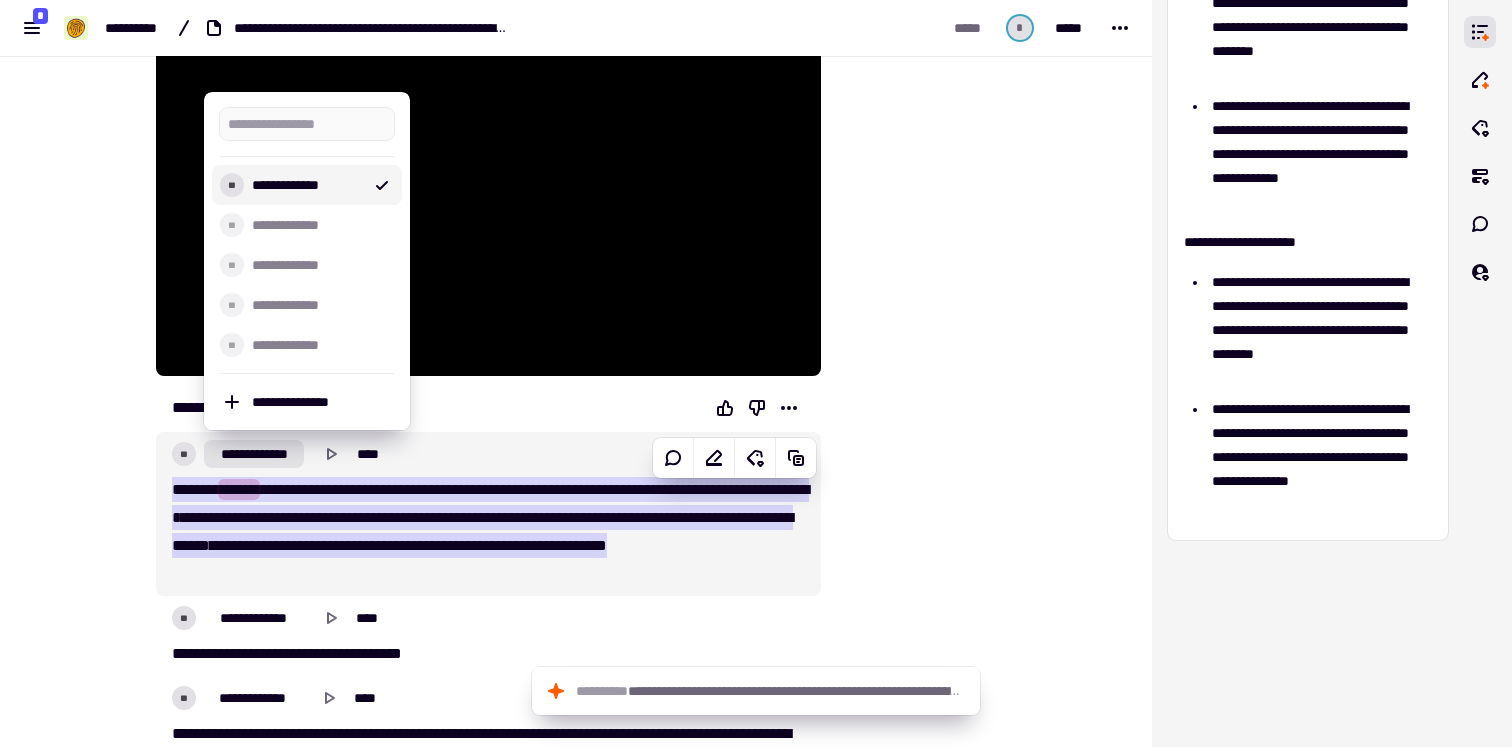 click on "**********" at bounding box center (307, 185) 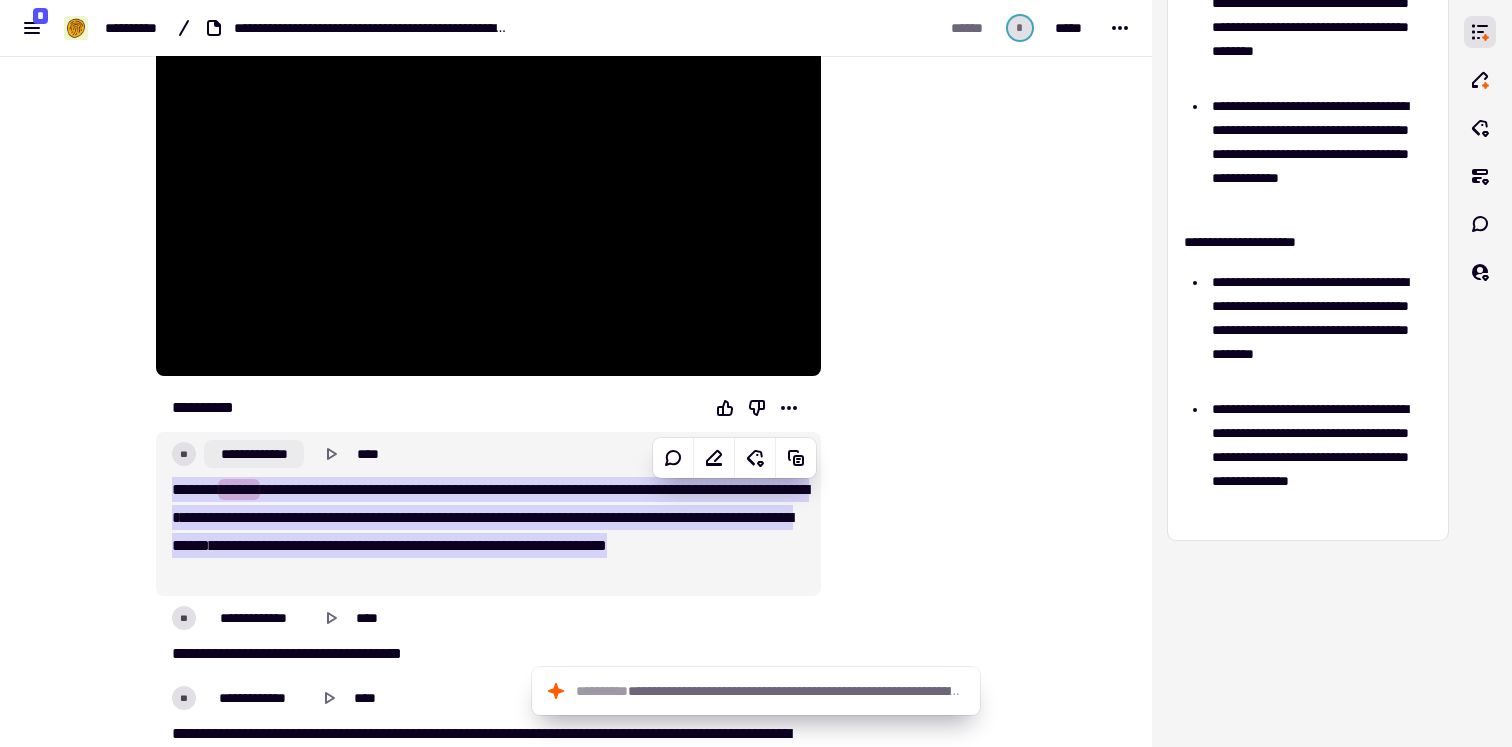 click on "**********" 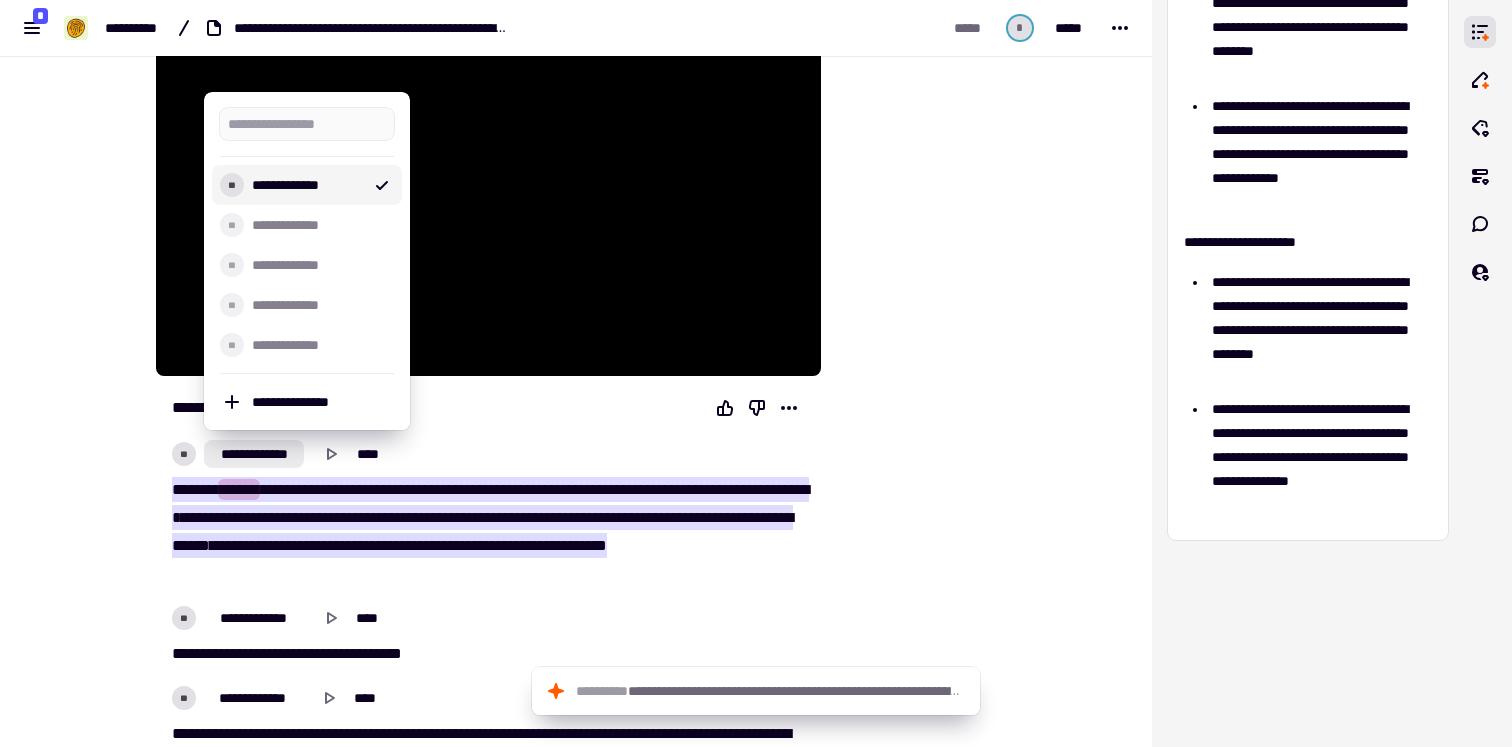 click at bounding box center (307, 124) 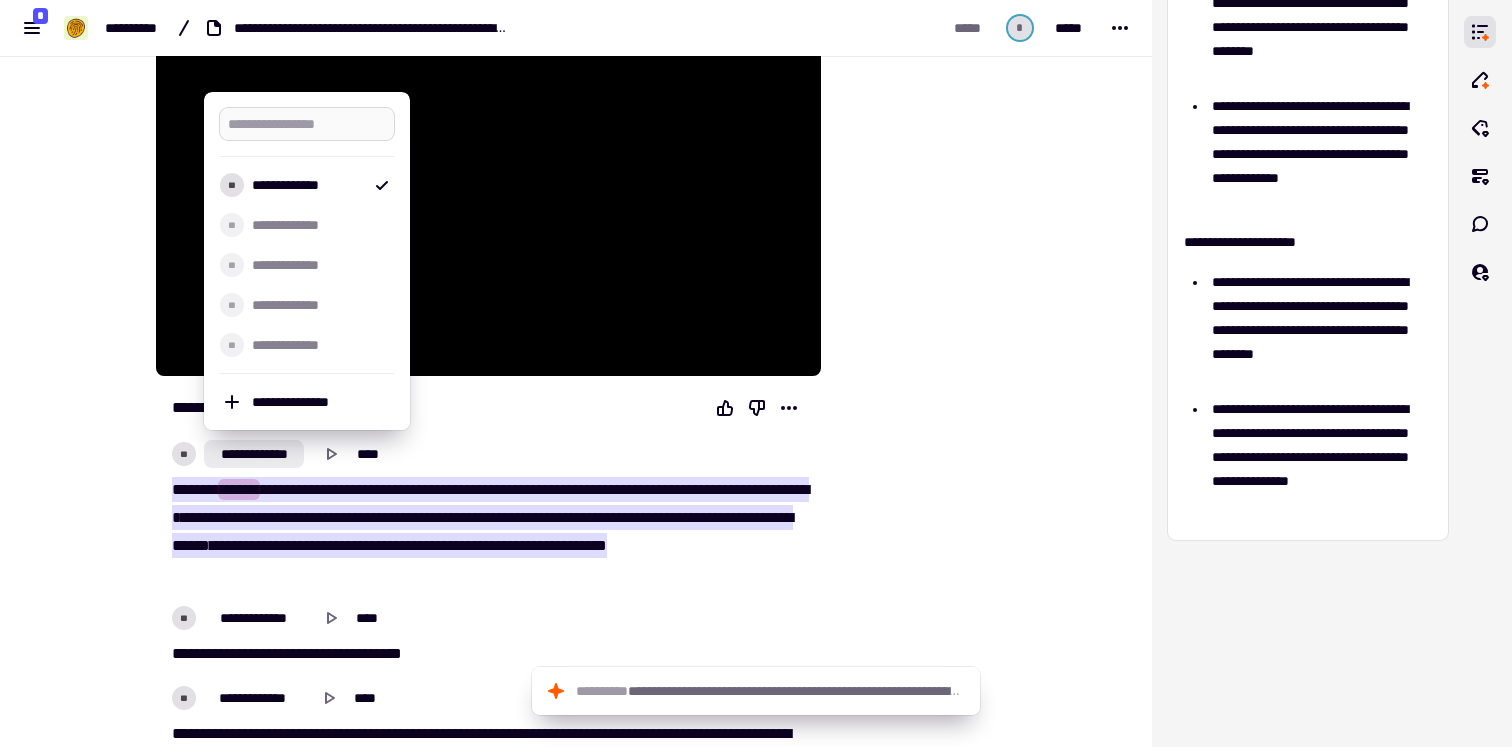 click at bounding box center (307, 124) 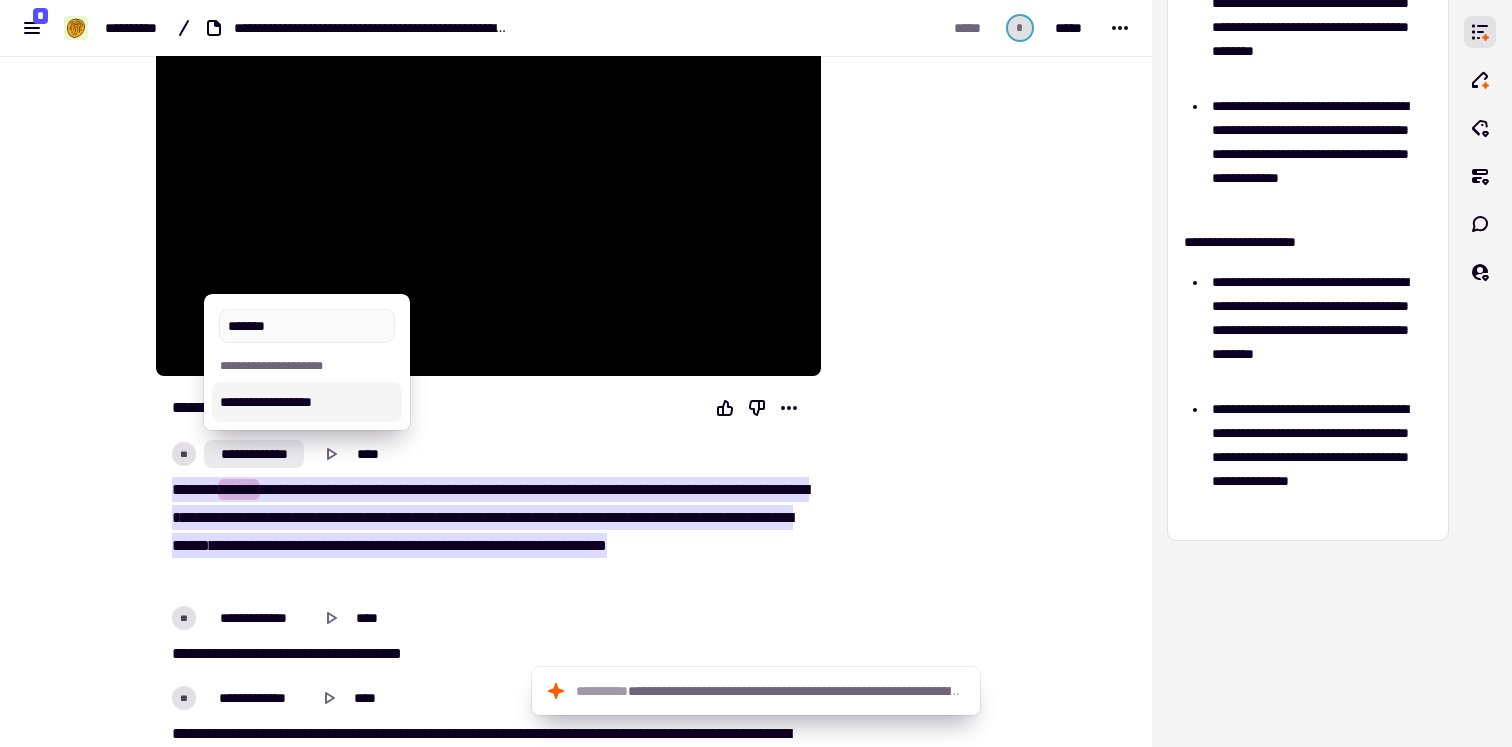 type on "*******" 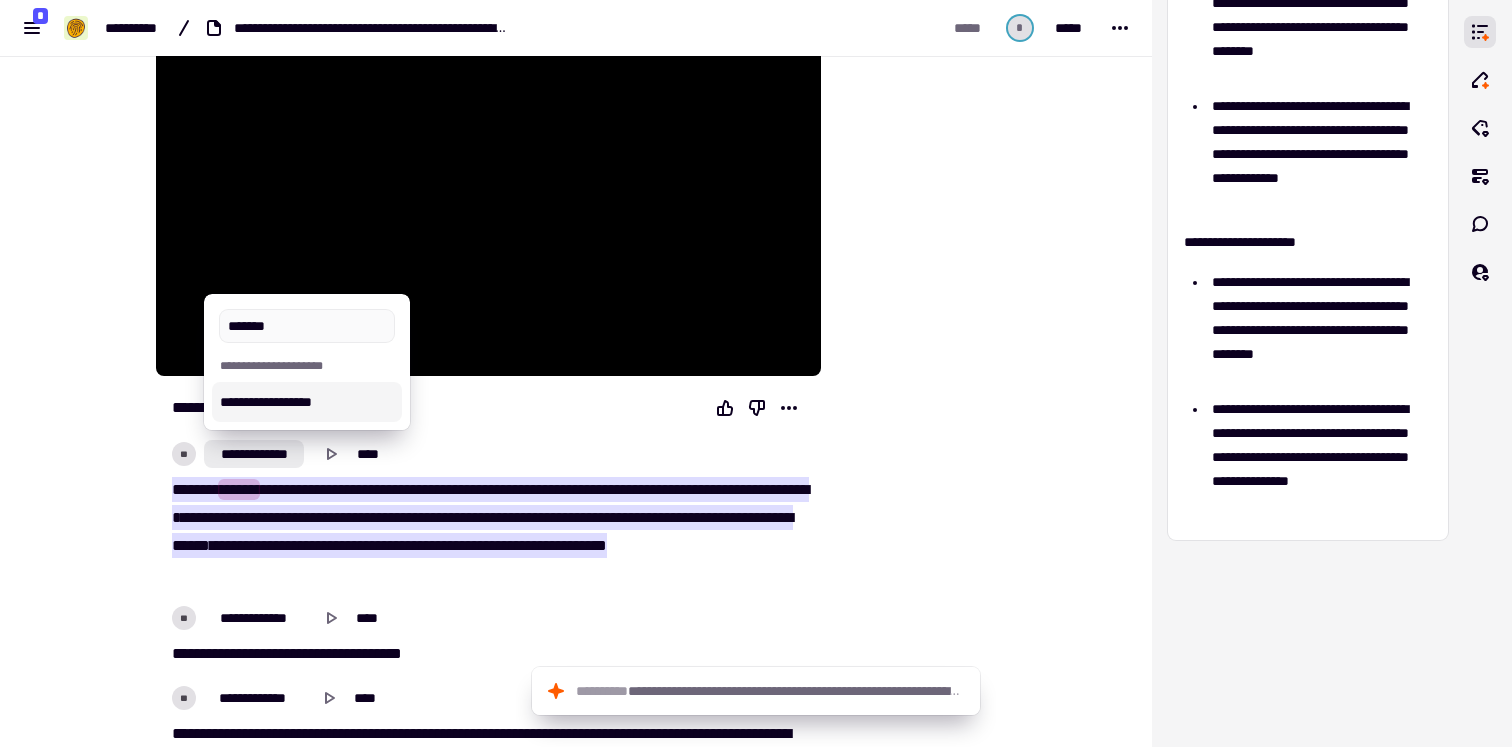 click on "**********" at bounding box center [307, 402] 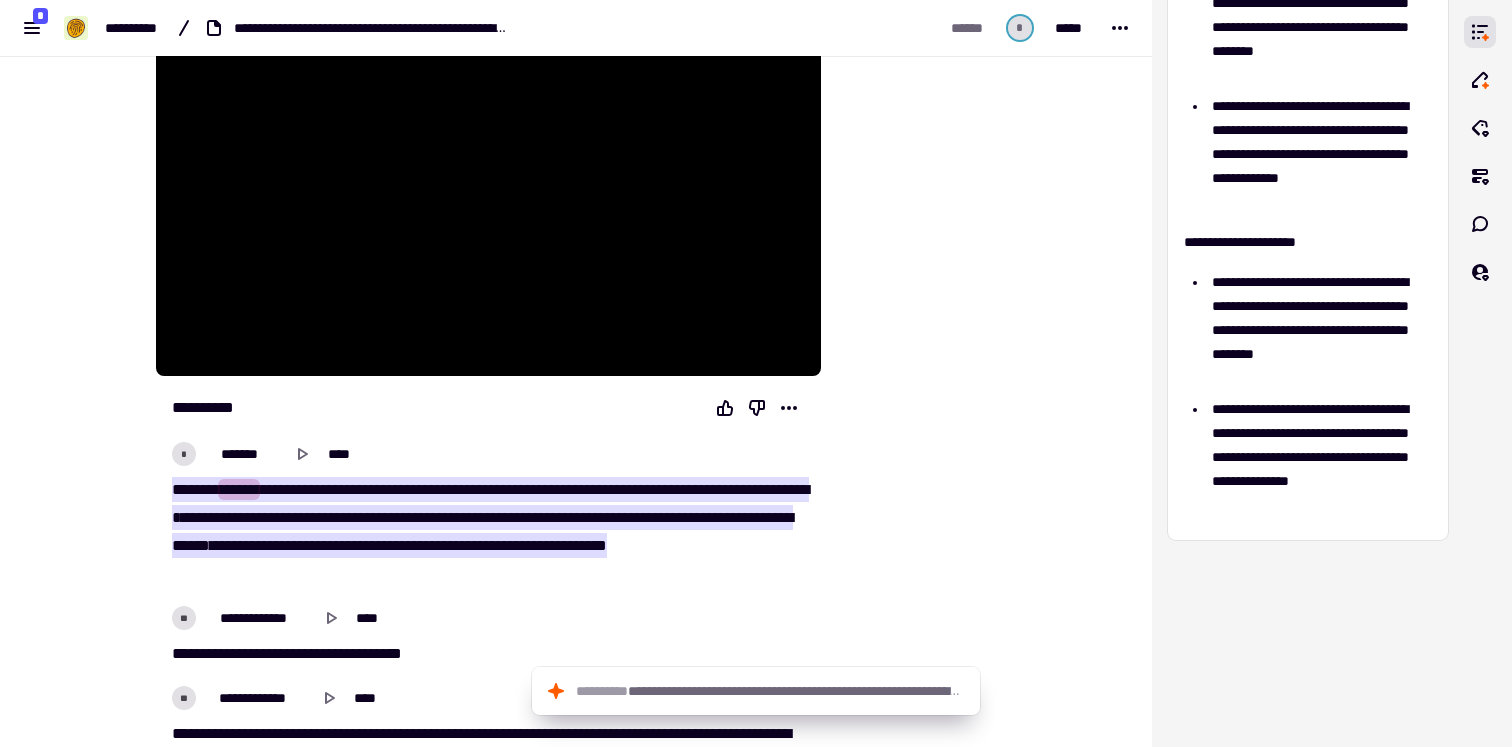 click on "**********" at bounding box center (576, 9803) 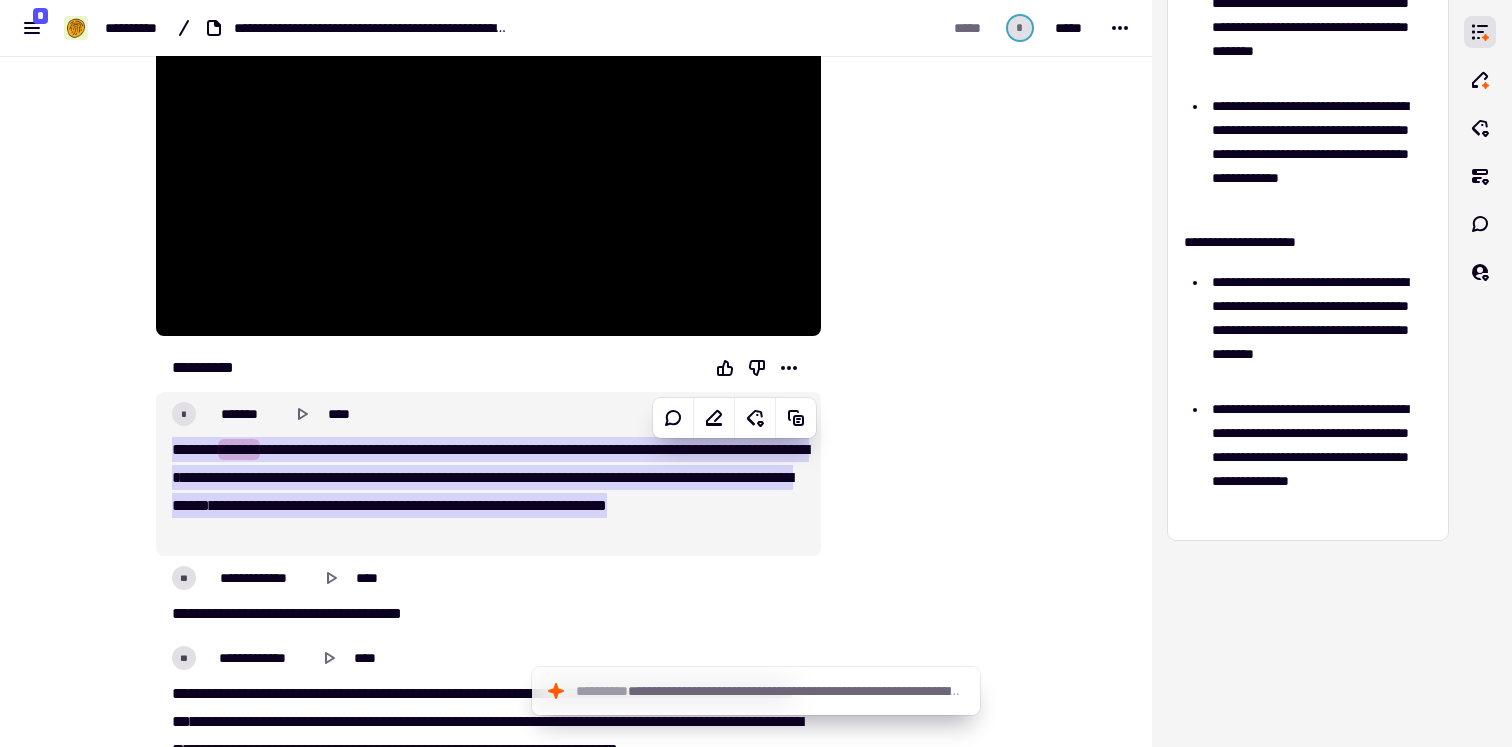 scroll, scrollTop: 317, scrollLeft: 0, axis: vertical 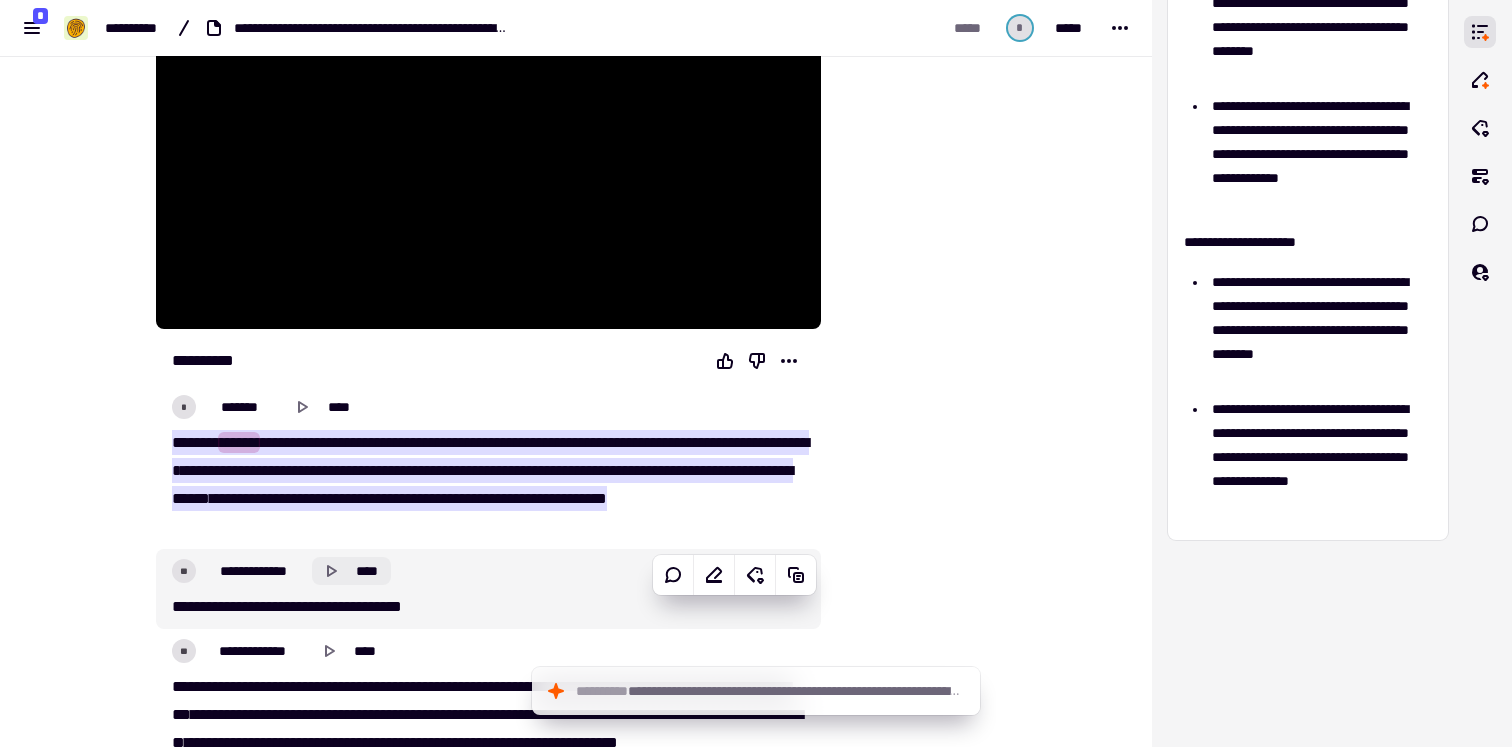 click 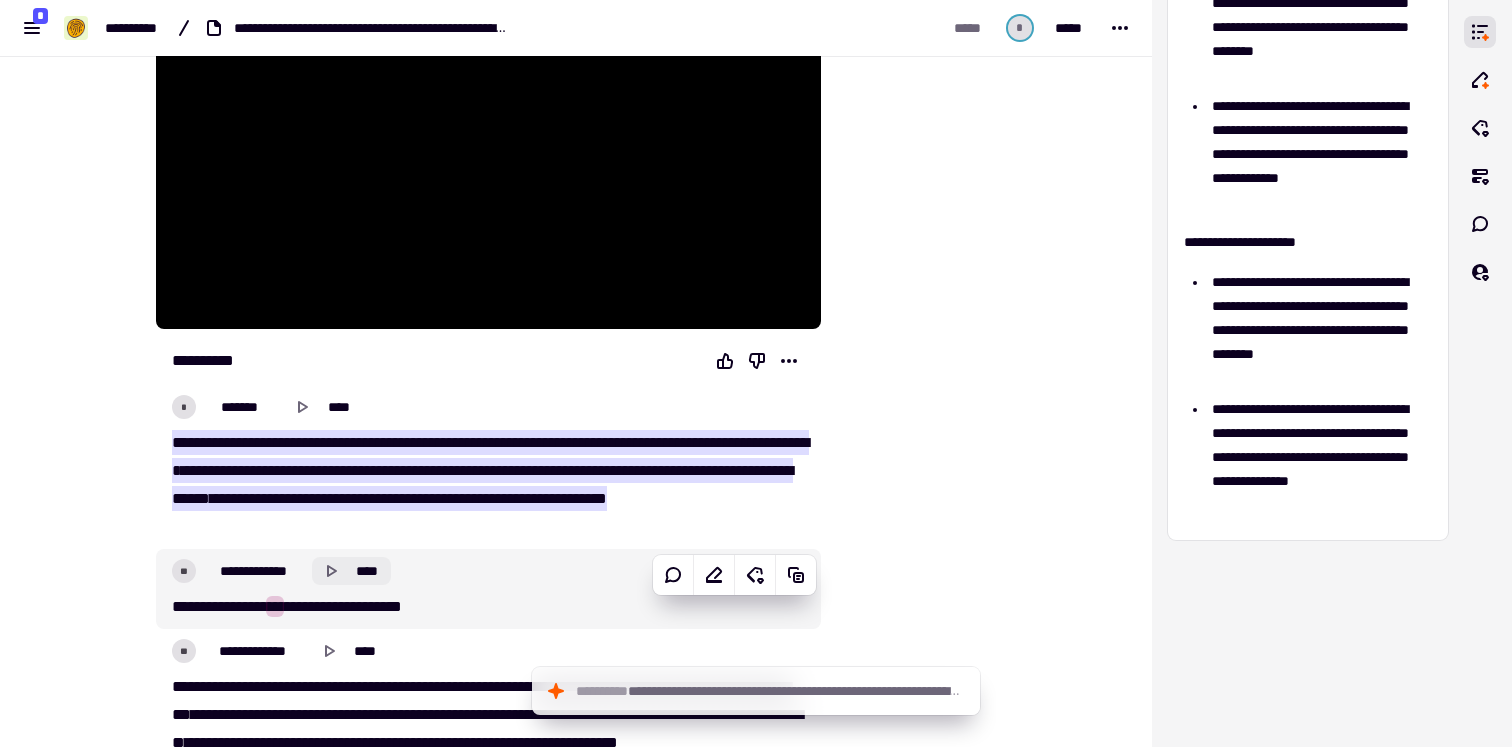 click 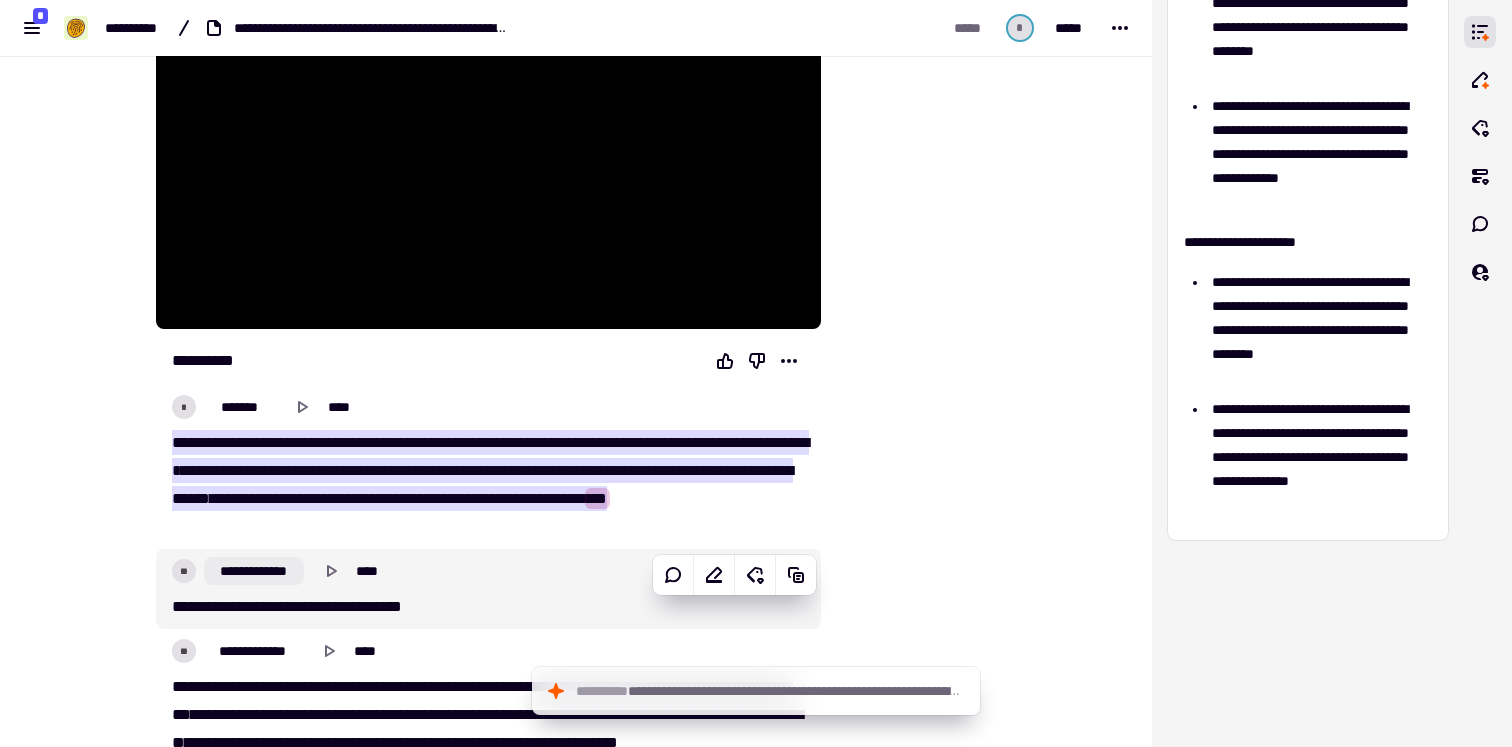 click on "**********" 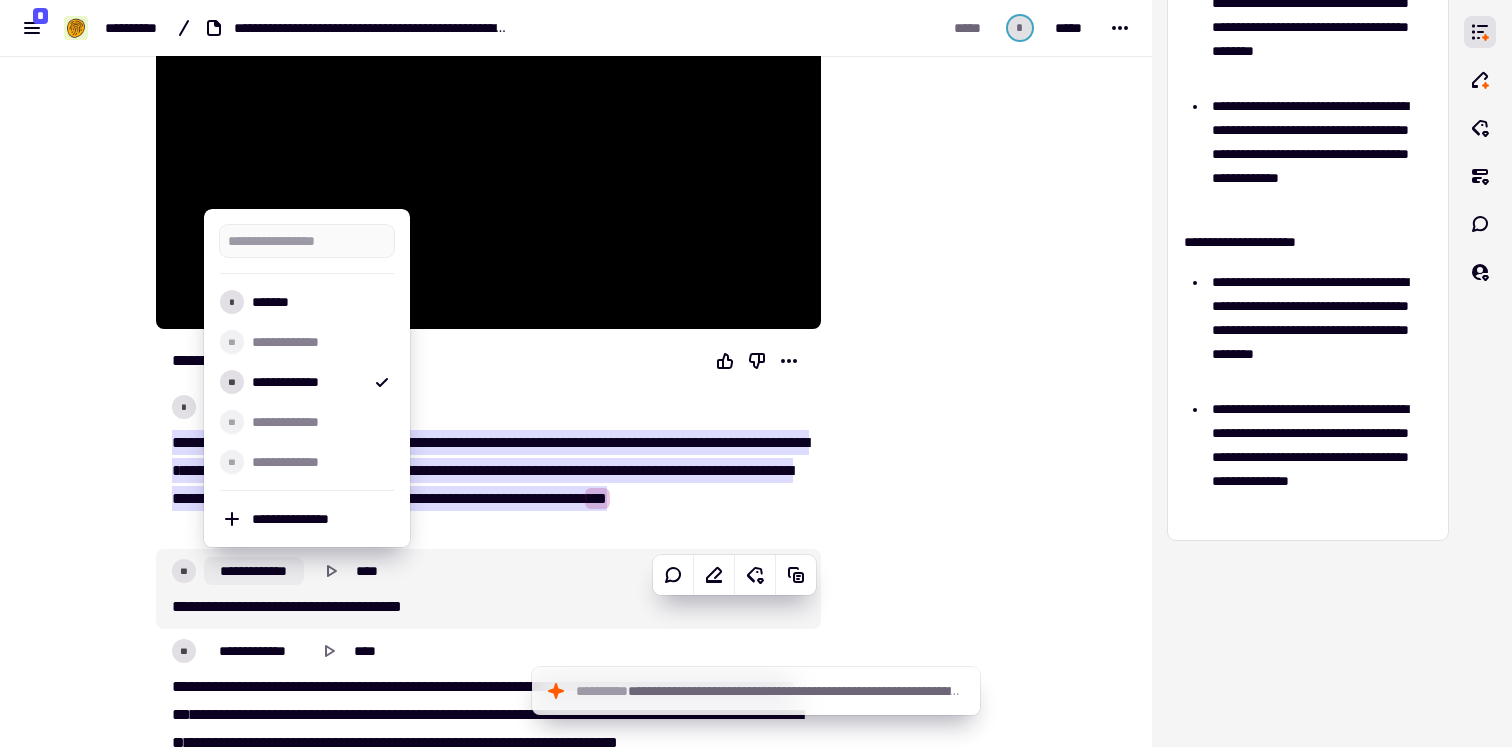 click on "**********" 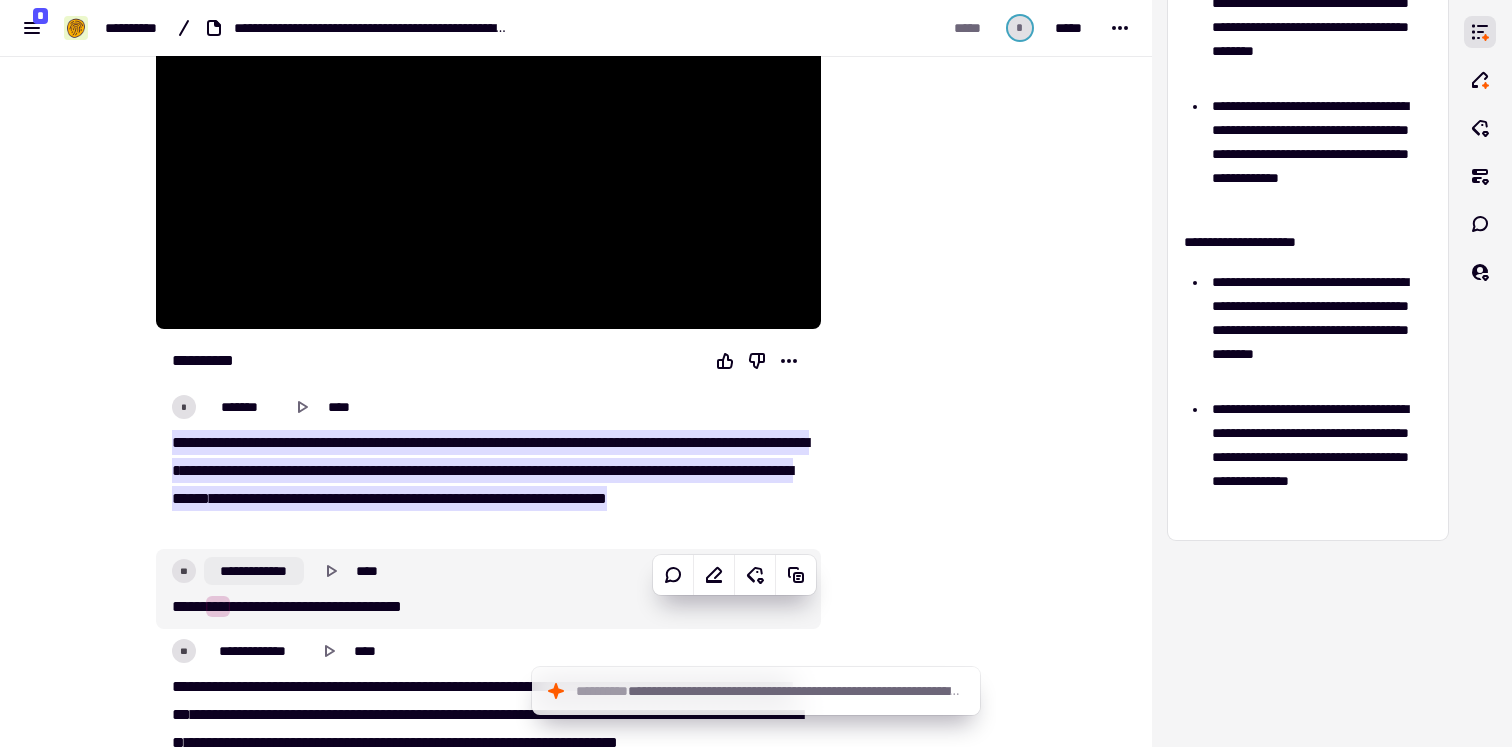 click on "**********" 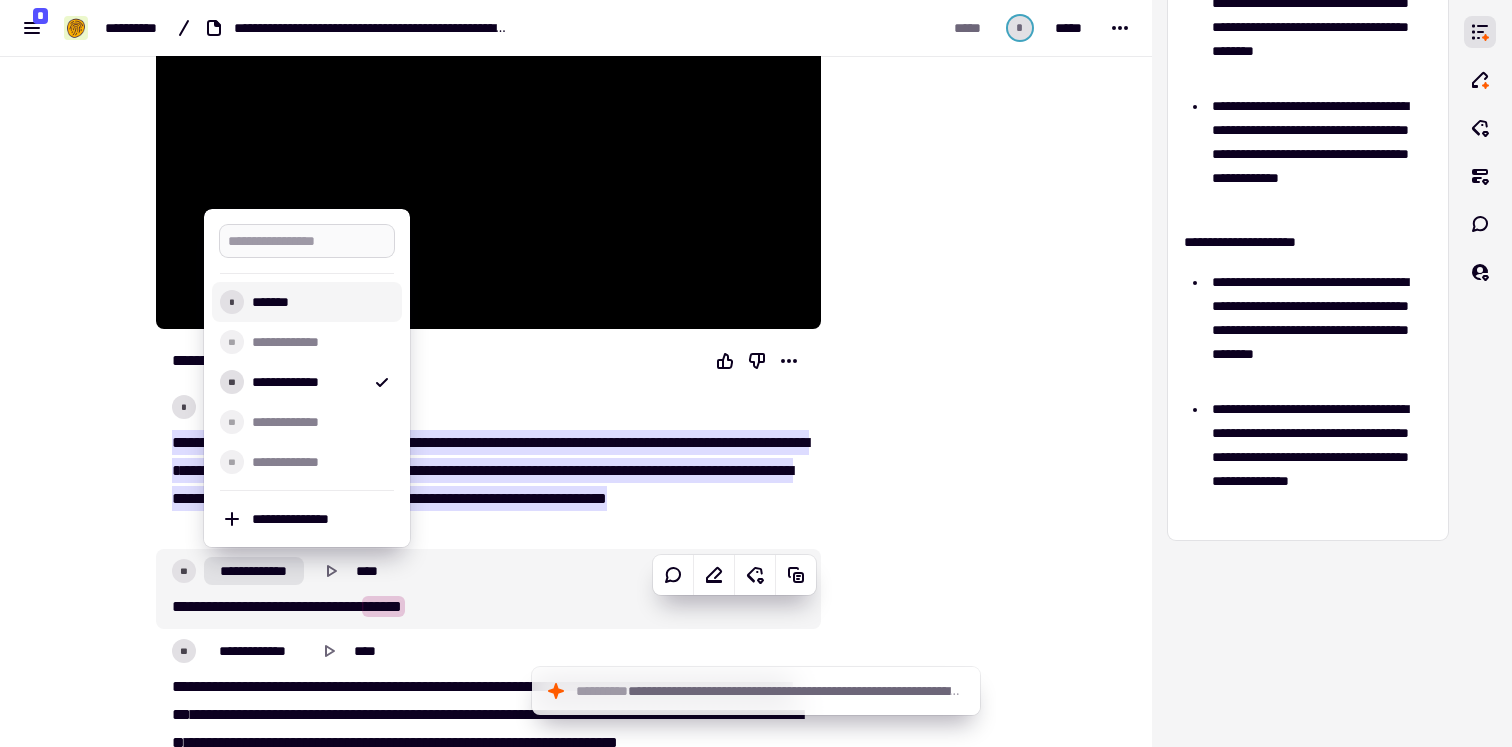 click at bounding box center [307, 241] 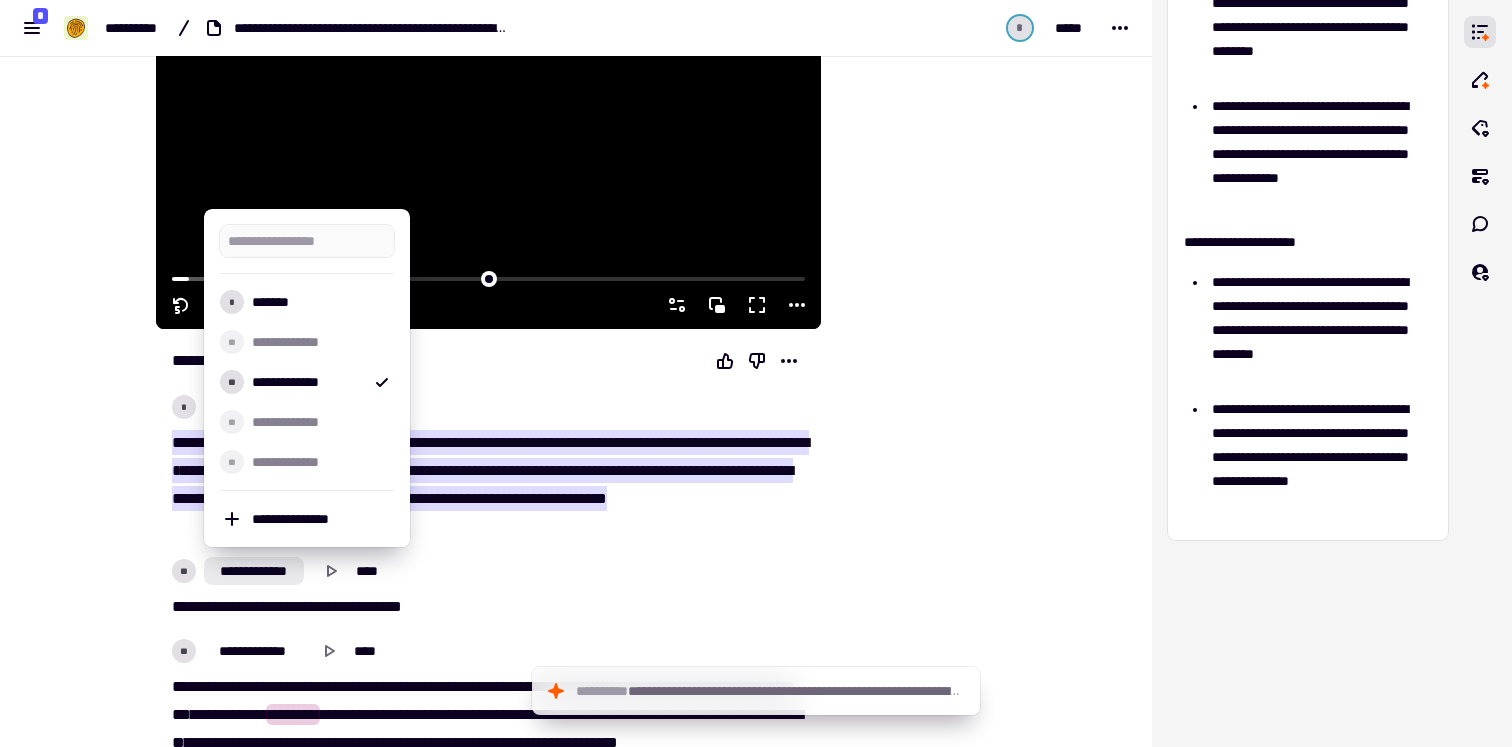 click at bounding box center [488, 142] 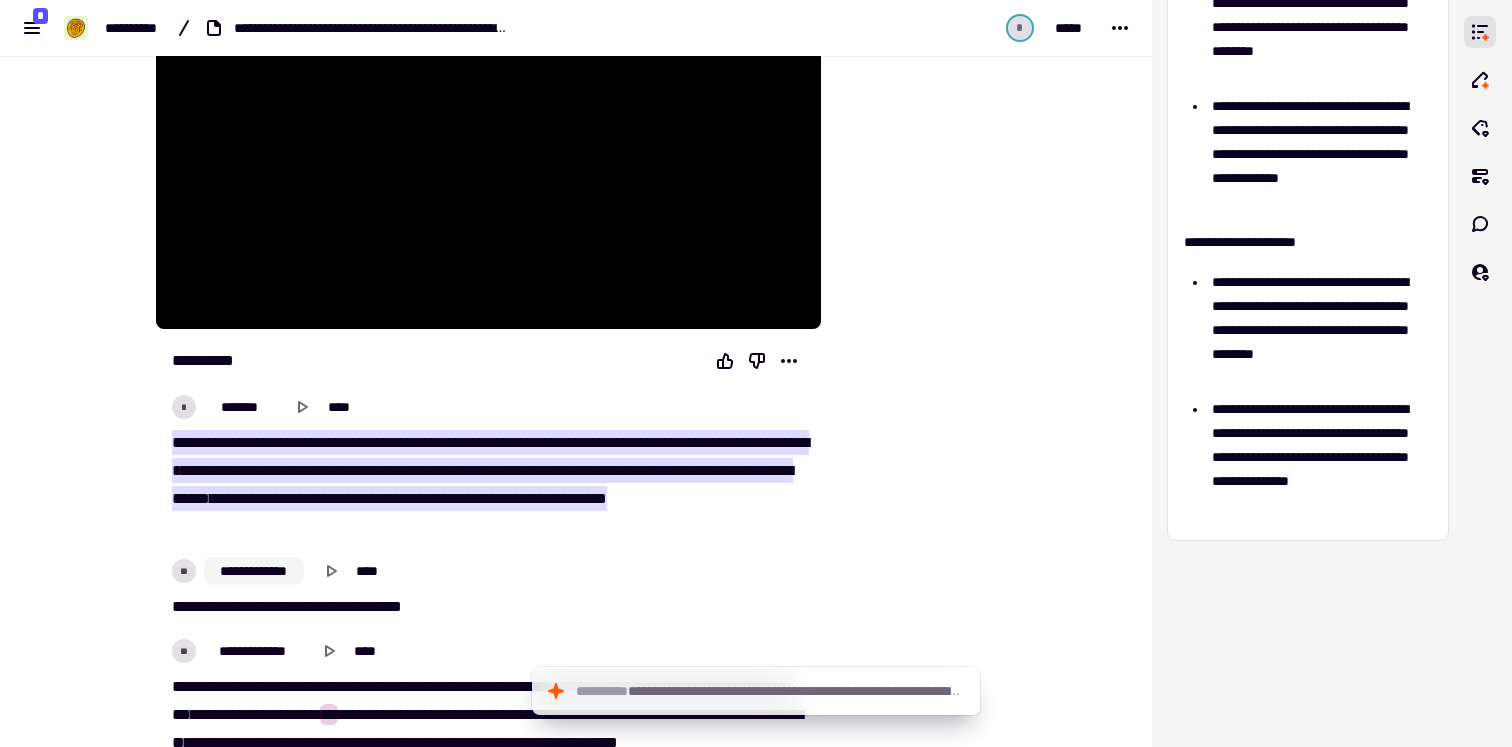 click on "**********" 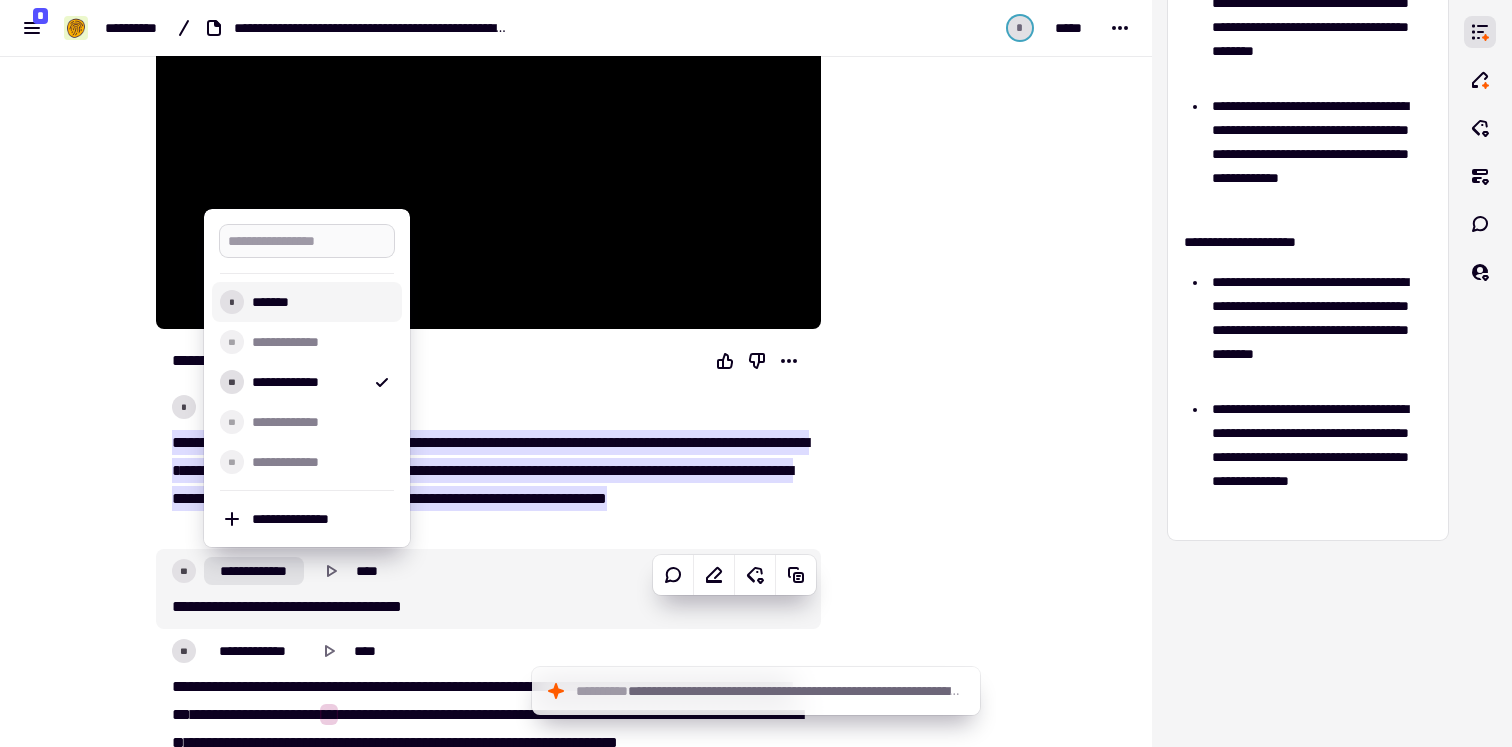 click at bounding box center [307, 241] 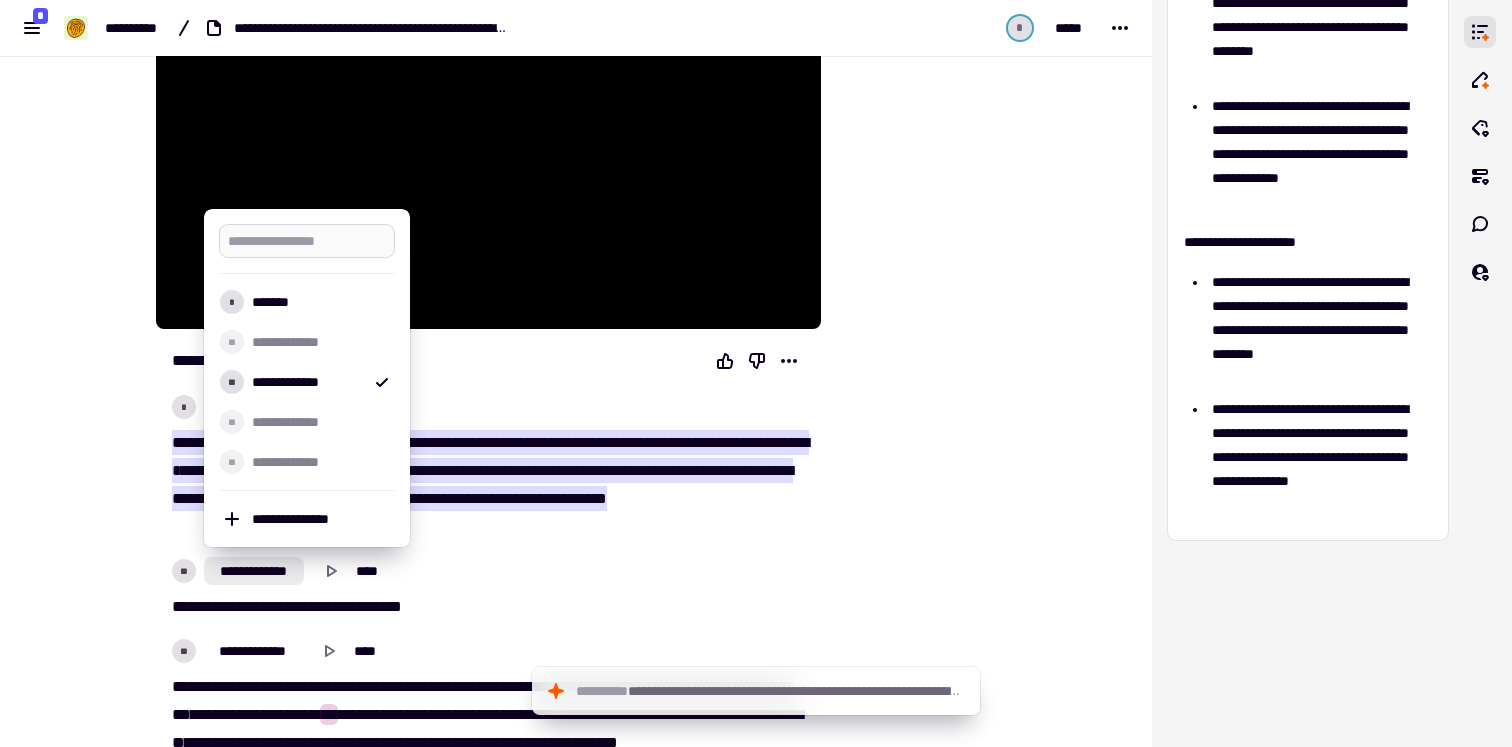 type on "*" 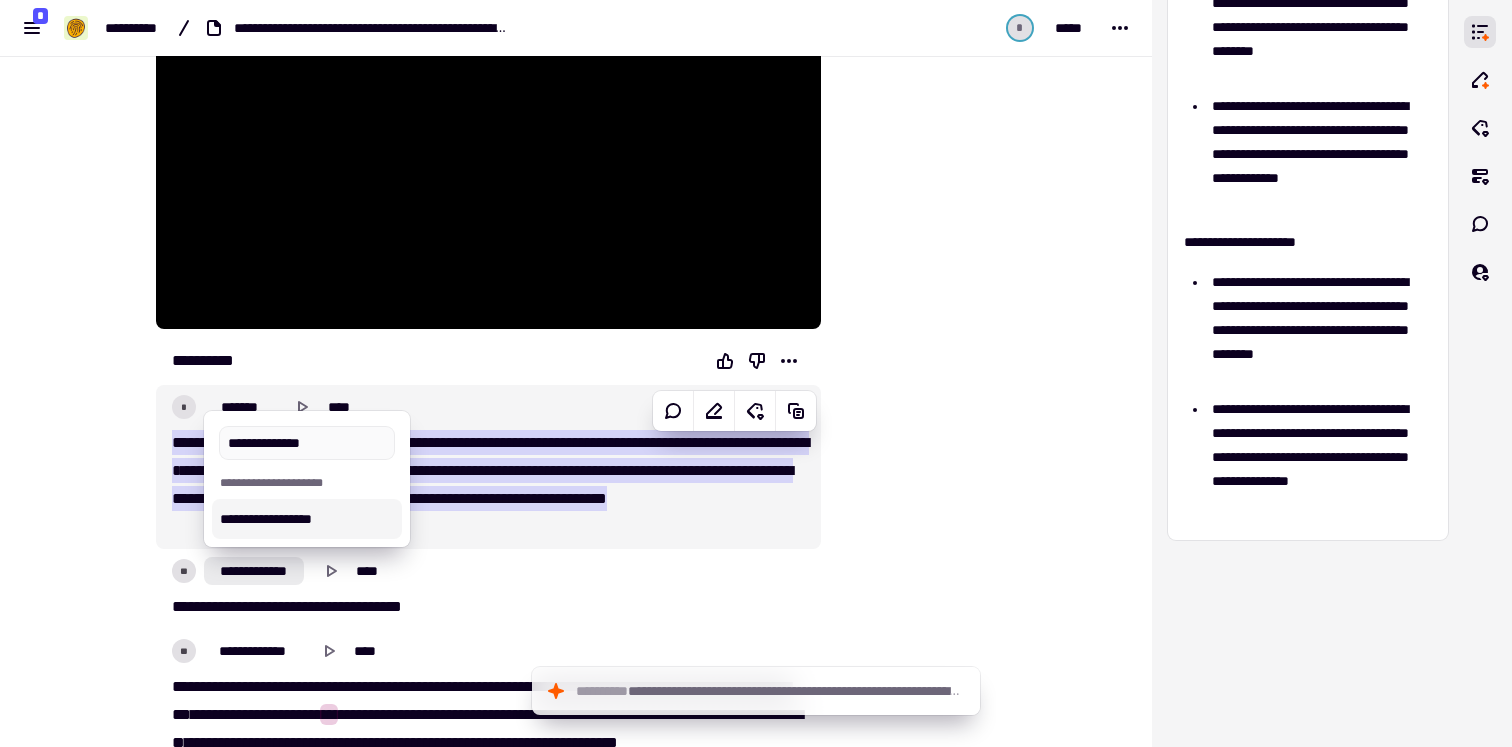 type on "**********" 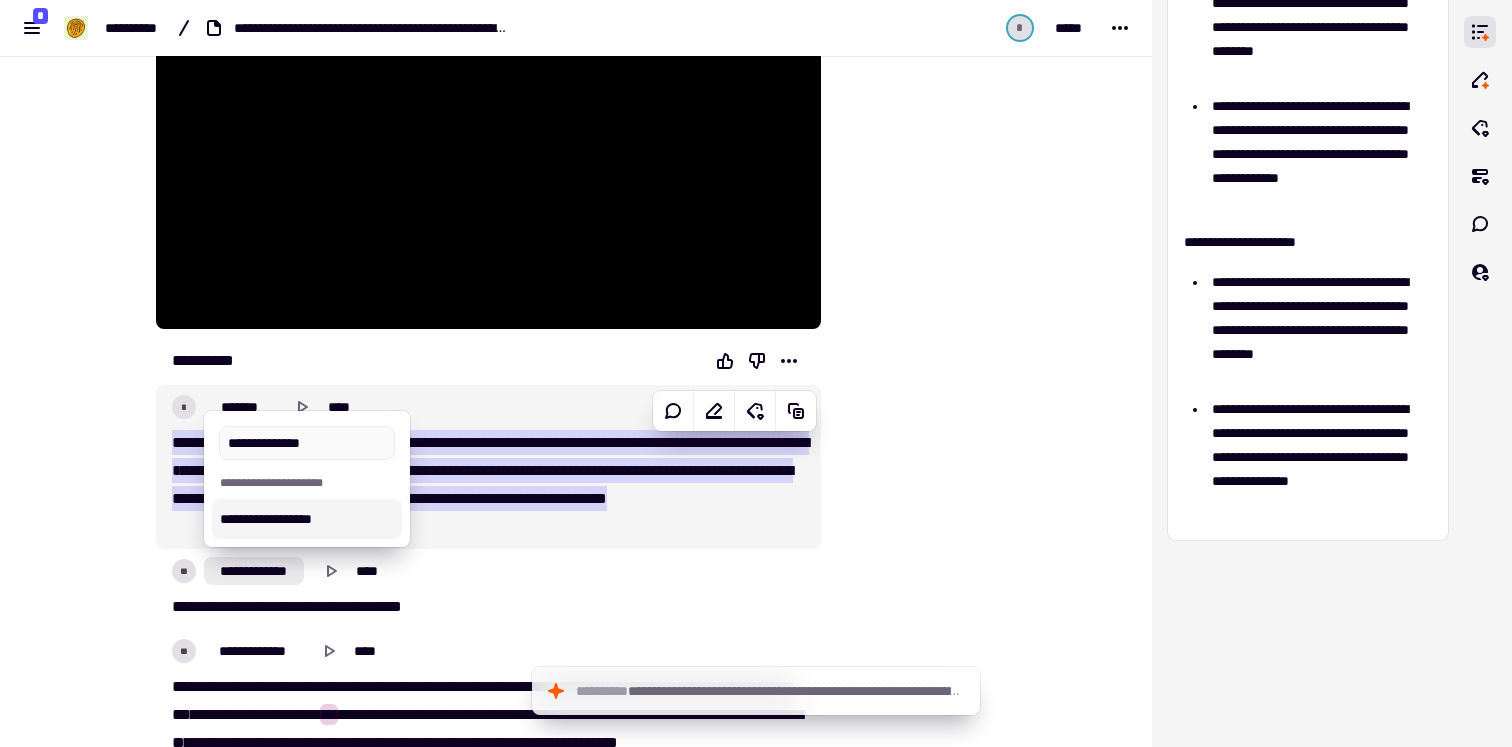 click on "**********" at bounding box center [307, 519] 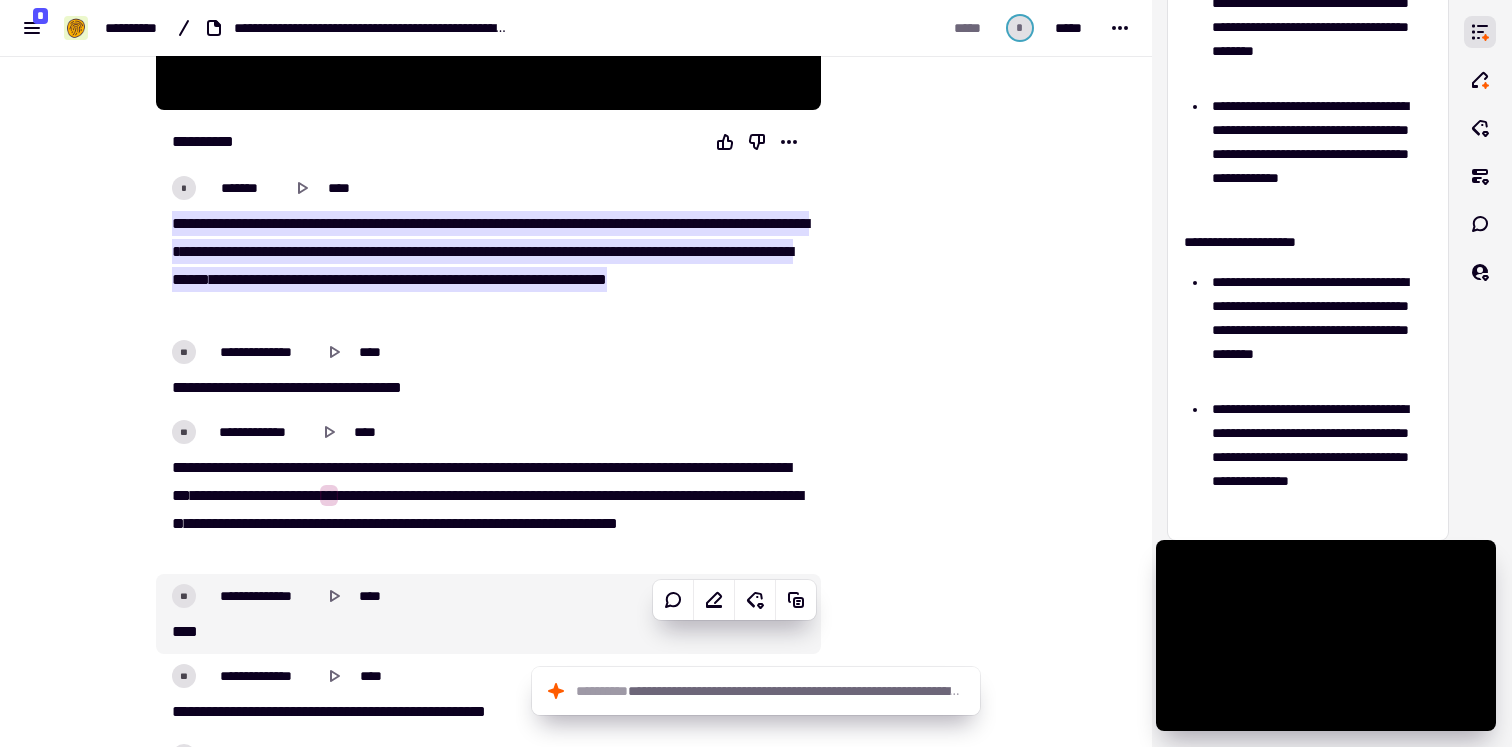 scroll, scrollTop: 548, scrollLeft: 0, axis: vertical 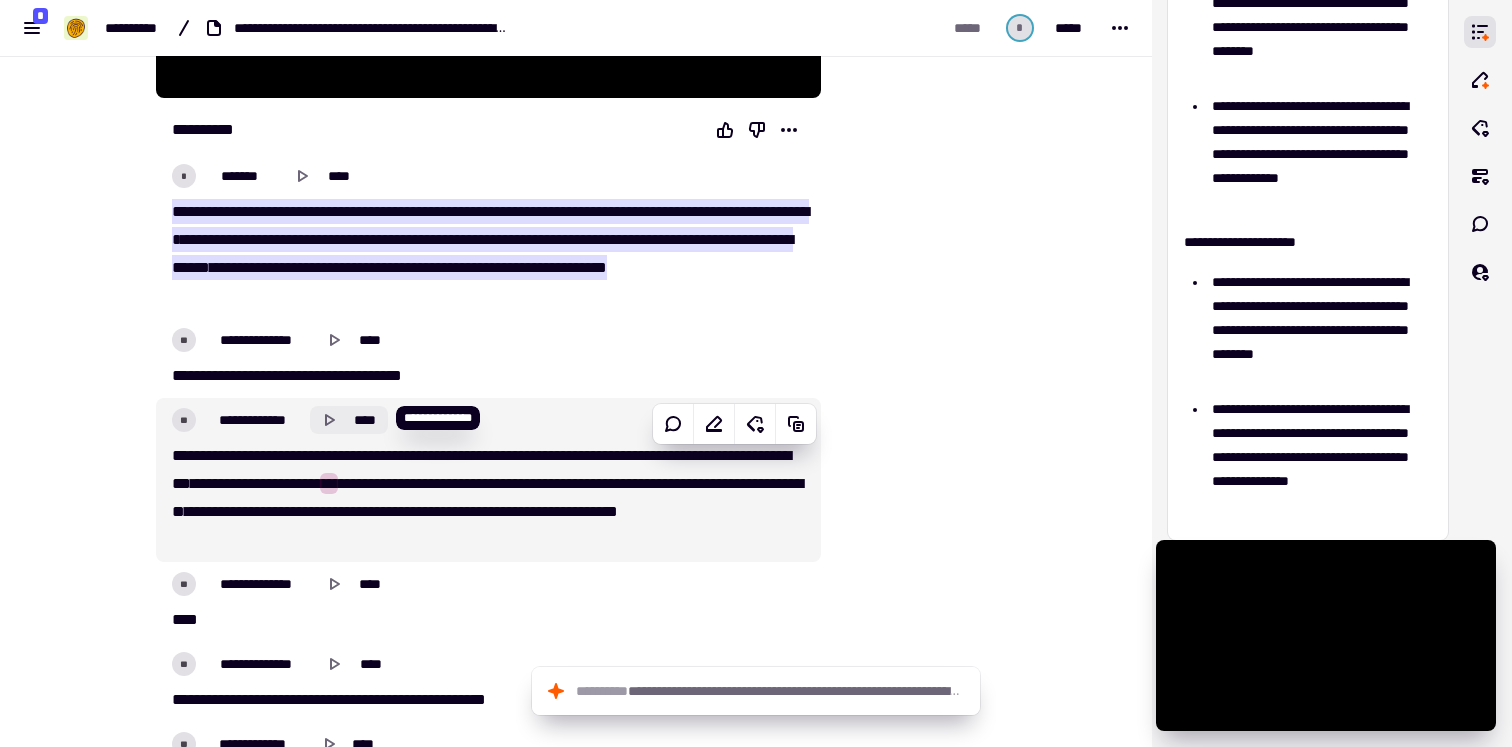 click 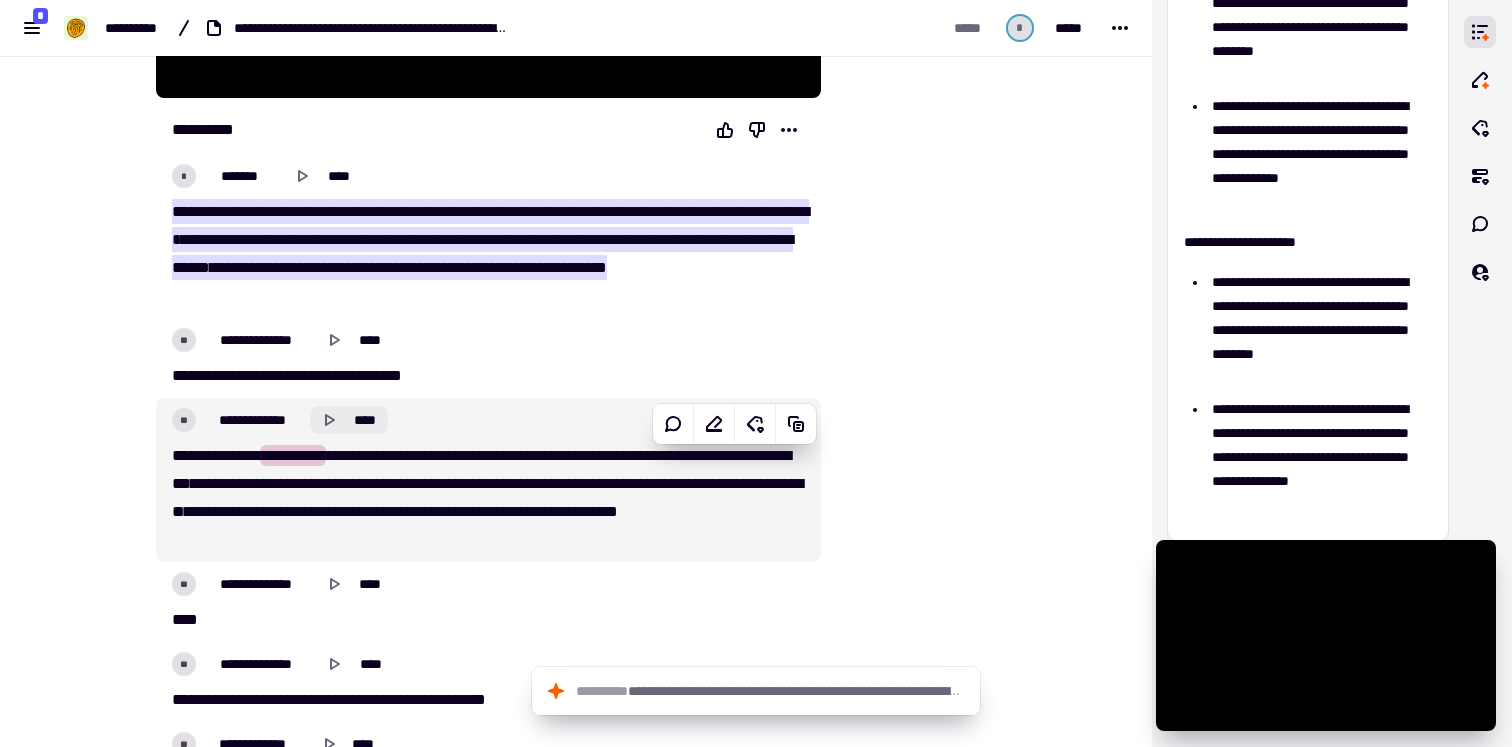 click 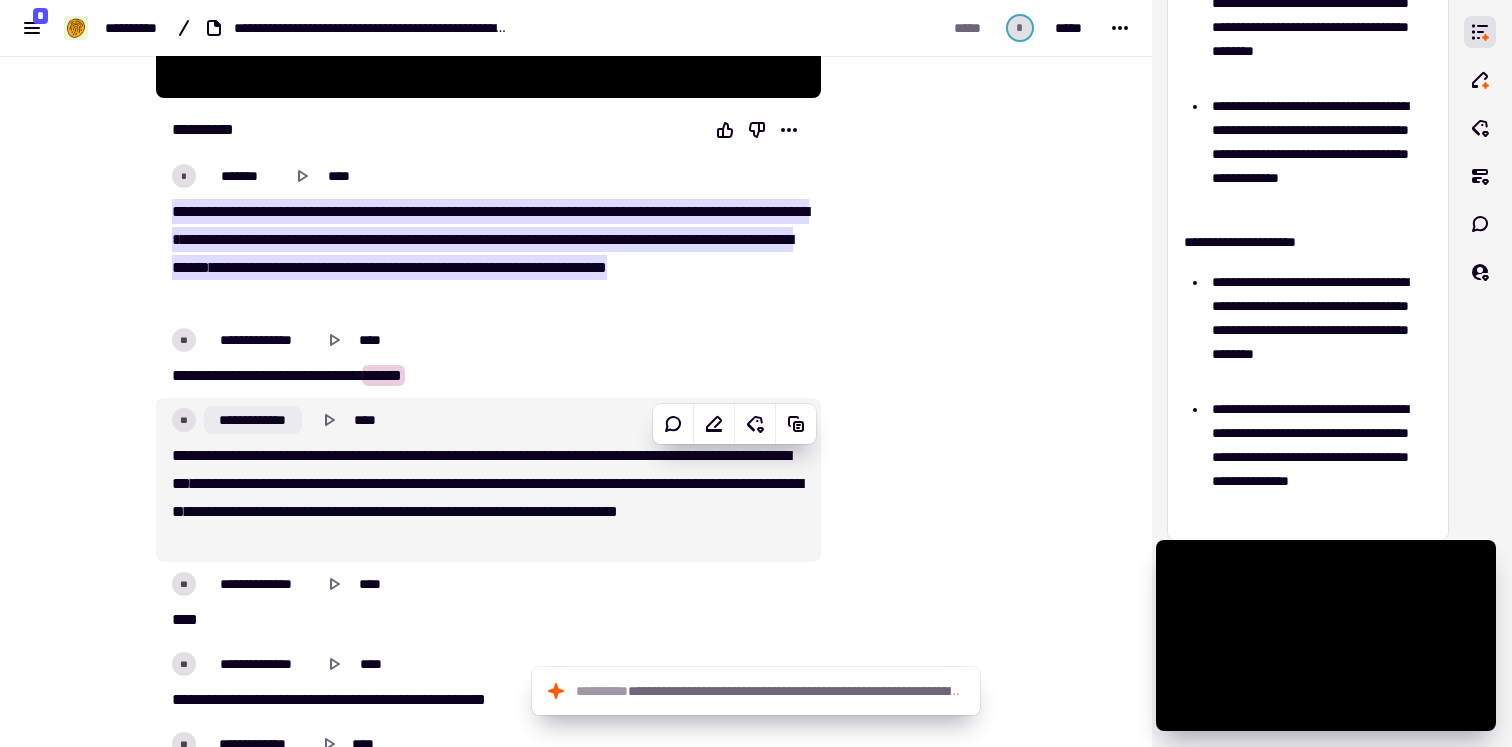 click on "**********" 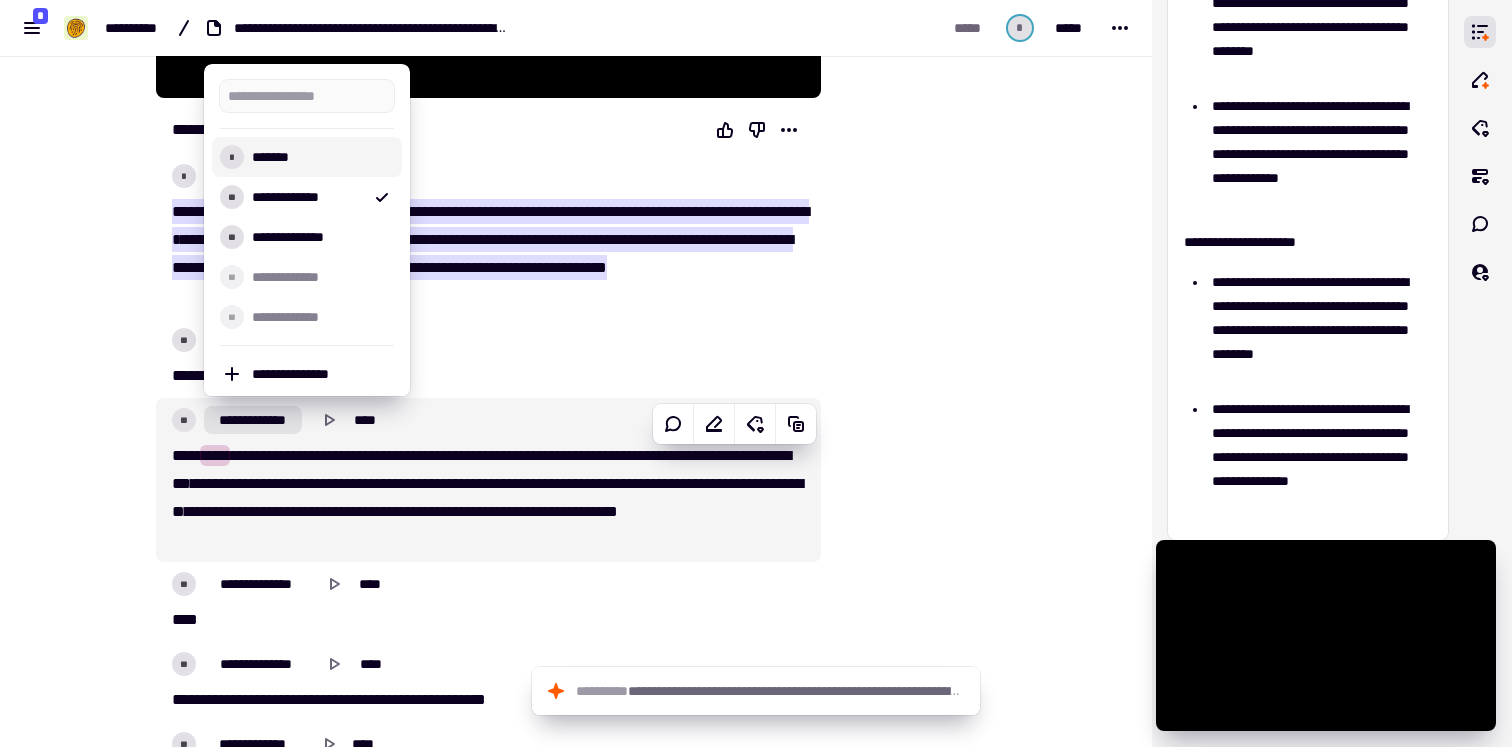 click on "*******" at bounding box center [319, 157] 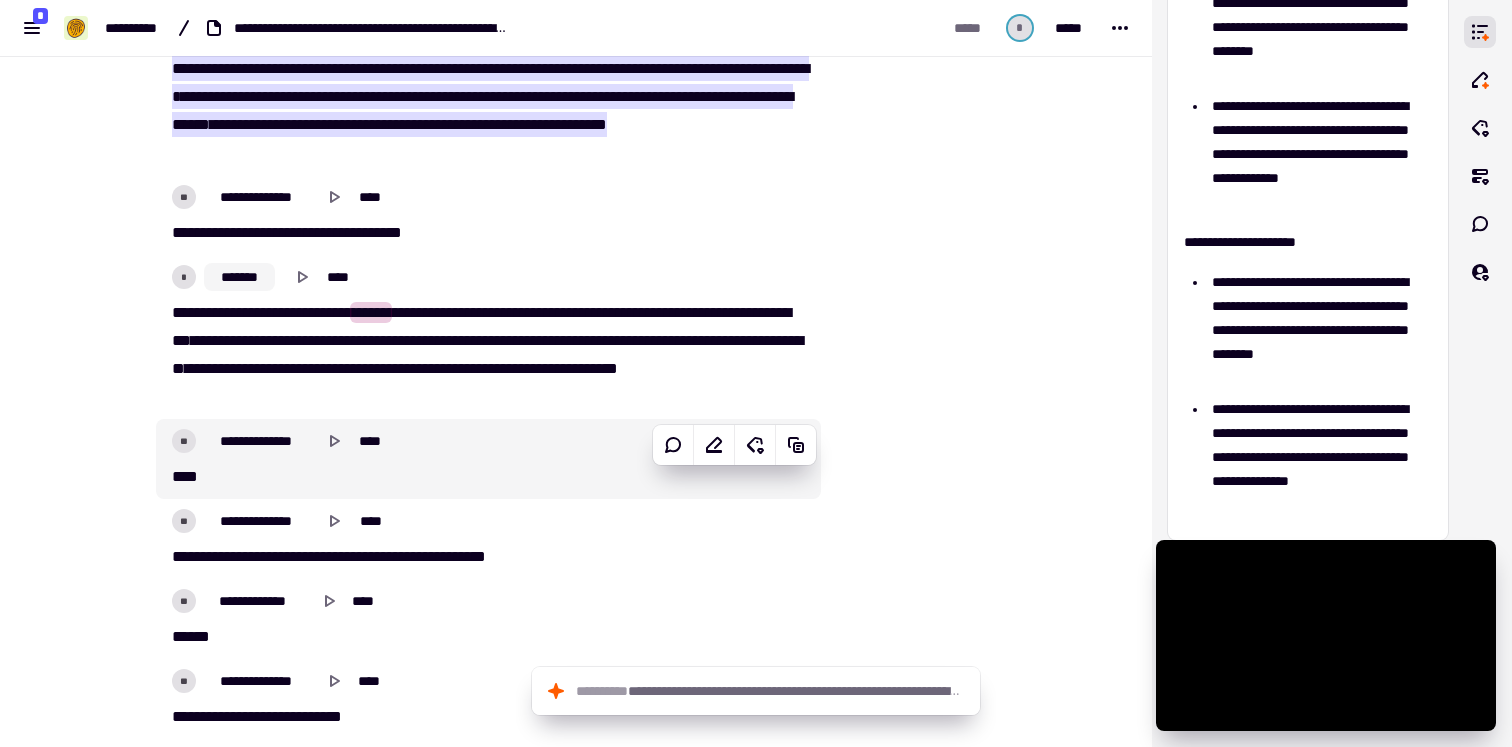 scroll, scrollTop: 793, scrollLeft: 0, axis: vertical 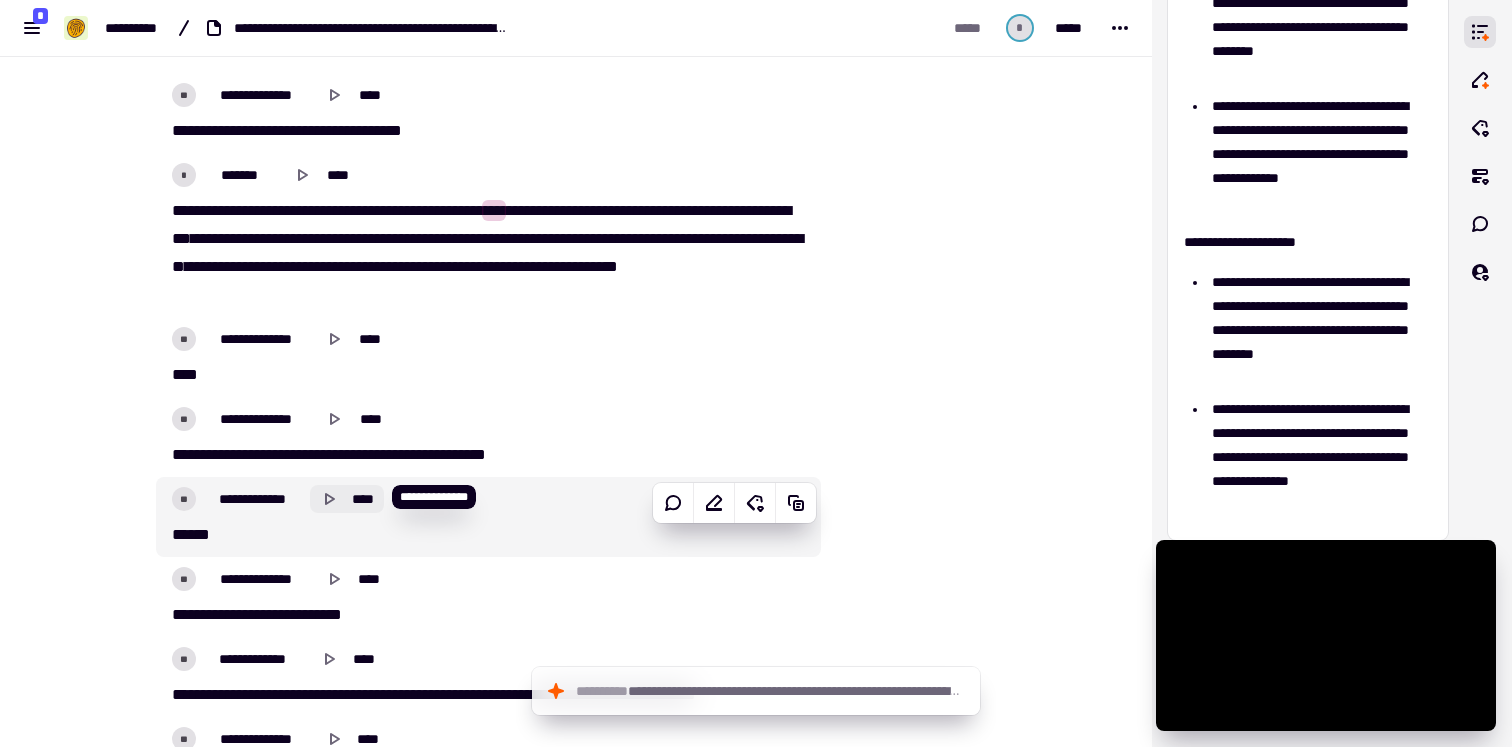 click 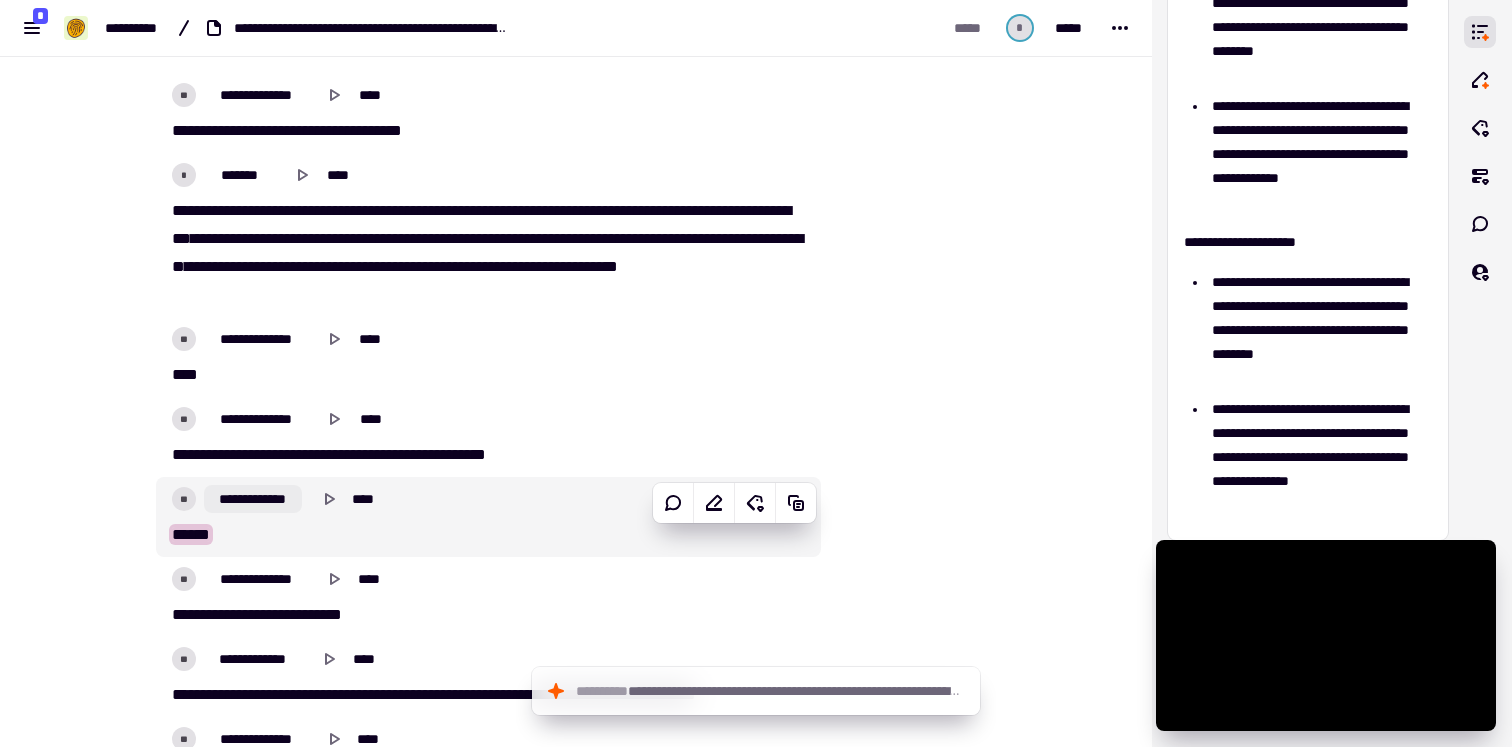 click on "**********" 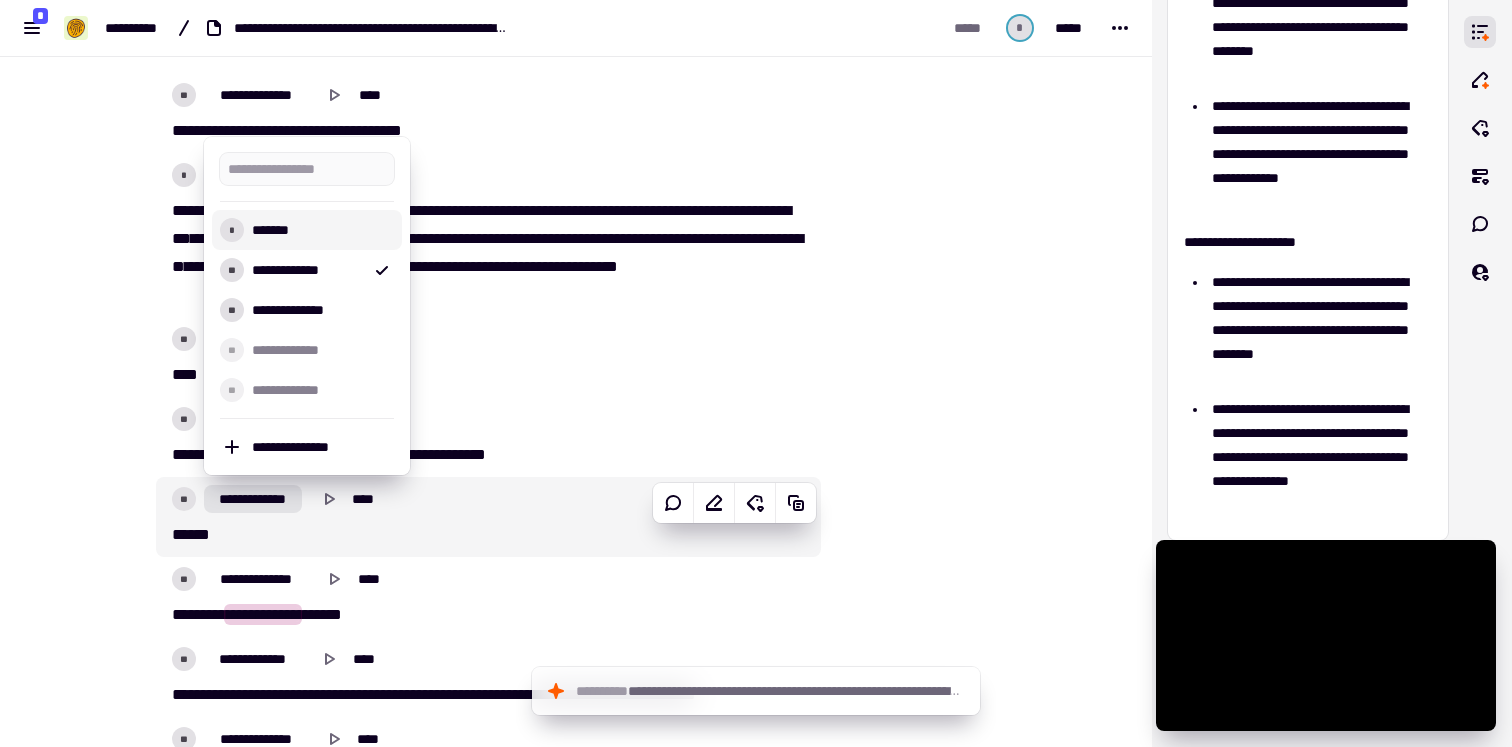 click on "*******" at bounding box center [319, 230] 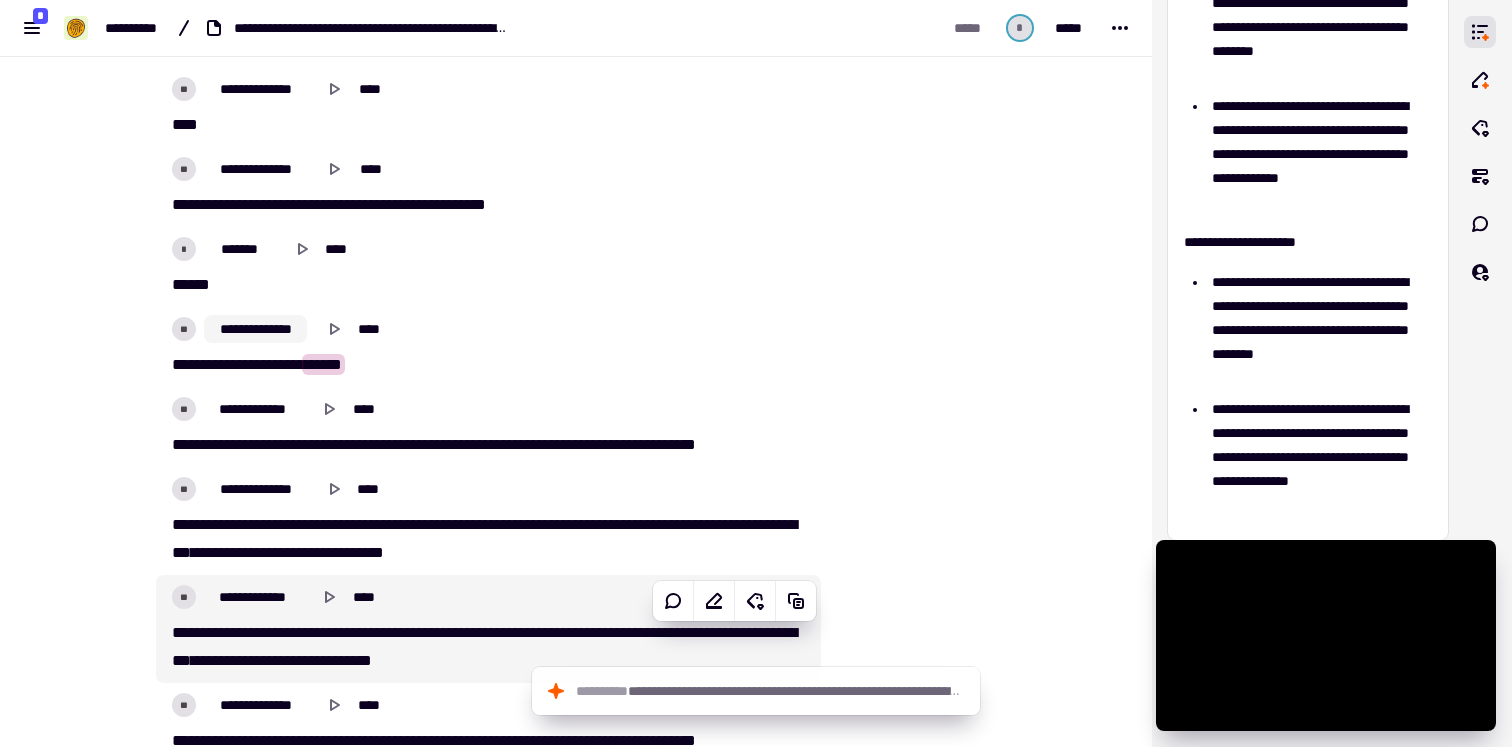 scroll, scrollTop: 1090, scrollLeft: 0, axis: vertical 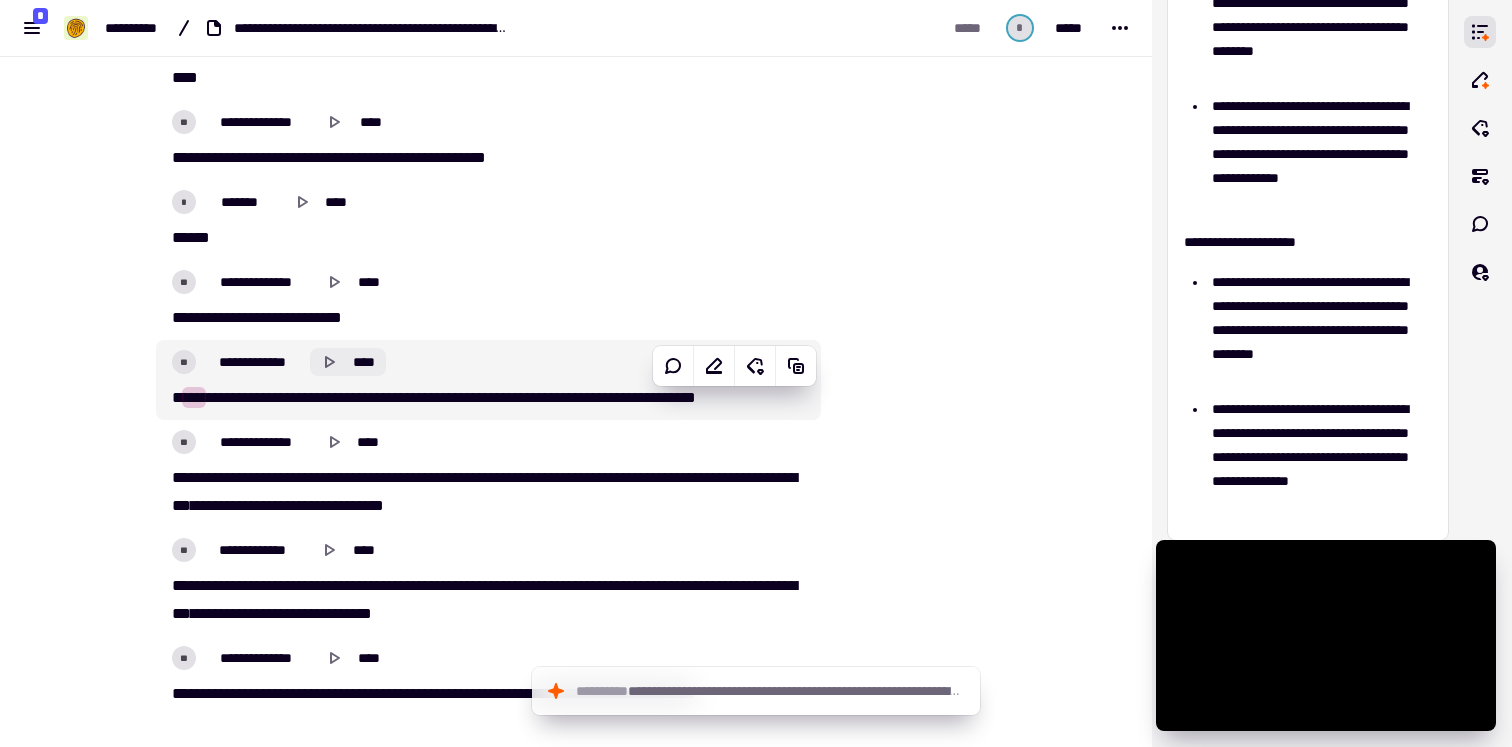 click 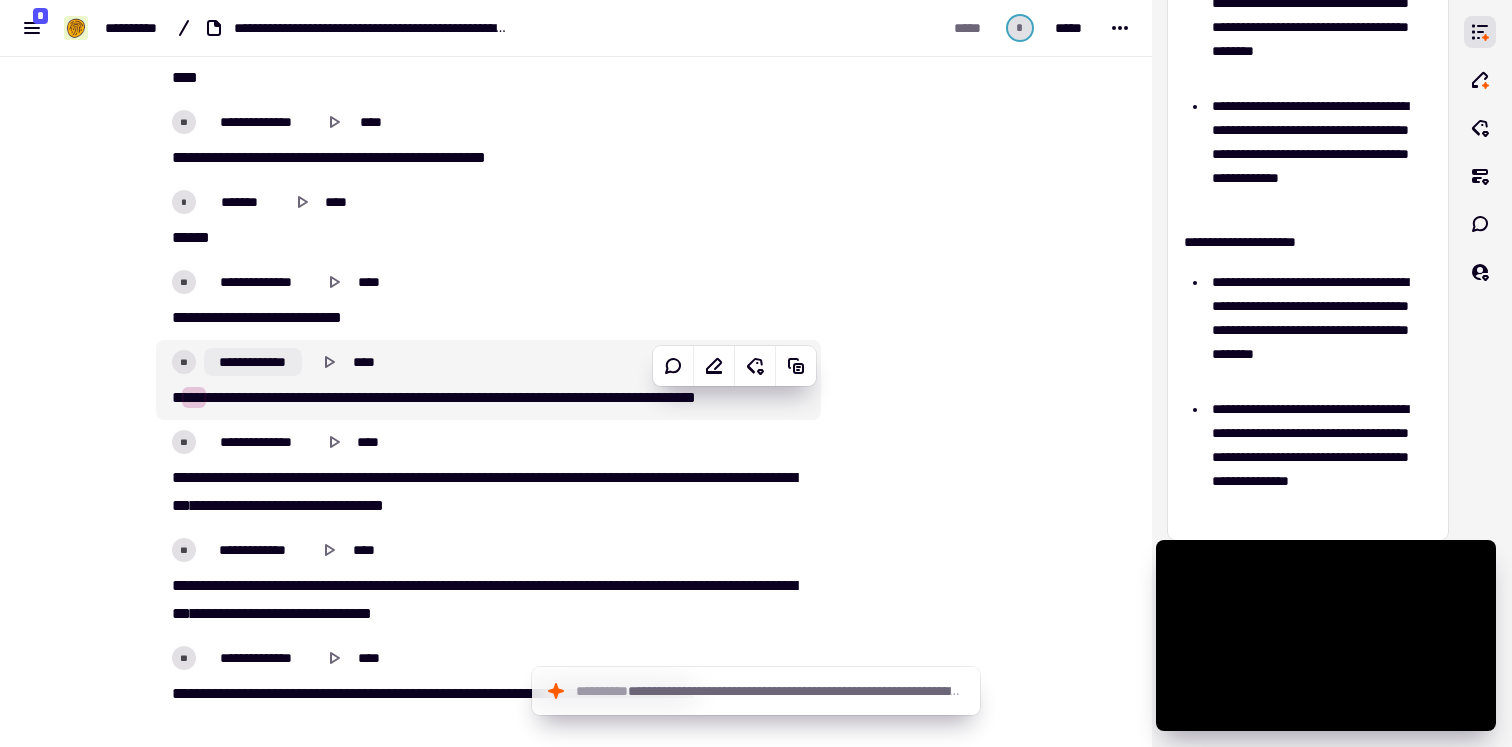 click on "**********" 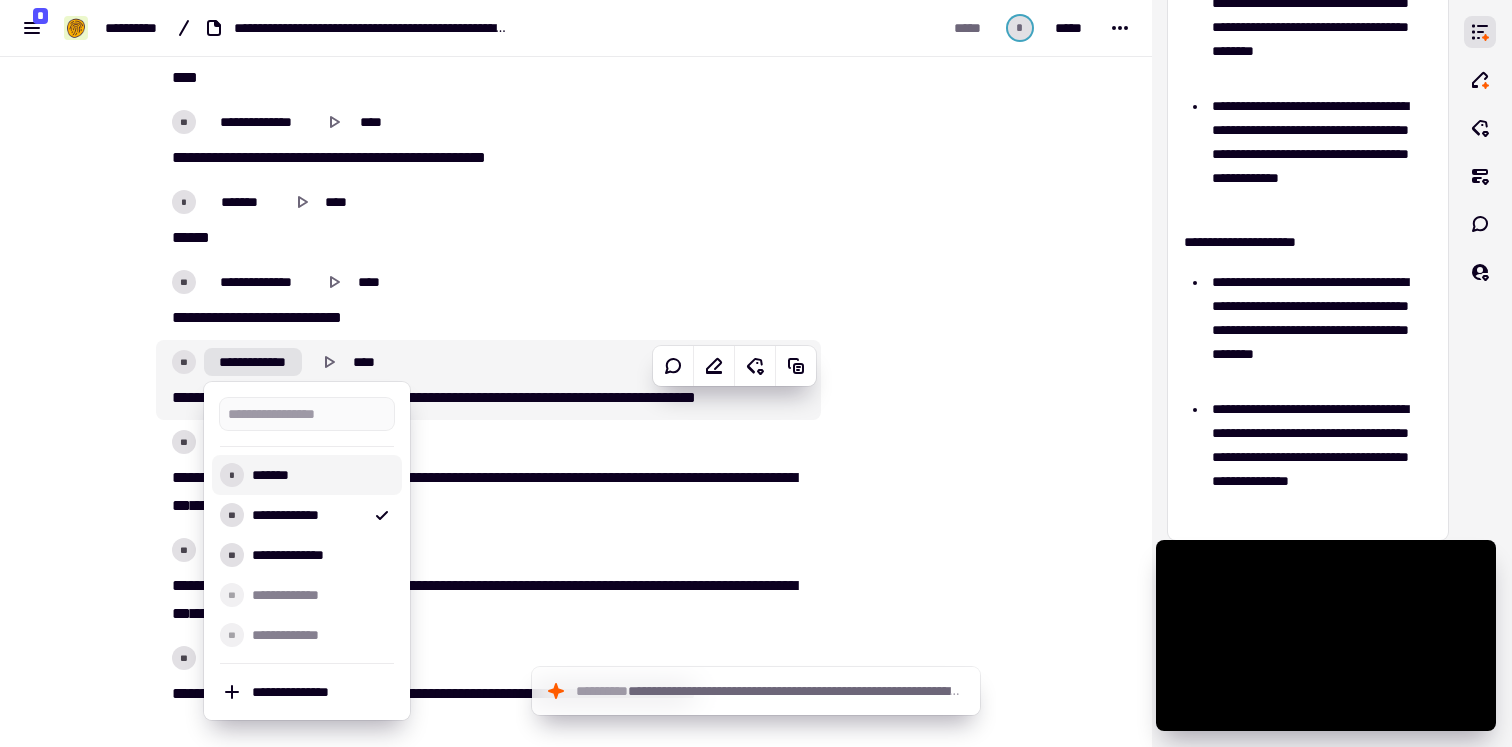 click on "*******" at bounding box center [319, 475] 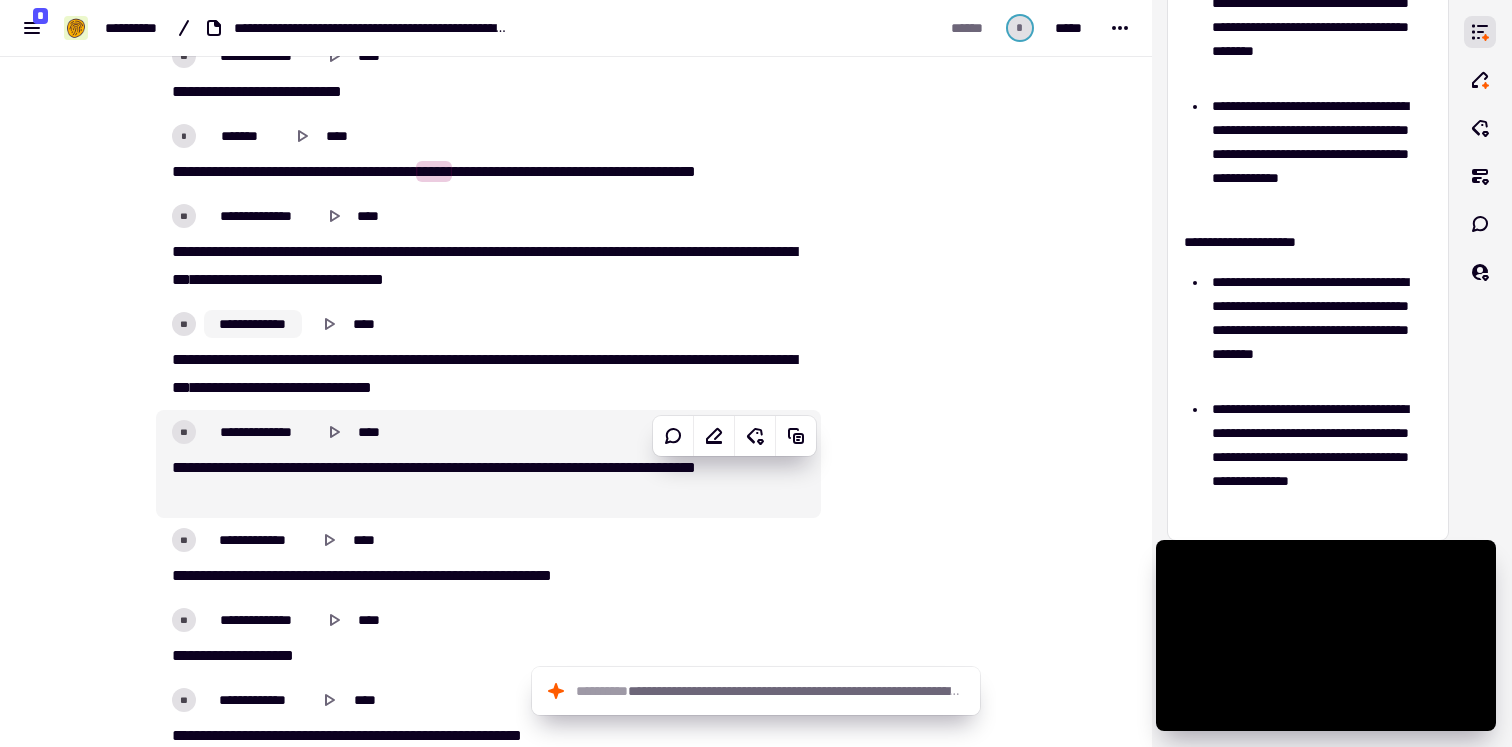 scroll, scrollTop: 1286, scrollLeft: 0, axis: vertical 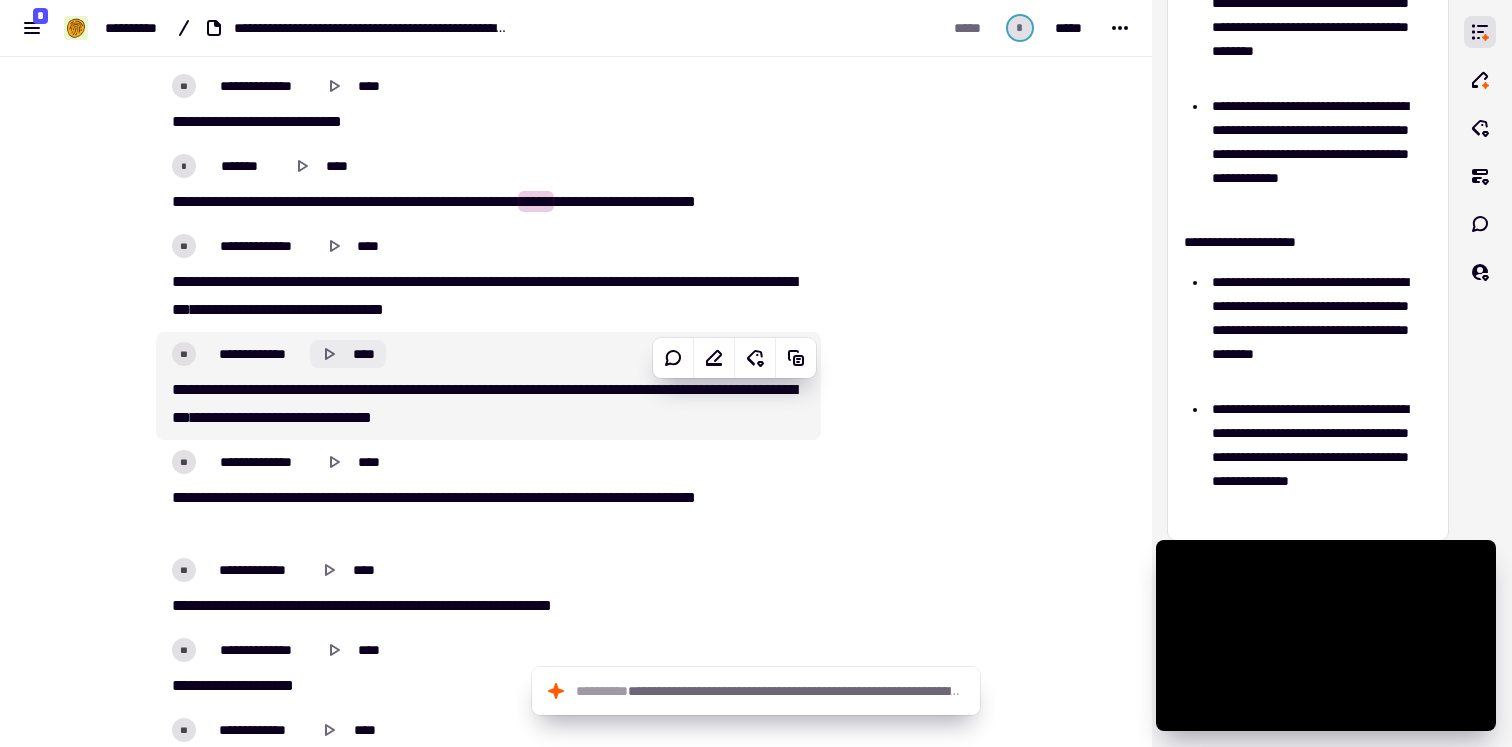 click 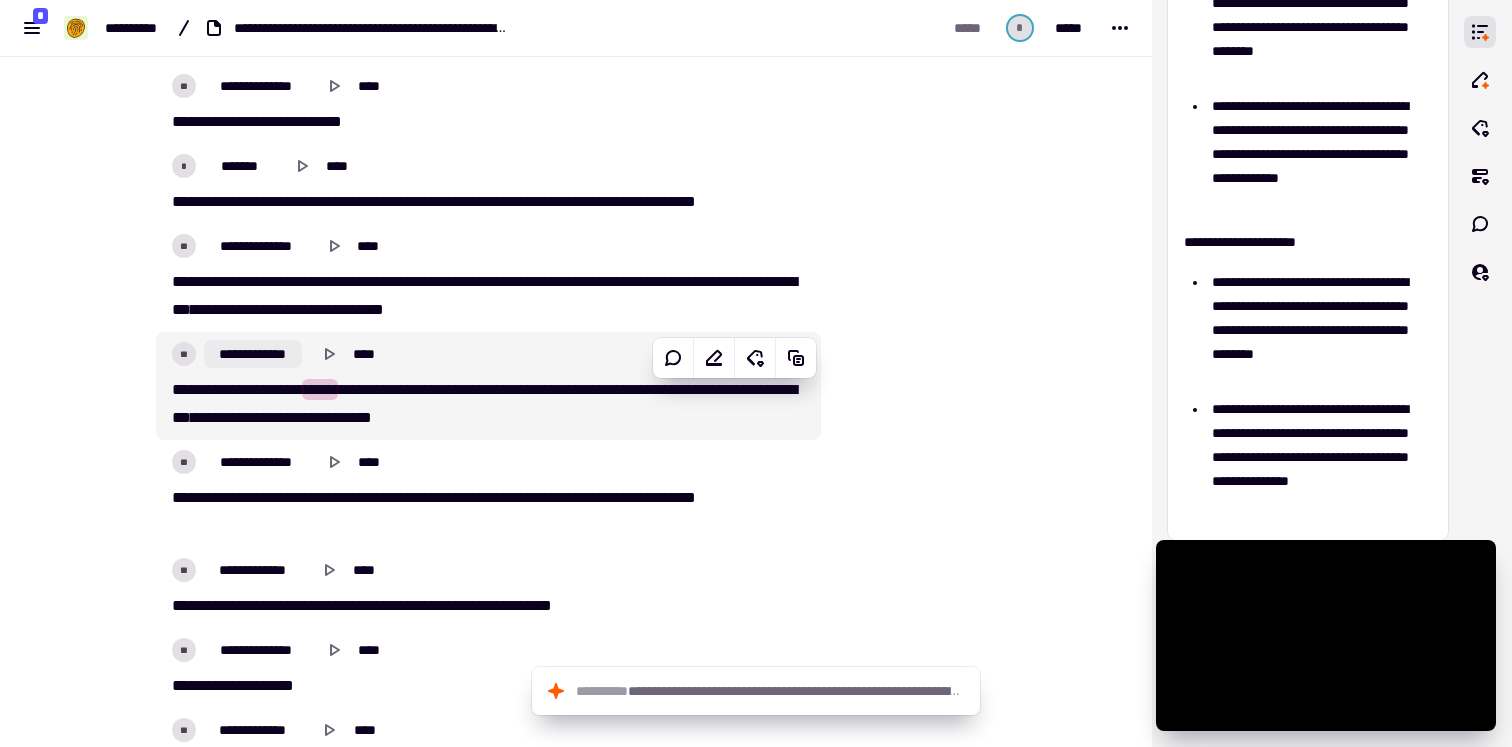 click on "**********" 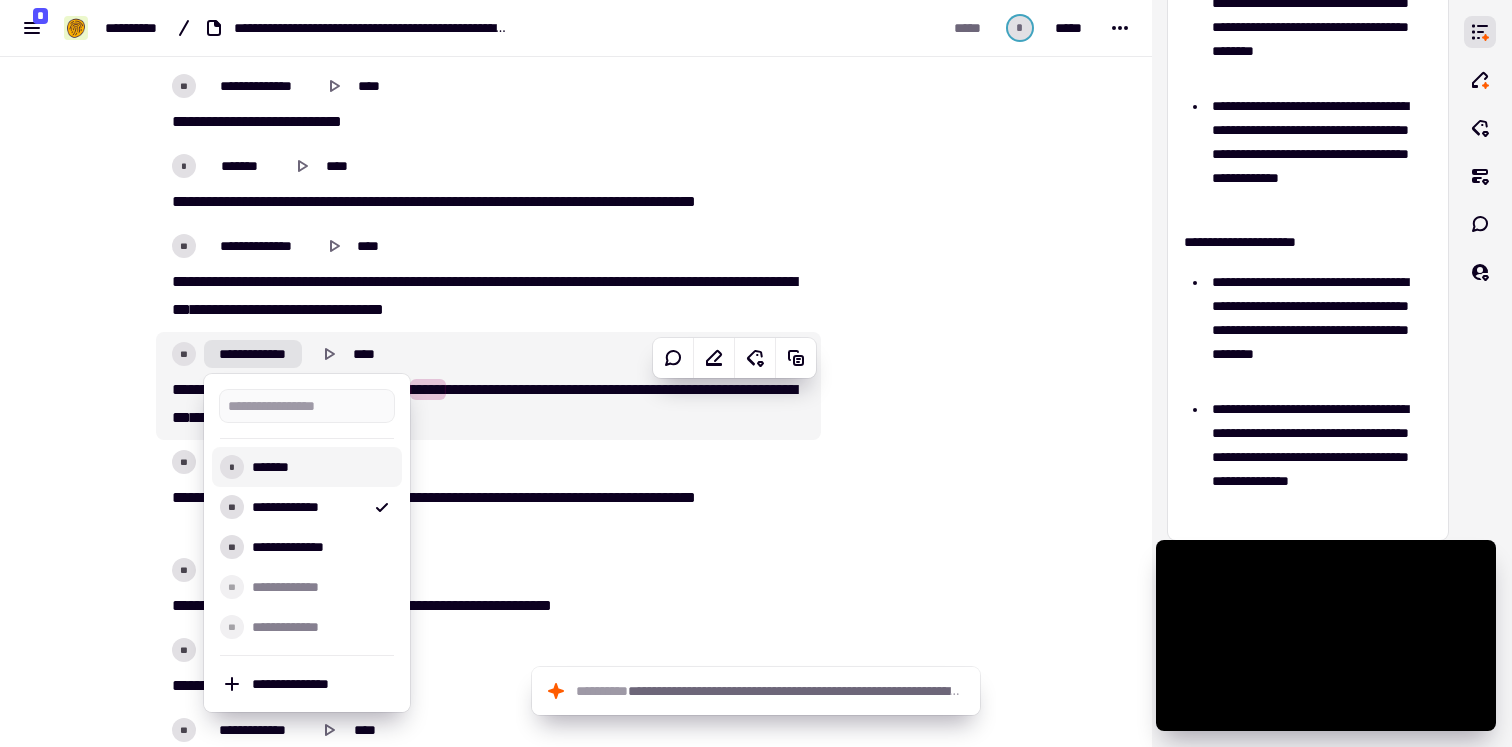 click on "*******" at bounding box center (319, 467) 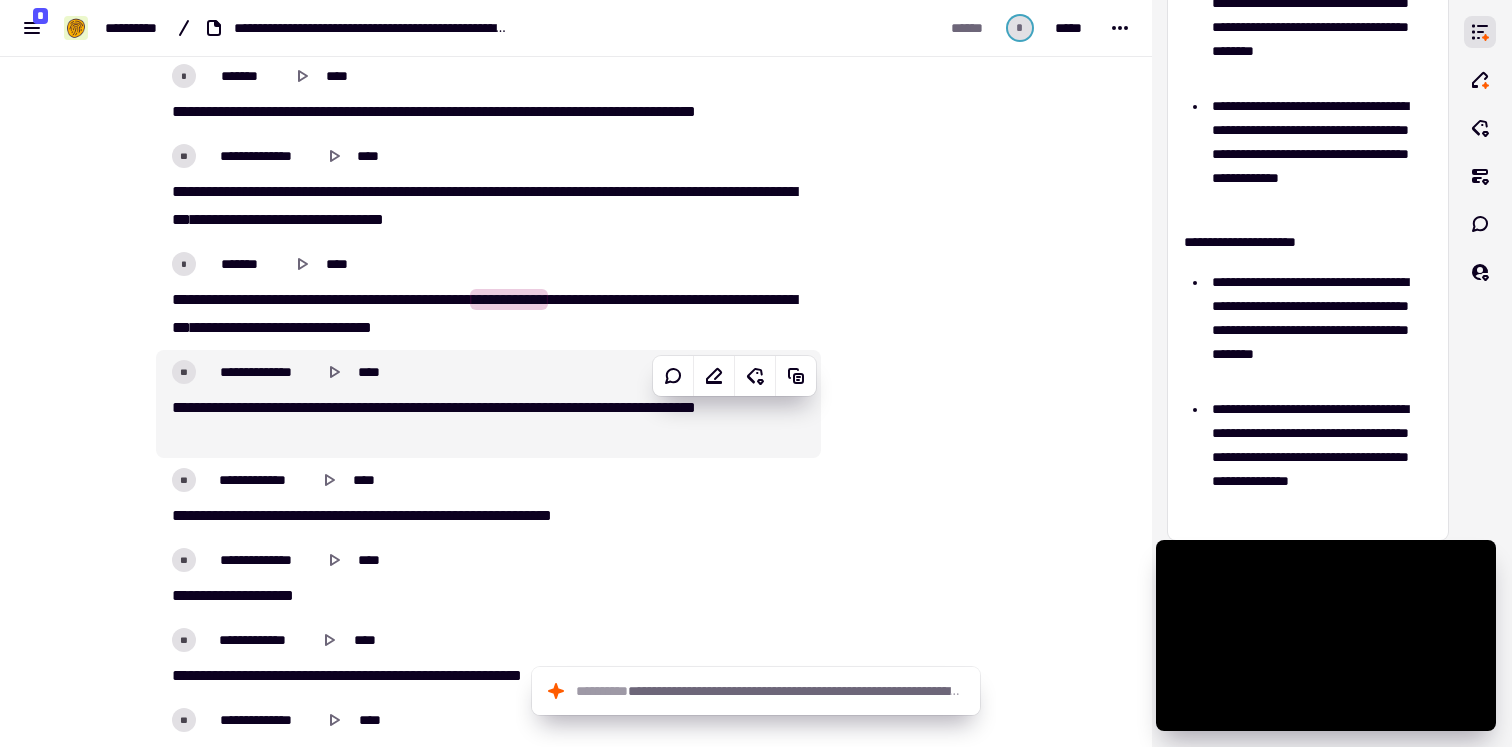 scroll, scrollTop: 1417, scrollLeft: 0, axis: vertical 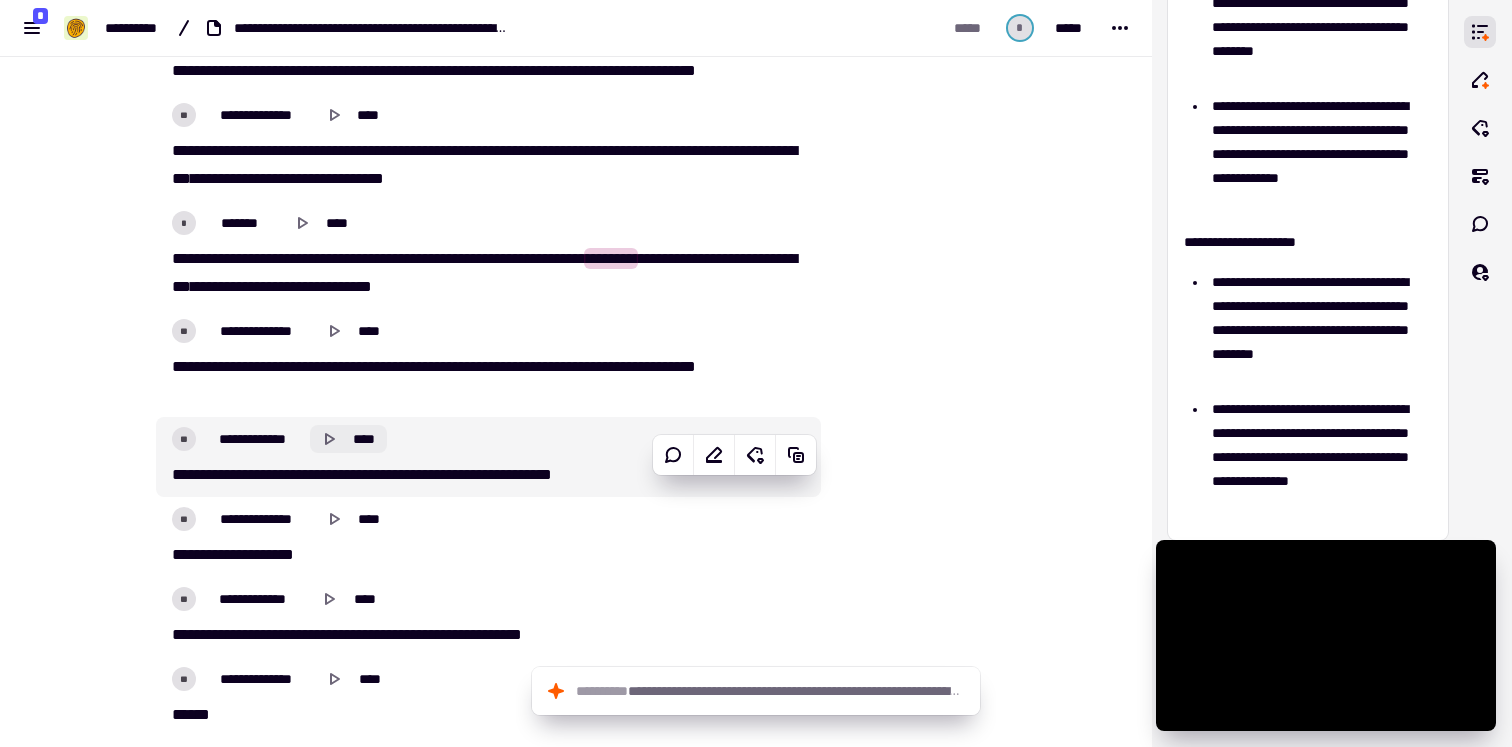 click 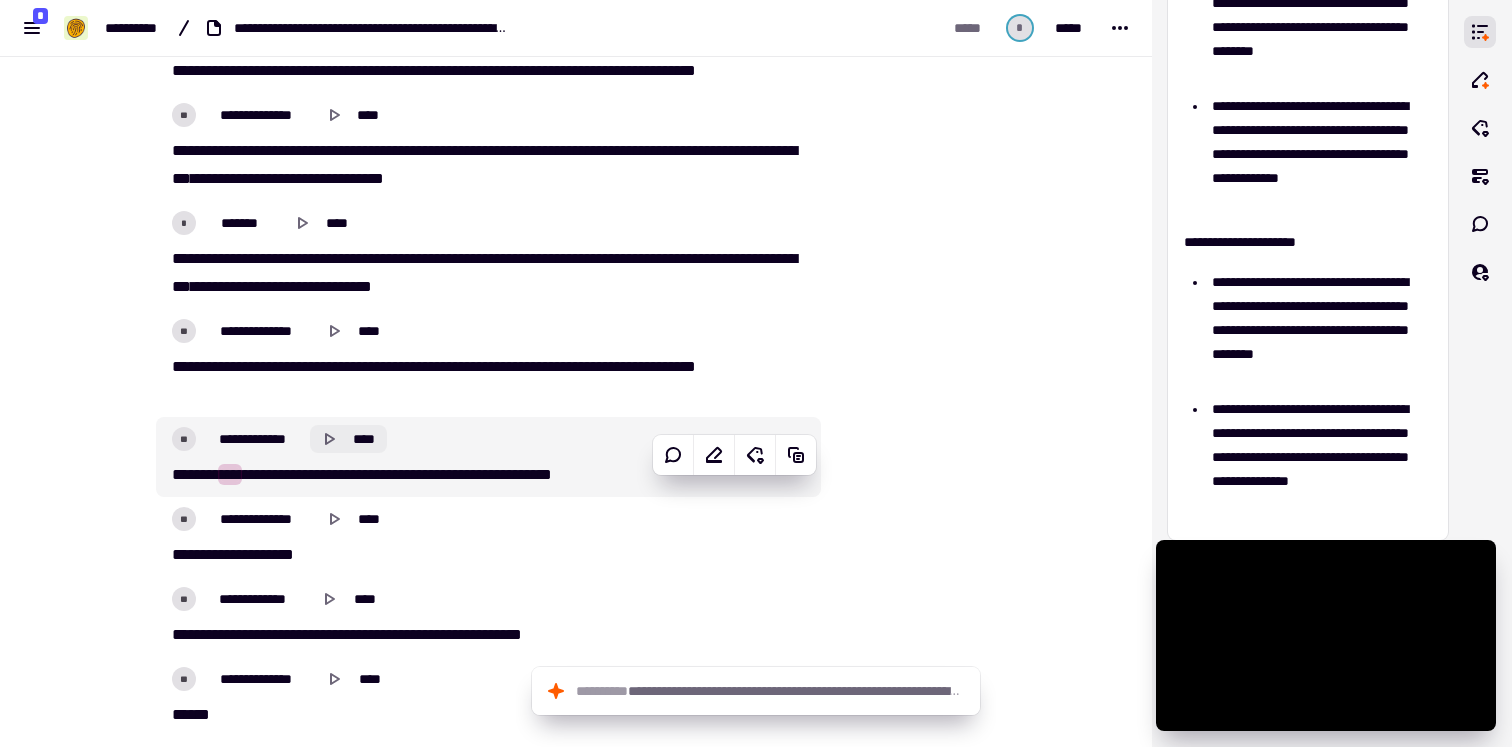 click 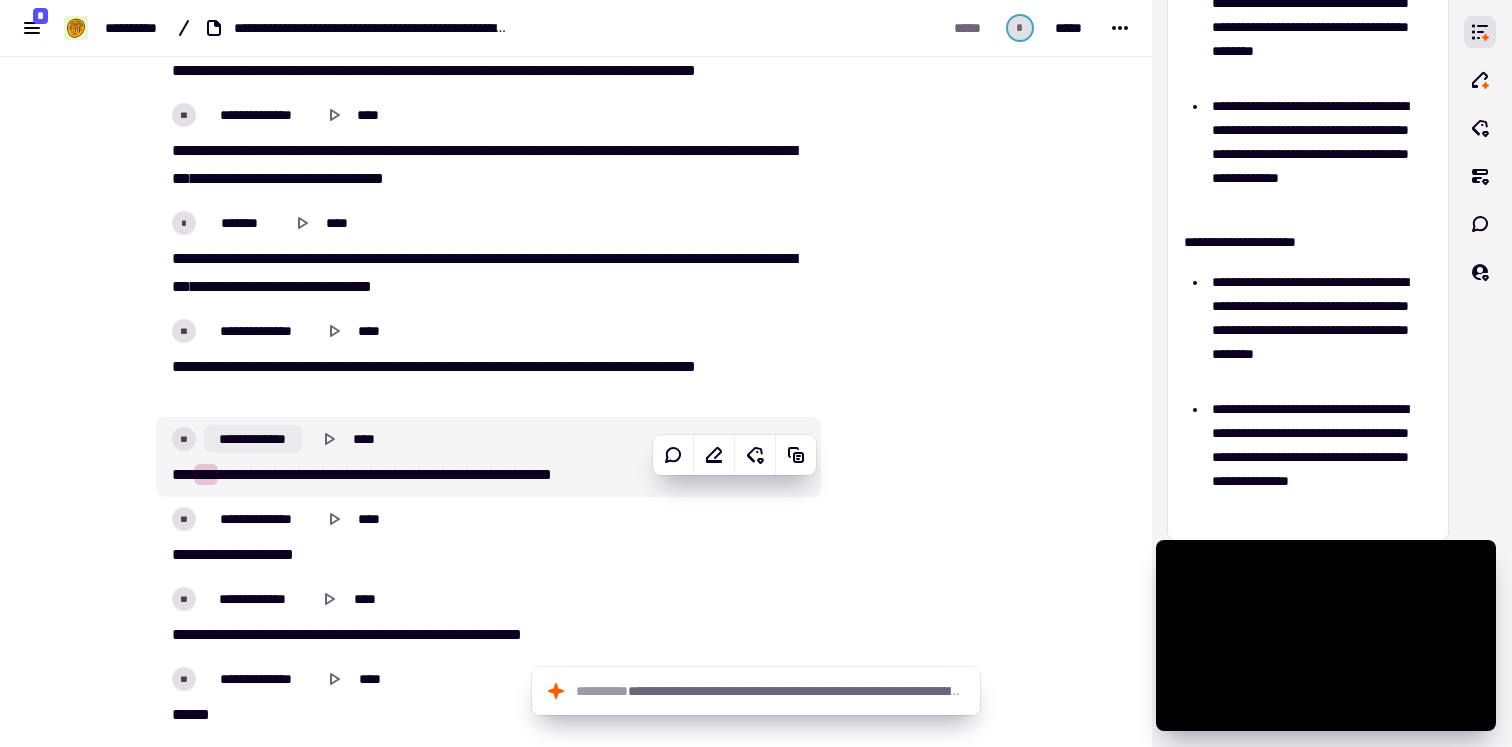 click on "**********" 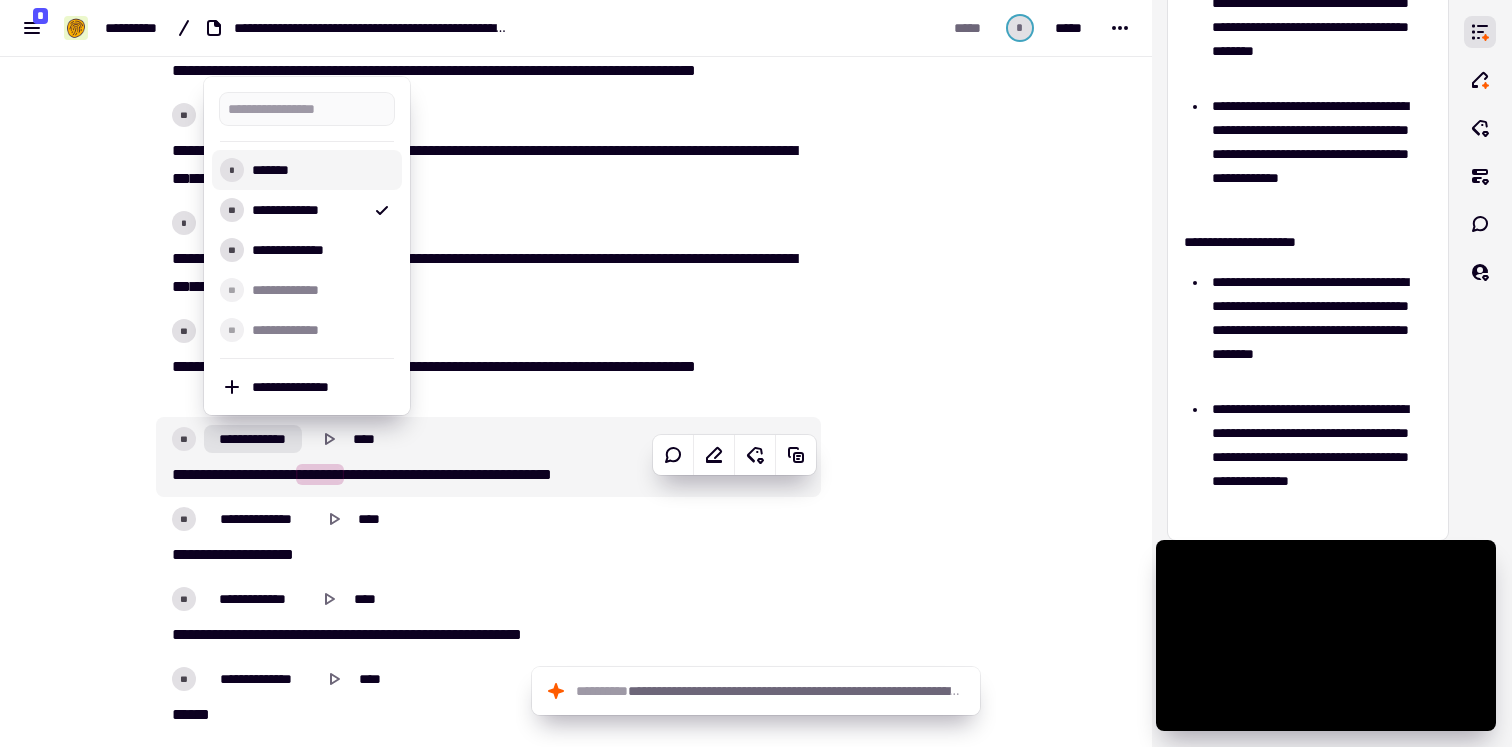 click on "*******" at bounding box center [319, 170] 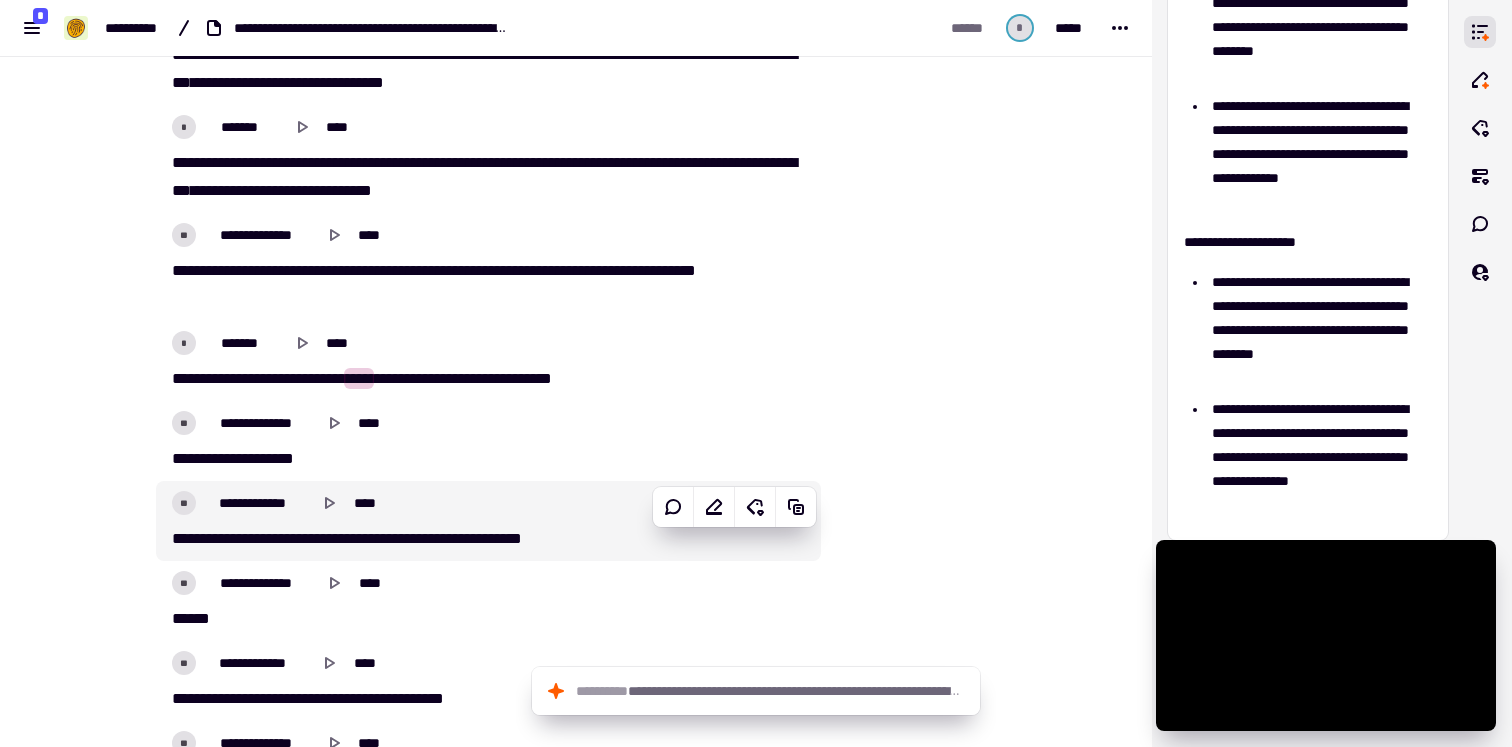 scroll, scrollTop: 1571, scrollLeft: 0, axis: vertical 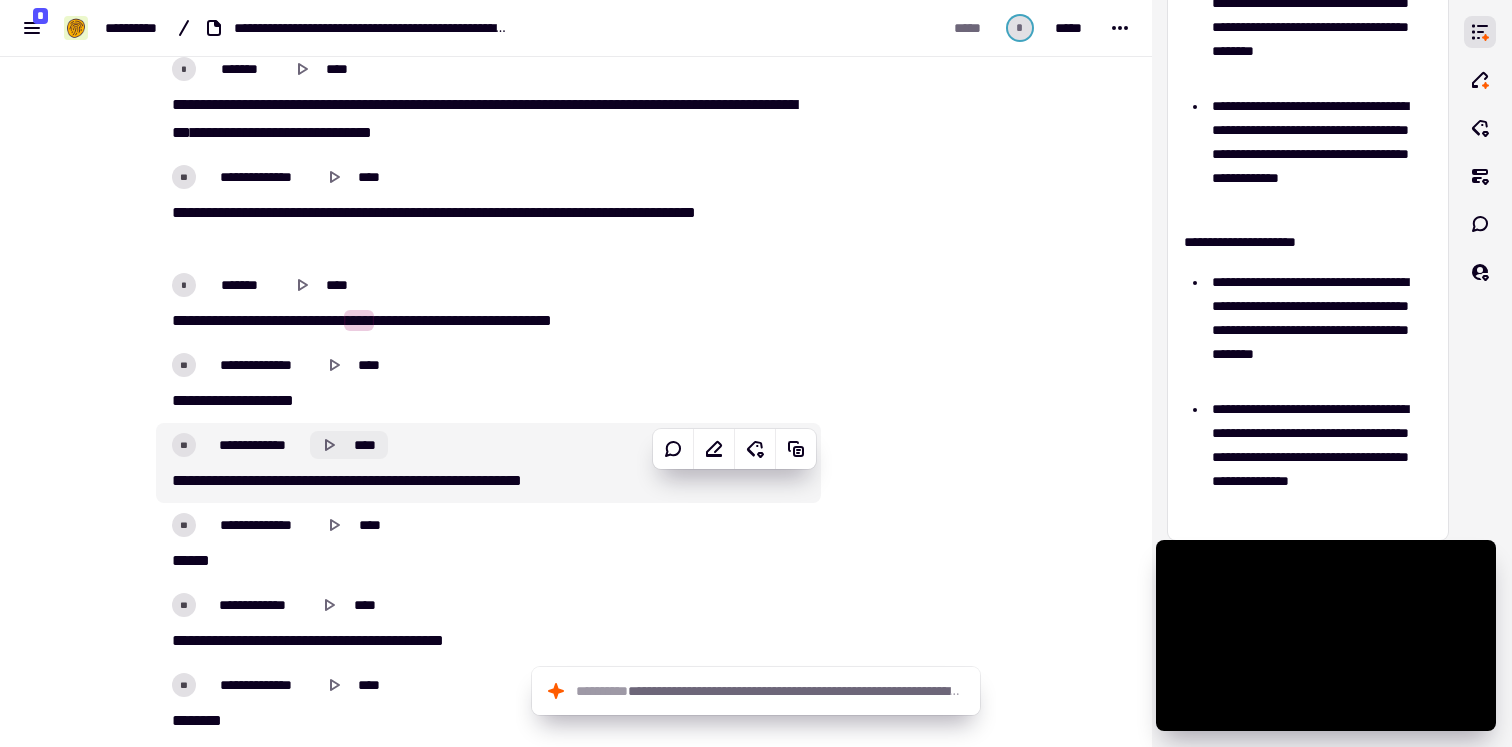 click on "****" 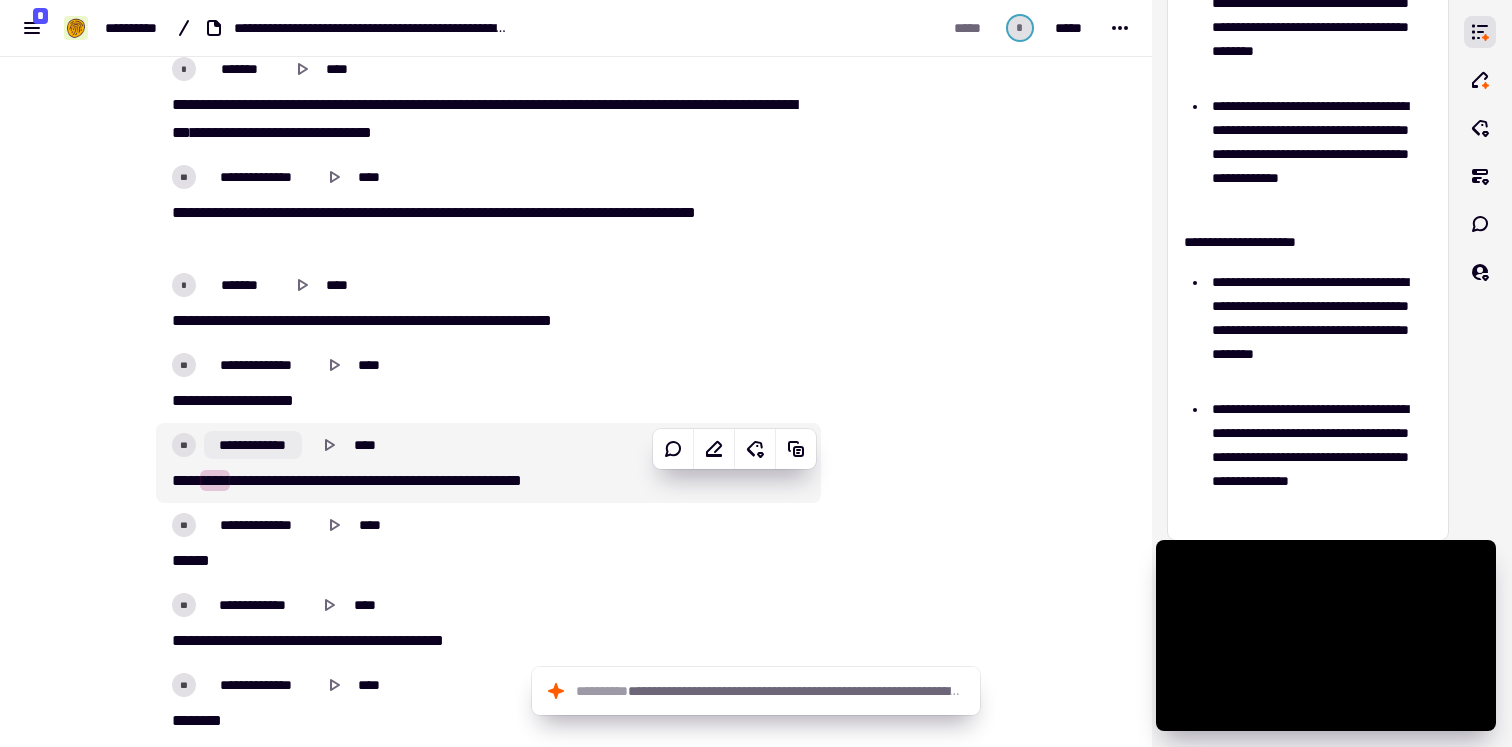 click on "**********" 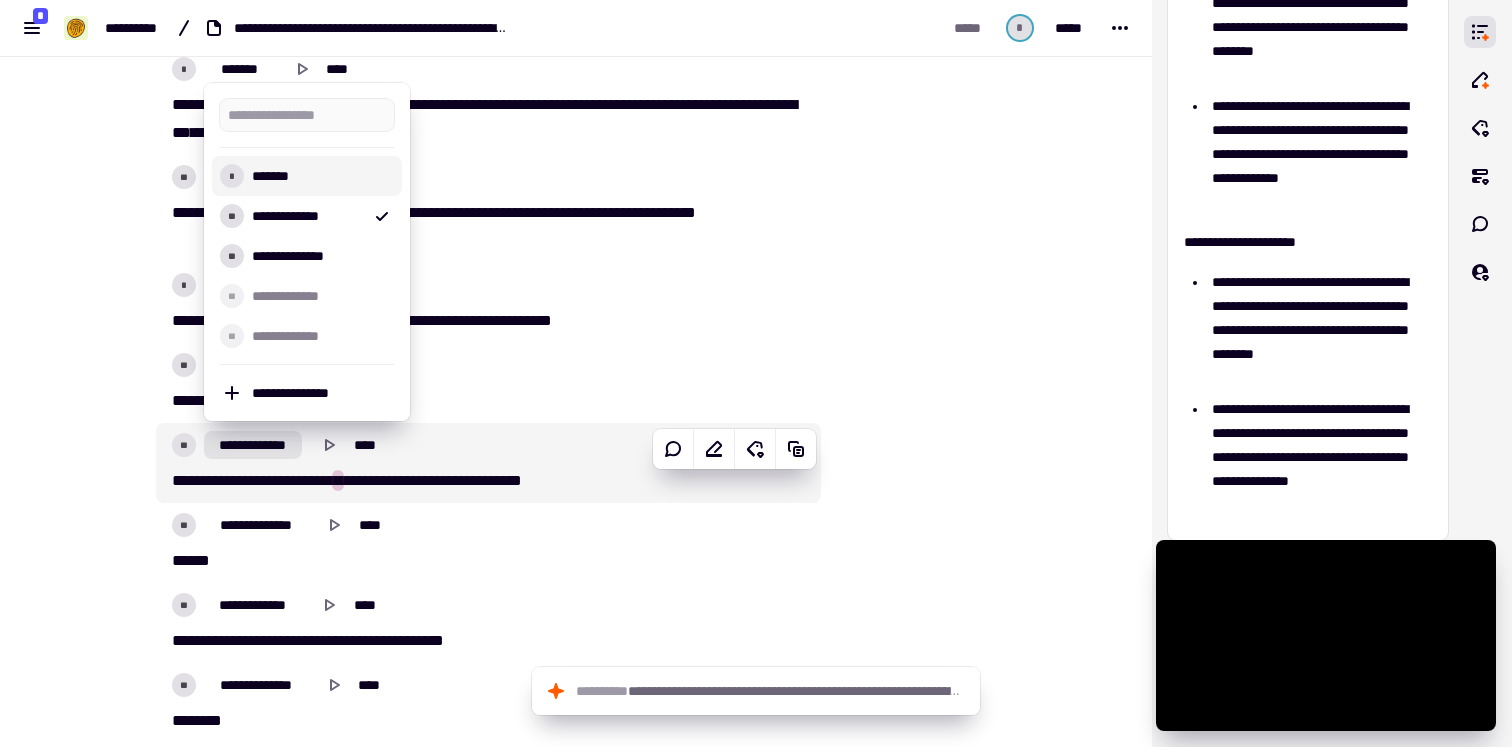 click on "*******" at bounding box center [319, 176] 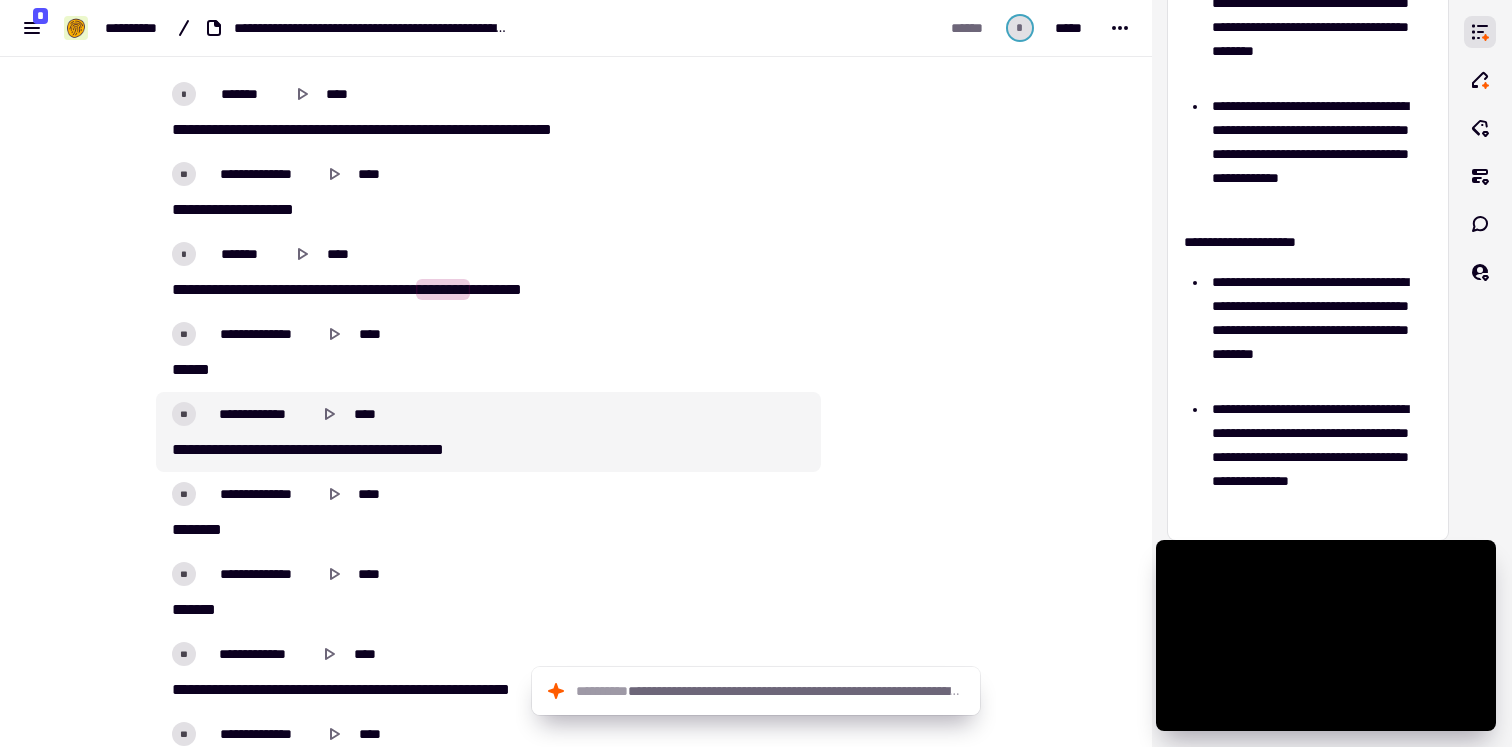 scroll, scrollTop: 1806, scrollLeft: 0, axis: vertical 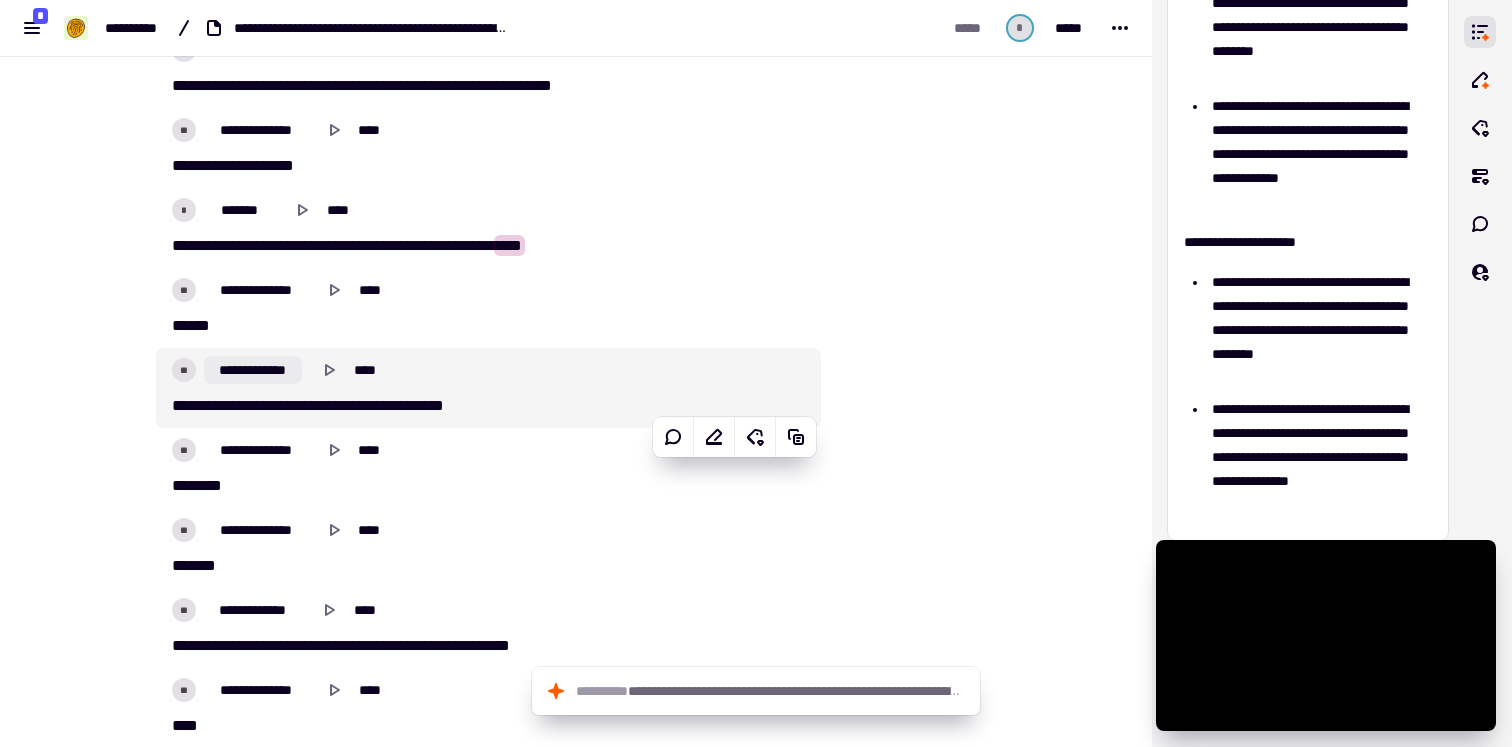 click on "**********" 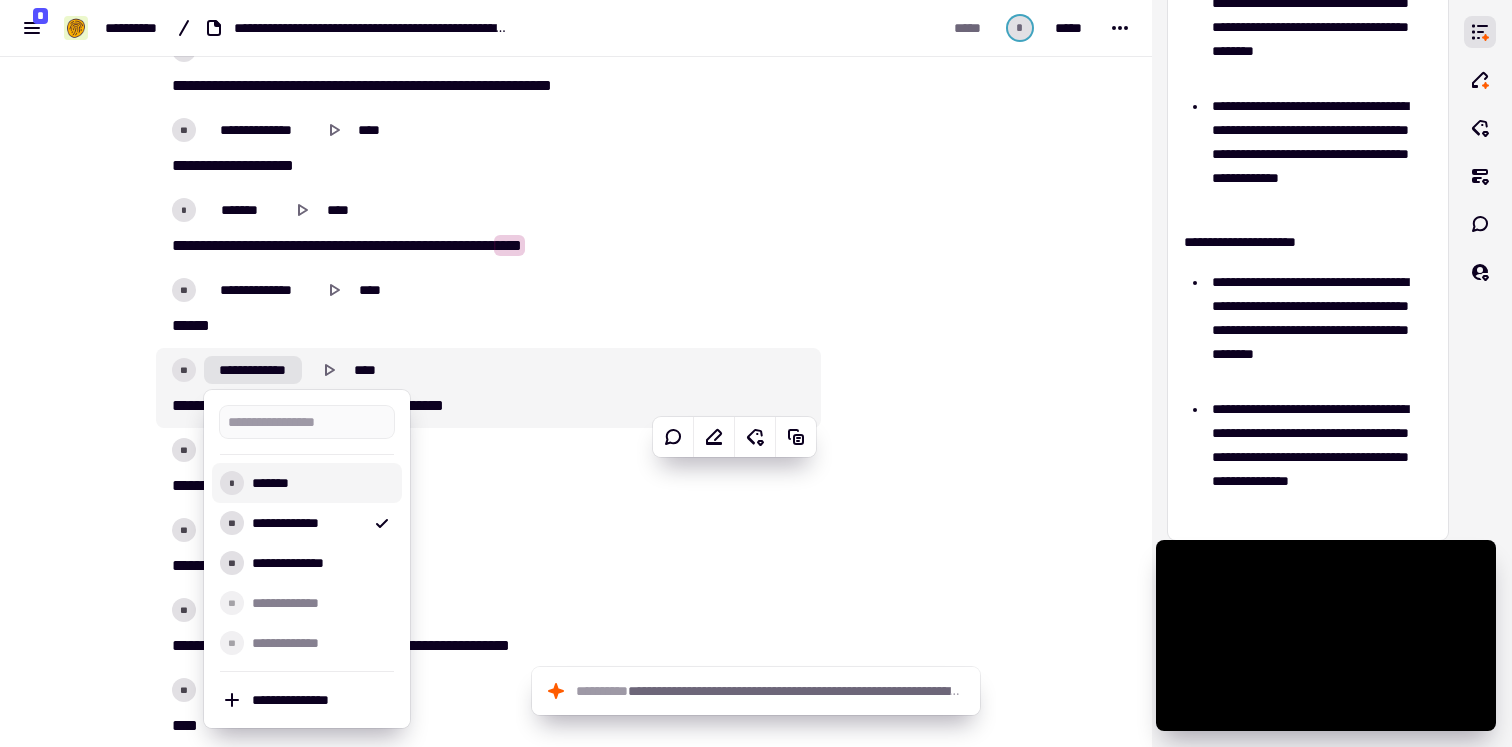 click on "*******" at bounding box center (319, 483) 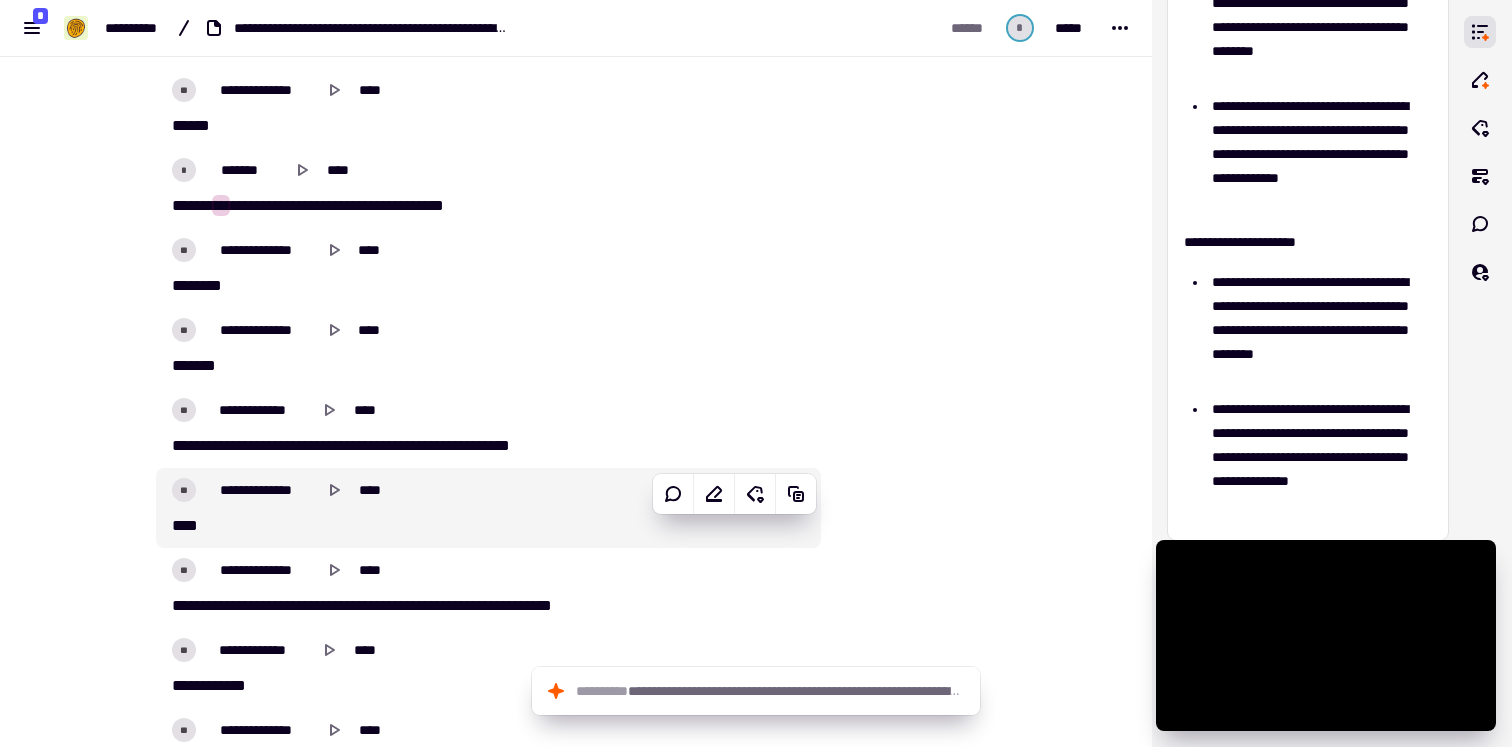 scroll, scrollTop: 2006, scrollLeft: 0, axis: vertical 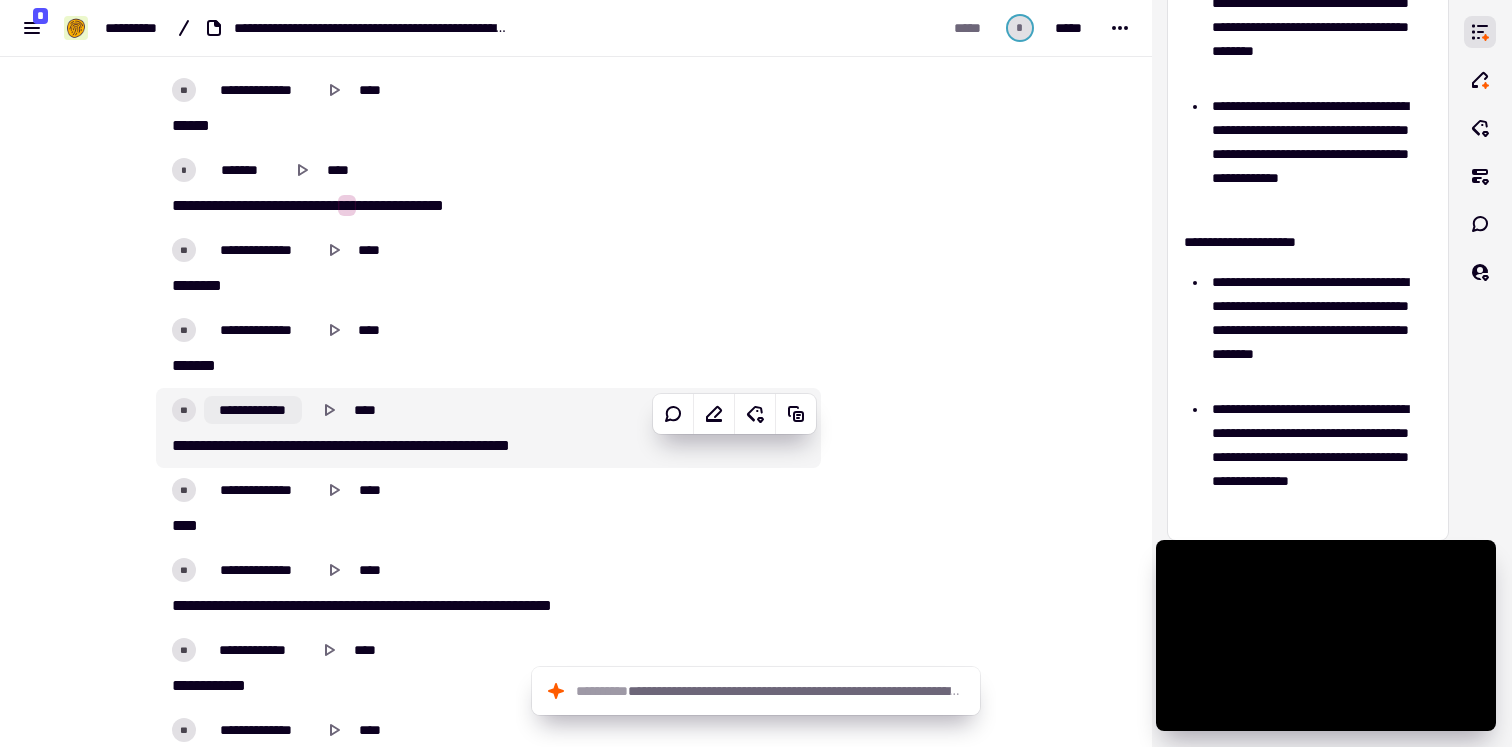 click on "**********" 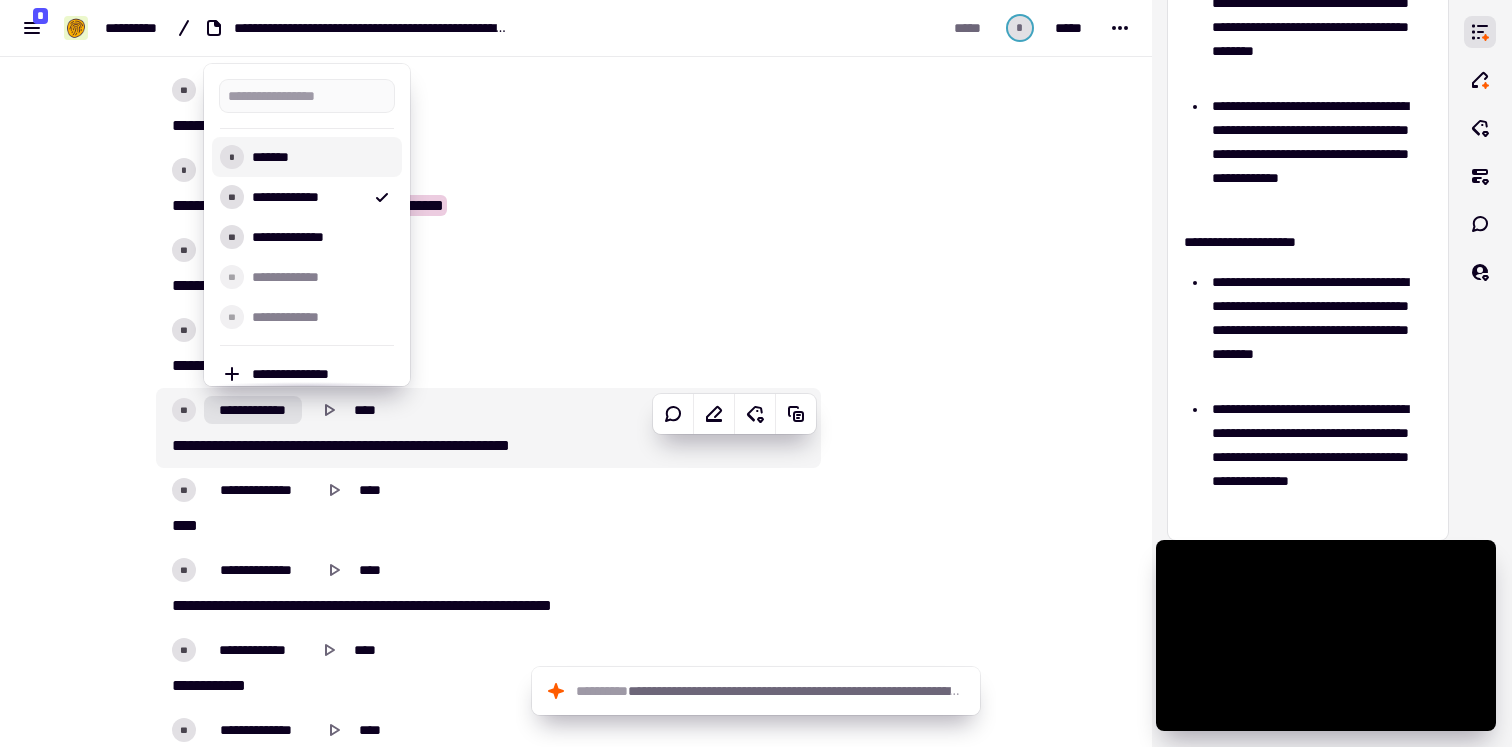 click on "*******" at bounding box center [319, 157] 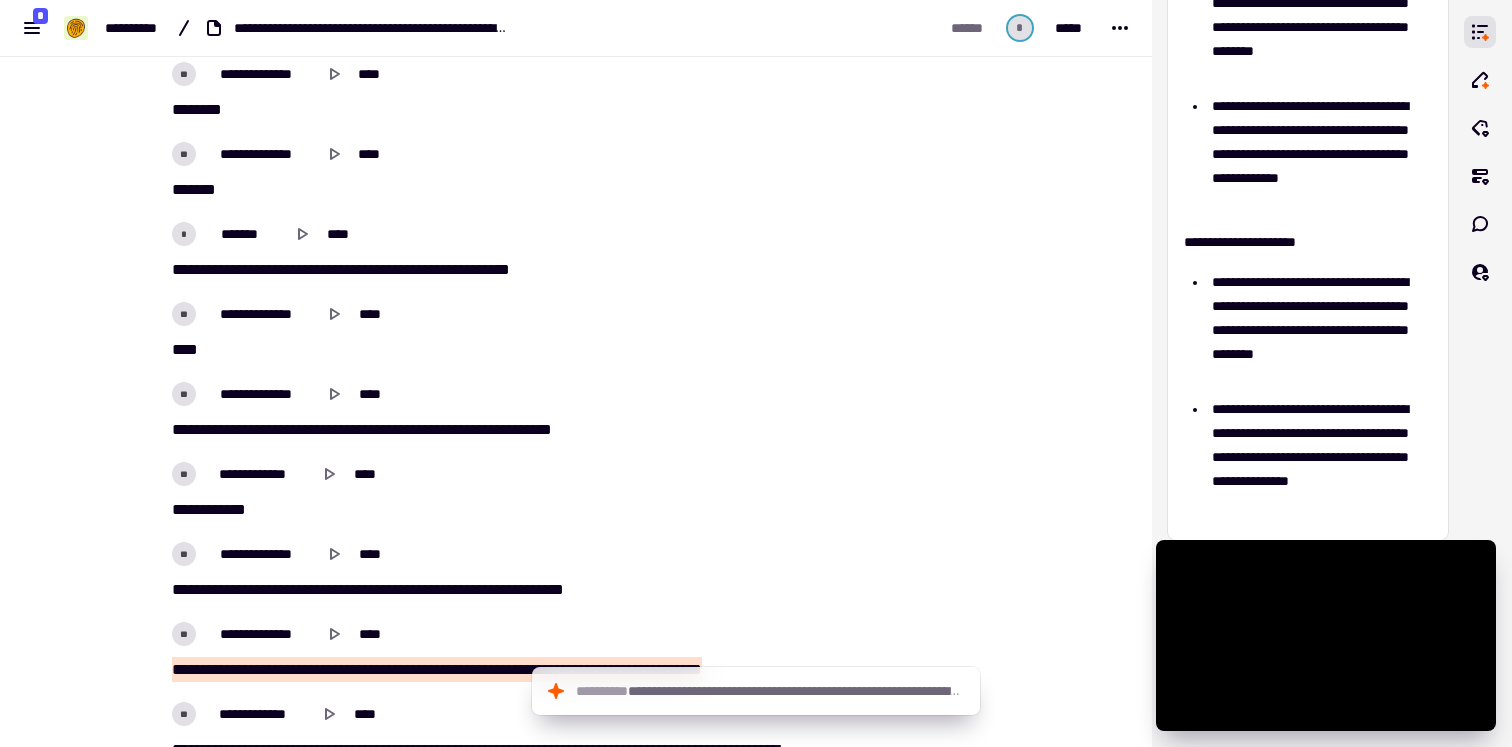 scroll, scrollTop: 2173, scrollLeft: 0, axis: vertical 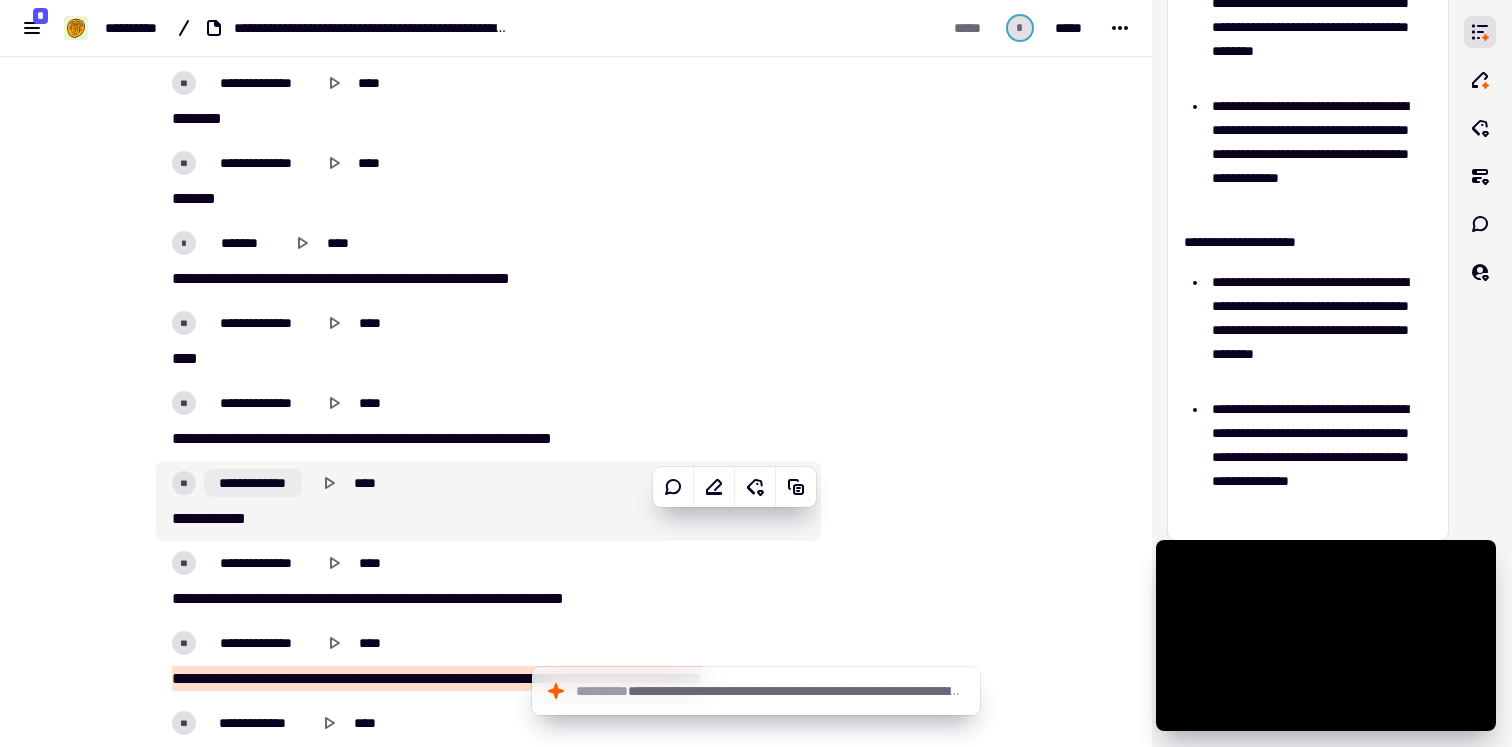 click on "**********" 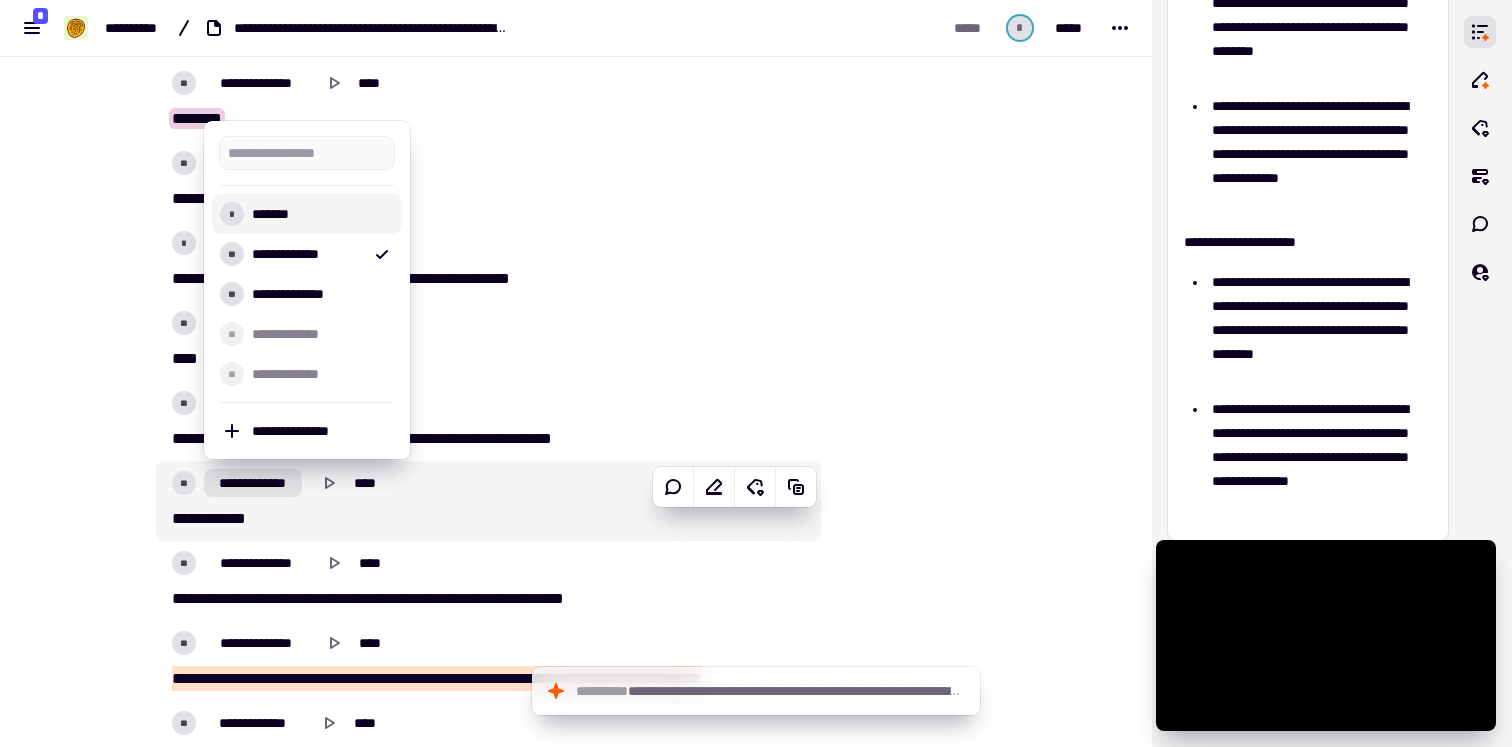 click on "*******" at bounding box center (319, 214) 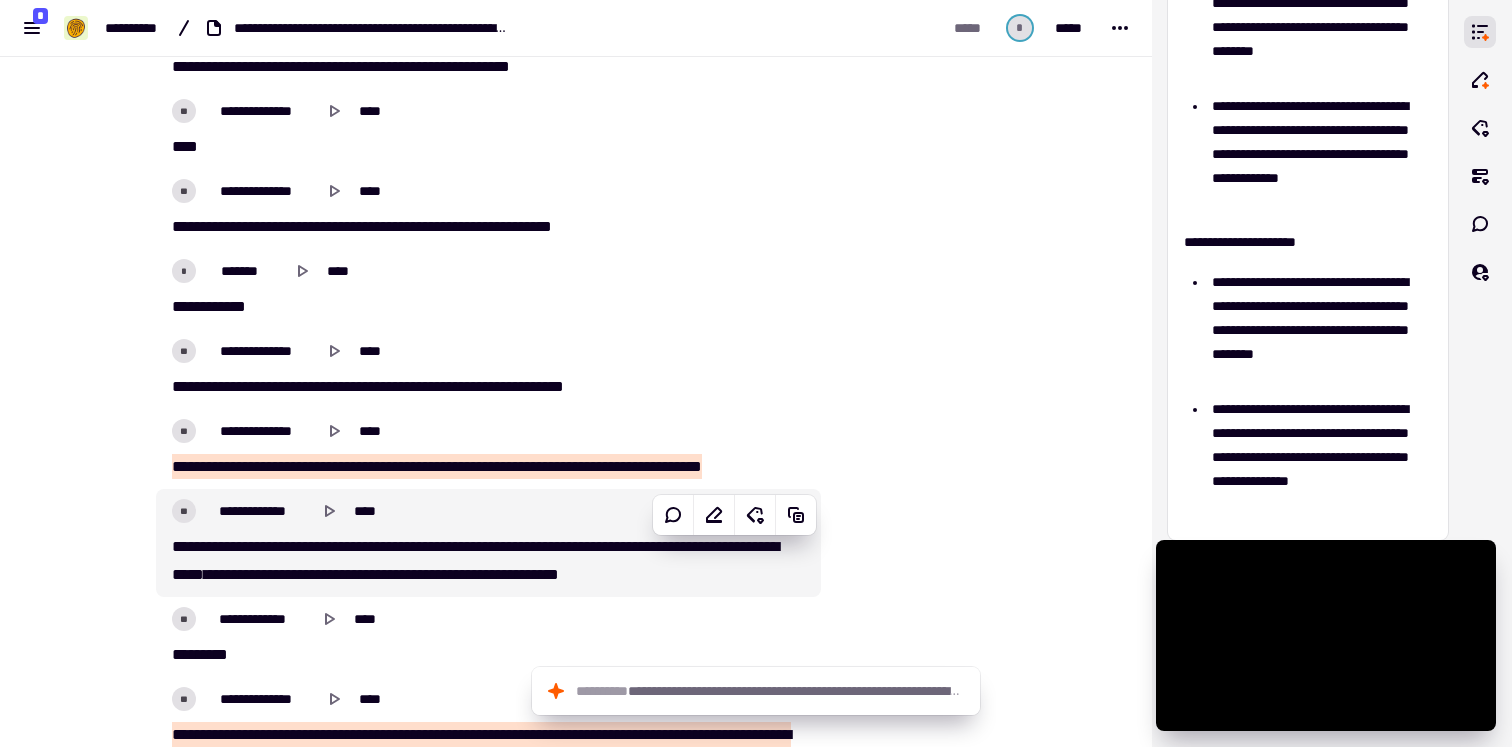 scroll, scrollTop: 2411, scrollLeft: 0, axis: vertical 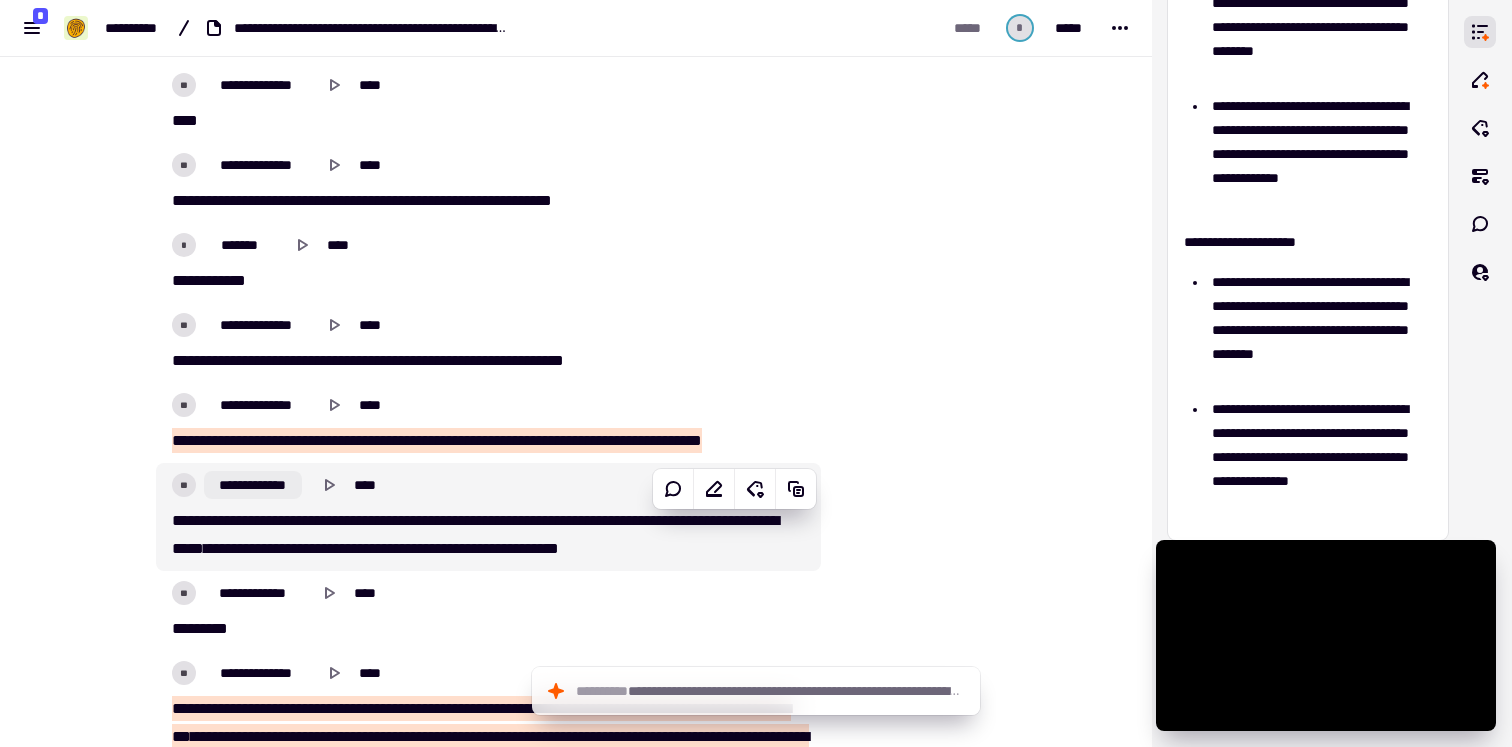 click on "**********" 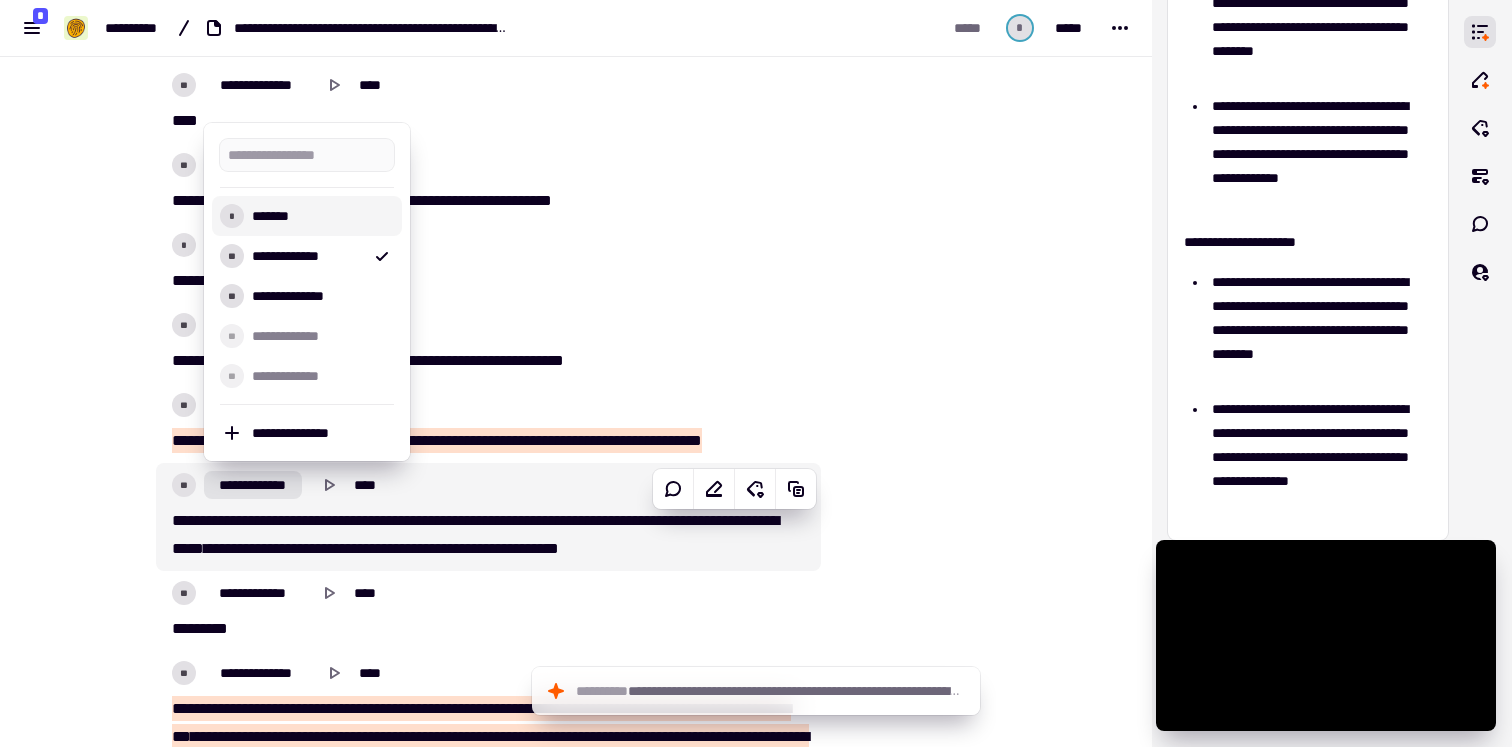 click on "*******" at bounding box center [319, 216] 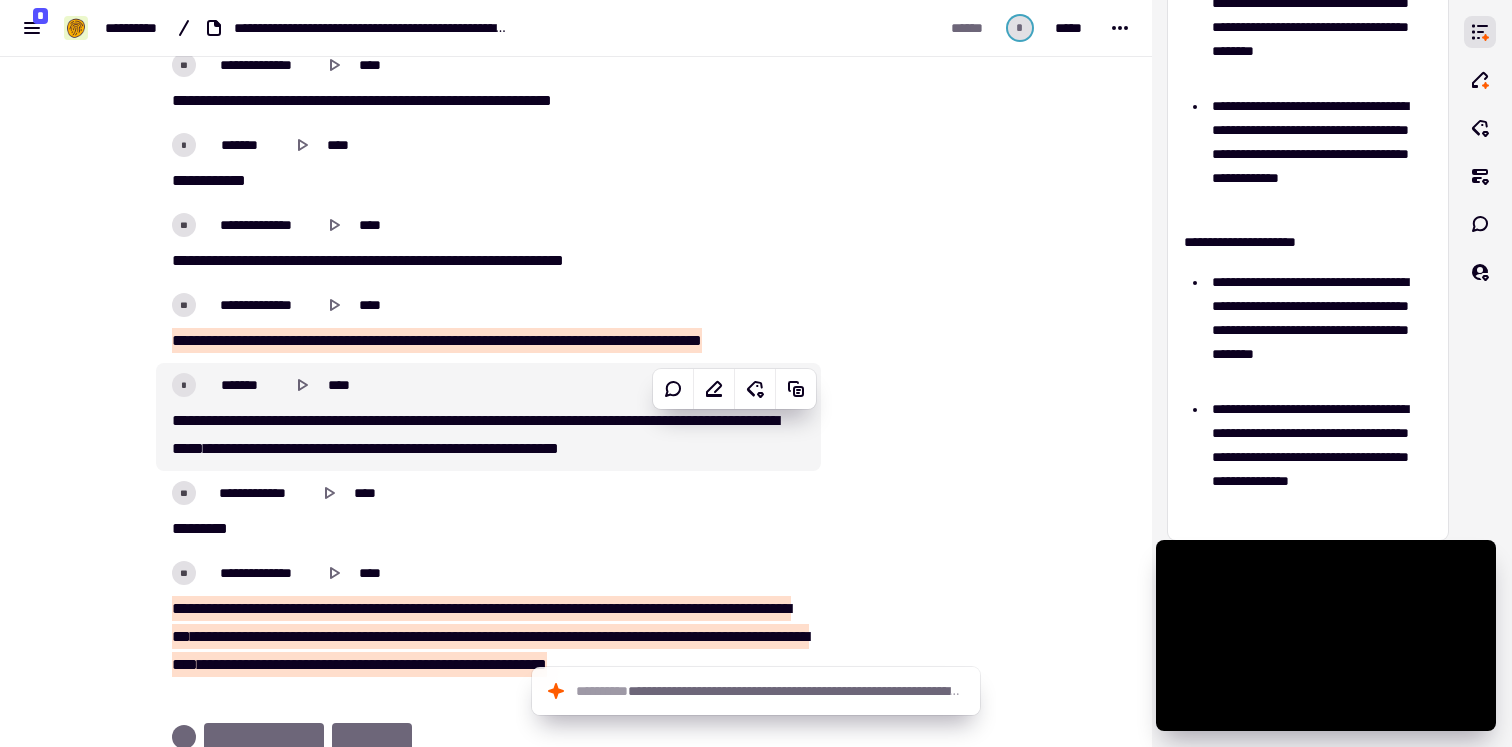 scroll, scrollTop: 2515, scrollLeft: 0, axis: vertical 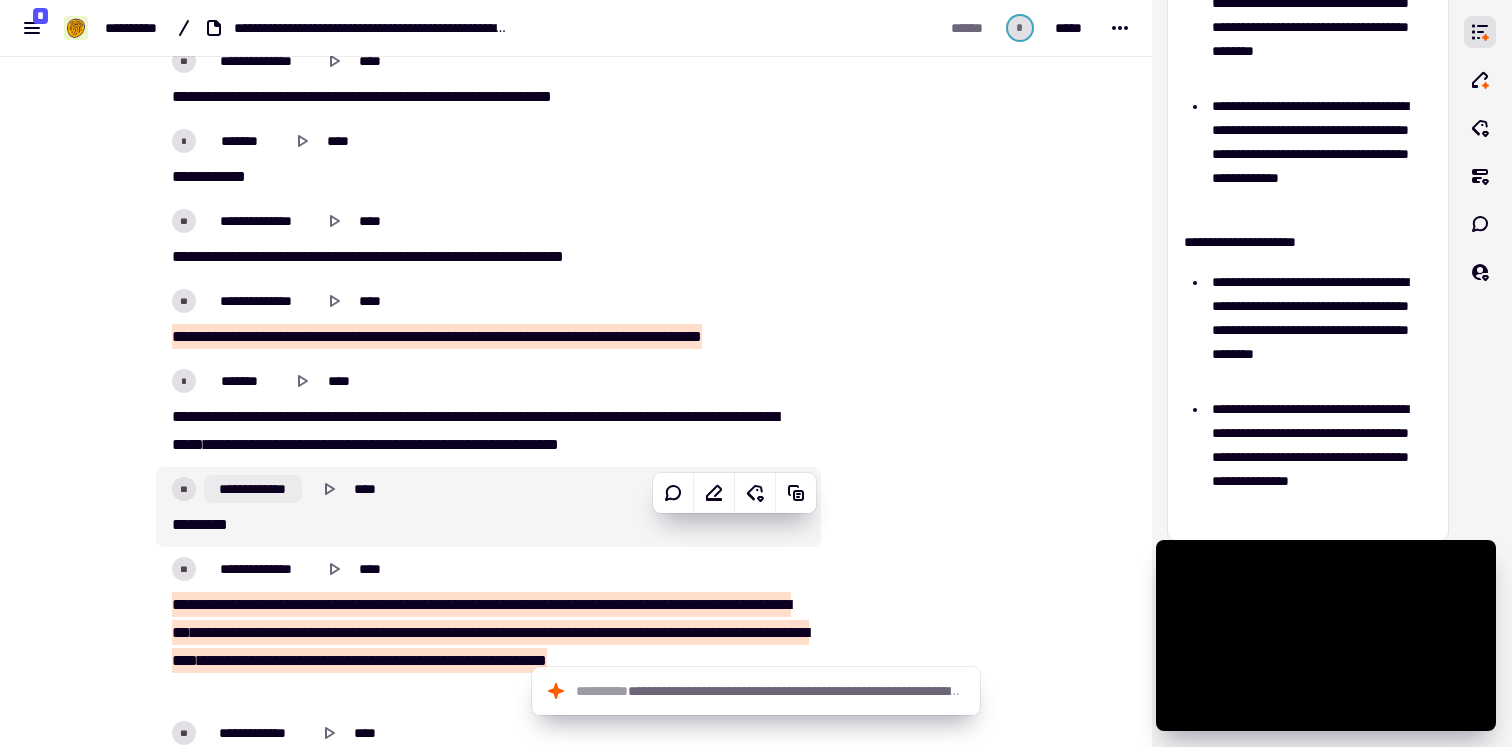 click on "**********" 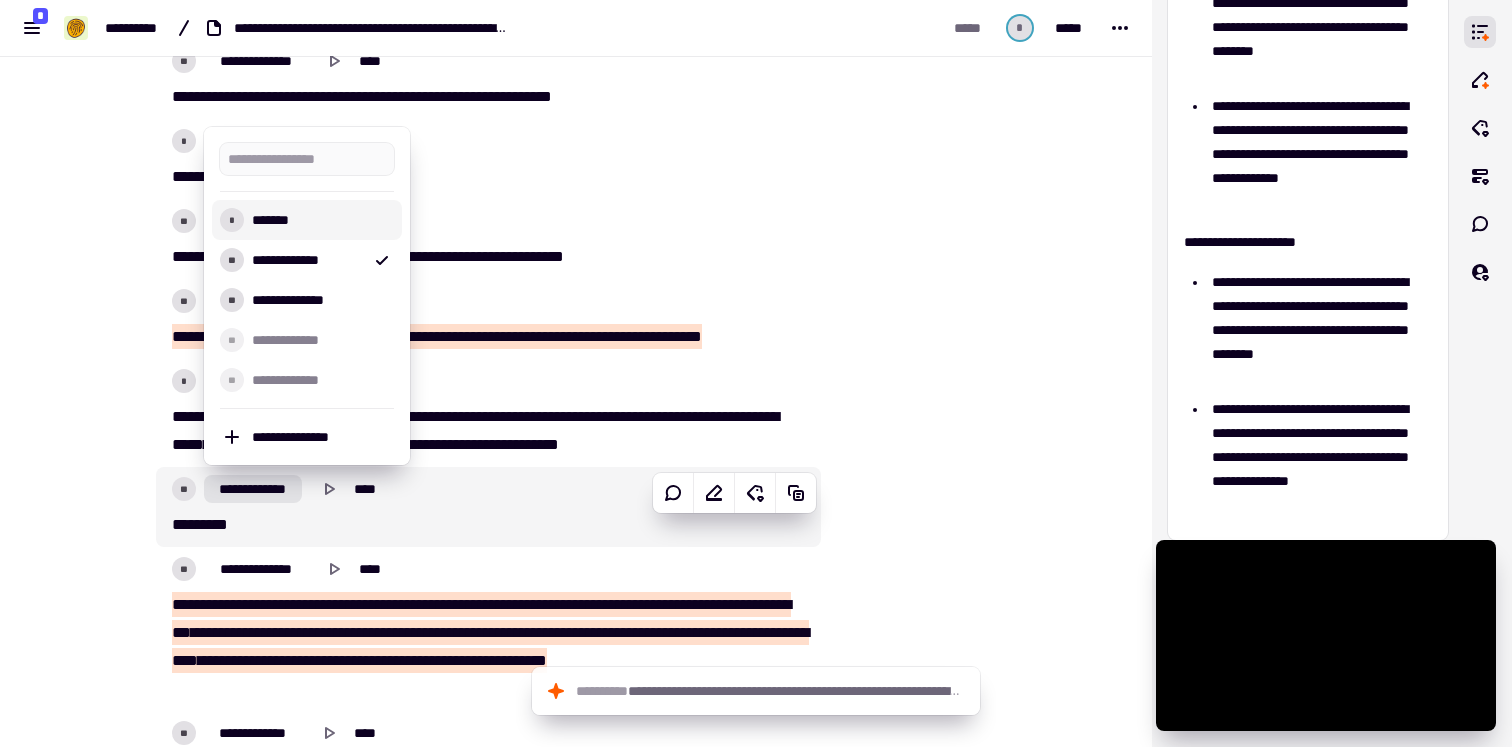 click on "*******" at bounding box center (319, 220) 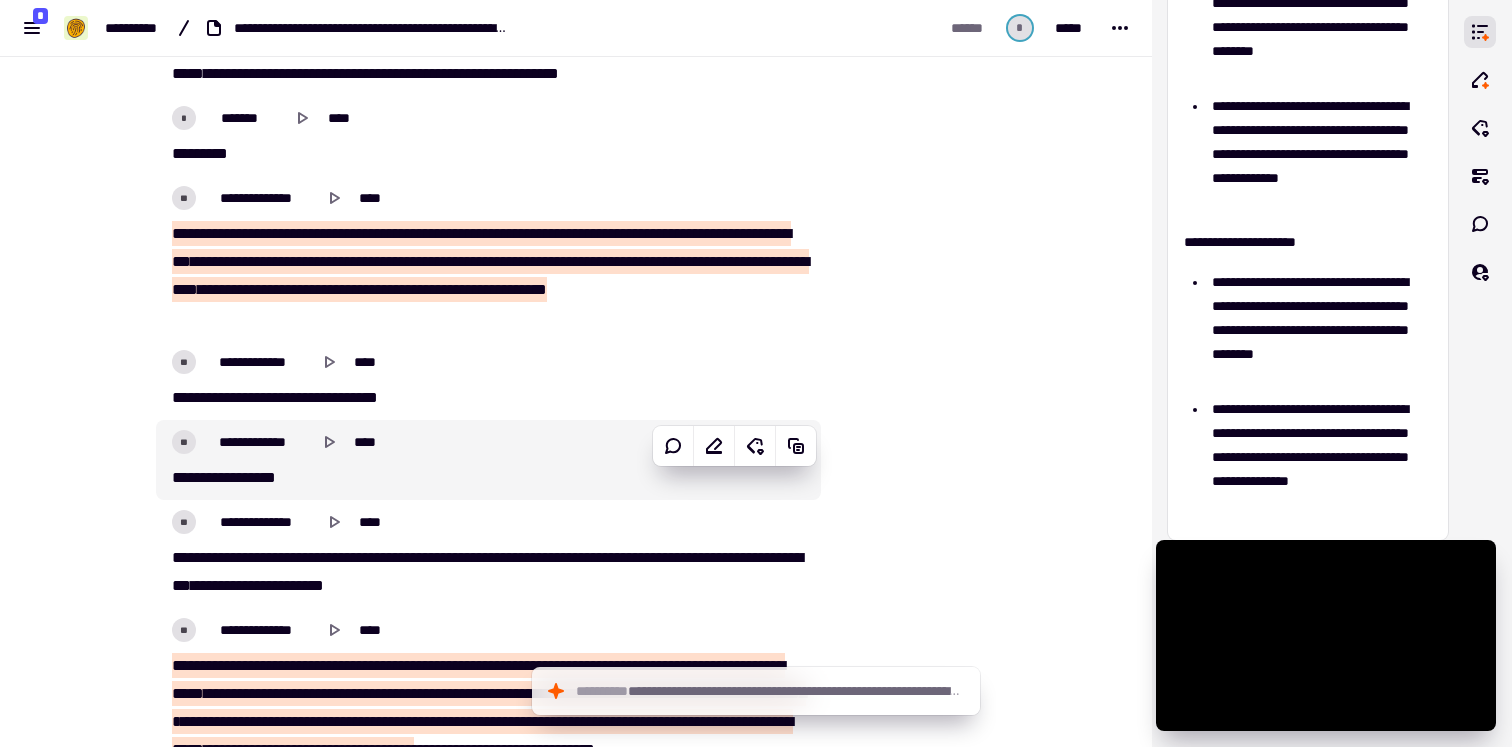 scroll, scrollTop: 2881, scrollLeft: 0, axis: vertical 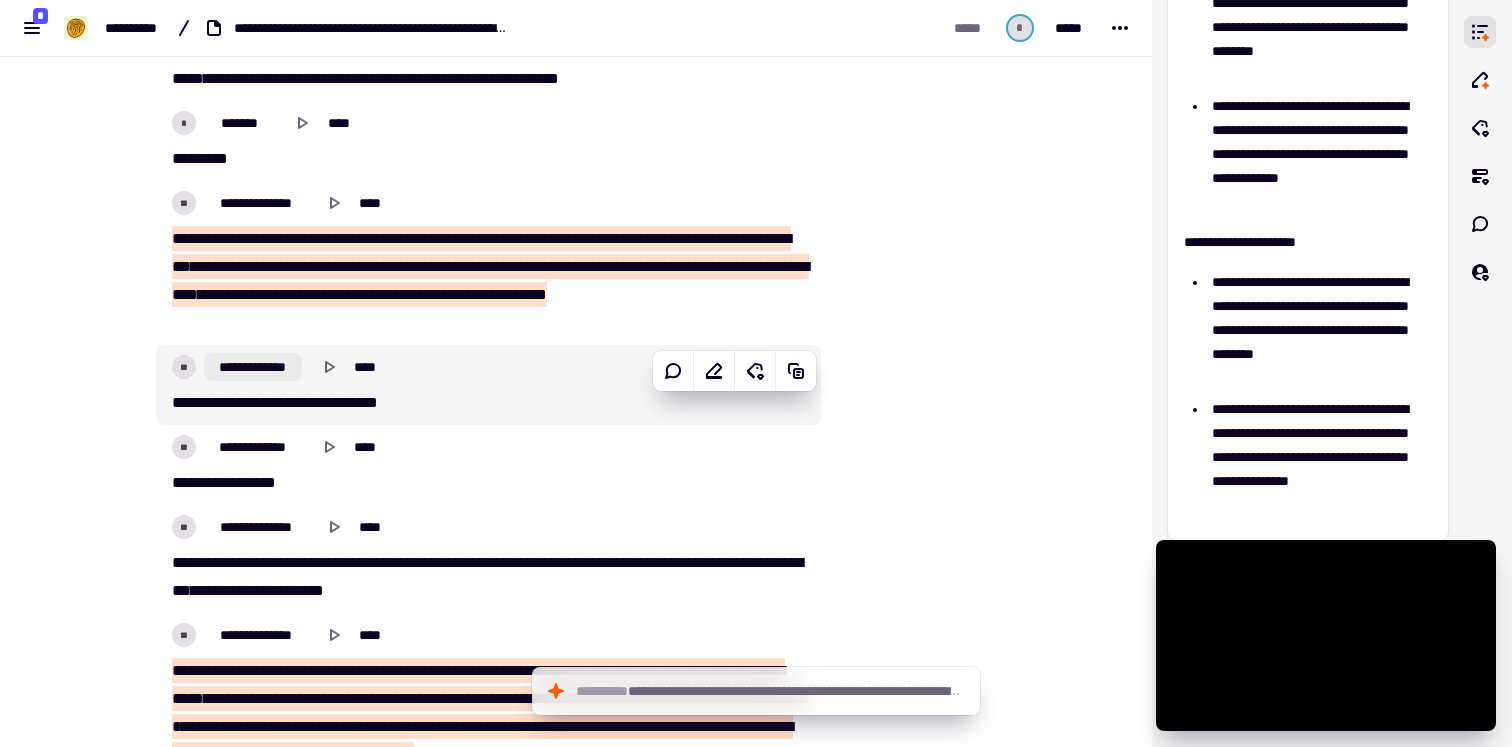 click on "**********" 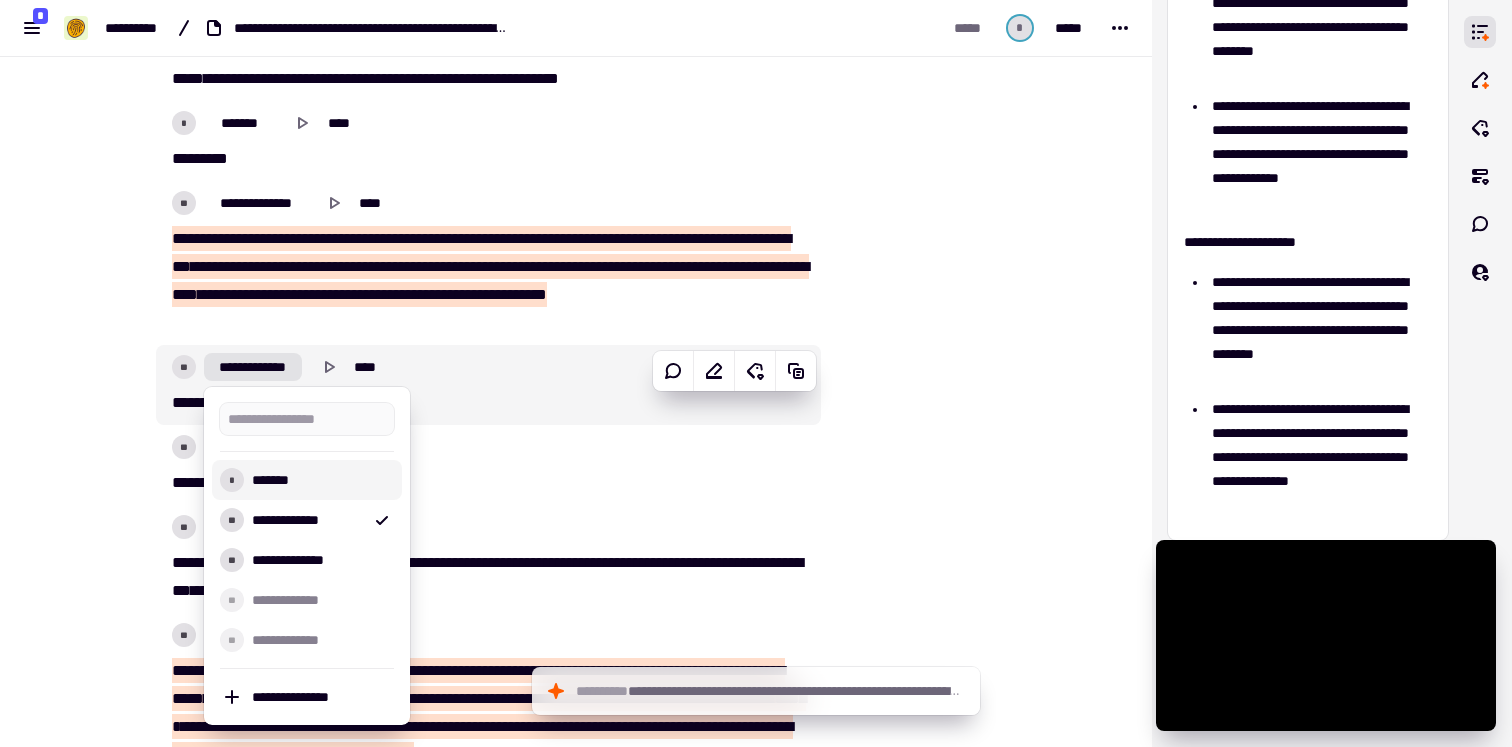 click on "*******" at bounding box center (319, 480) 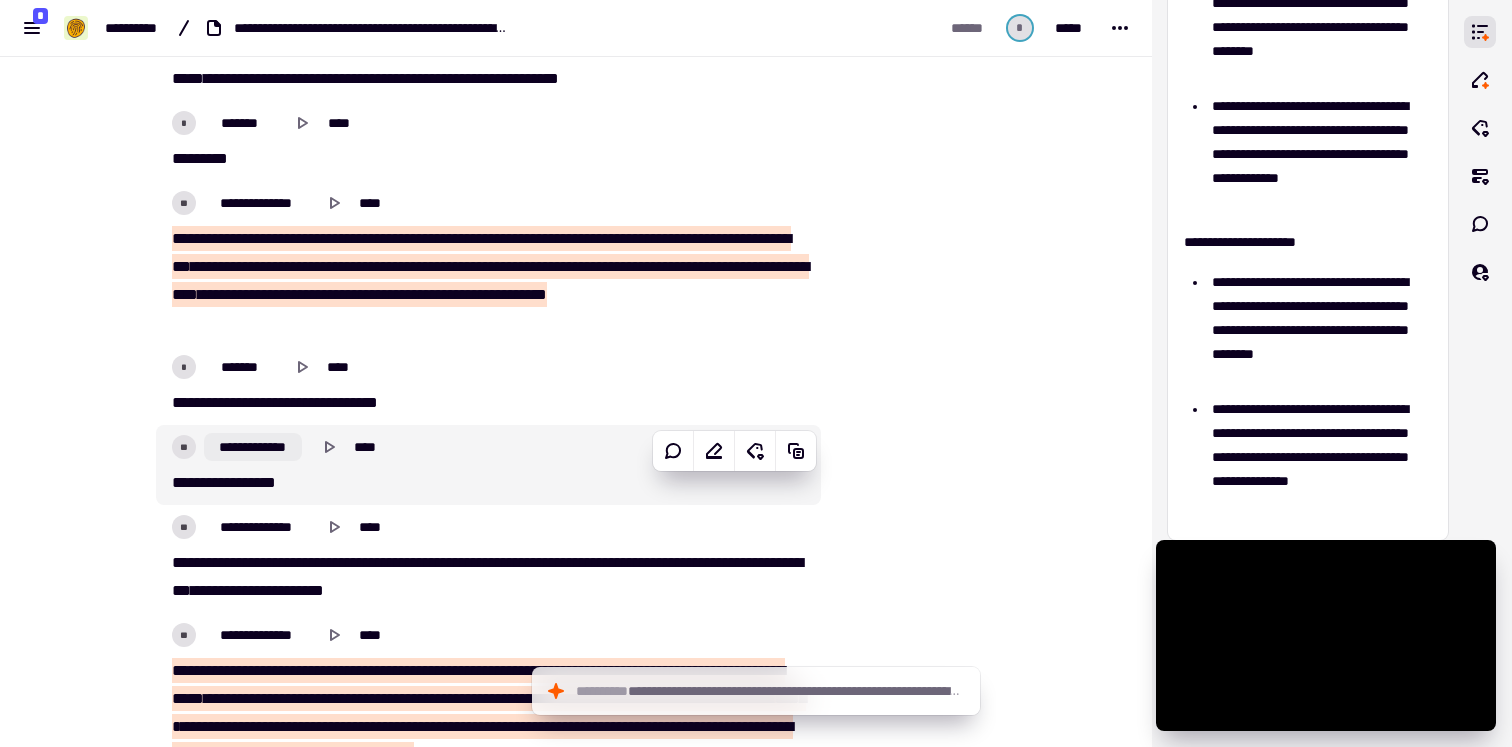 click on "**********" 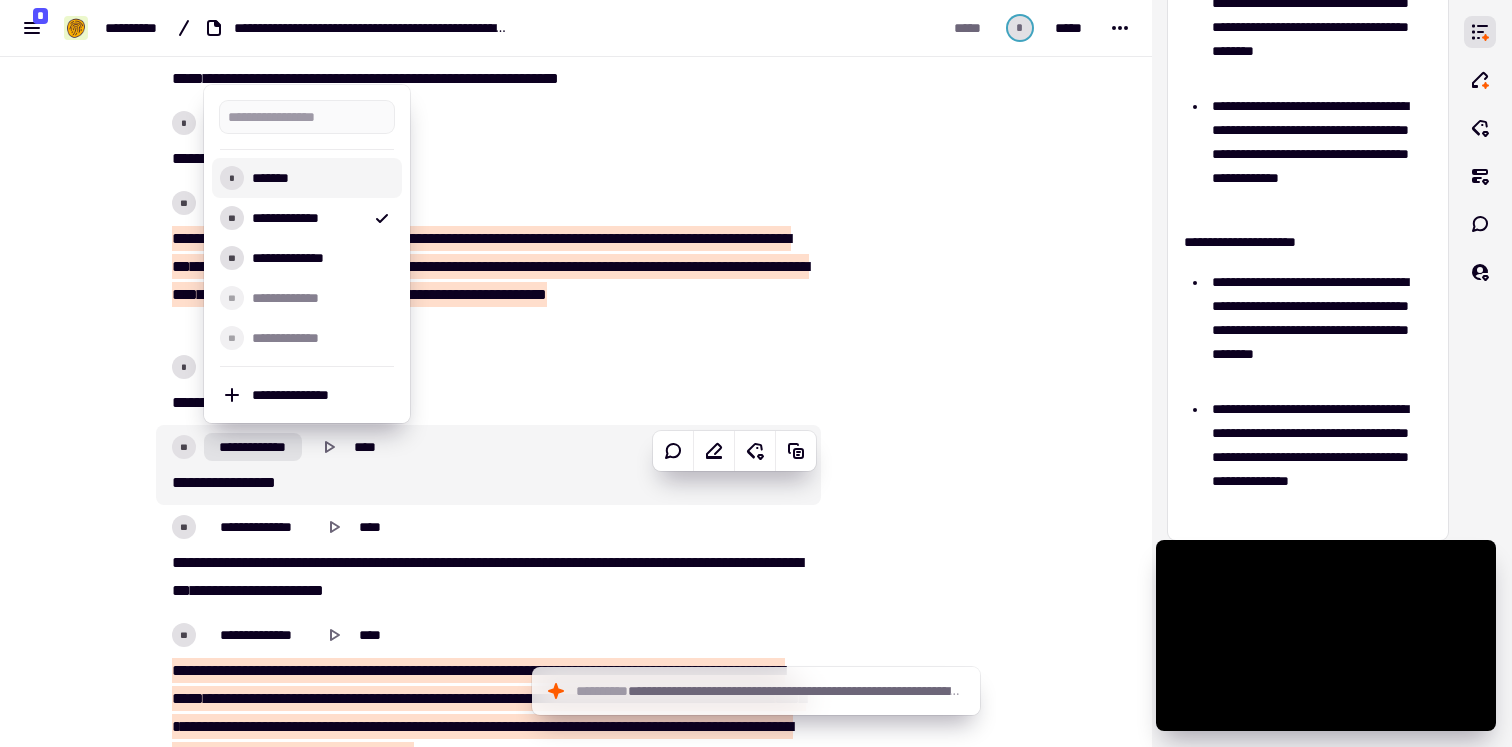 click on "*******" at bounding box center [319, 178] 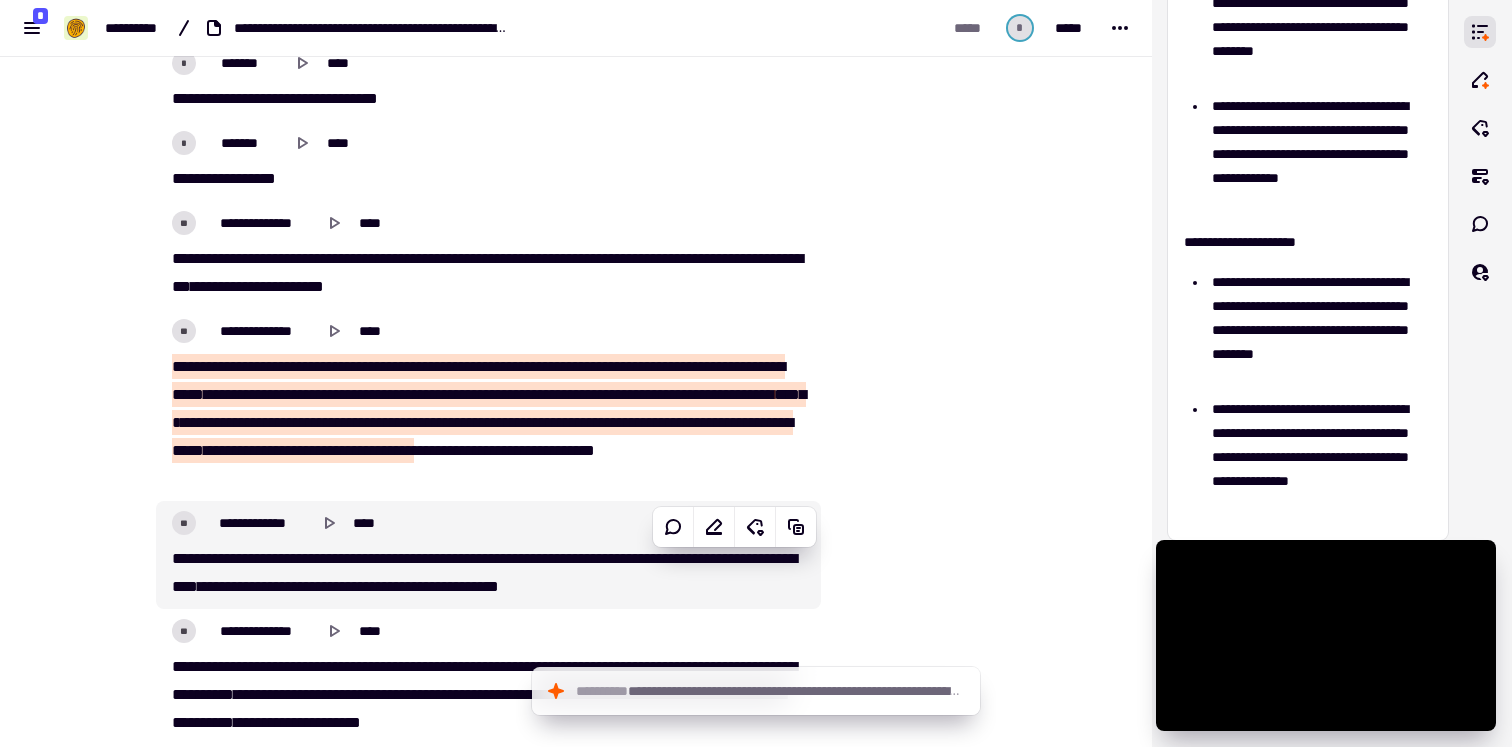 scroll, scrollTop: 3211, scrollLeft: 0, axis: vertical 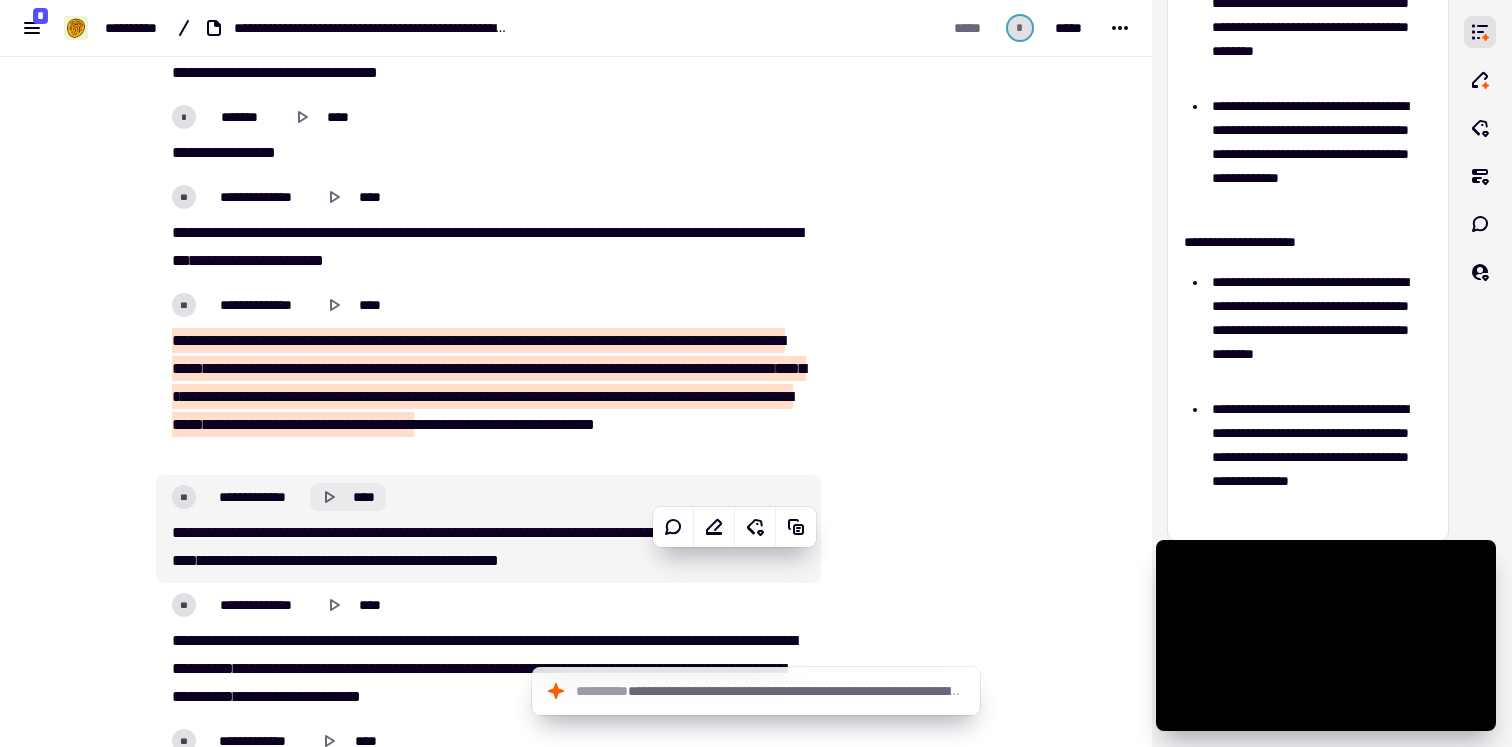 click 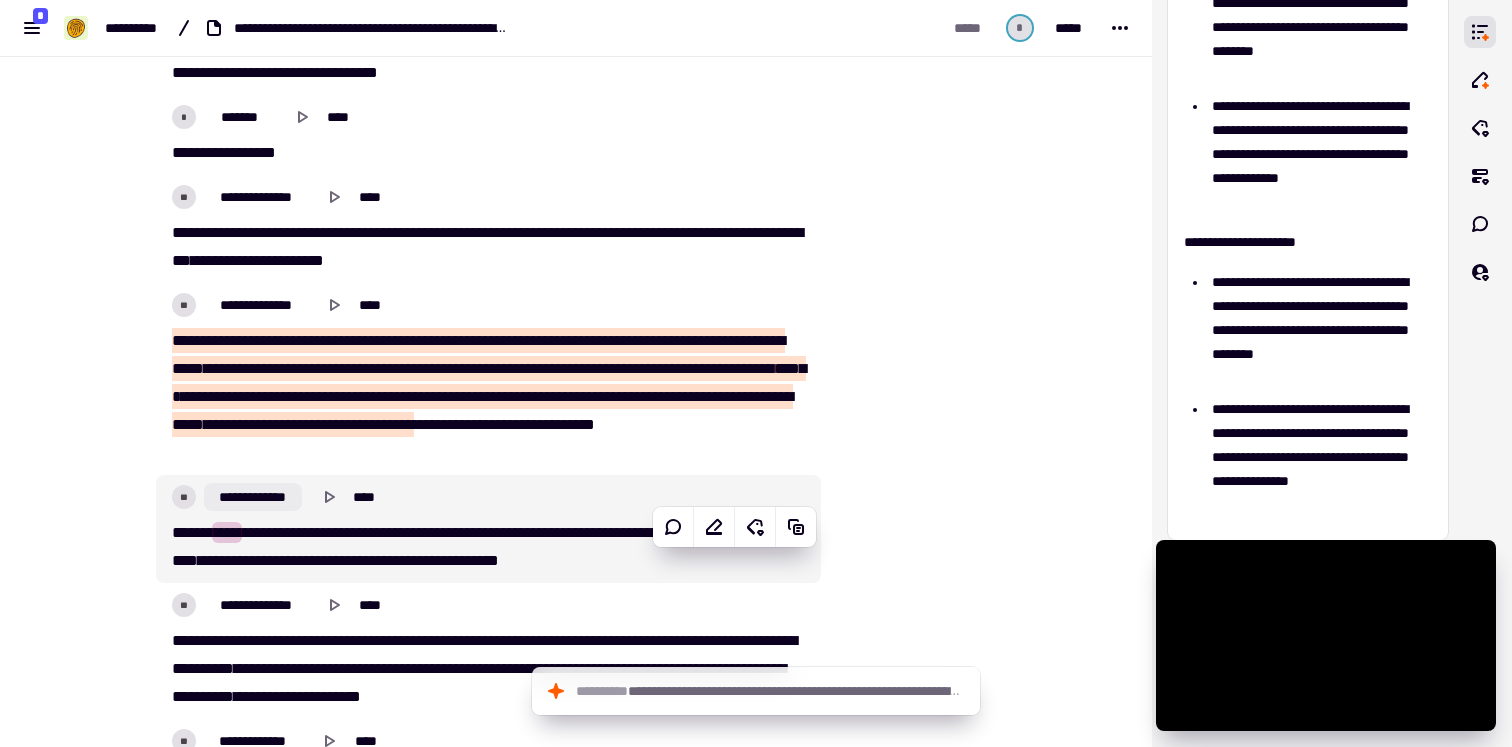 click on "**********" 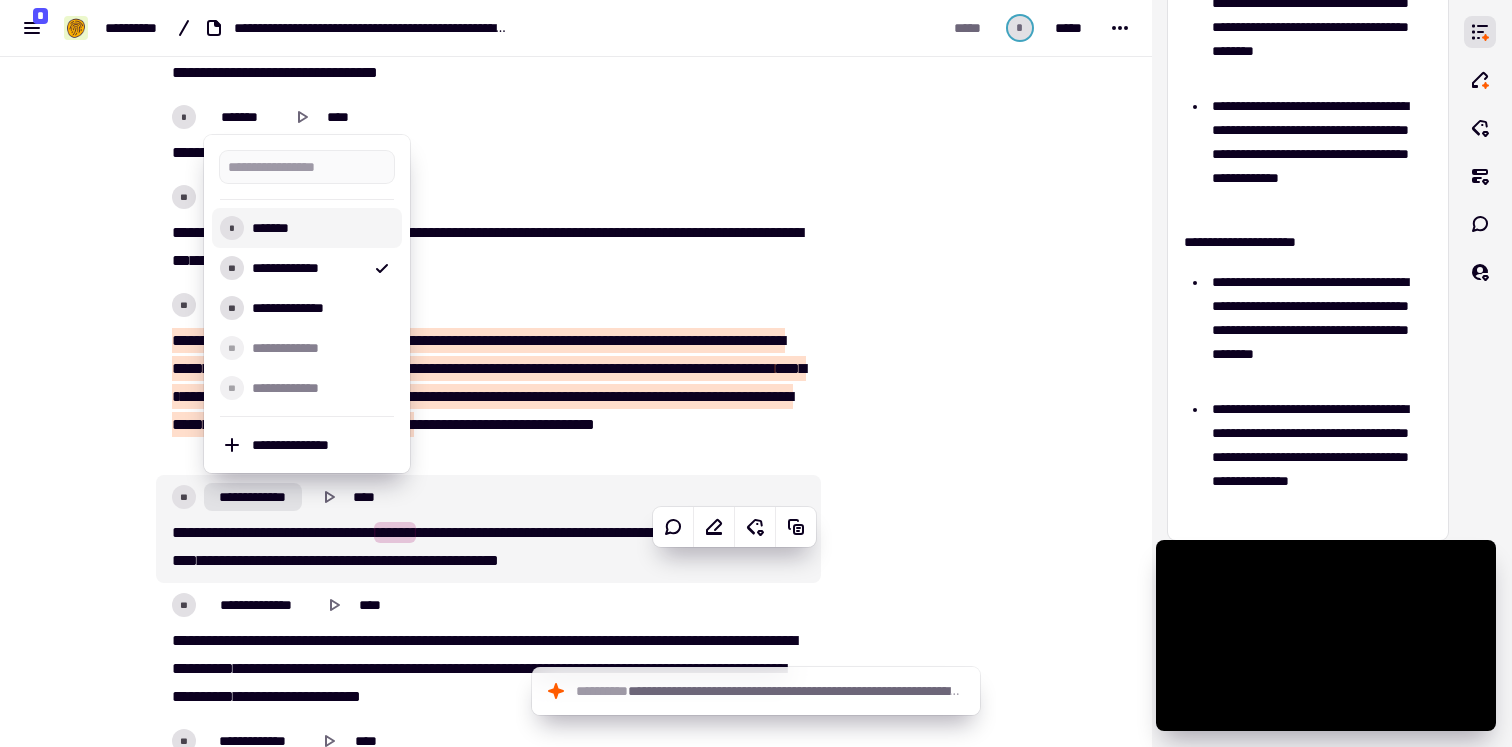 click on "*******" at bounding box center (319, 228) 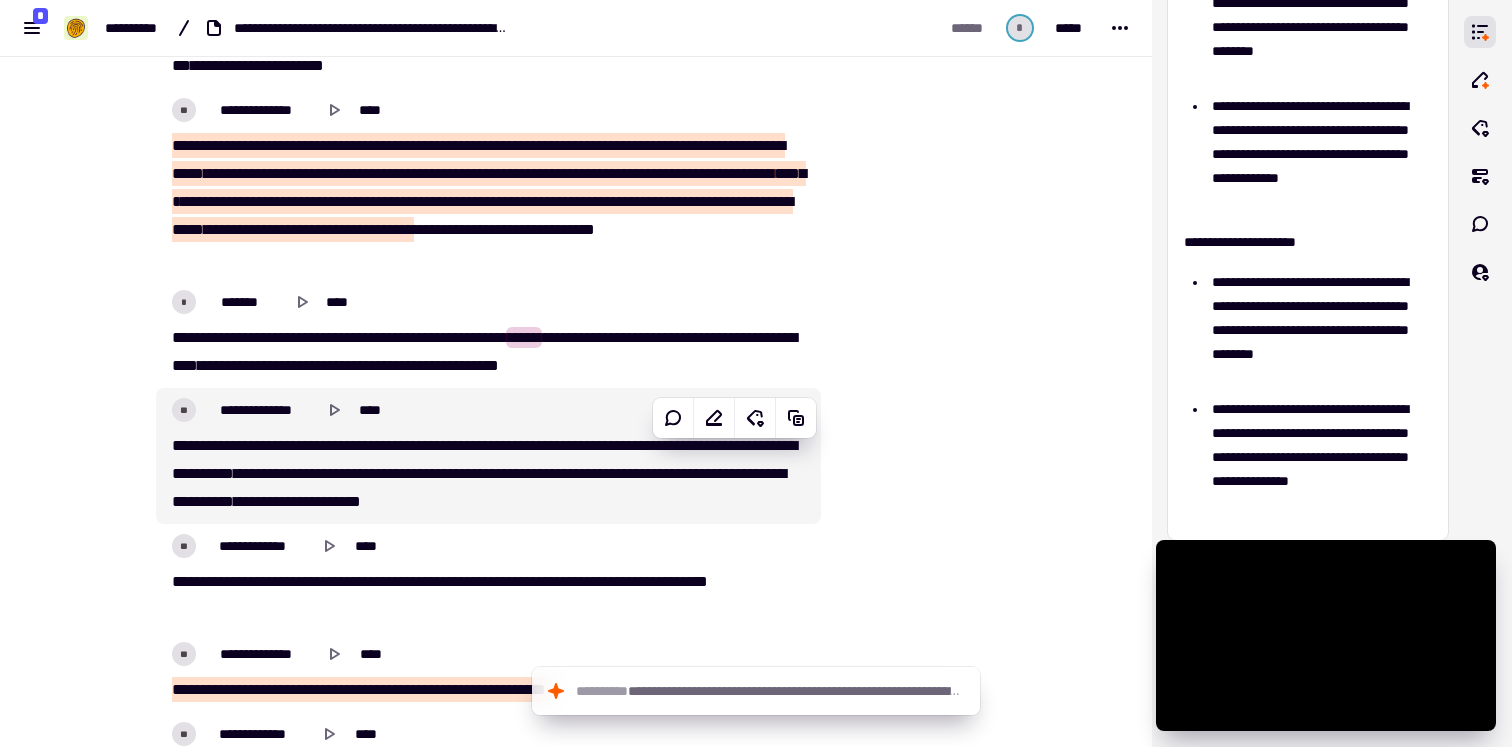 scroll, scrollTop: 3432, scrollLeft: 0, axis: vertical 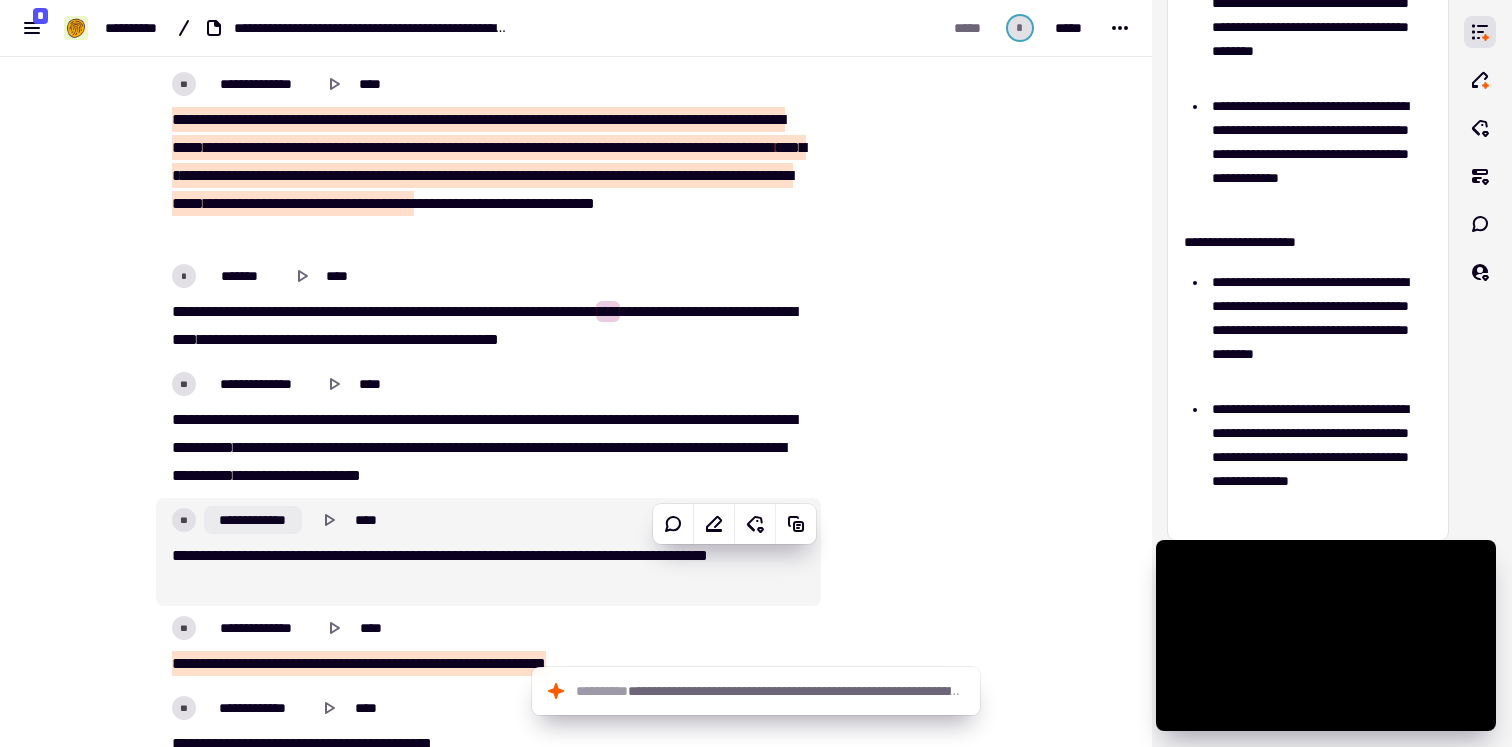 click on "**********" 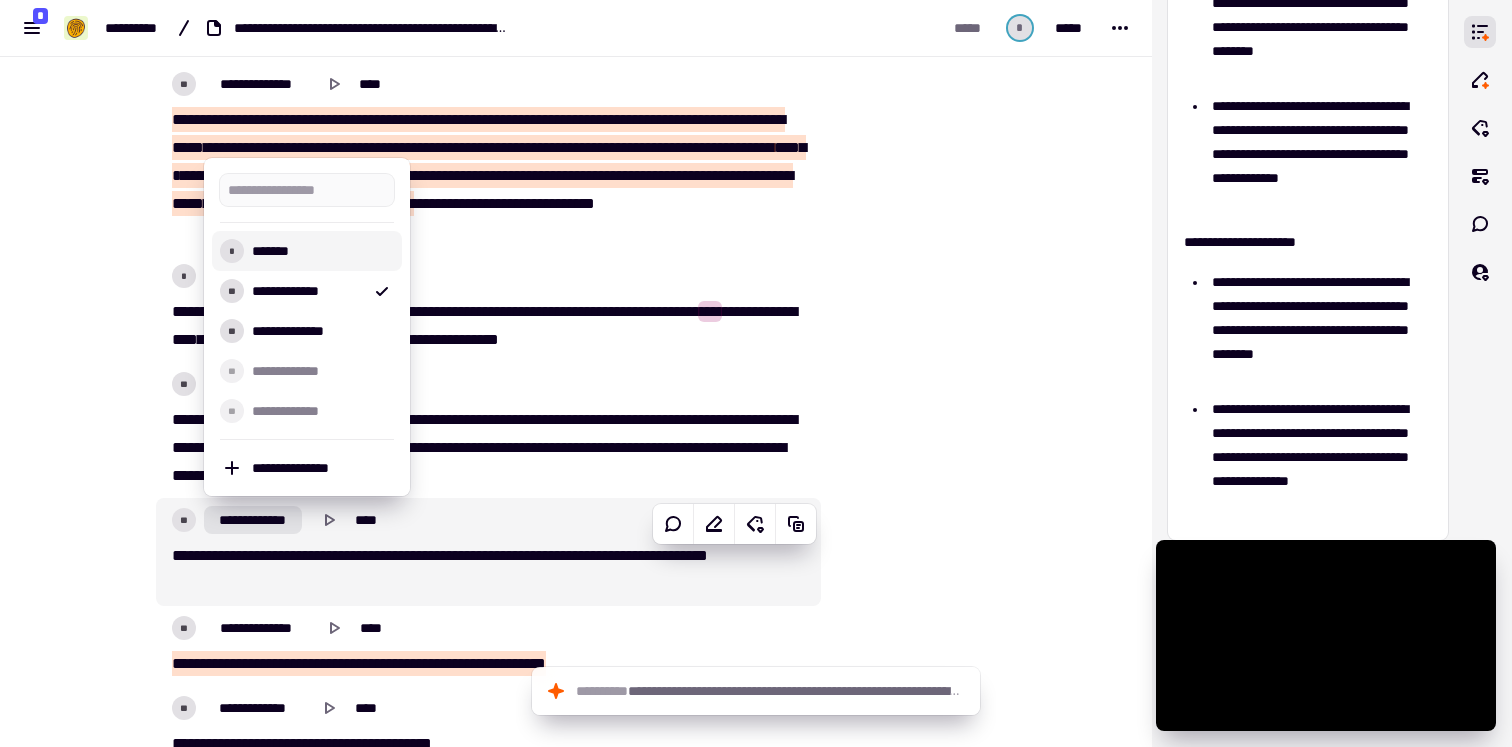 click on "*******" at bounding box center (319, 251) 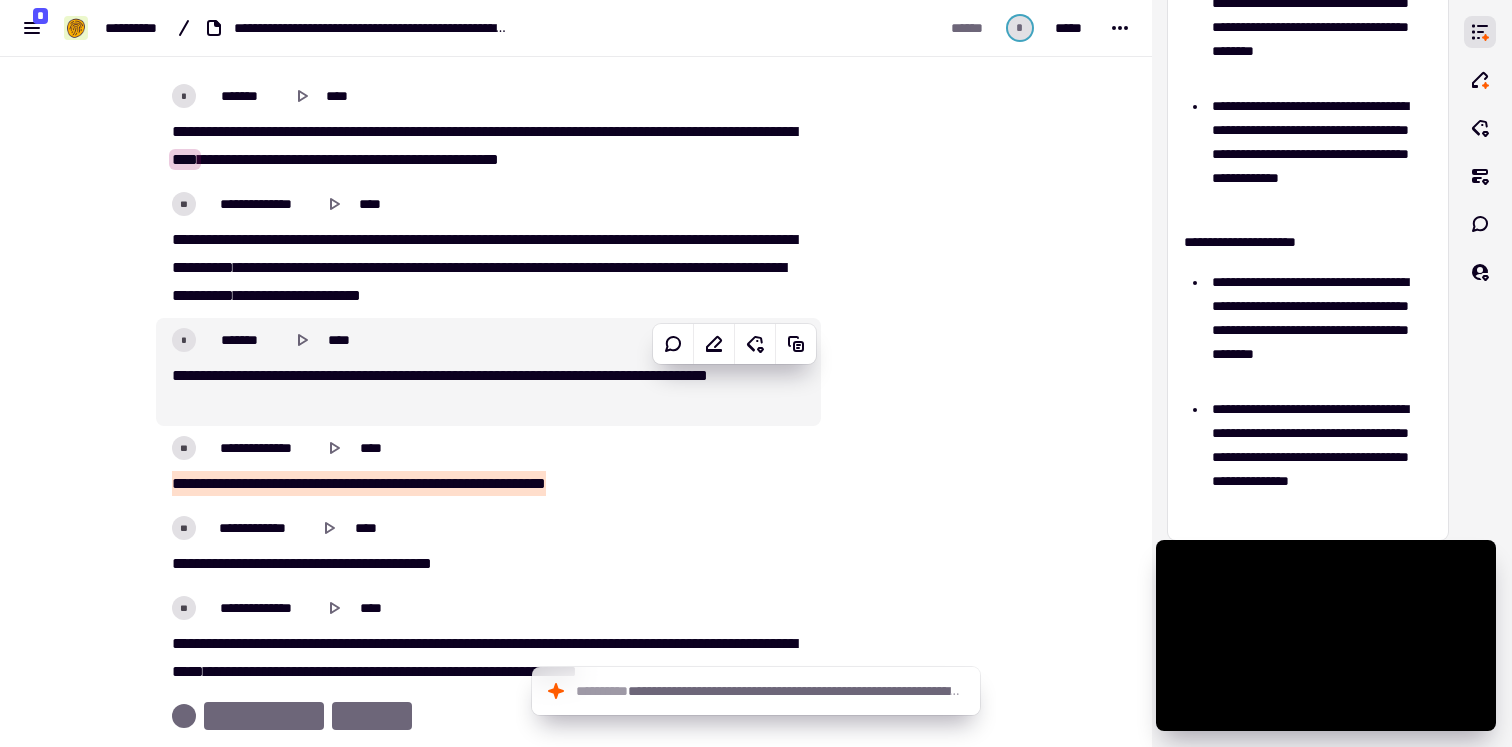 scroll, scrollTop: 3660, scrollLeft: 0, axis: vertical 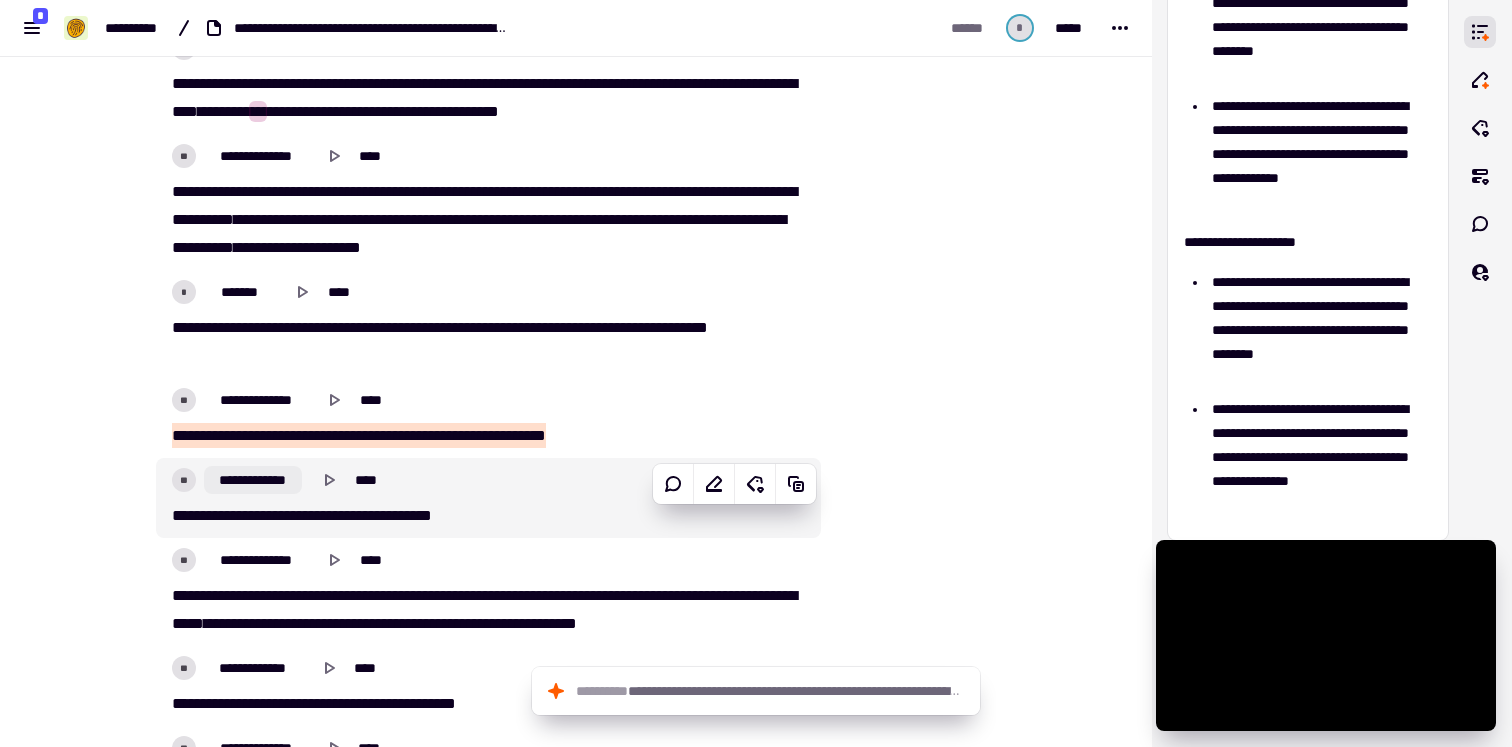 click on "**********" 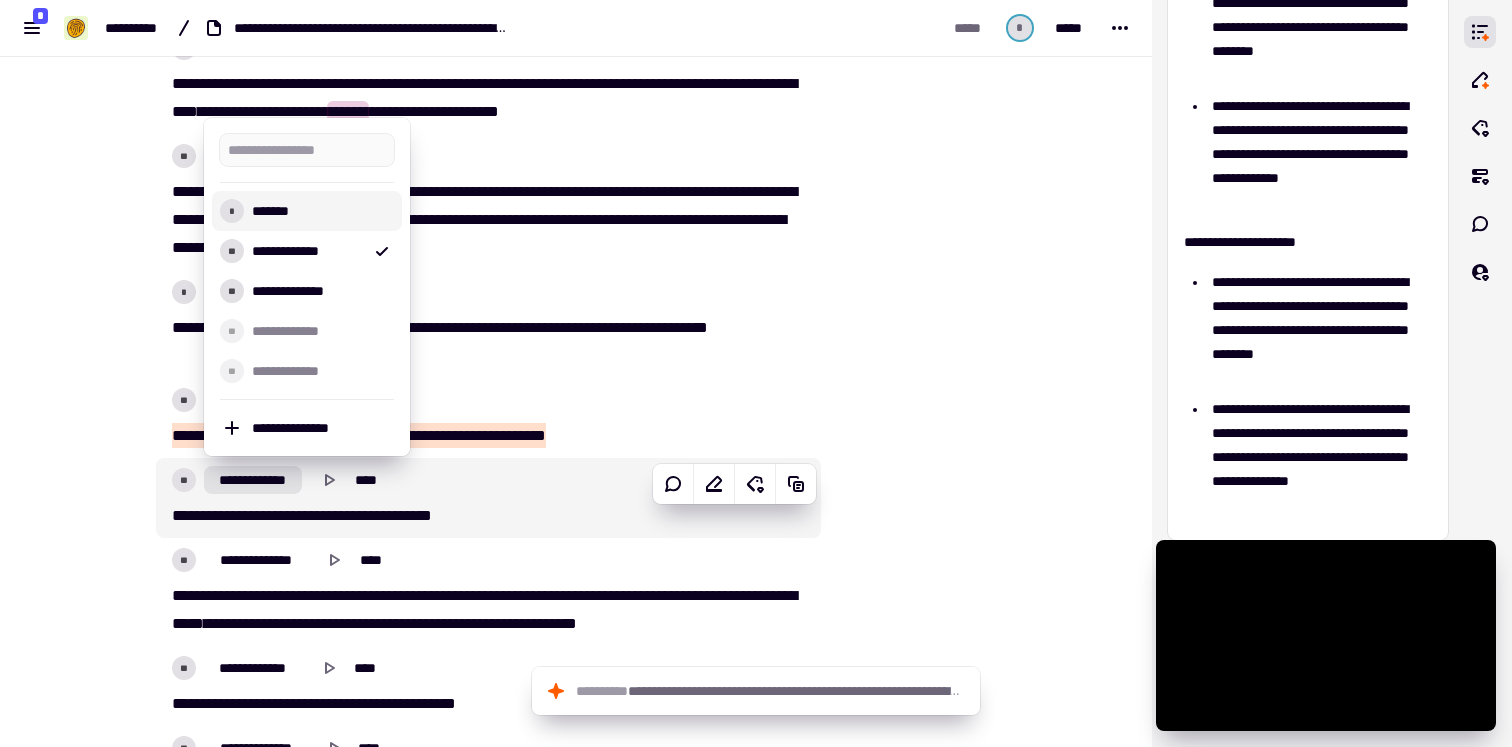 click on "*******" at bounding box center (319, 211) 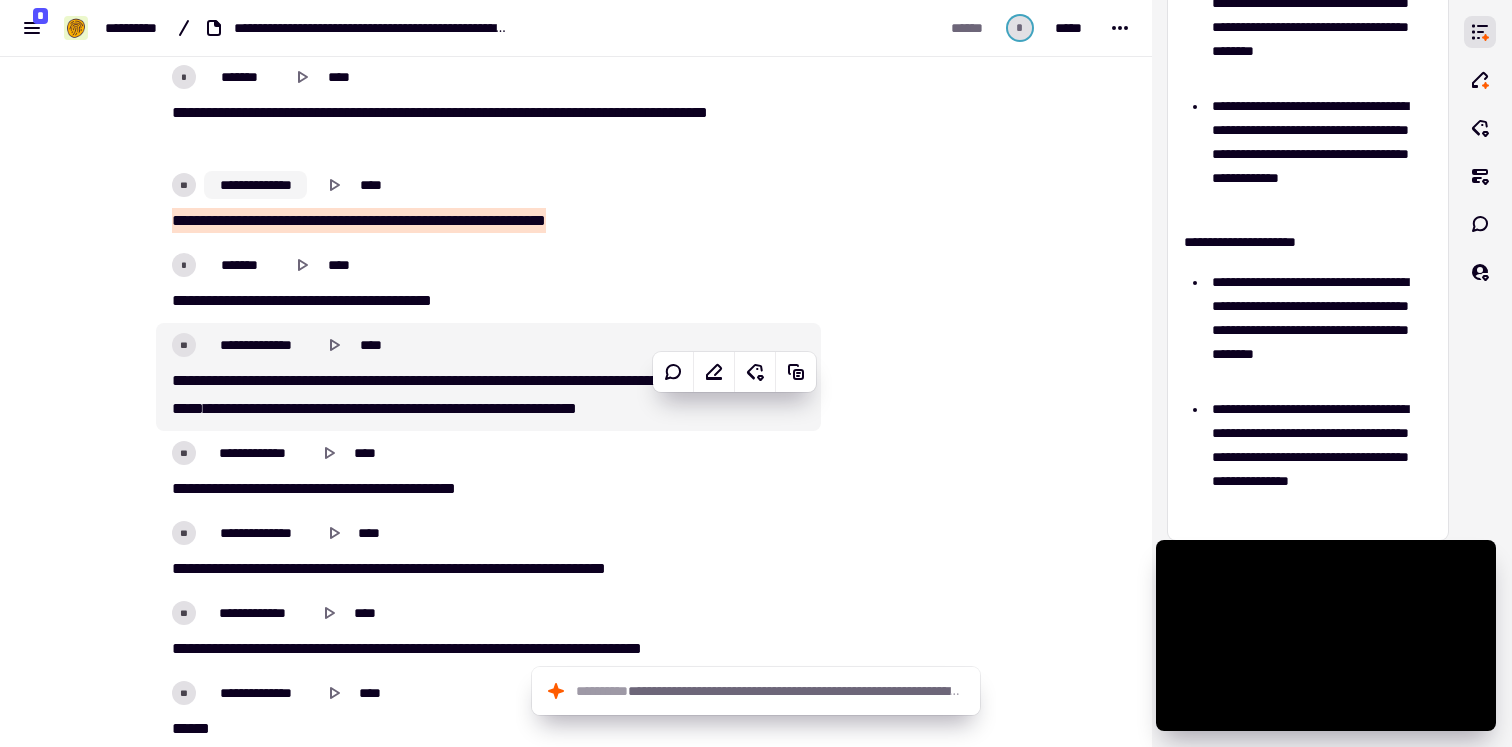 scroll, scrollTop: 3890, scrollLeft: 0, axis: vertical 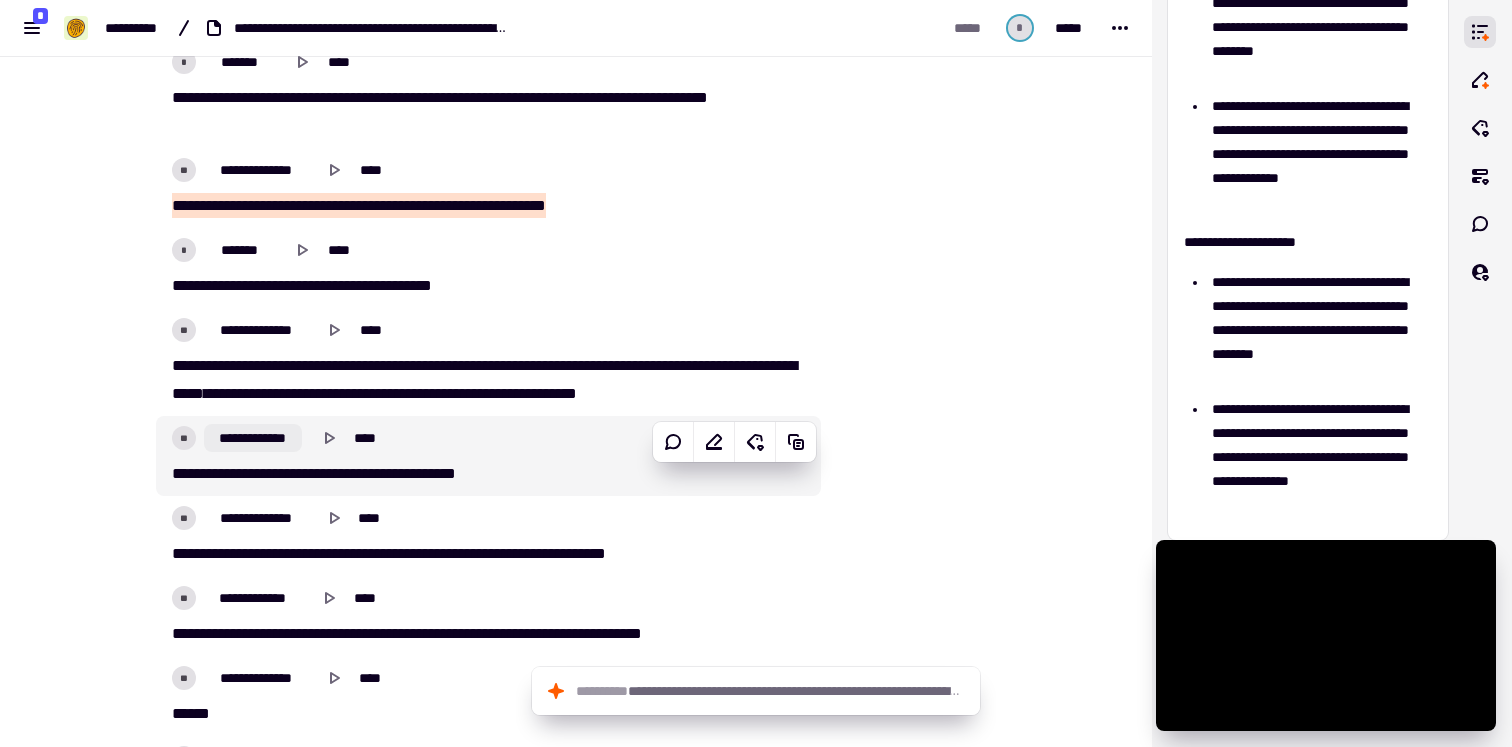 click on "**********" 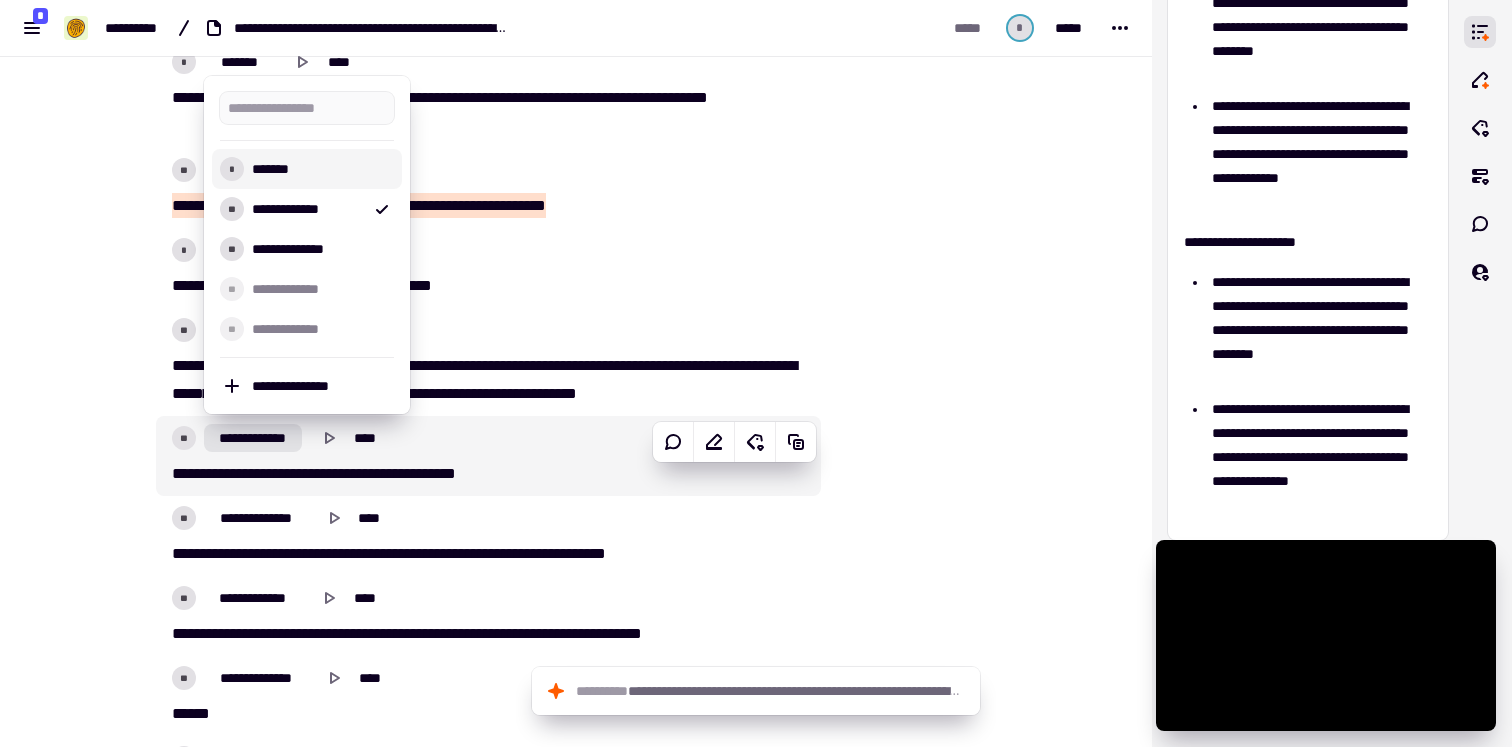 click on "*******" at bounding box center (319, 169) 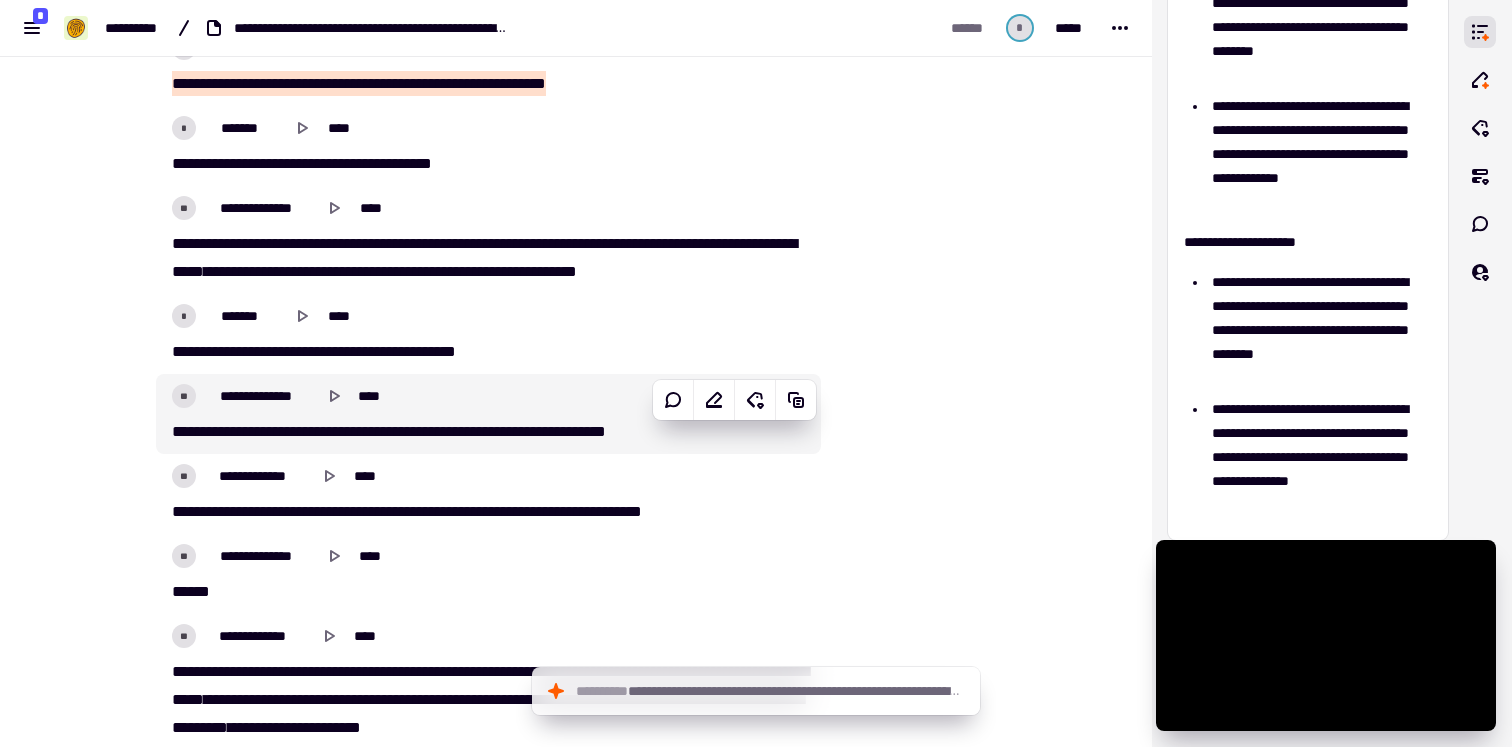 scroll, scrollTop: 4031, scrollLeft: 0, axis: vertical 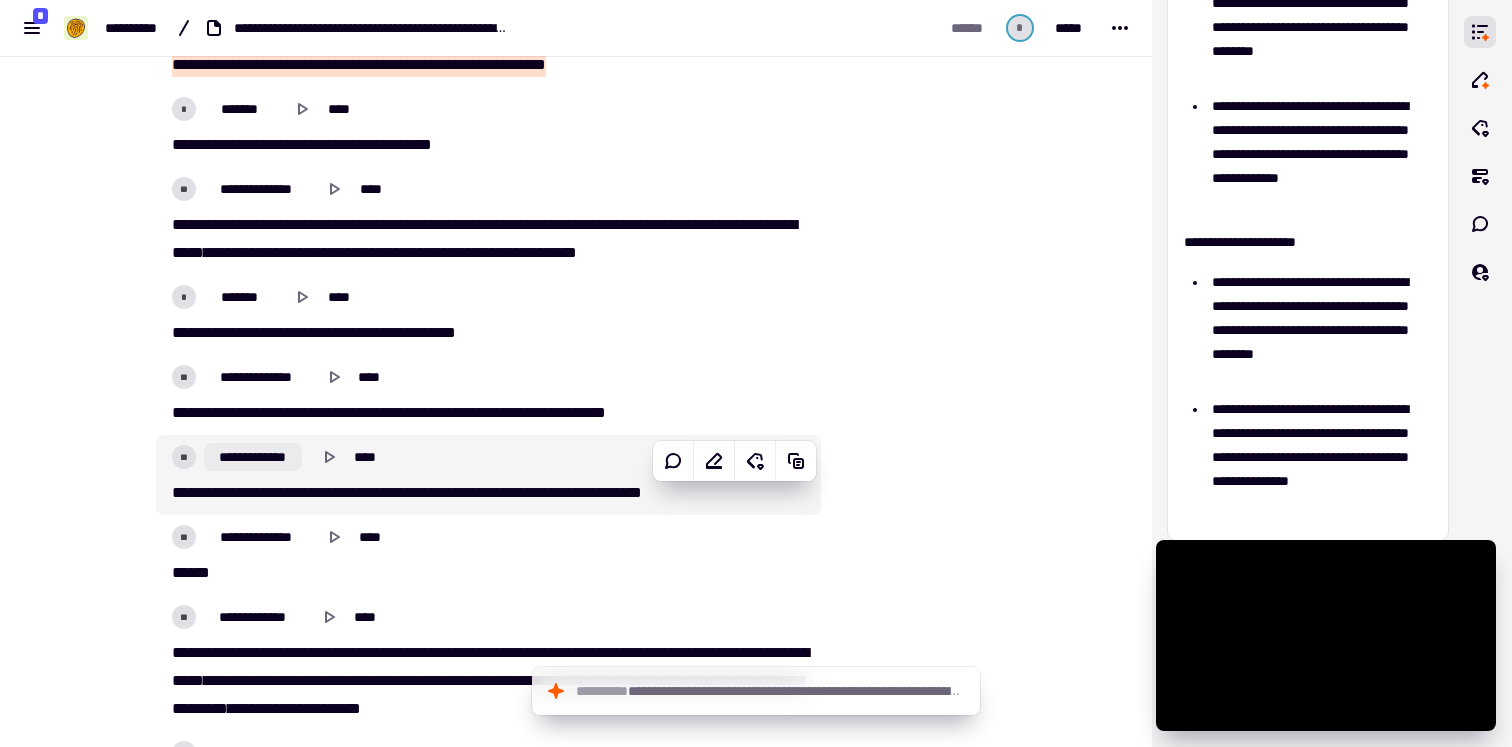 click on "**********" 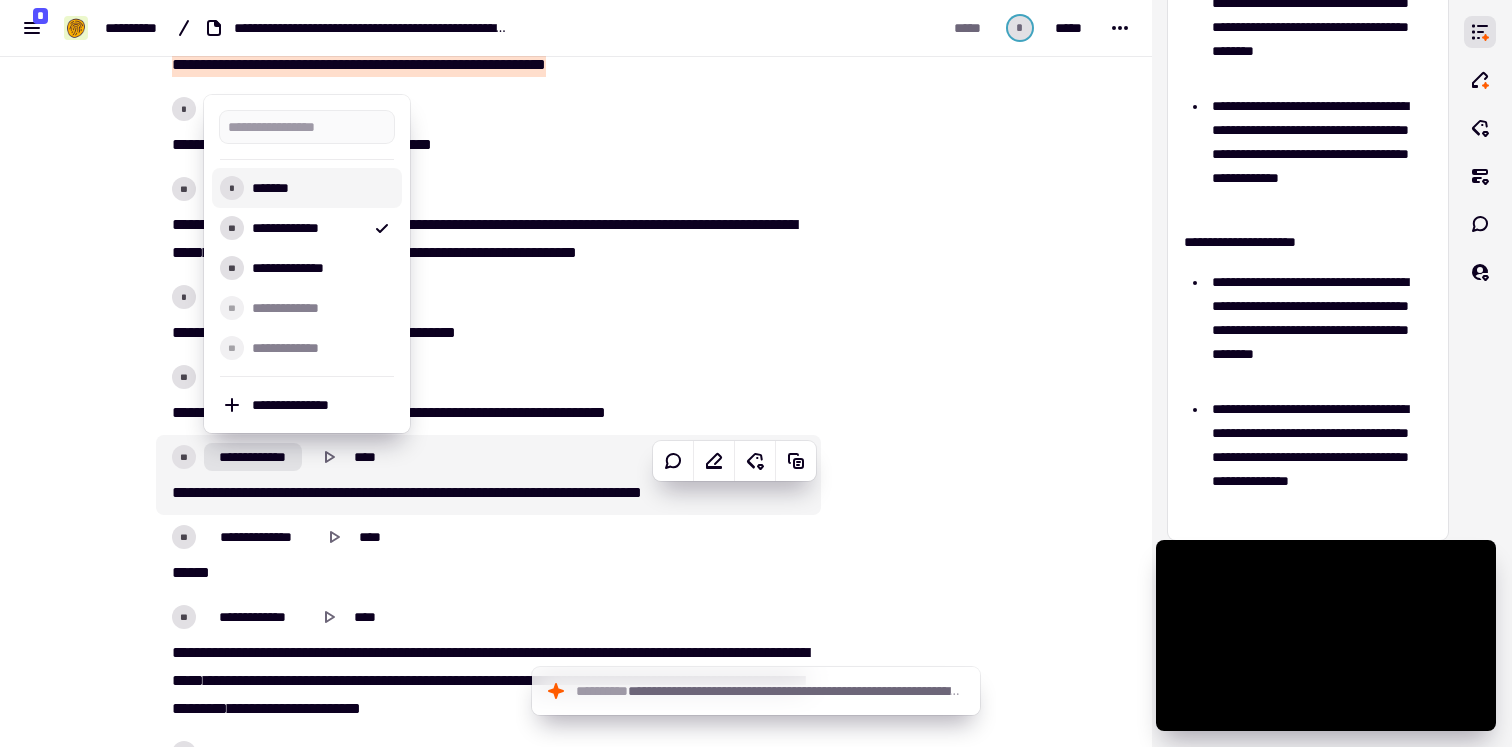 click on "*******" at bounding box center [319, 188] 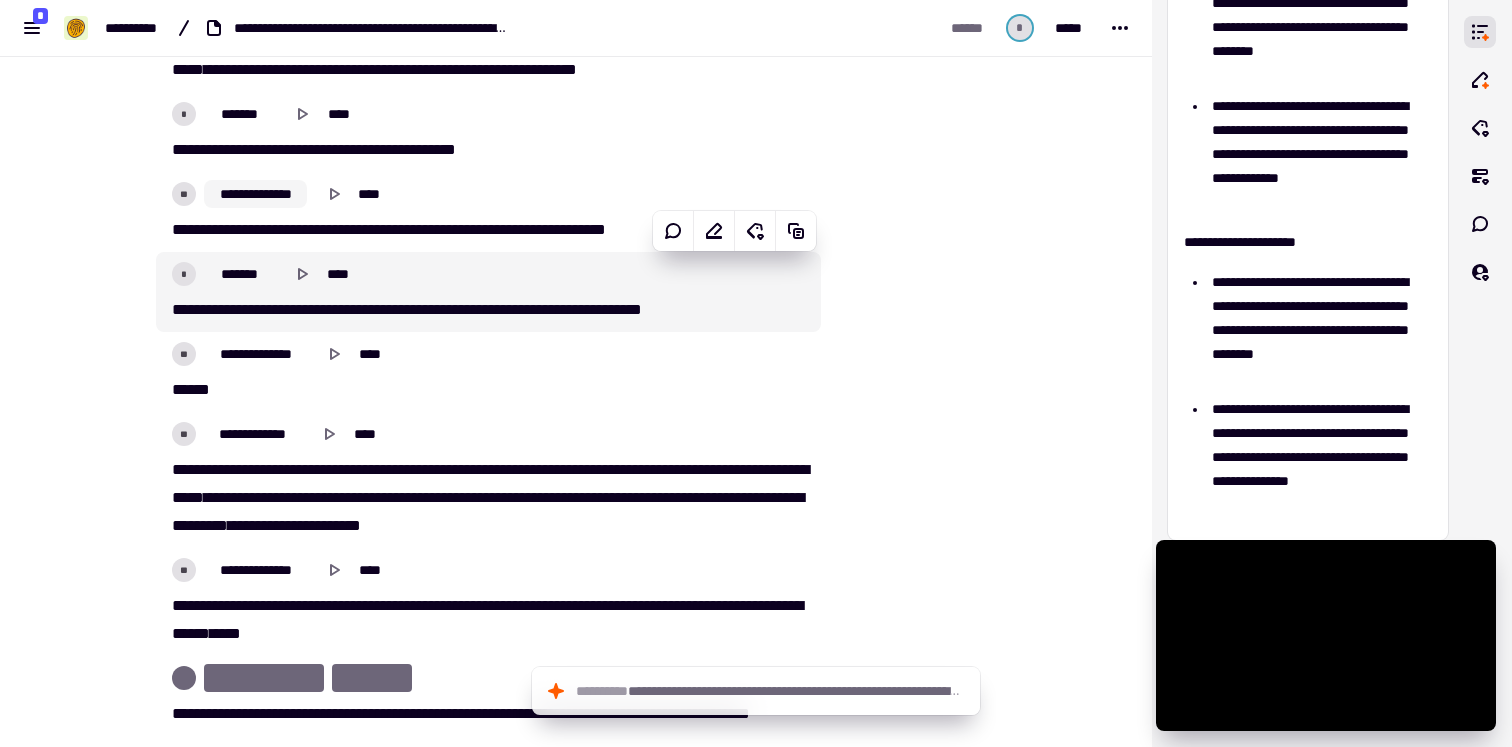 scroll, scrollTop: 4258, scrollLeft: 0, axis: vertical 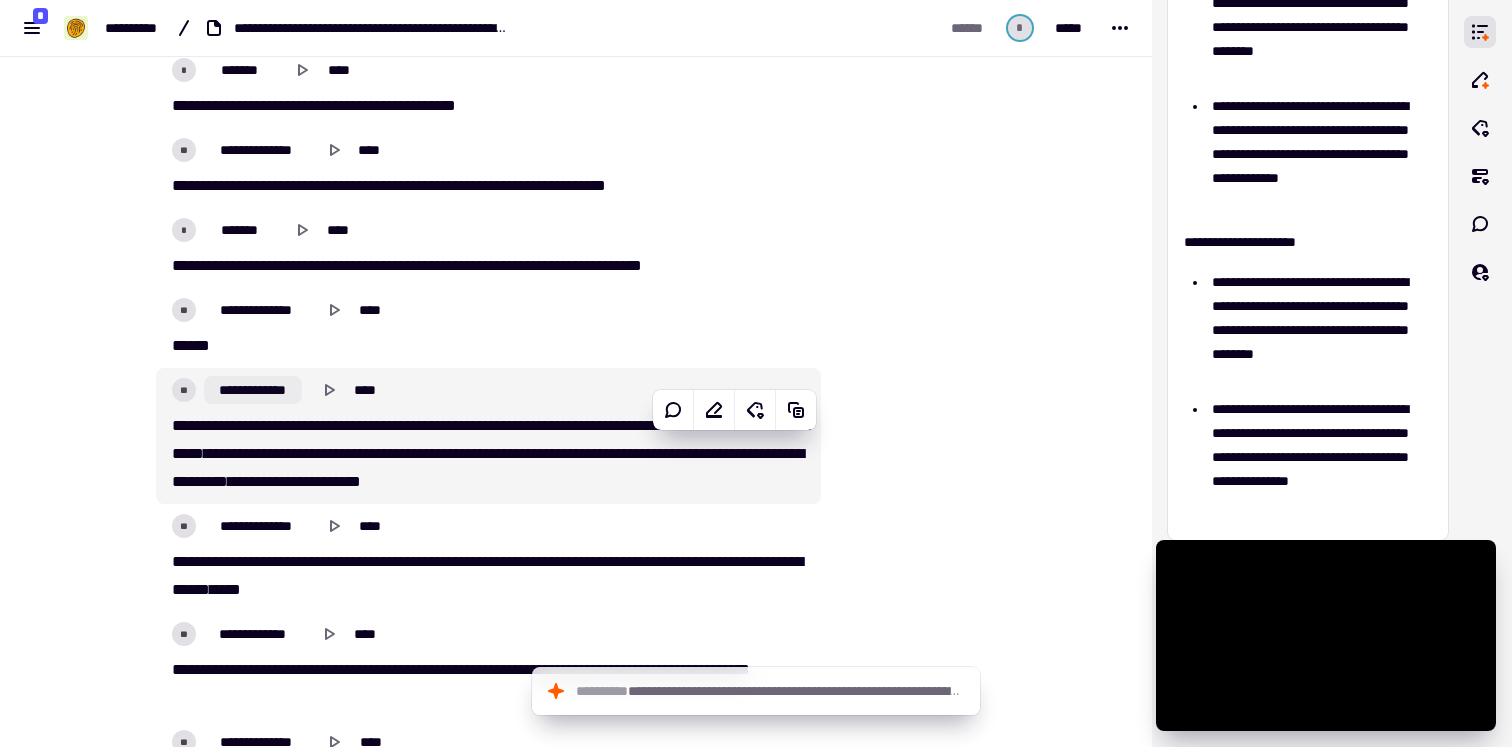 click on "**********" 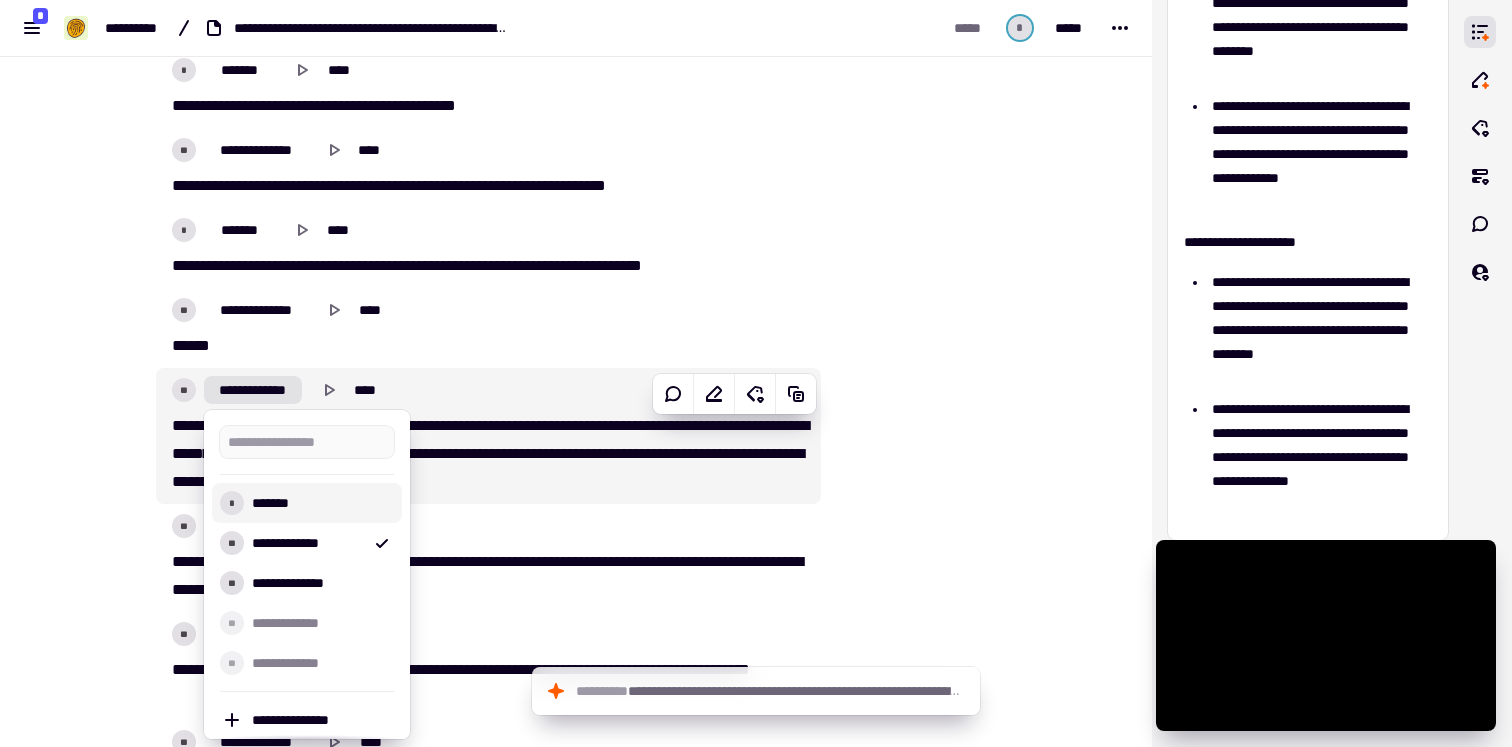 click on "*******" at bounding box center [319, 503] 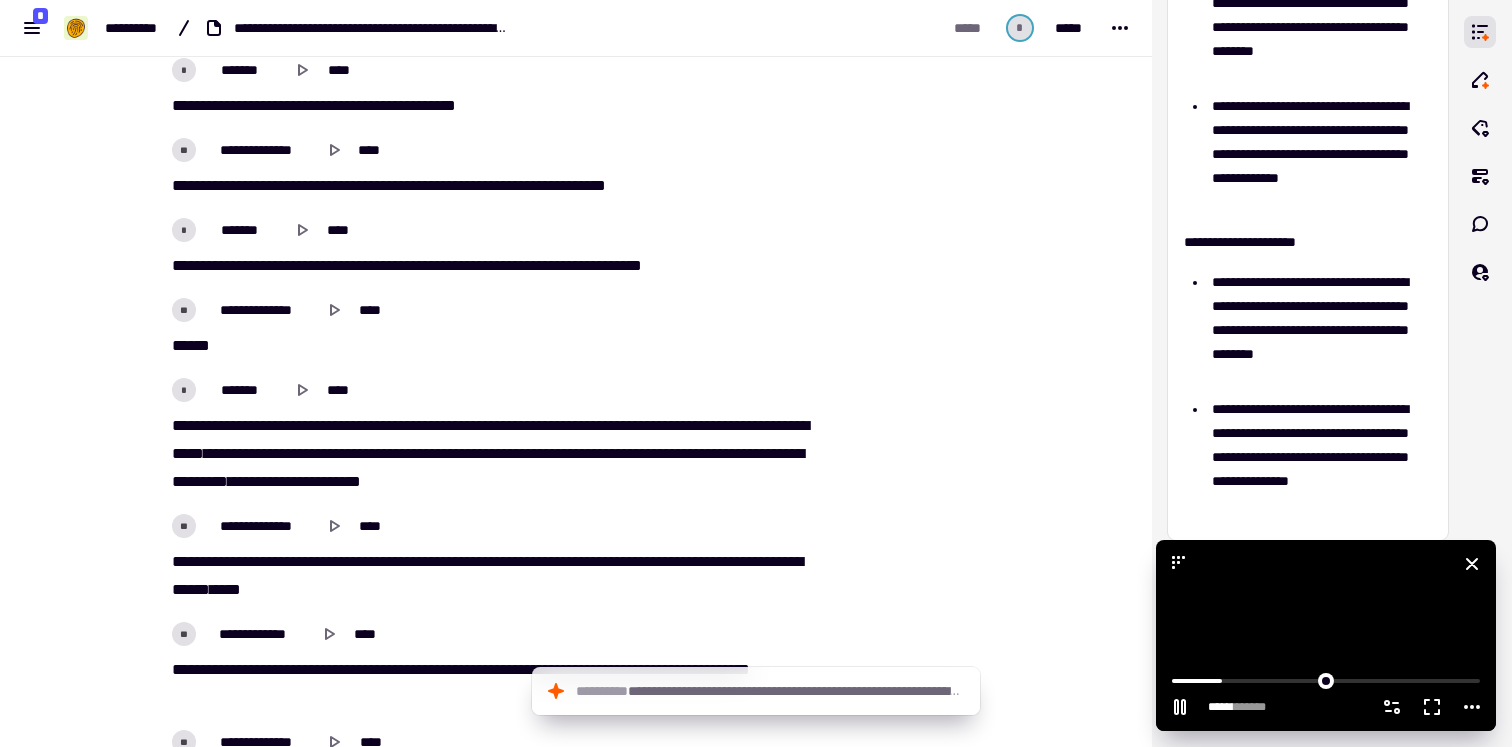 click 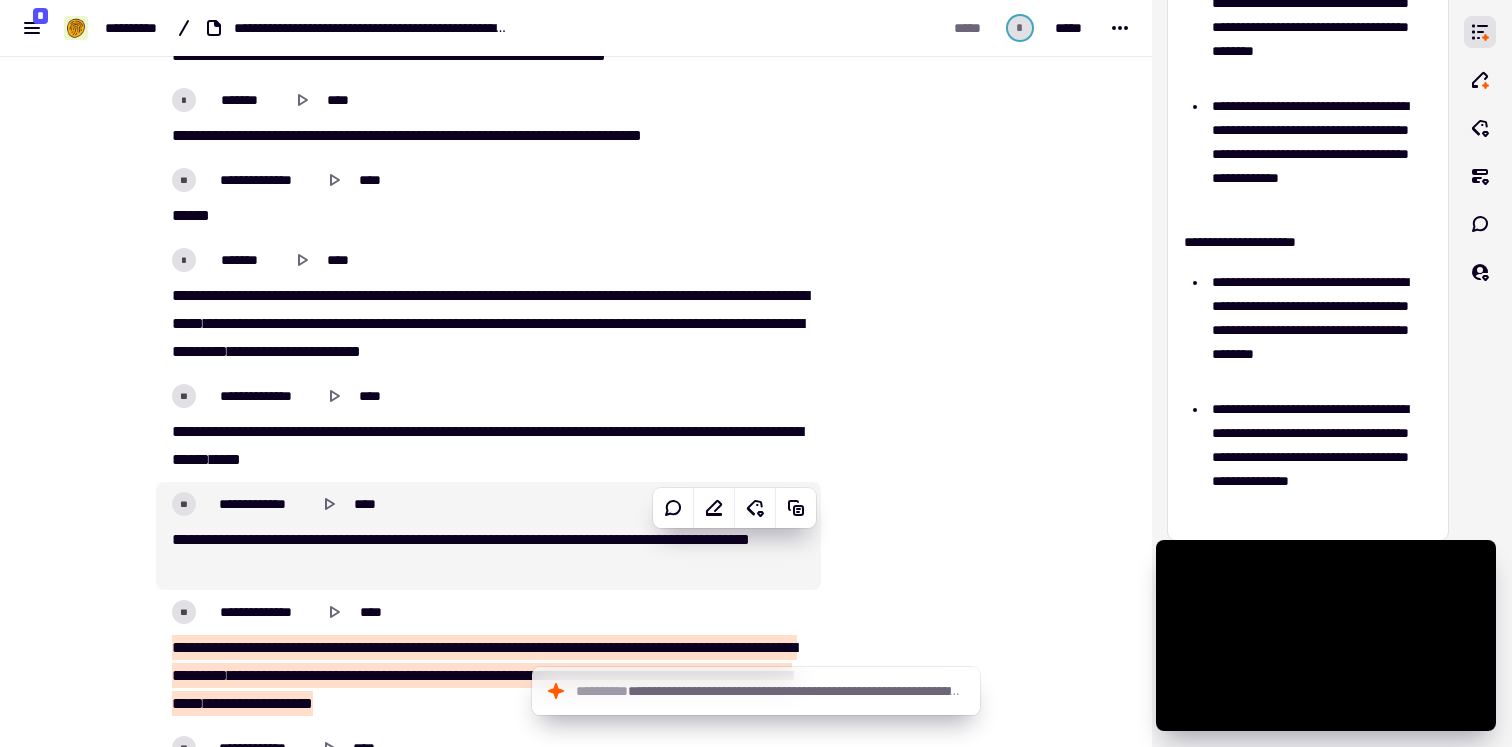 scroll, scrollTop: 4518, scrollLeft: 0, axis: vertical 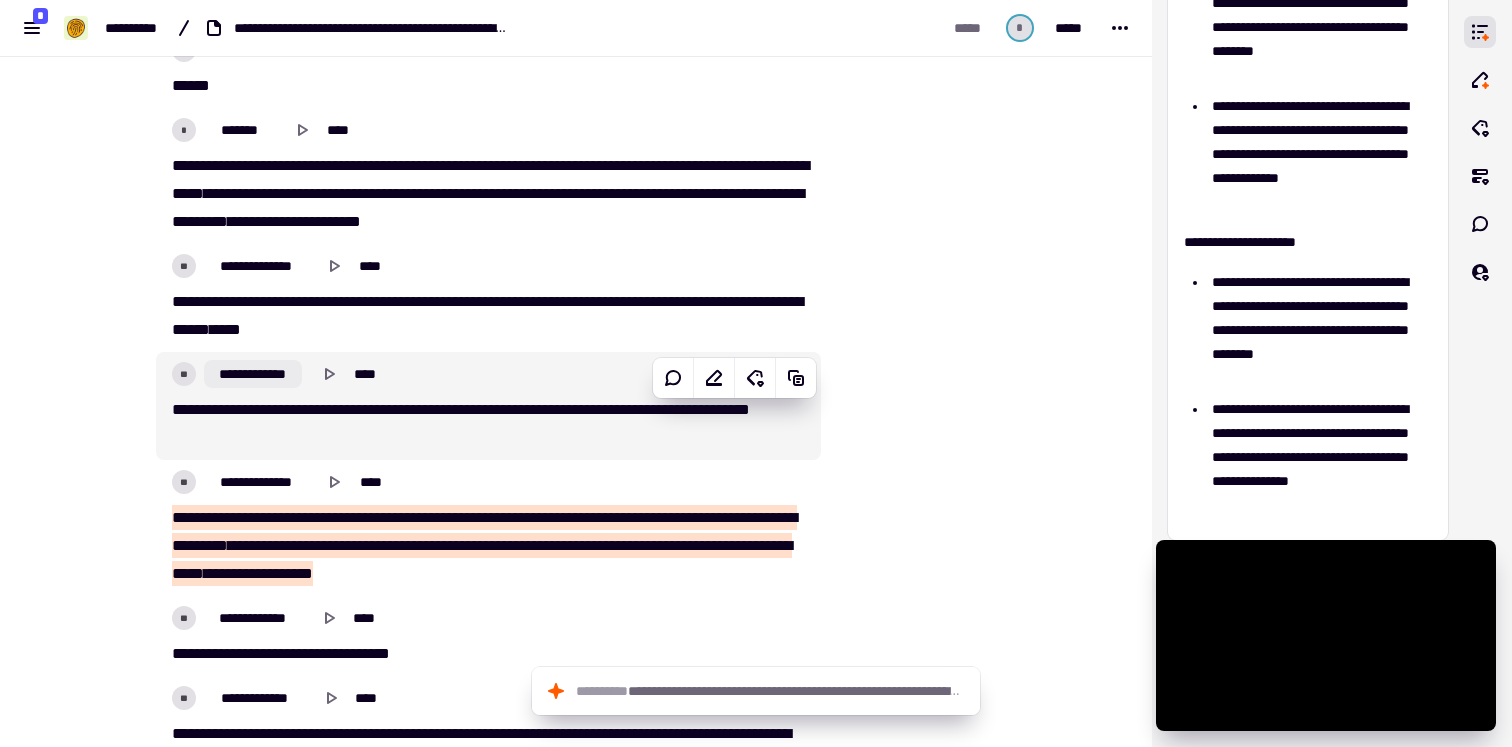 click on "**********" 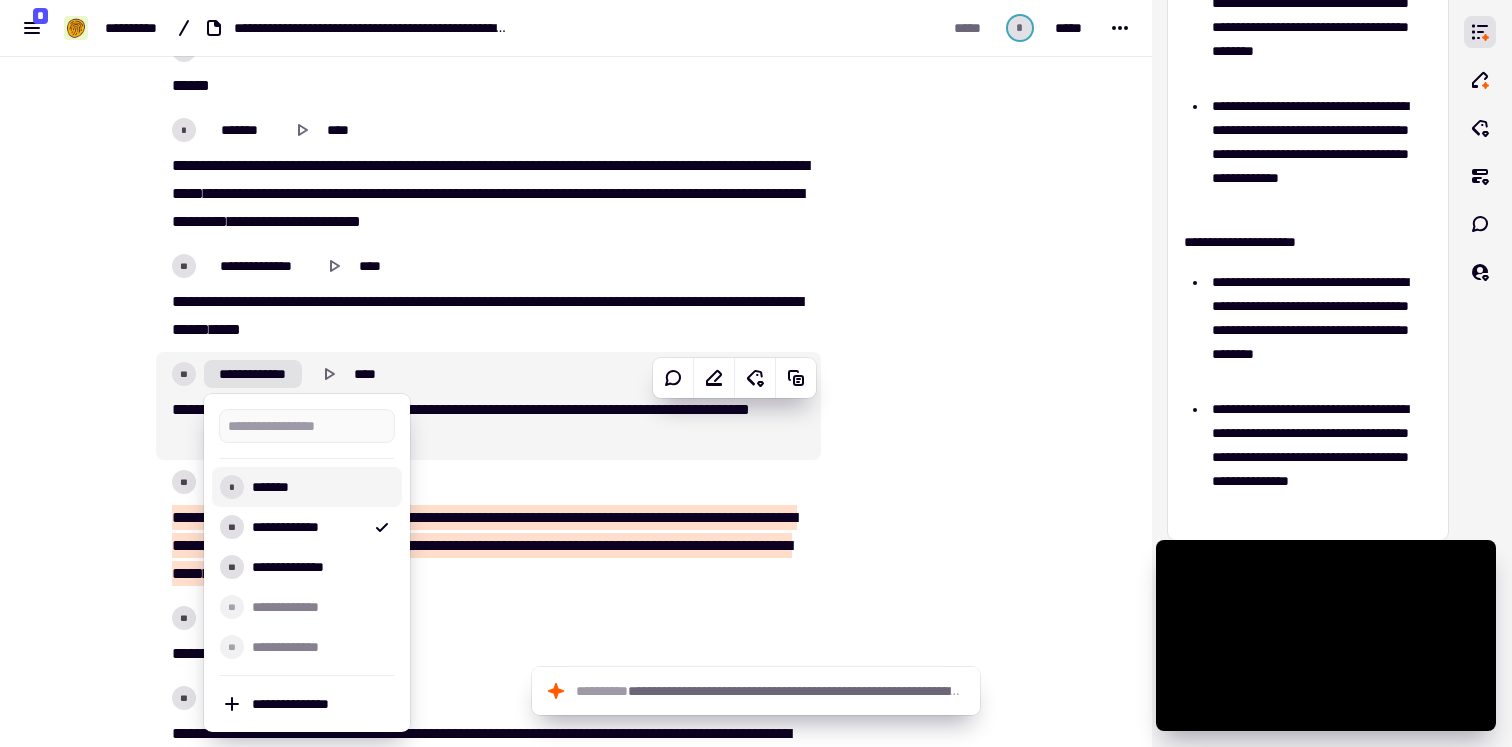 click on "*******" at bounding box center (319, 487) 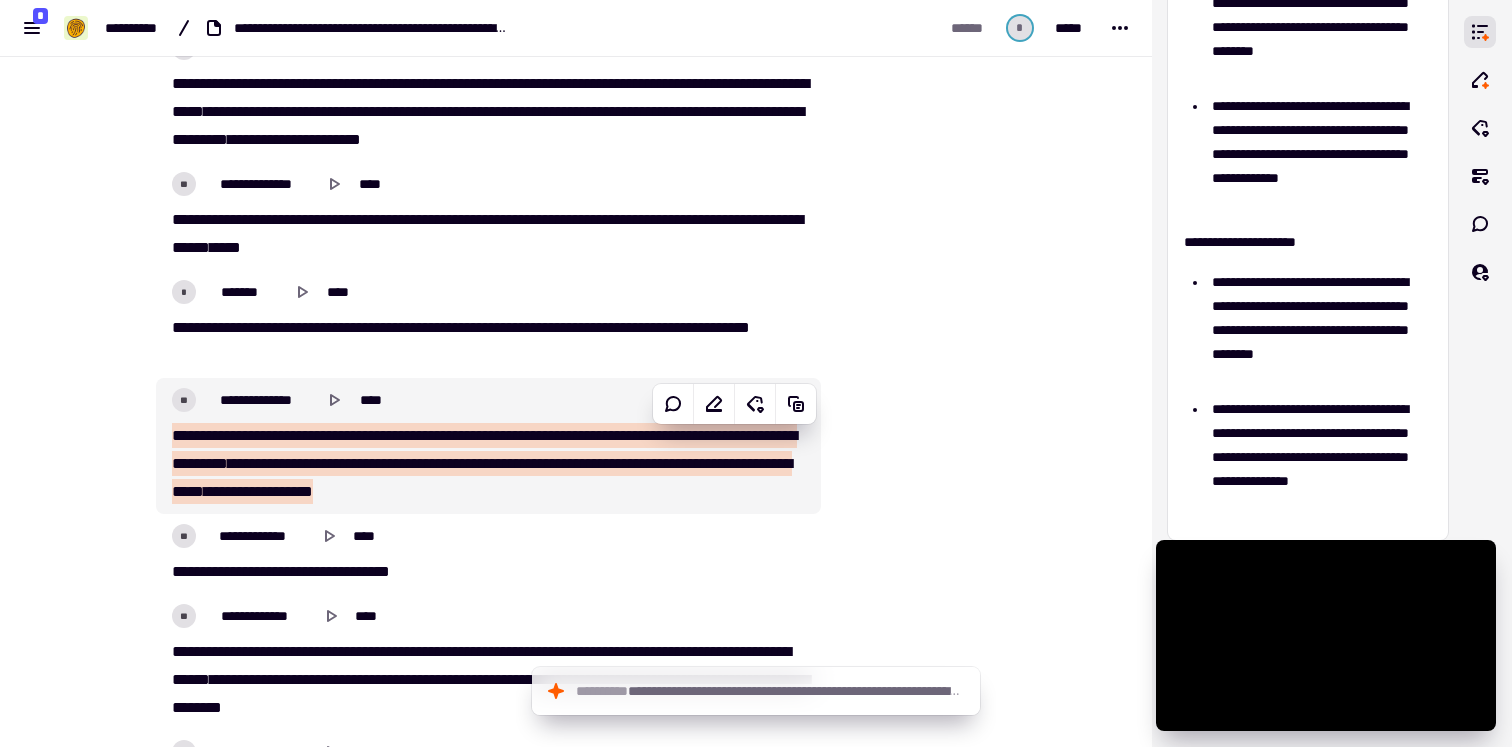 scroll, scrollTop: 4675, scrollLeft: 0, axis: vertical 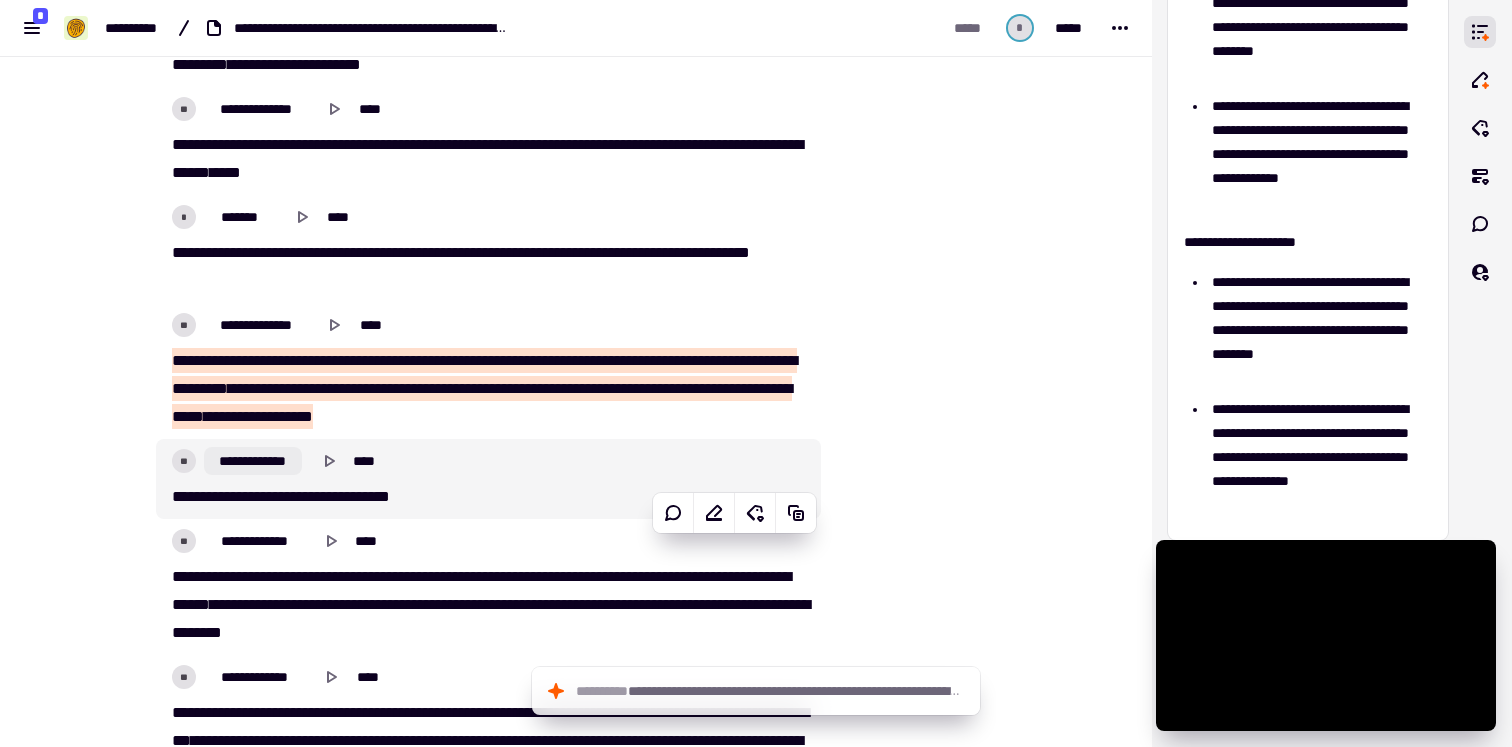 click on "**********" 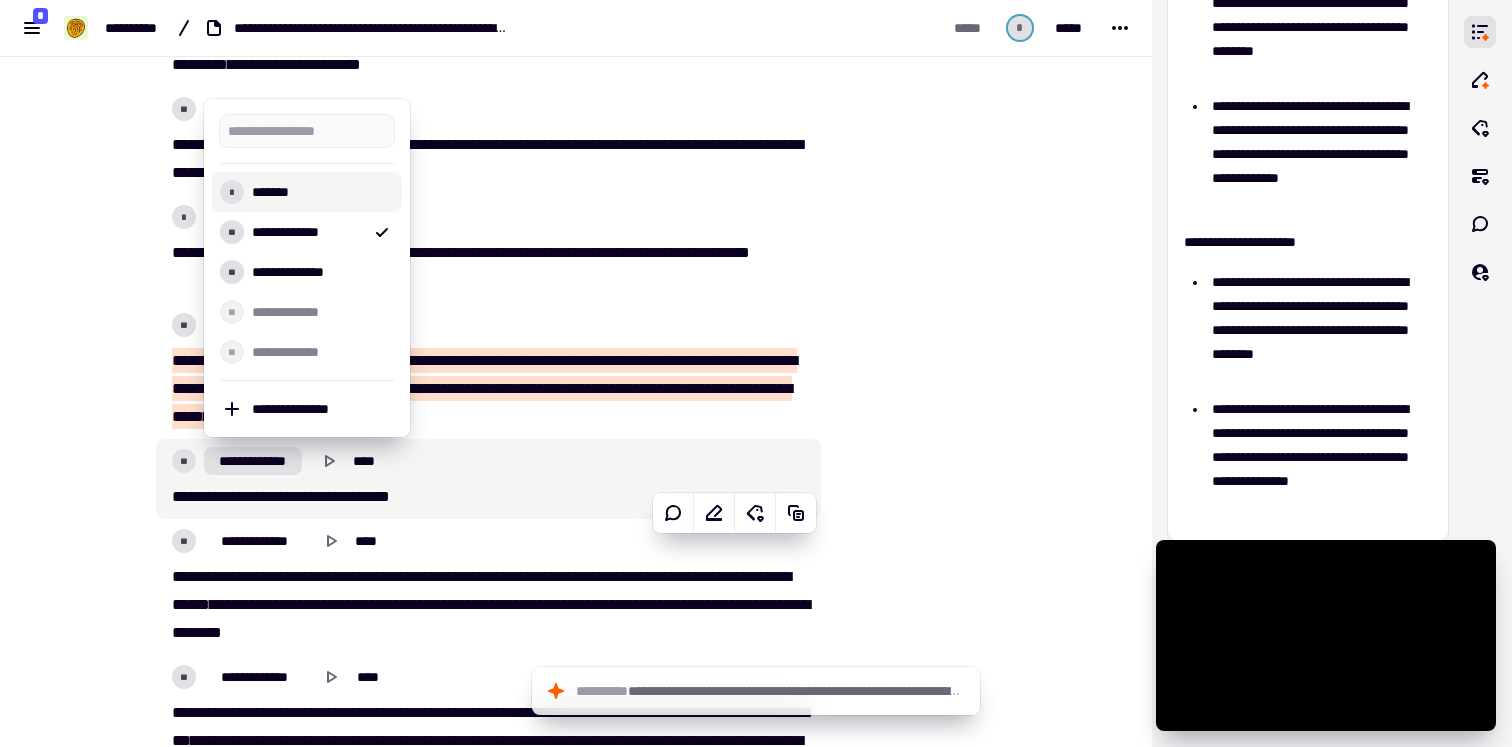 click on "*******" at bounding box center [319, 192] 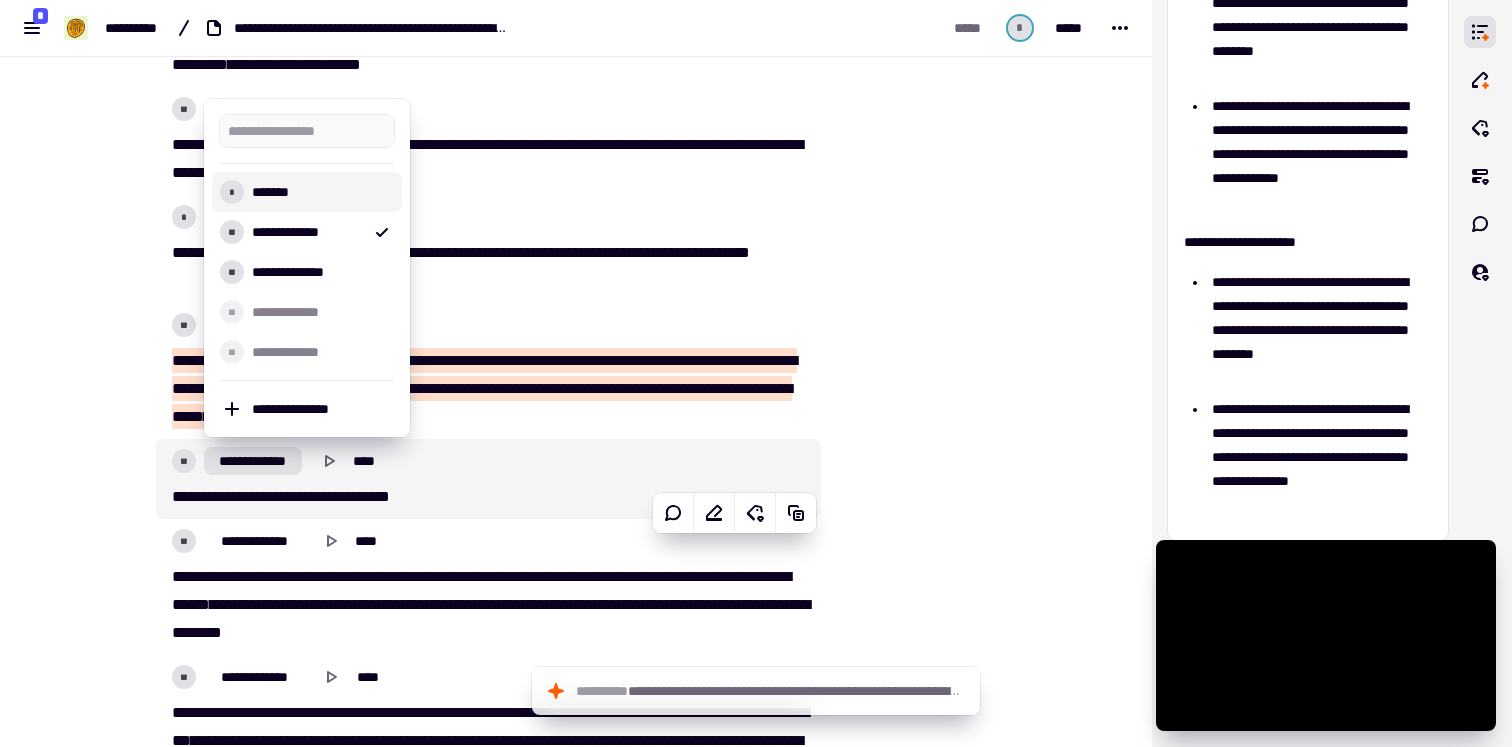 type on "******" 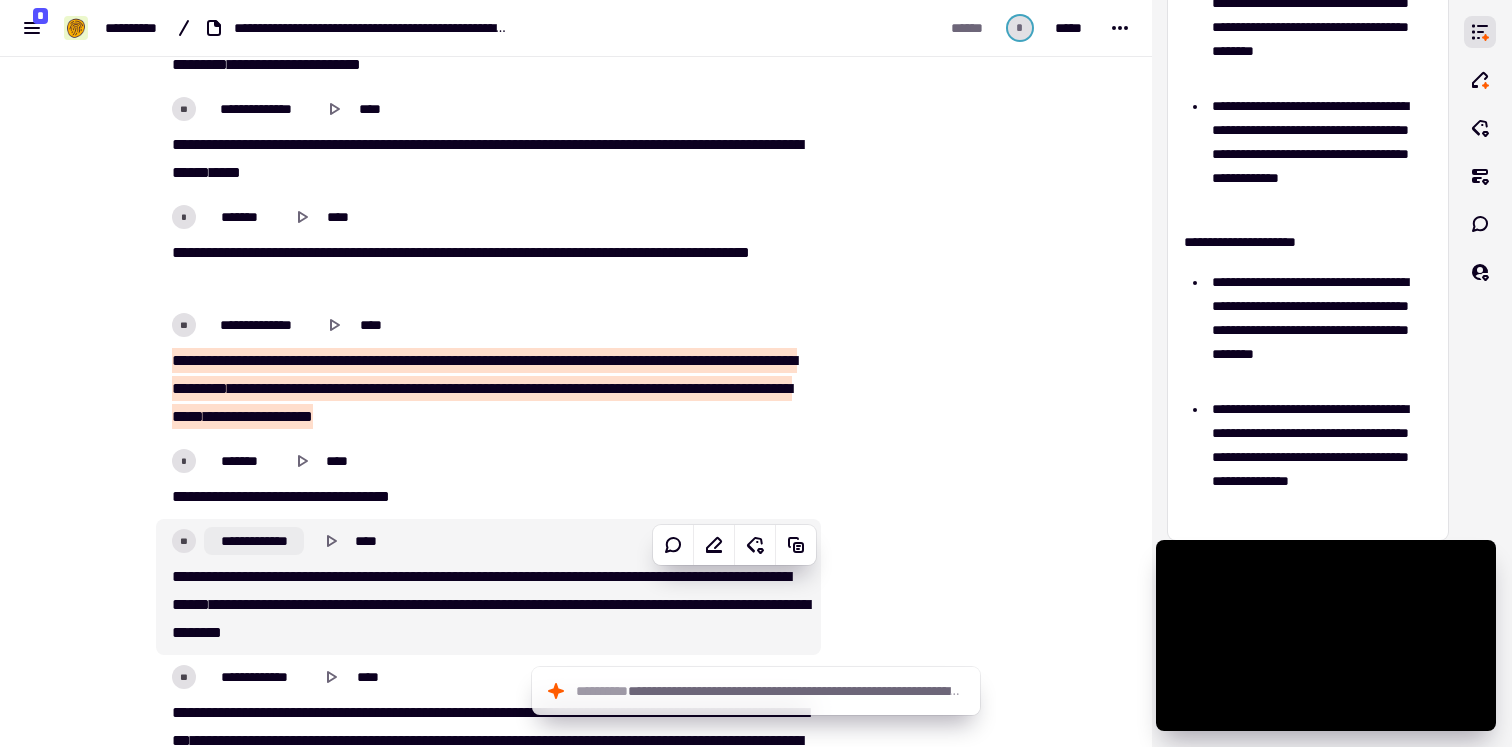 click on "**********" 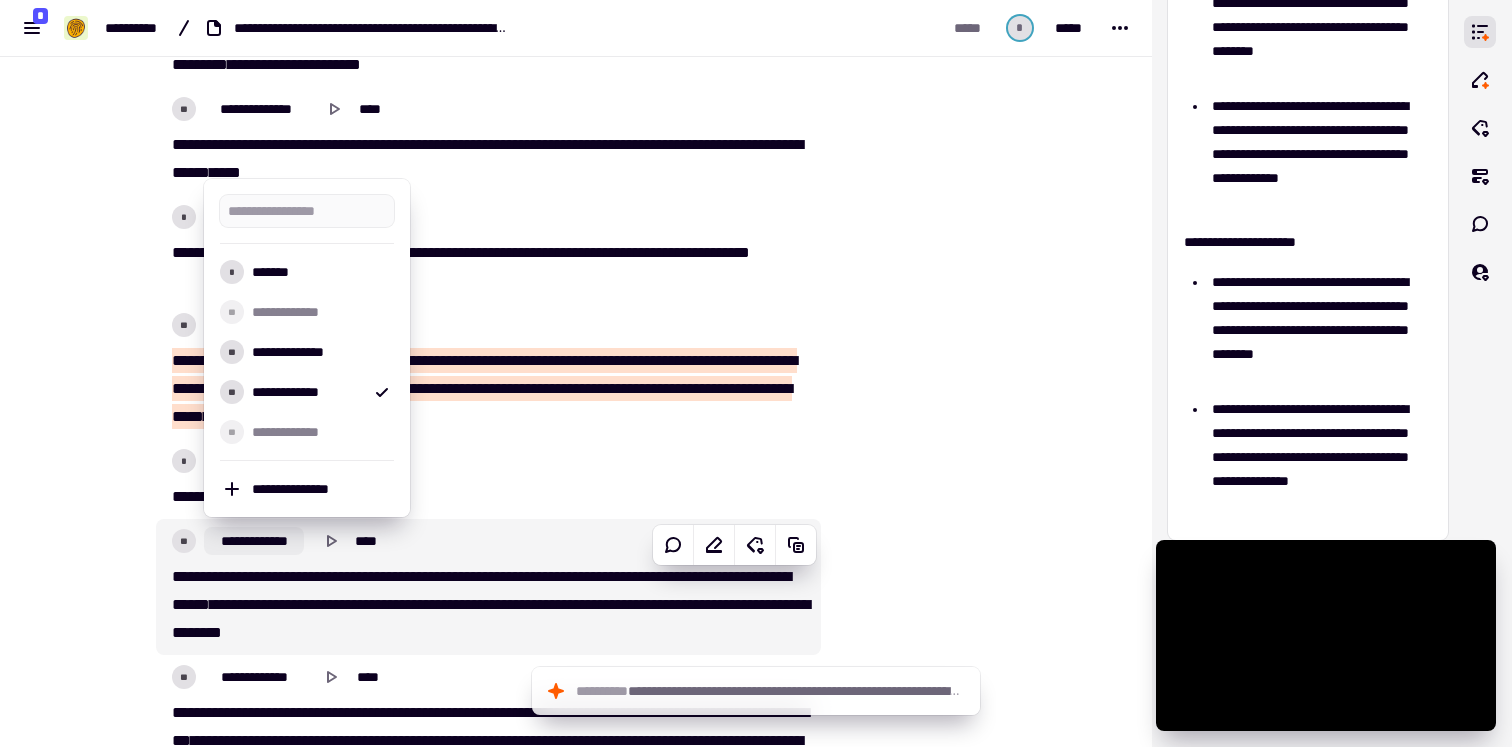 click on "**********" 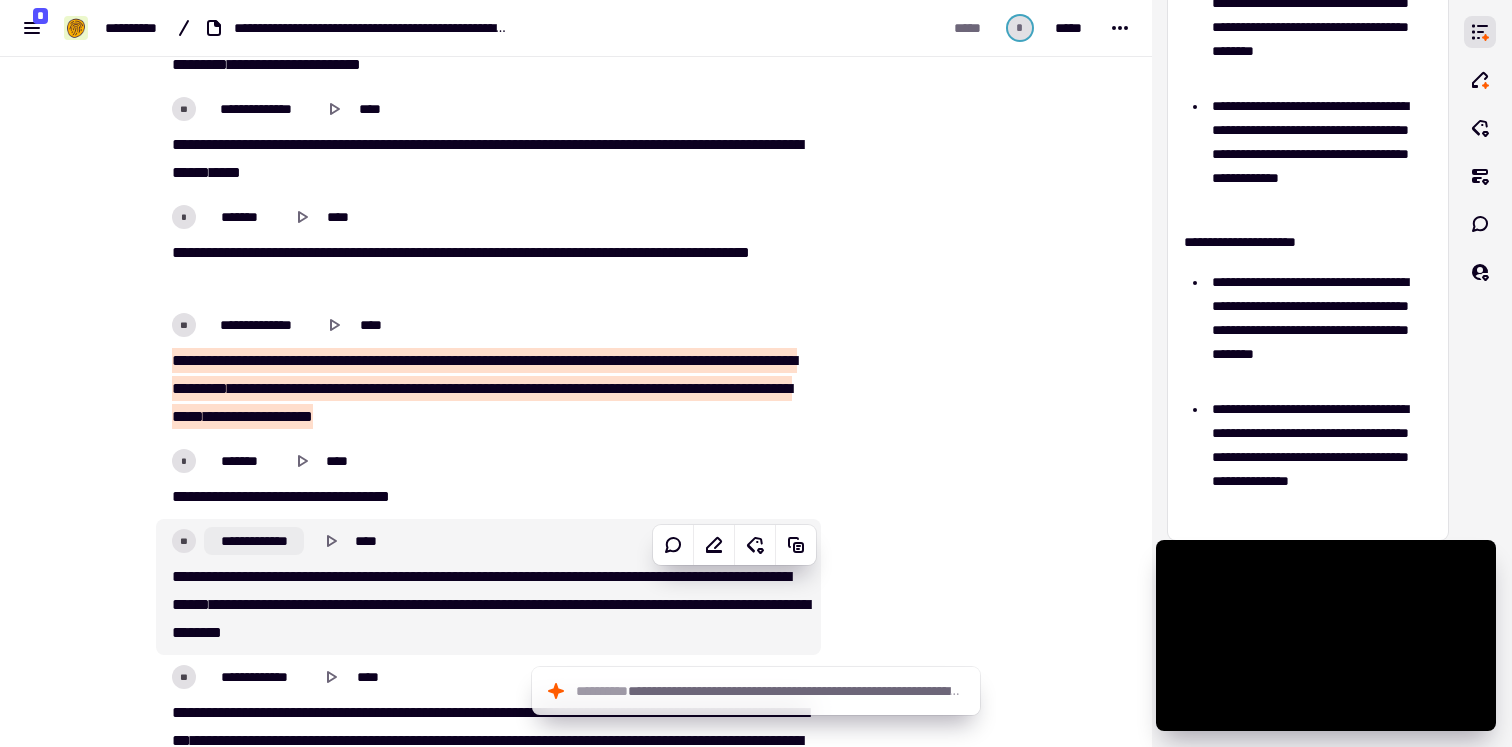 click on "**********" 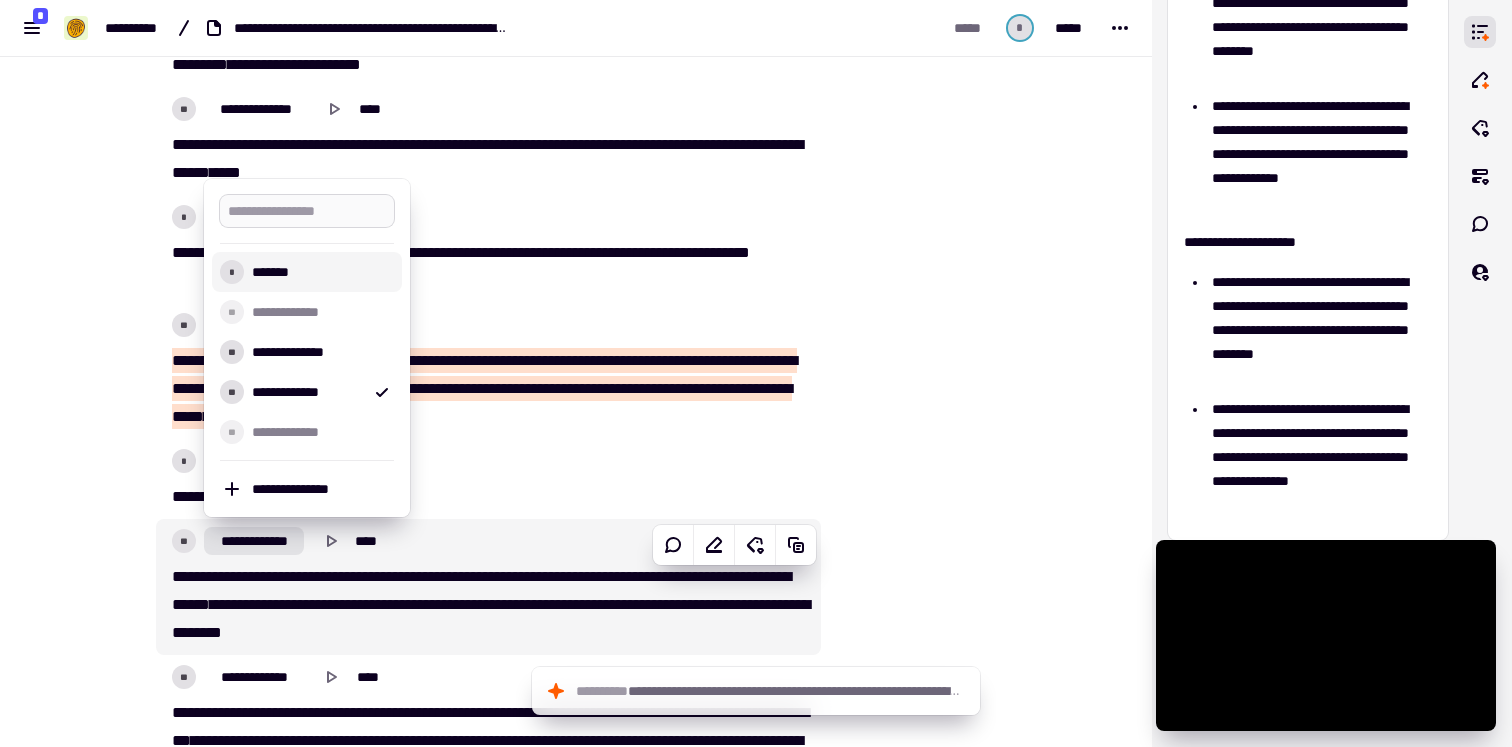 click at bounding box center [307, 211] 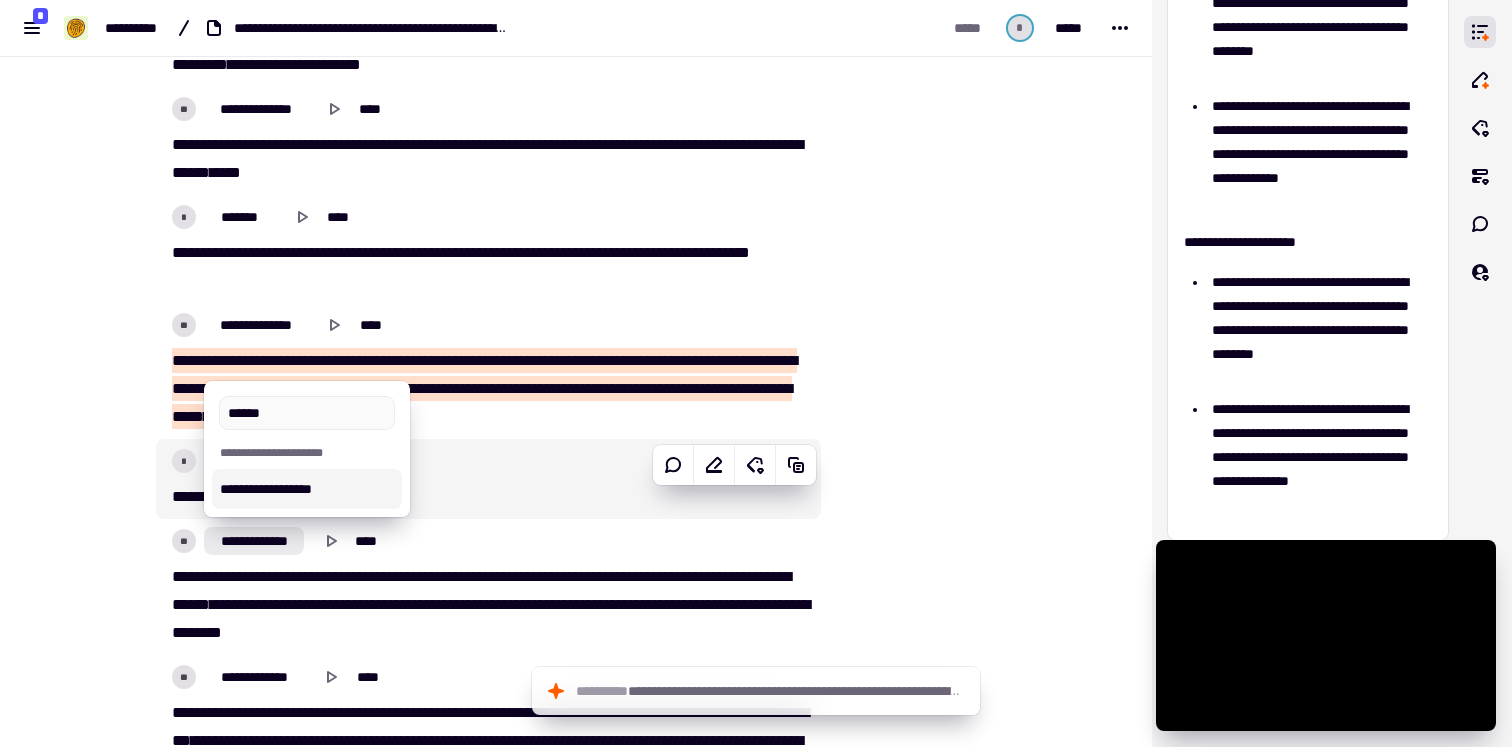 type on "******" 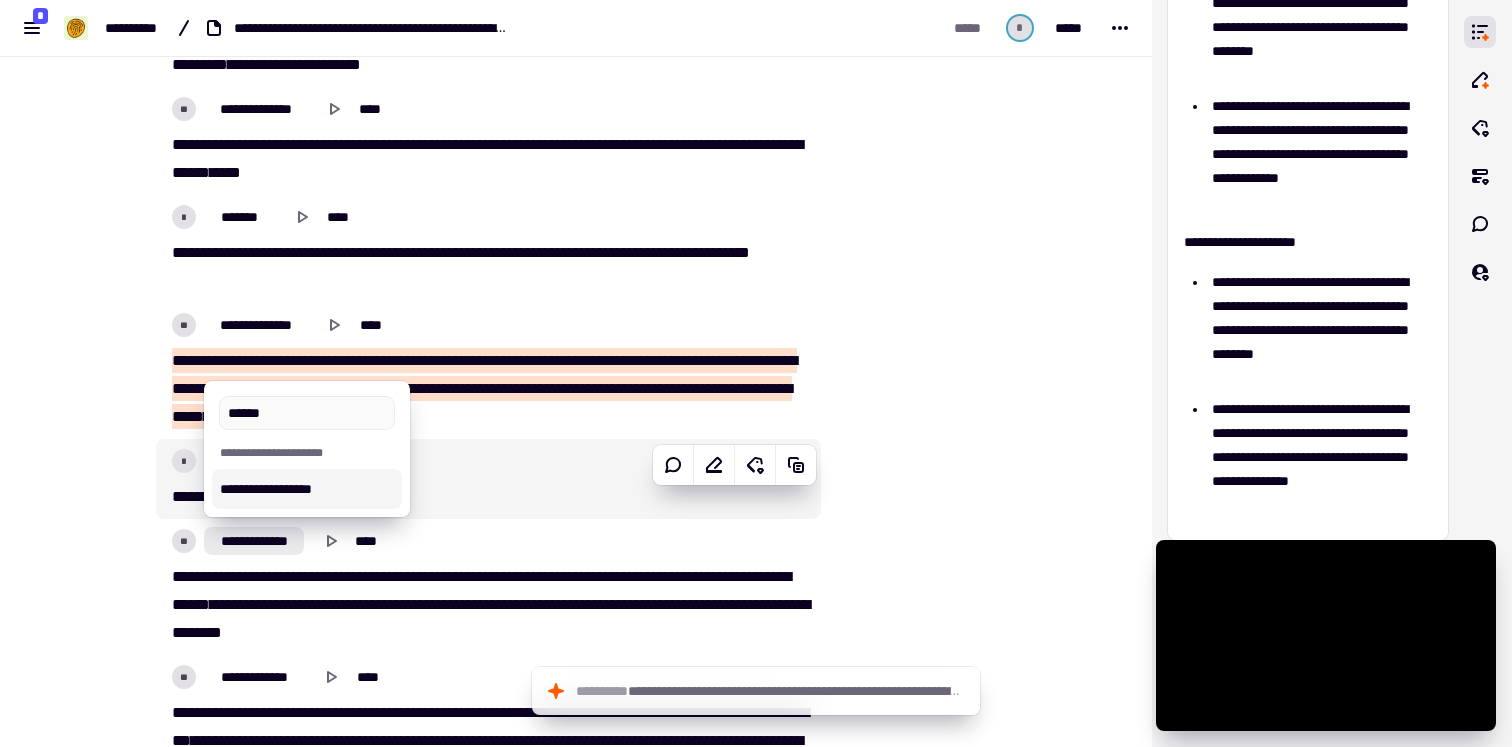 click on "**********" at bounding box center (307, 489) 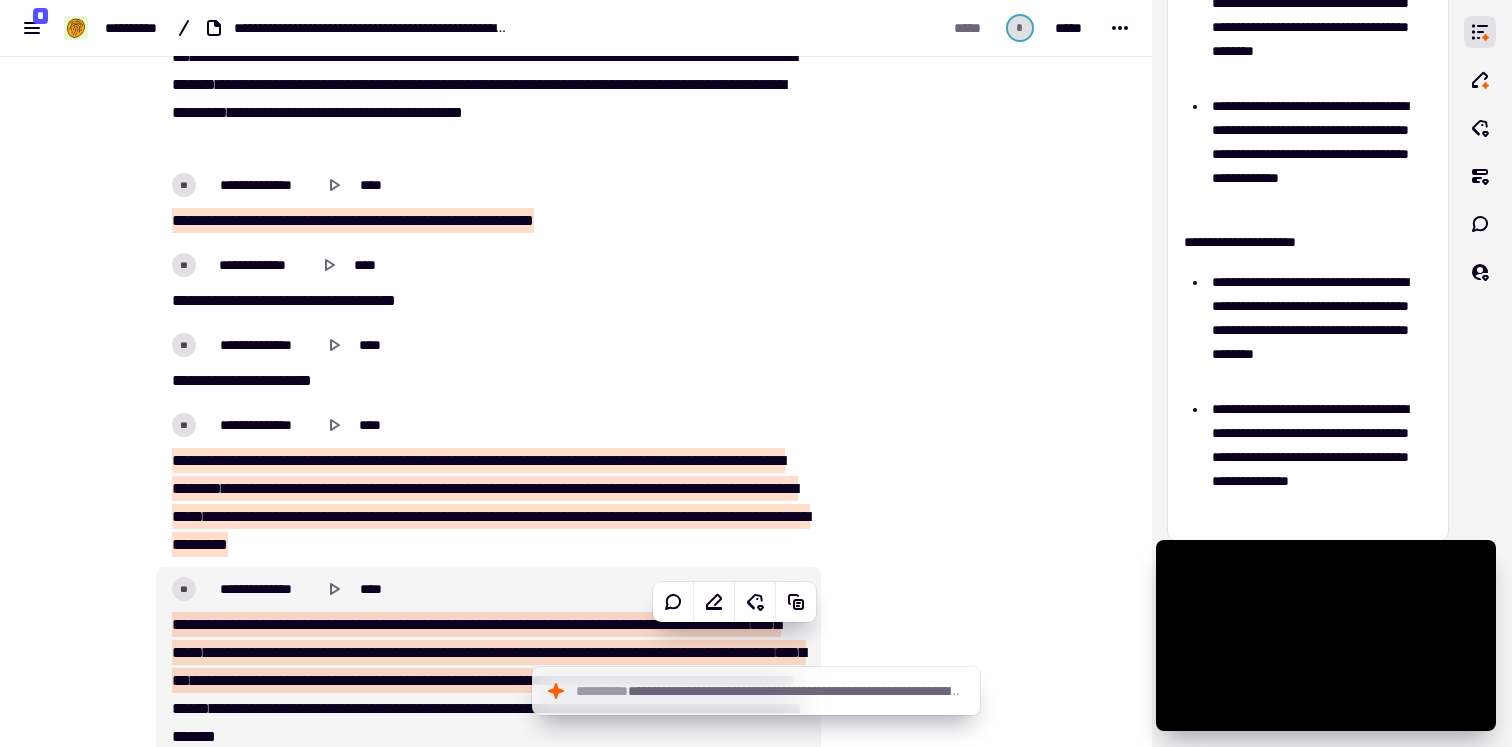 scroll, scrollTop: 6249, scrollLeft: 0, axis: vertical 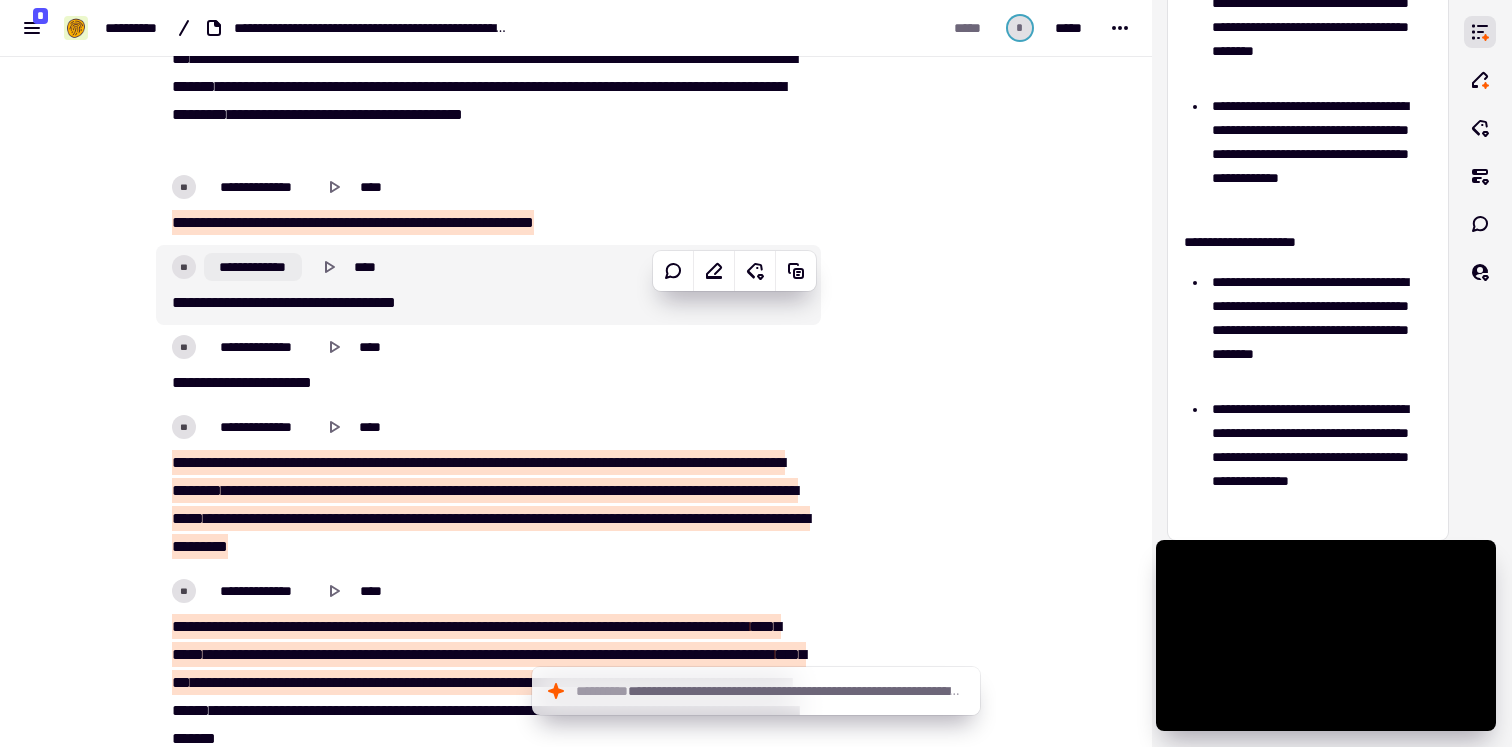 click on "**********" 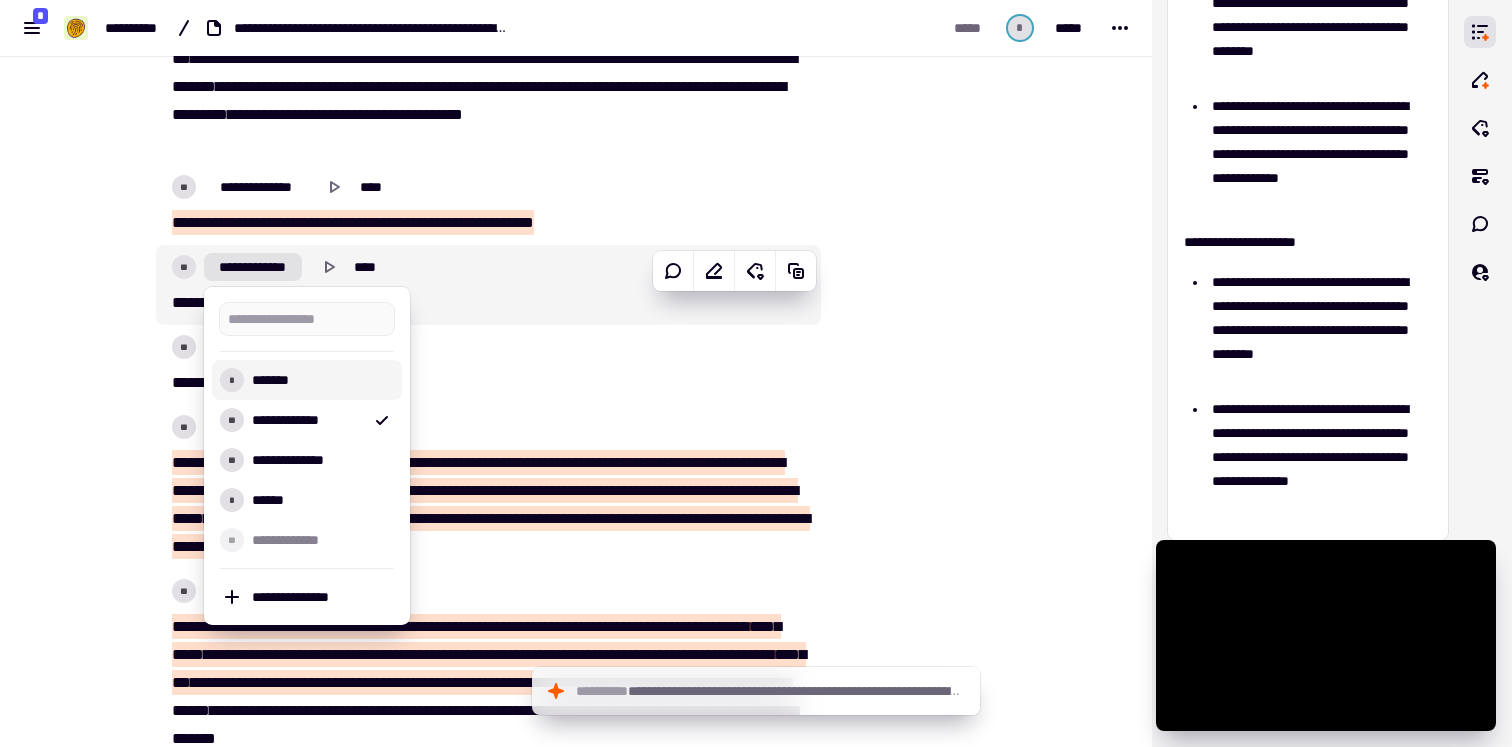 click on "*******" at bounding box center (319, 380) 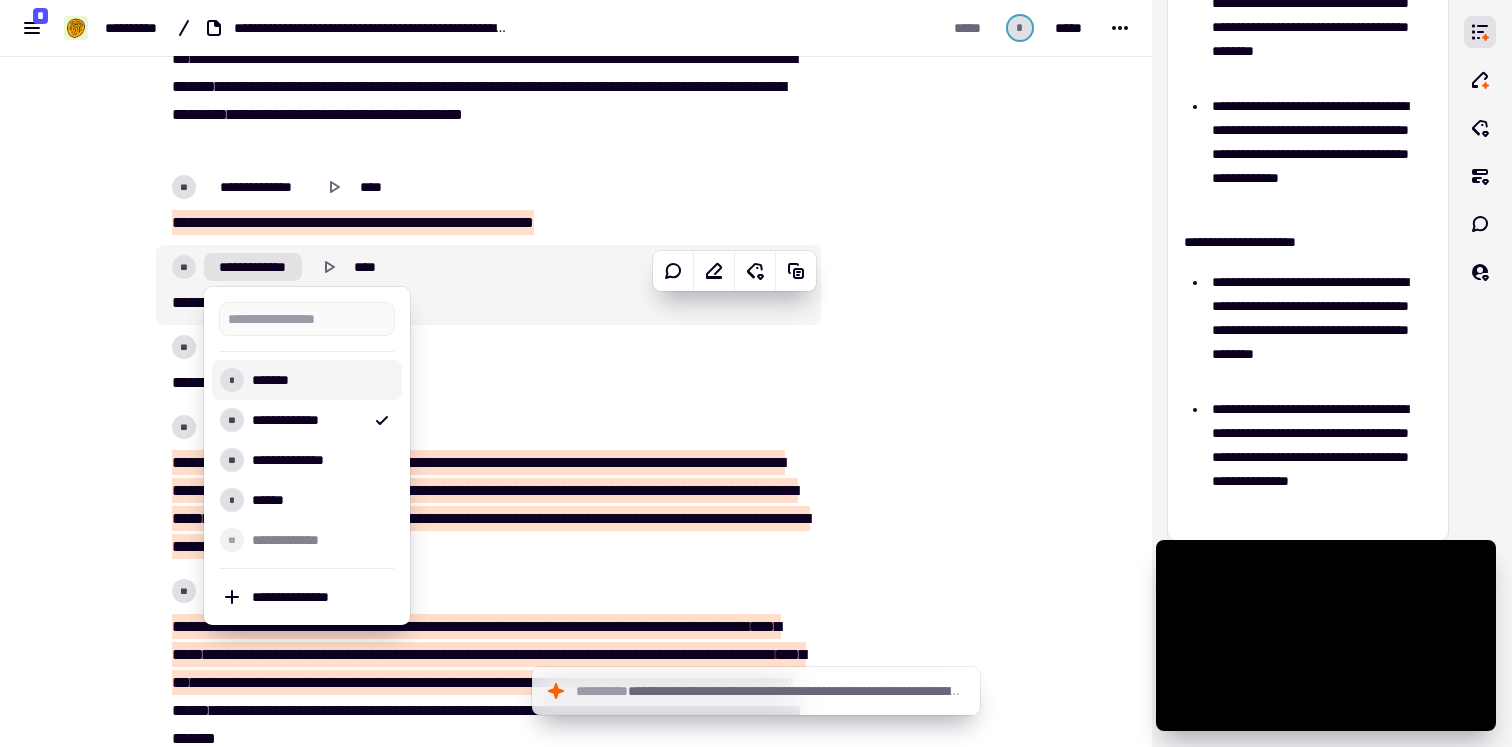 type on "******" 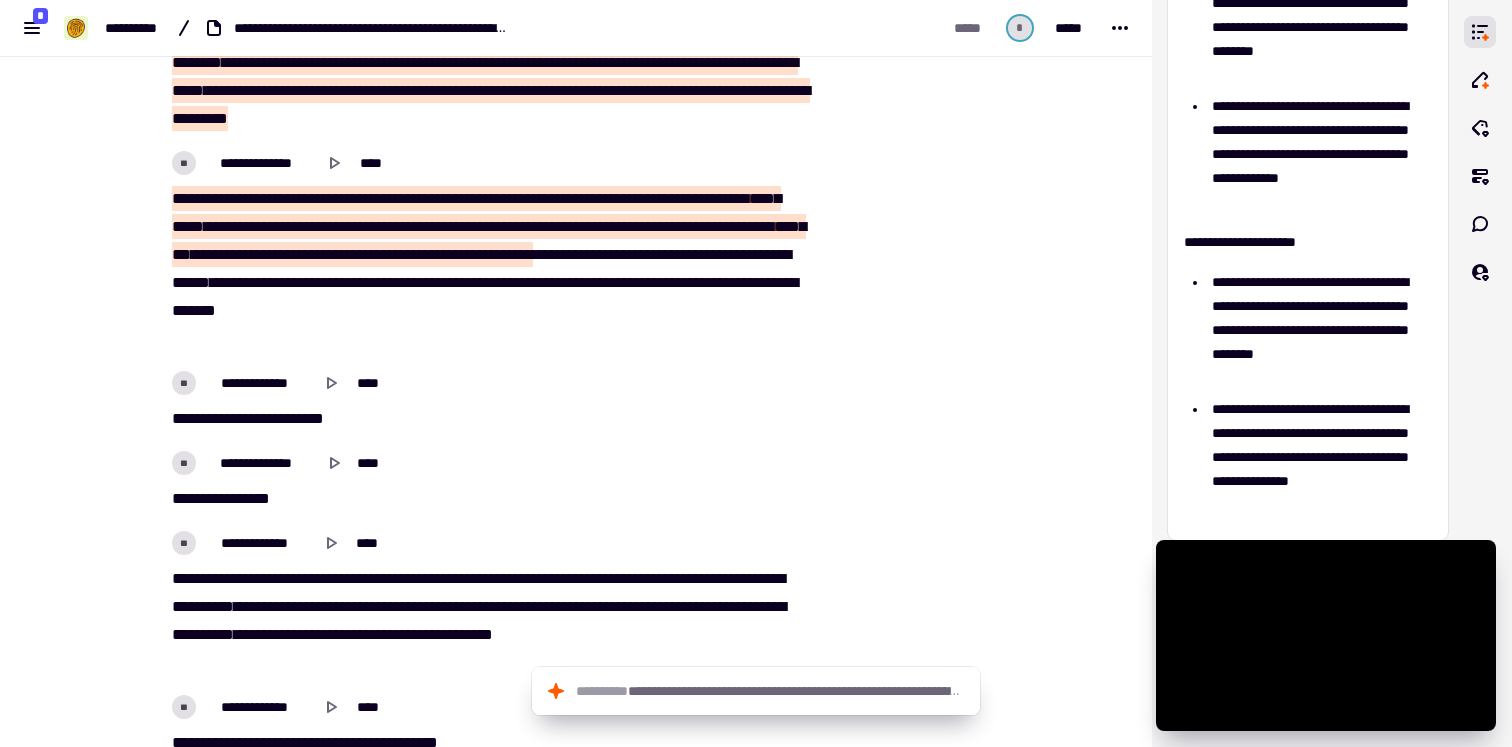 scroll, scrollTop: 6683, scrollLeft: 0, axis: vertical 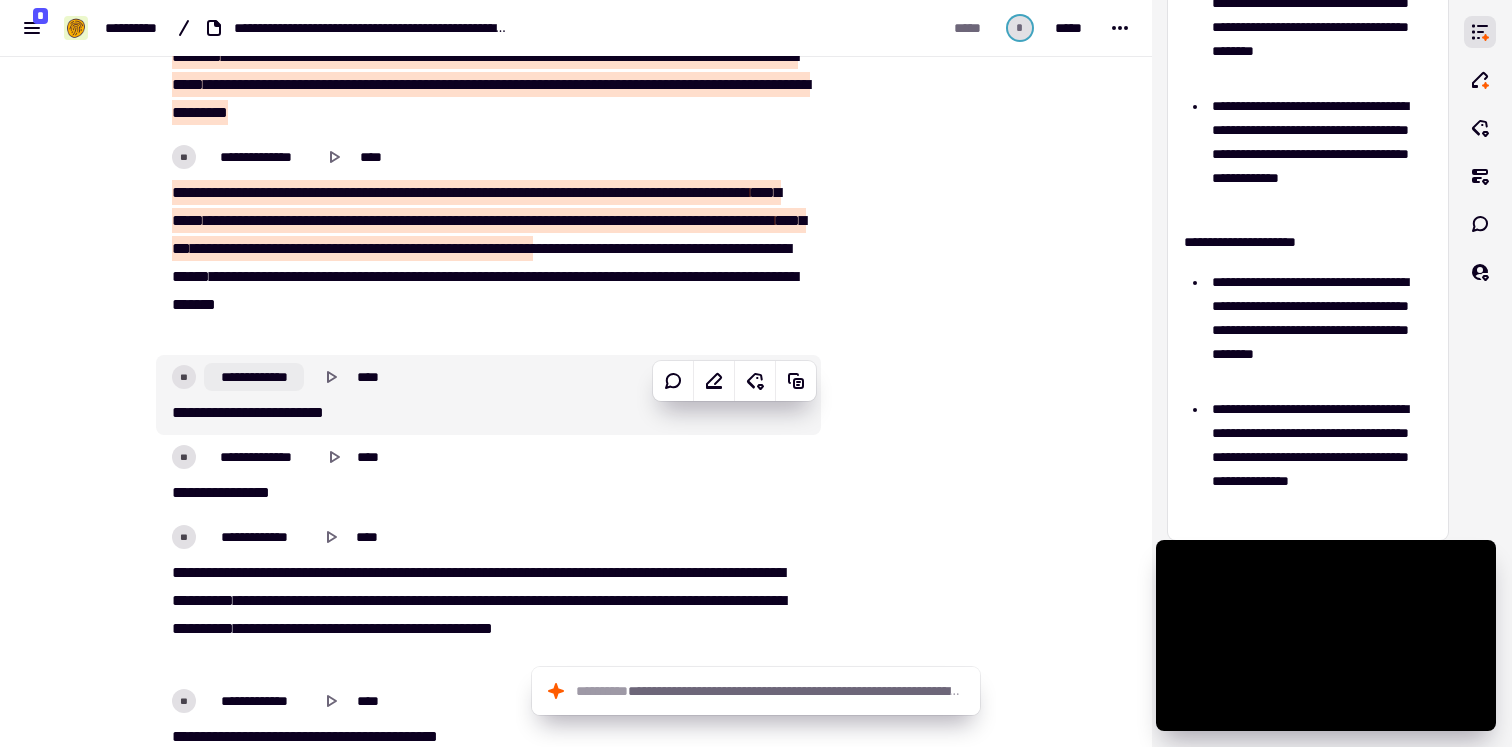 click on "**********" 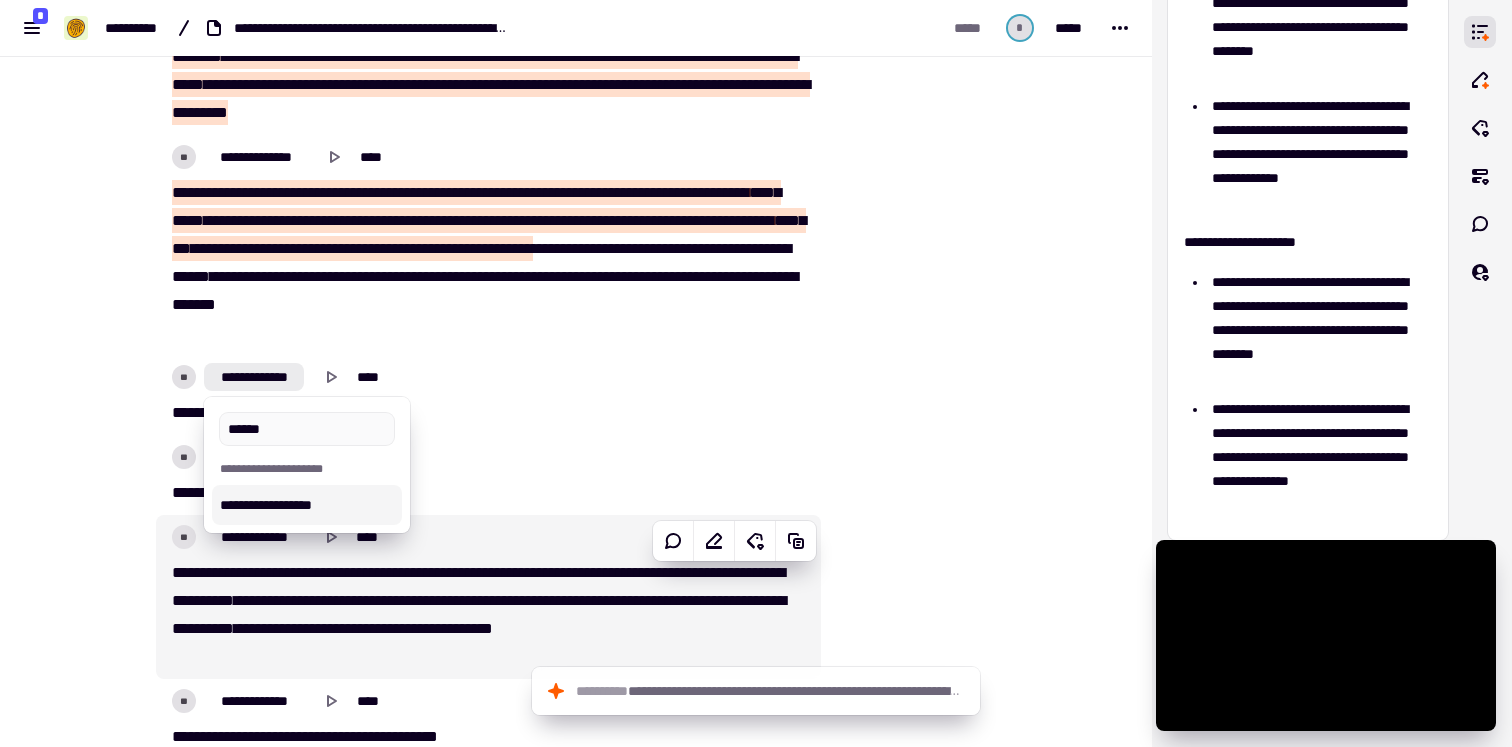 type on "******" 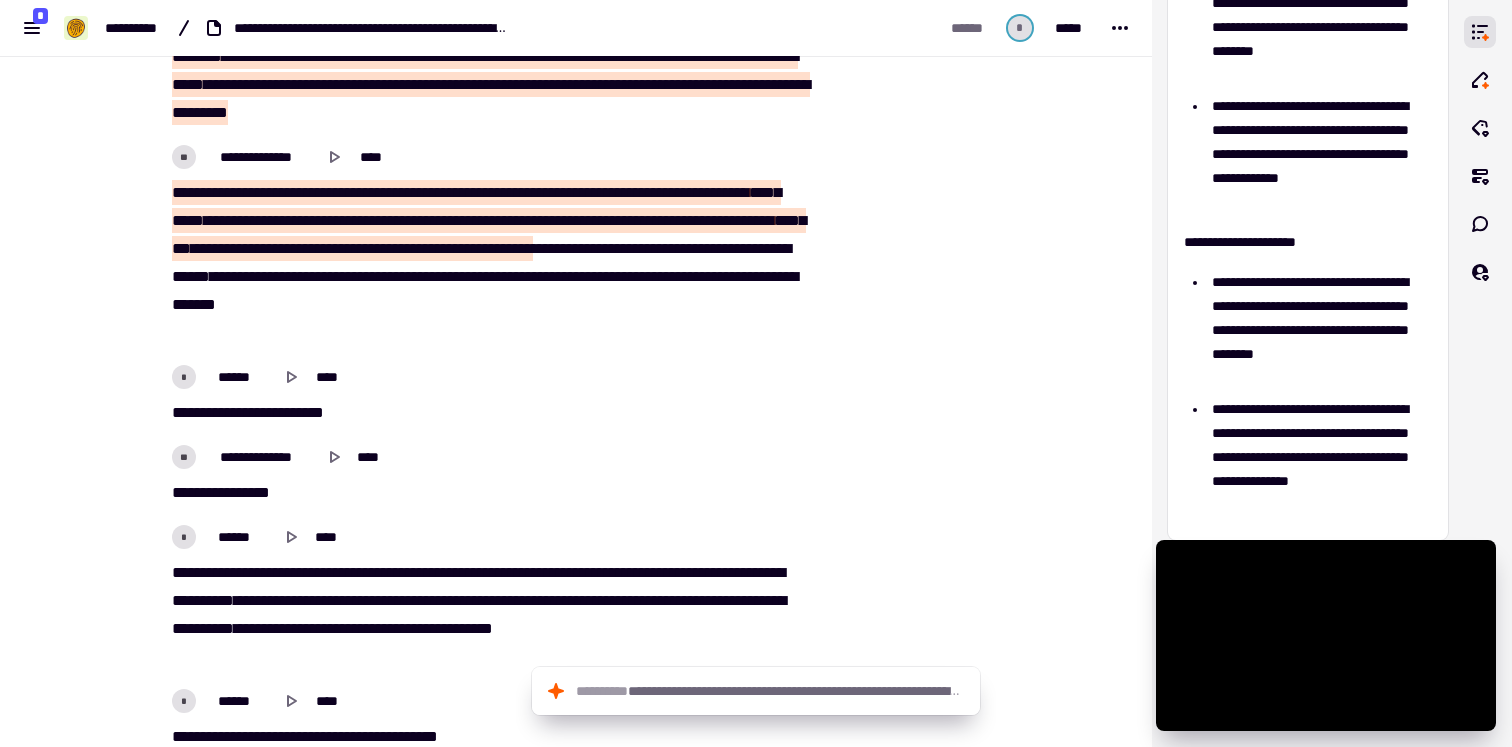 click on "**********" at bounding box center [576, 373] 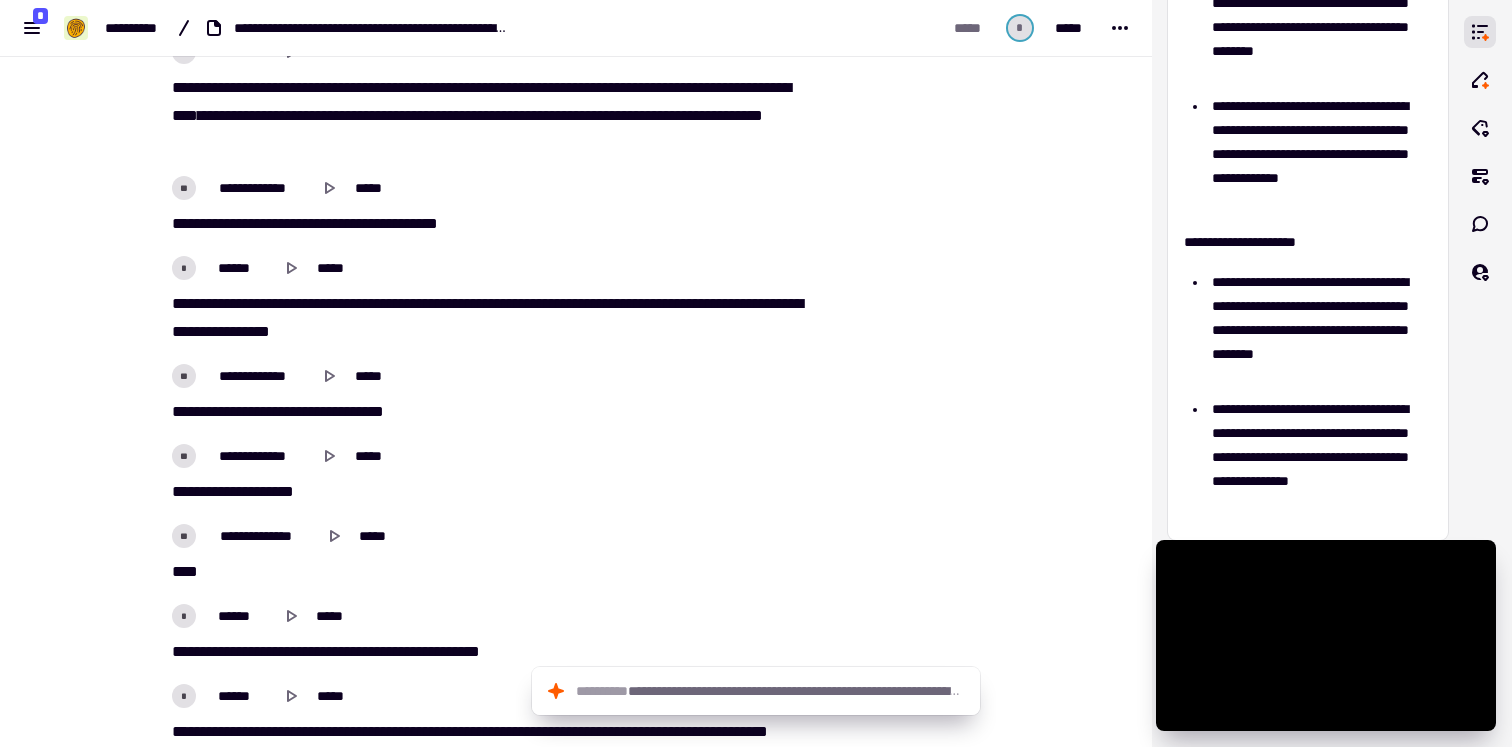 scroll, scrollTop: 9714, scrollLeft: 0, axis: vertical 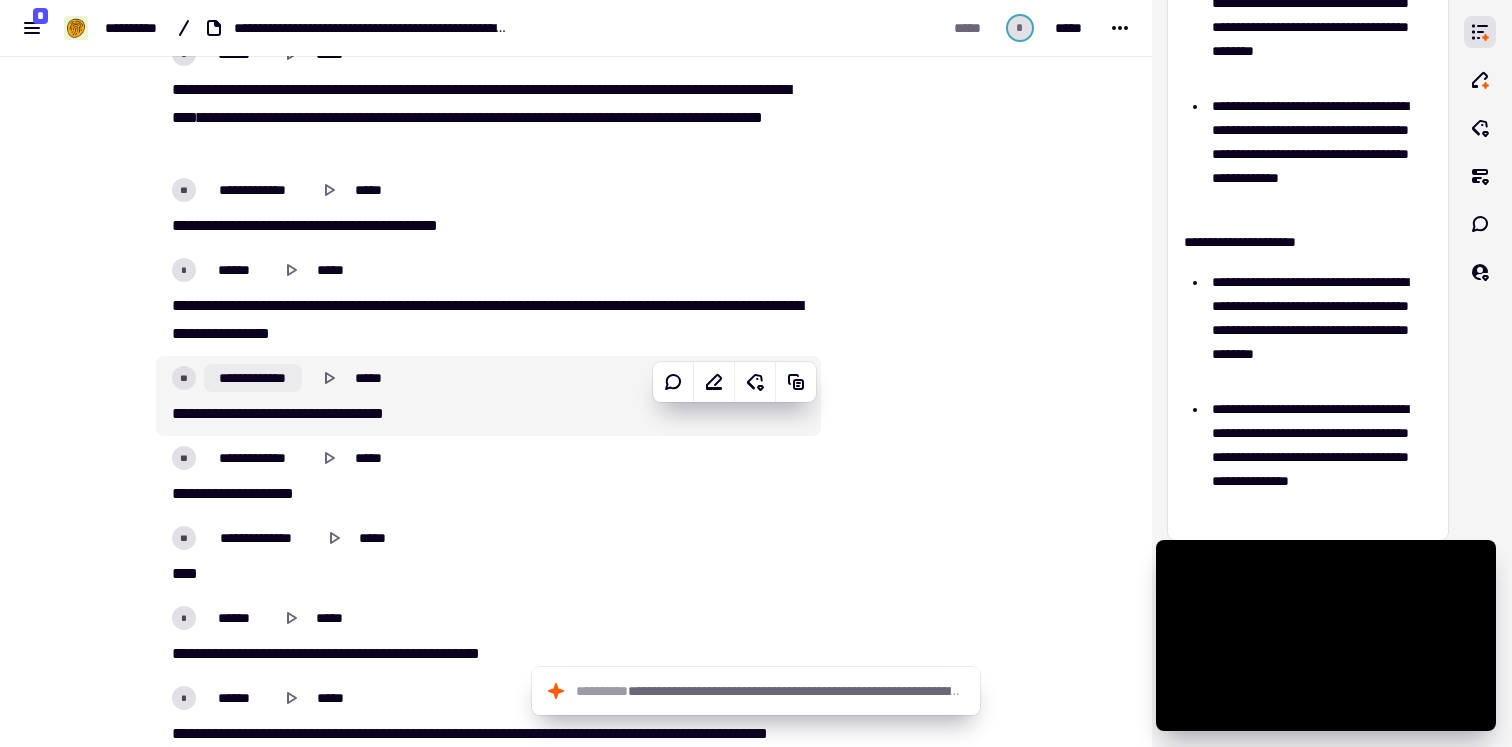 click on "**********" 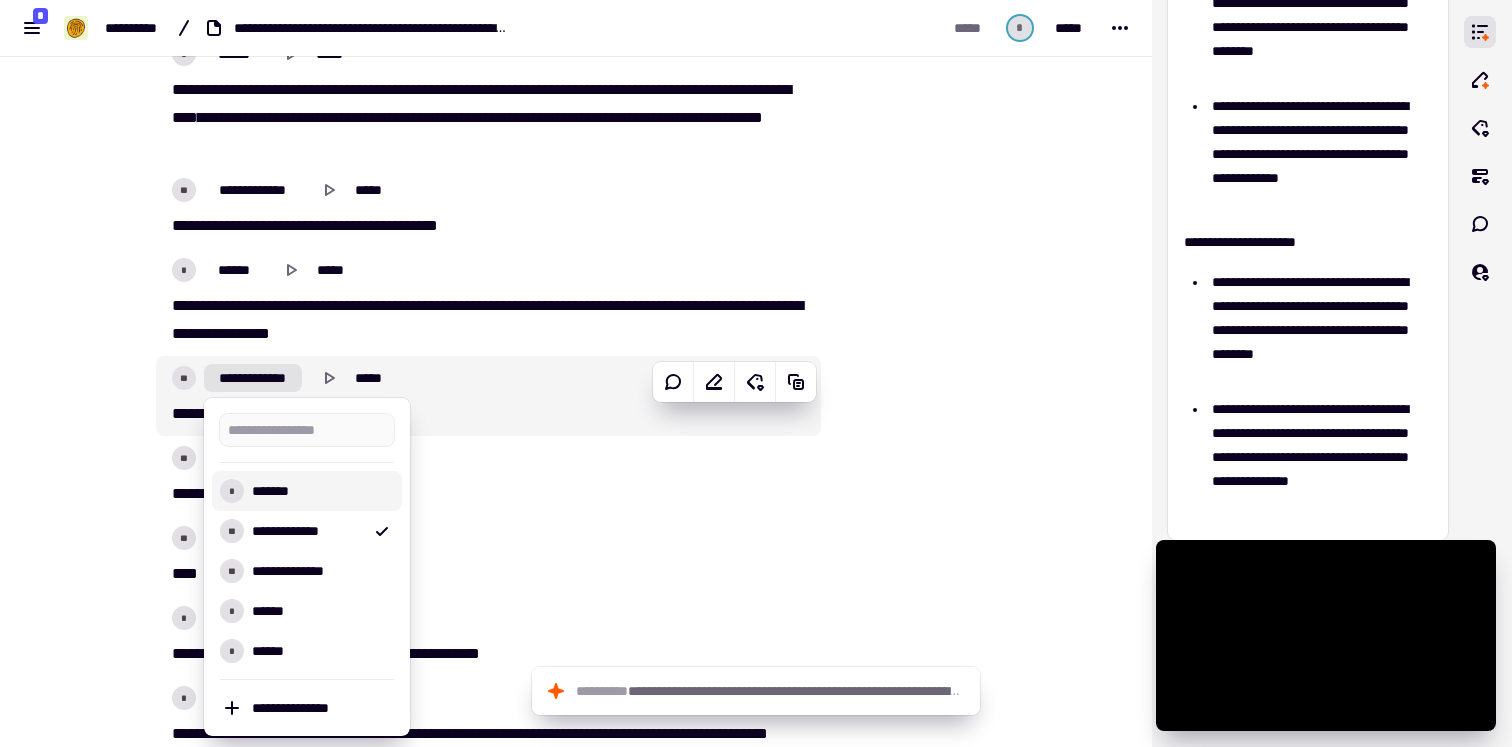 click on "*******" at bounding box center (319, 491) 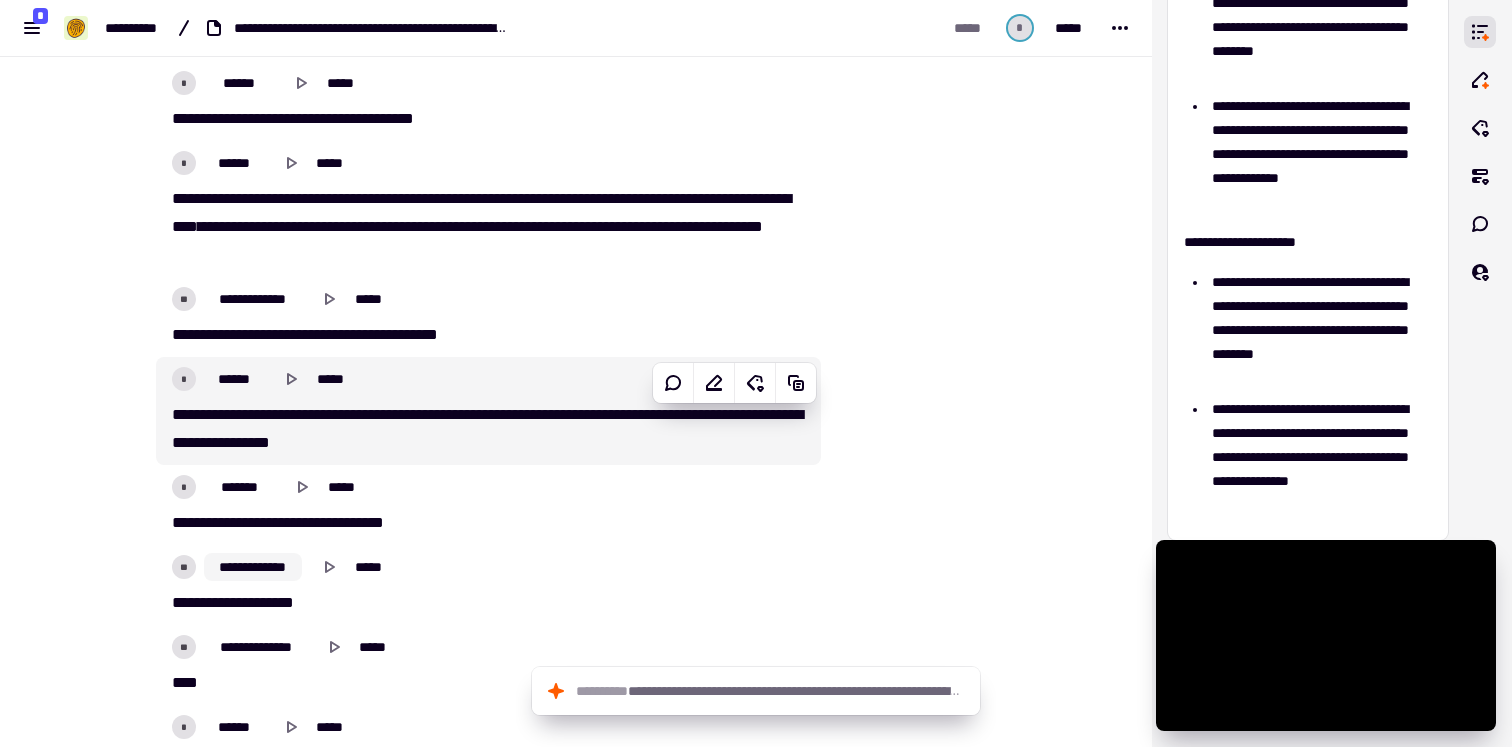 scroll, scrollTop: 9617, scrollLeft: 0, axis: vertical 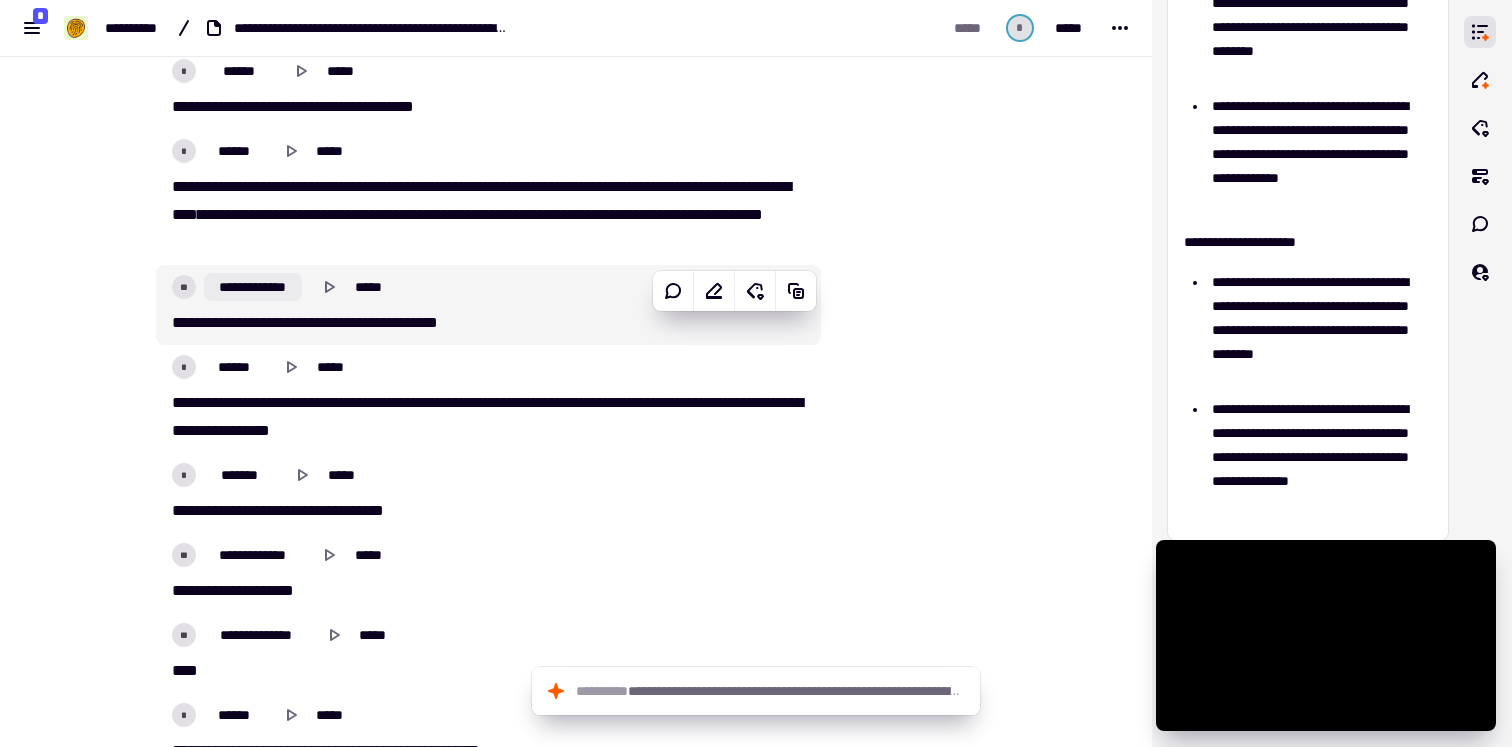 click on "**********" 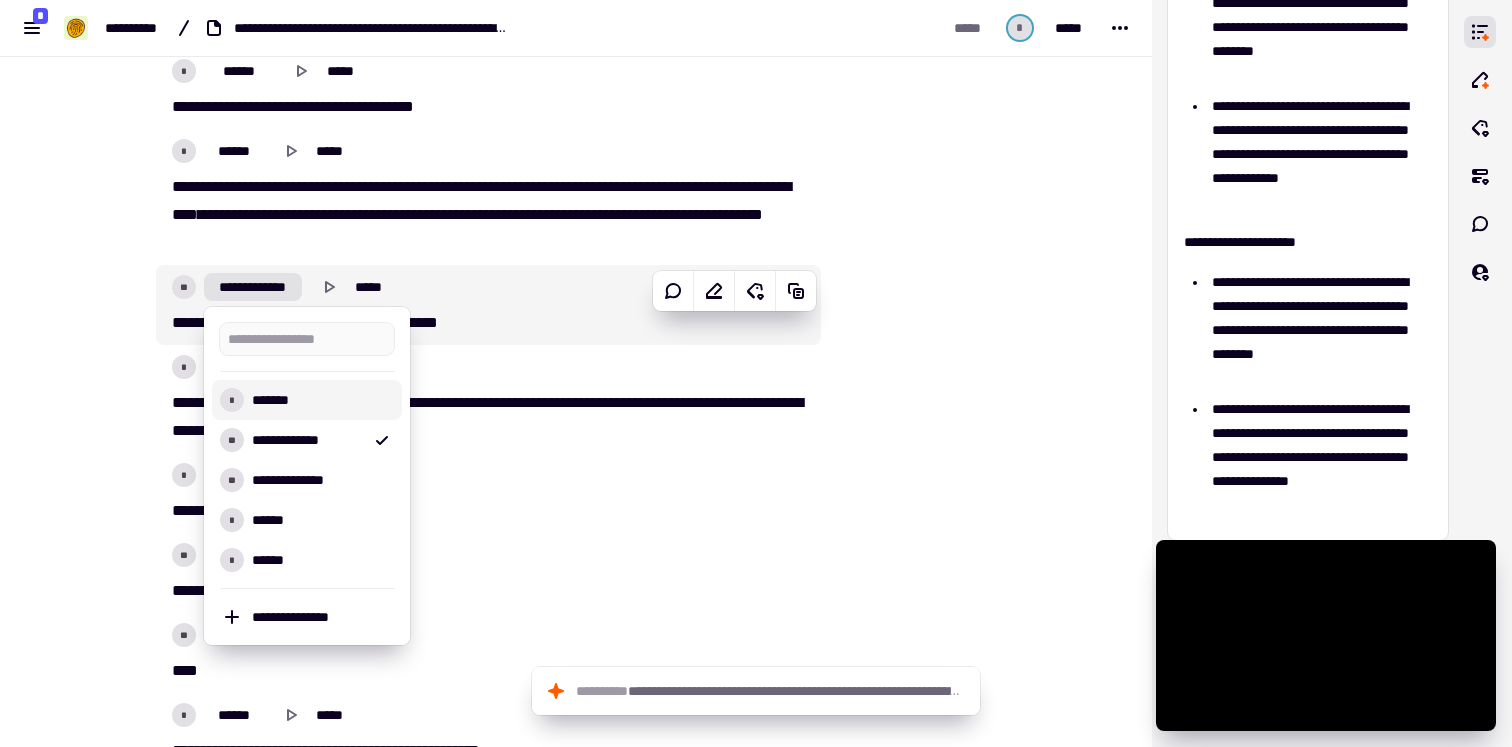 click on "*******" at bounding box center [319, 400] 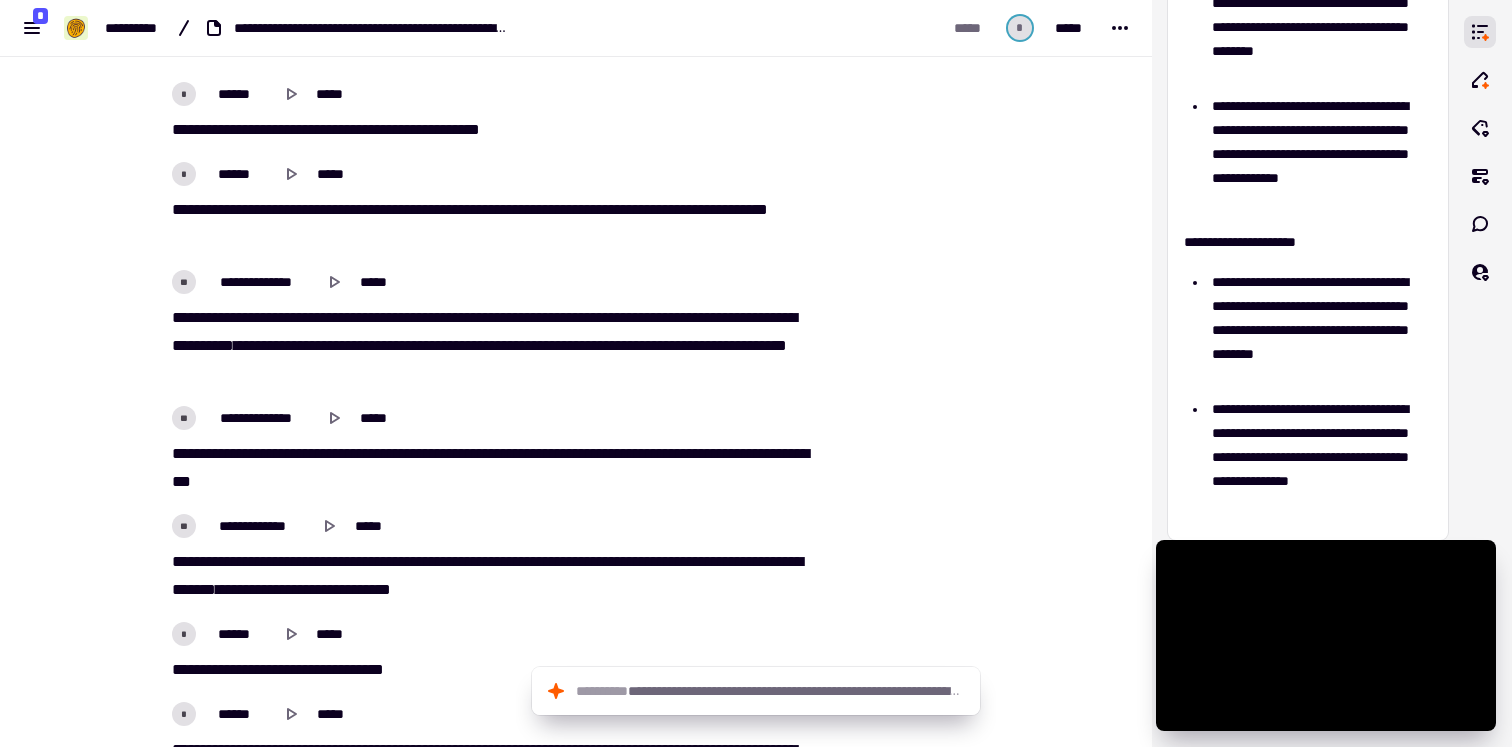 scroll, scrollTop: 10493, scrollLeft: 0, axis: vertical 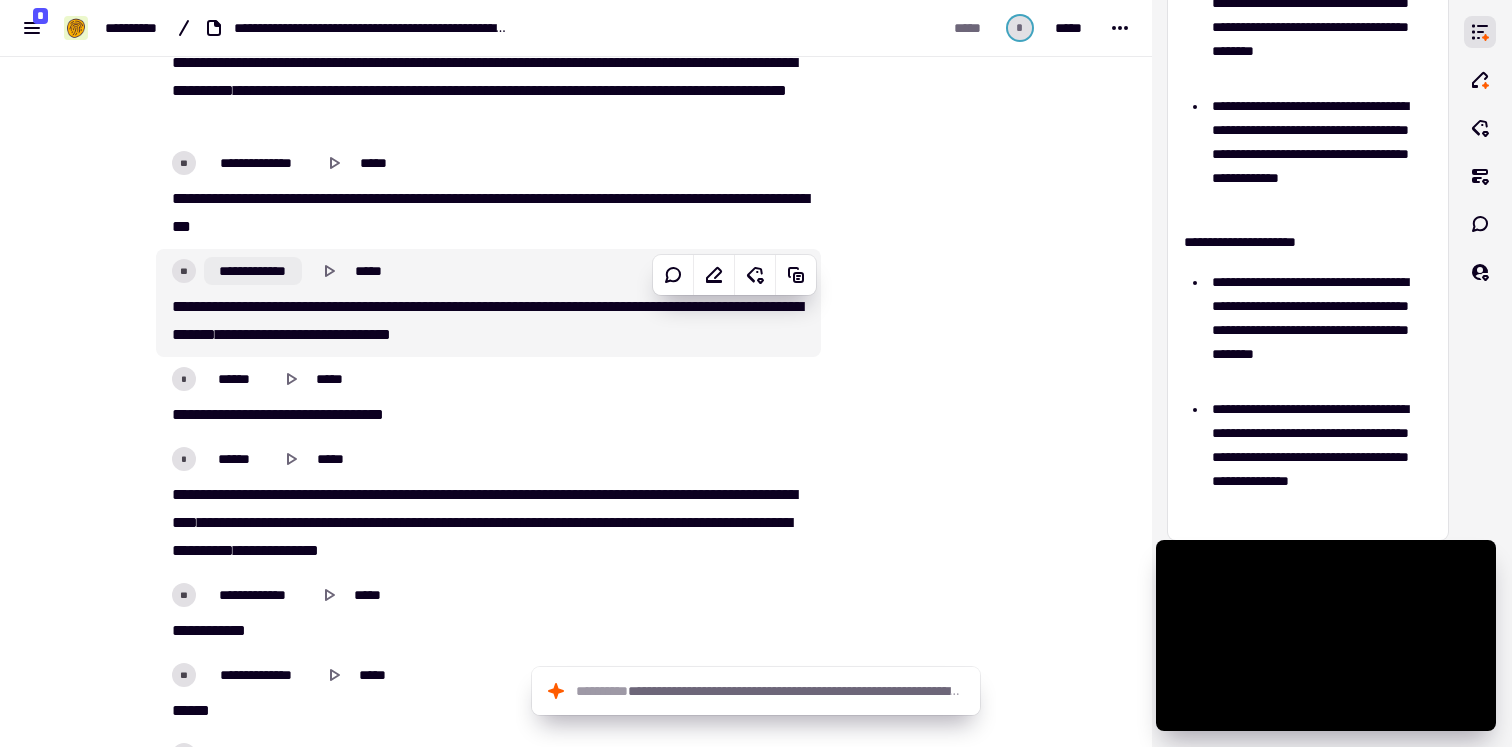 click on "**********" 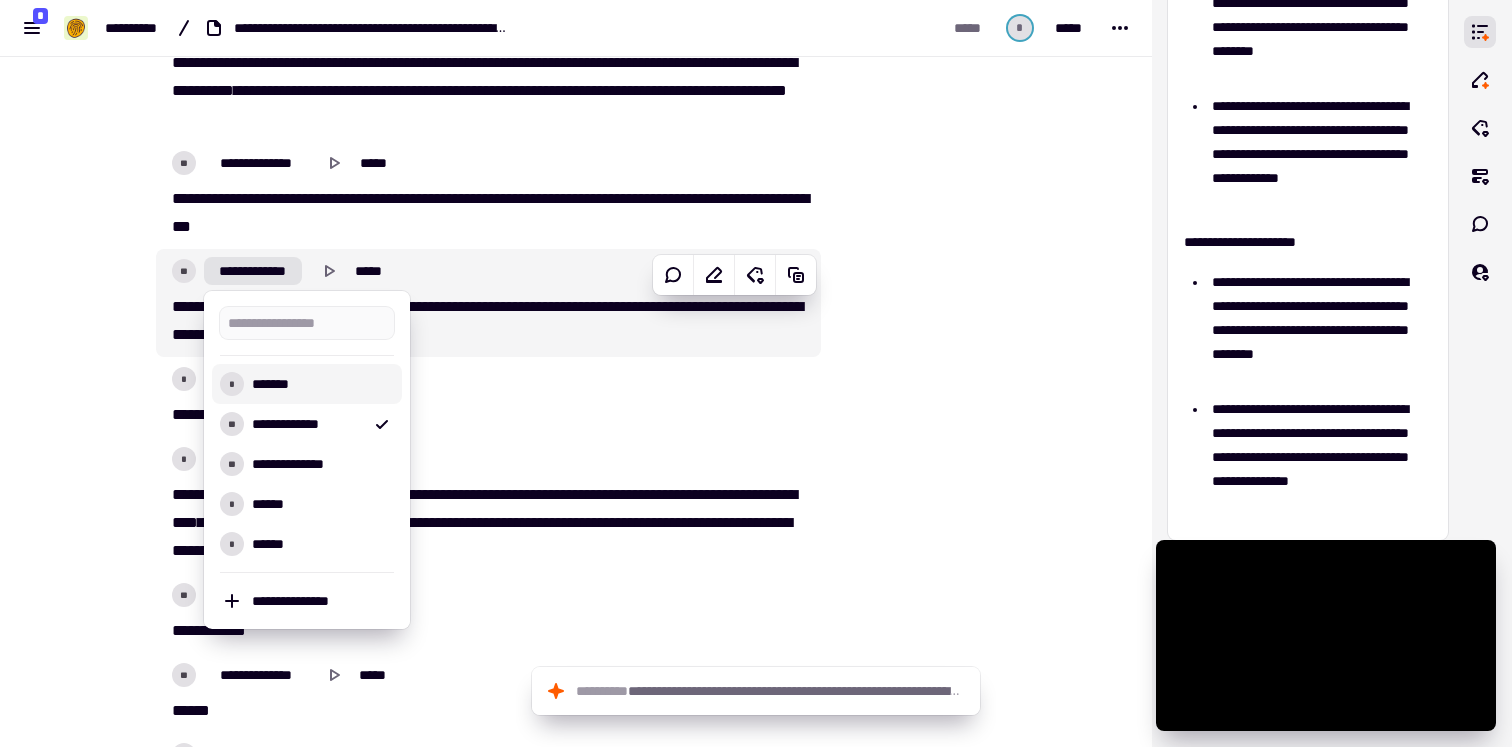 click on "*******" at bounding box center [319, 384] 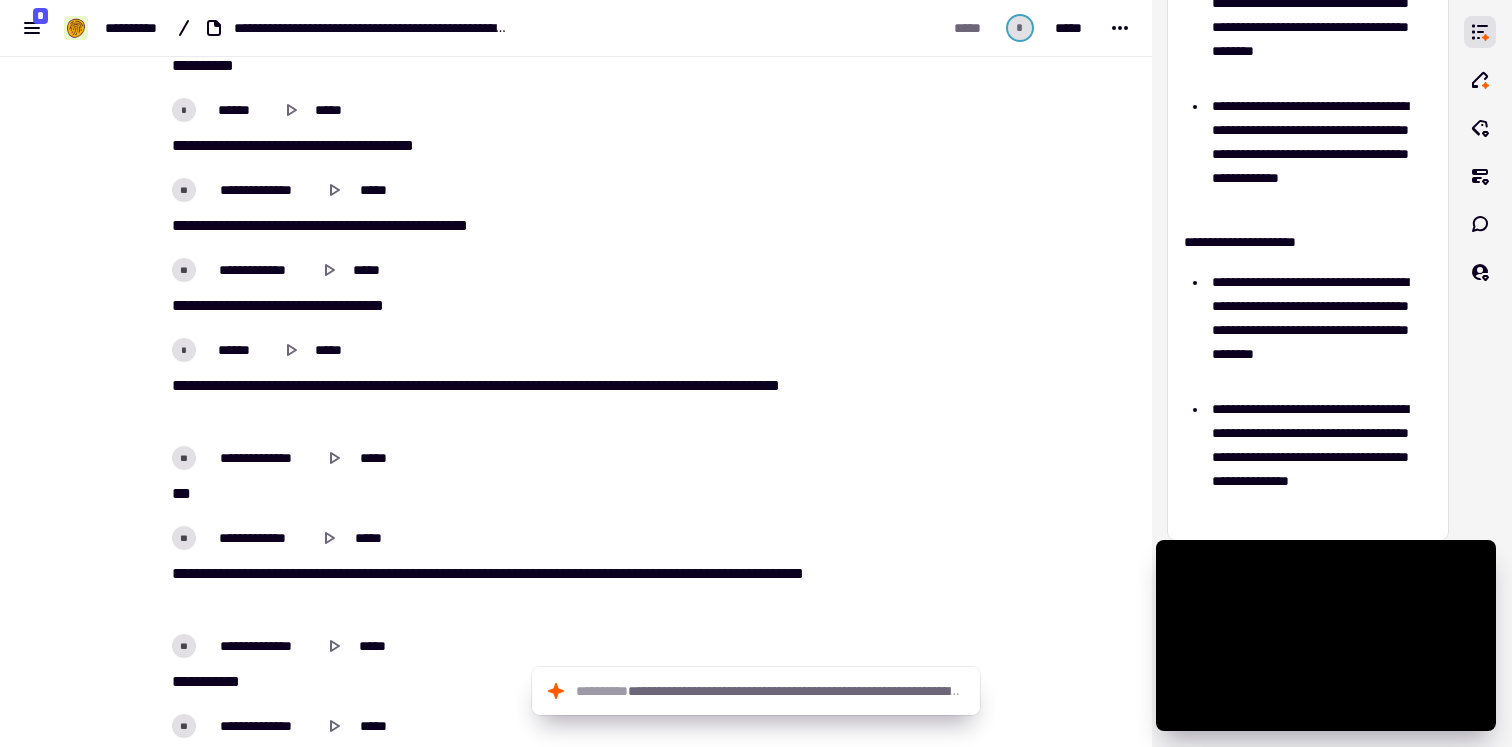 scroll, scrollTop: 11926, scrollLeft: 0, axis: vertical 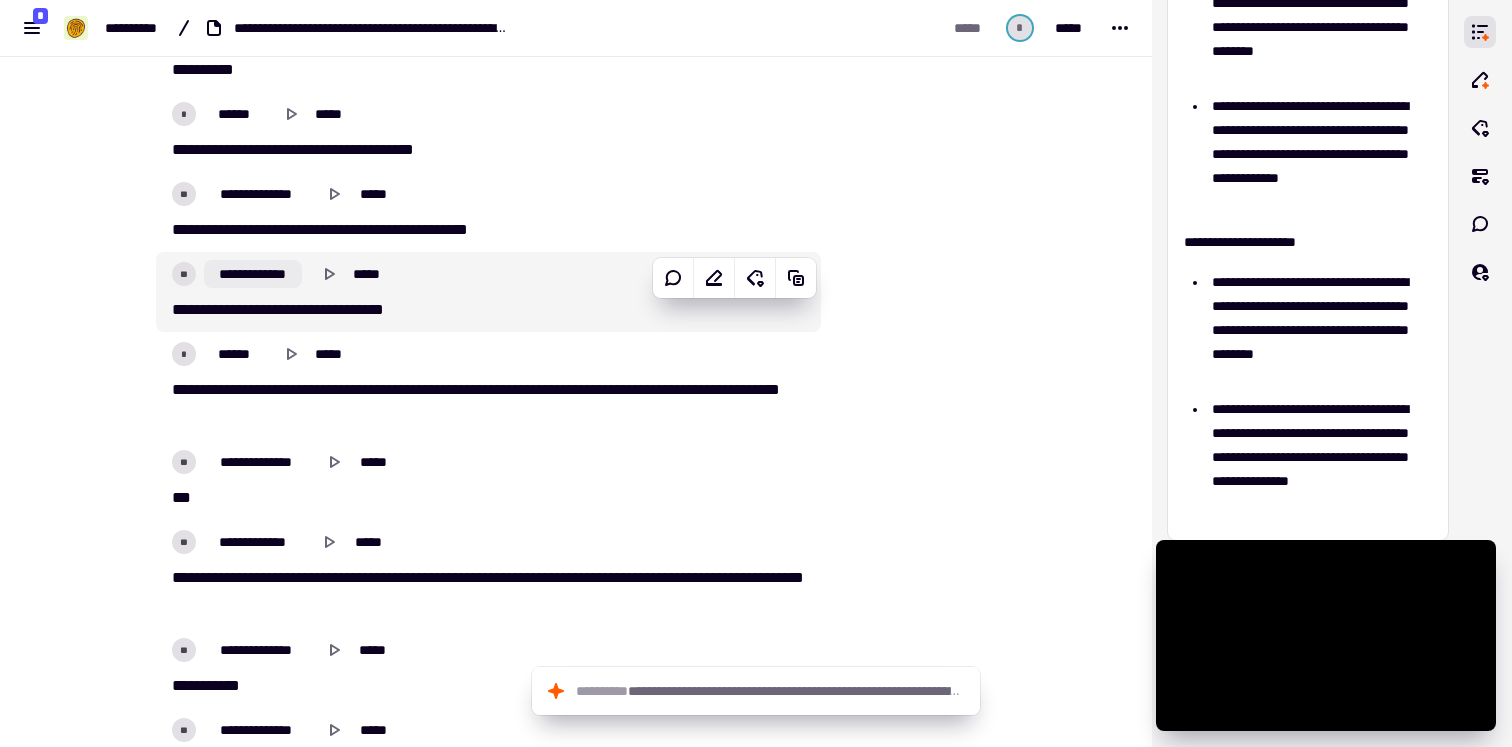 click on "**********" 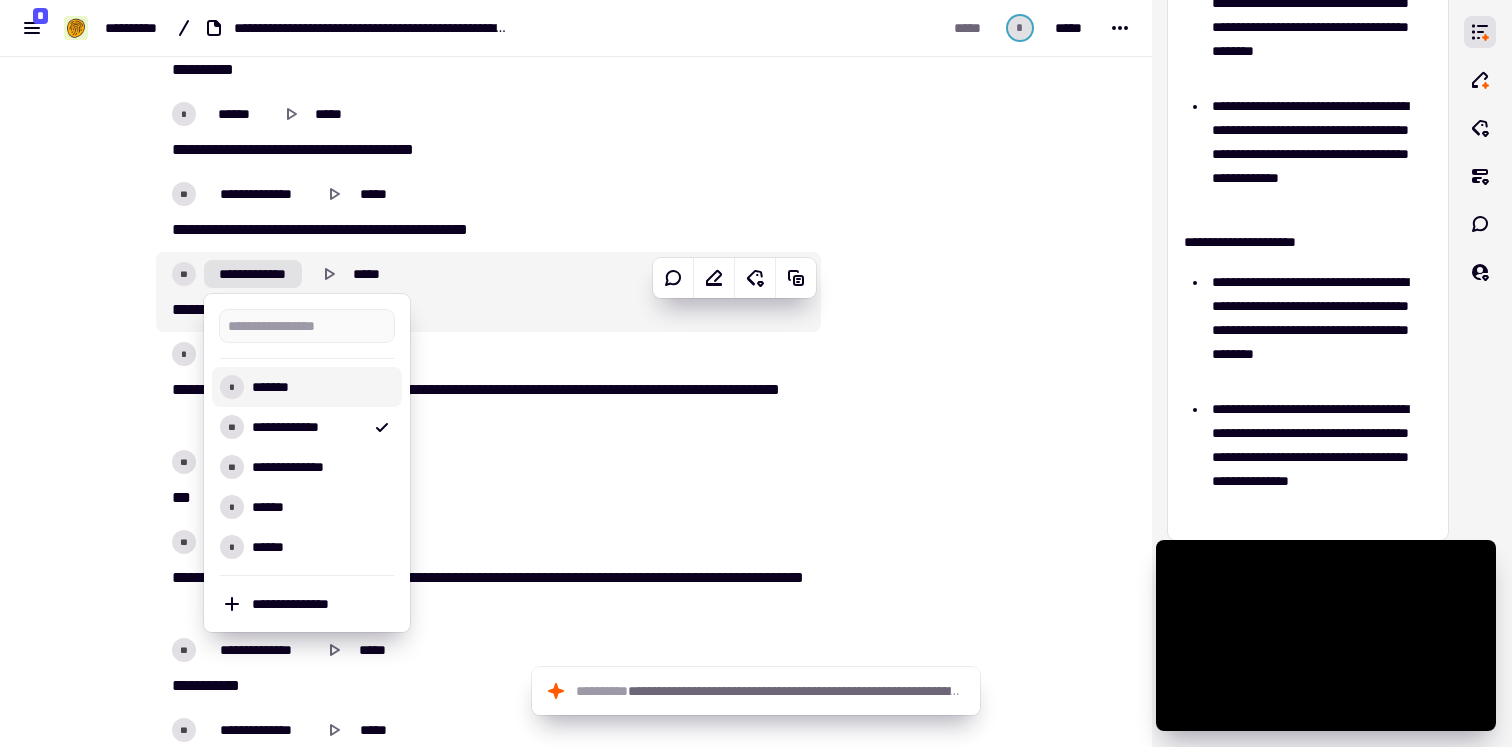 click on "*******" at bounding box center (319, 387) 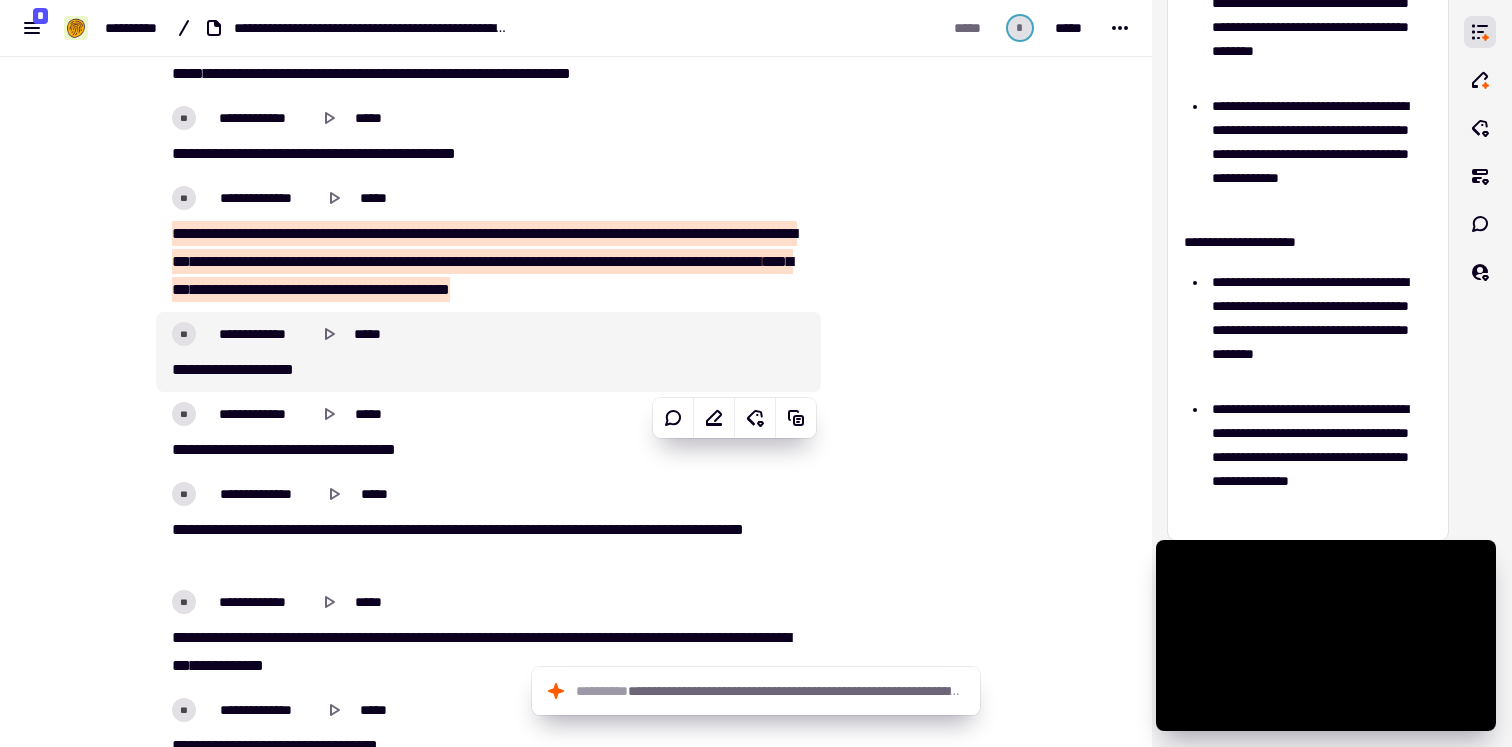 scroll, scrollTop: 12805, scrollLeft: 0, axis: vertical 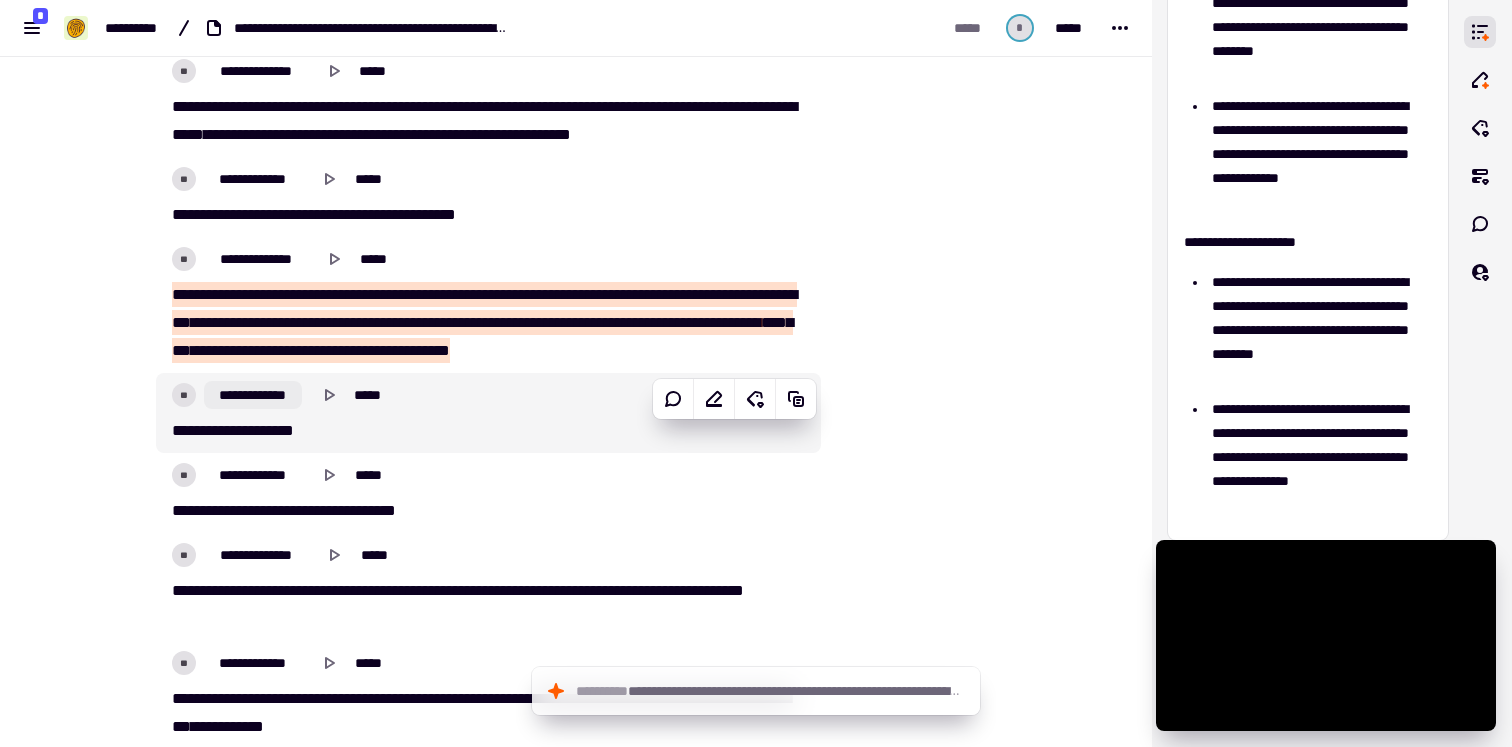 click on "**********" 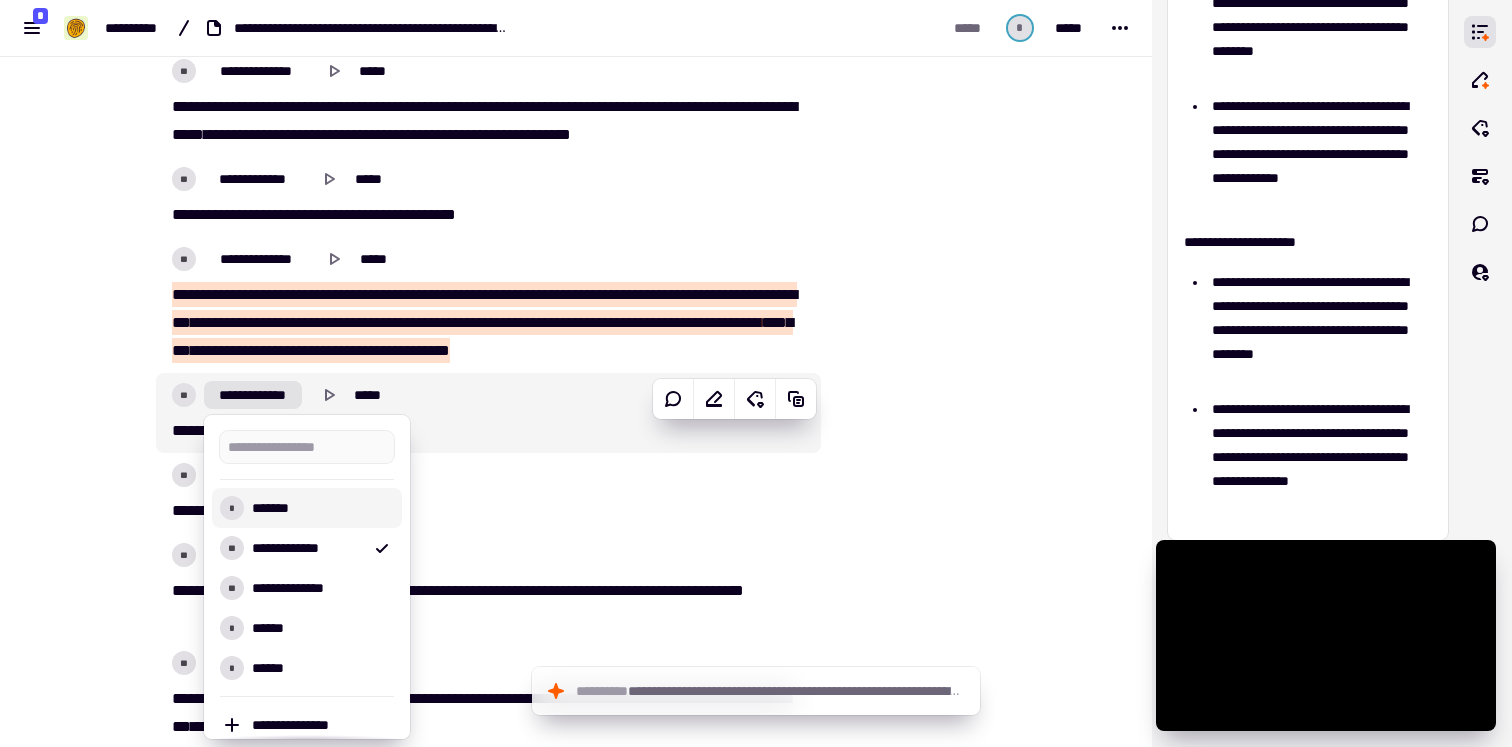 click on "*******" at bounding box center [319, 508] 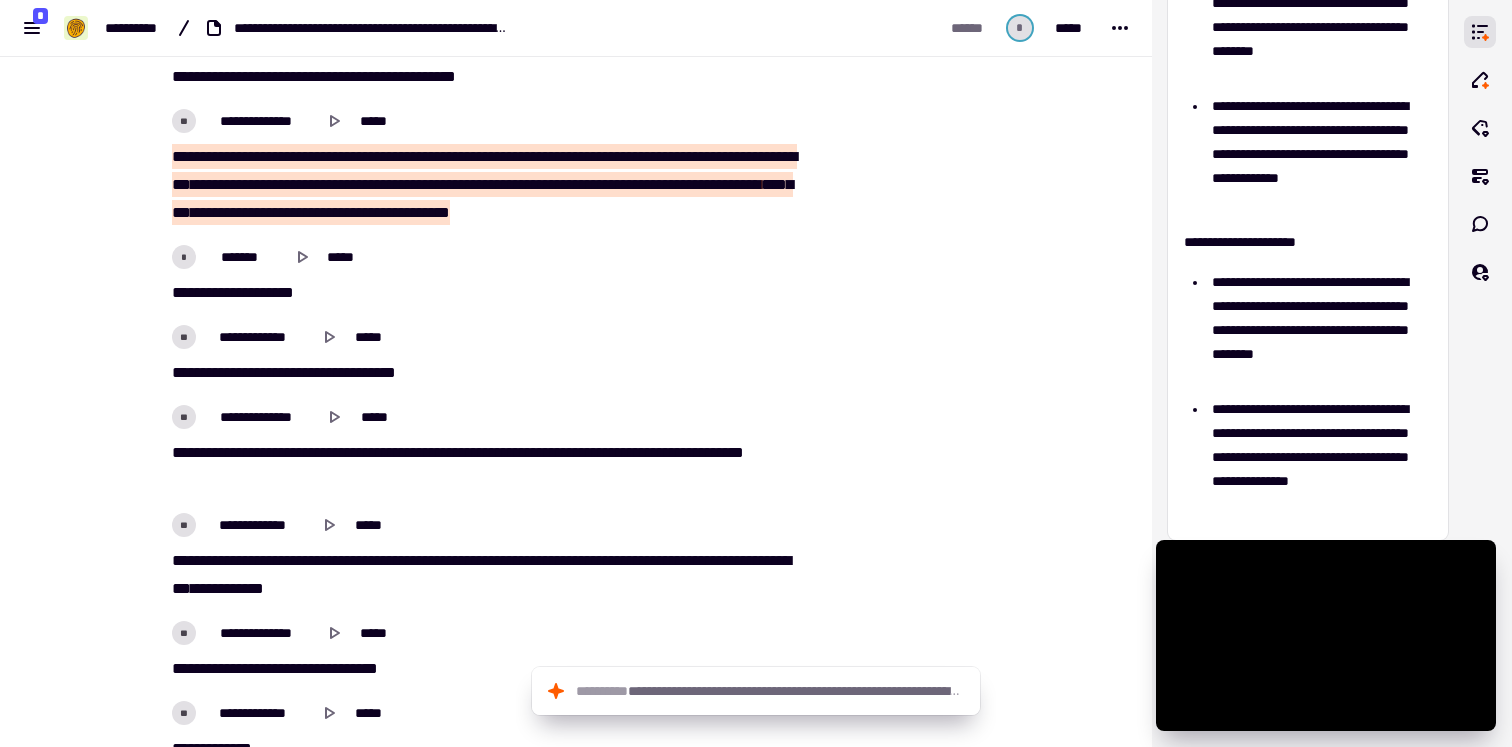 scroll, scrollTop: 12942, scrollLeft: 0, axis: vertical 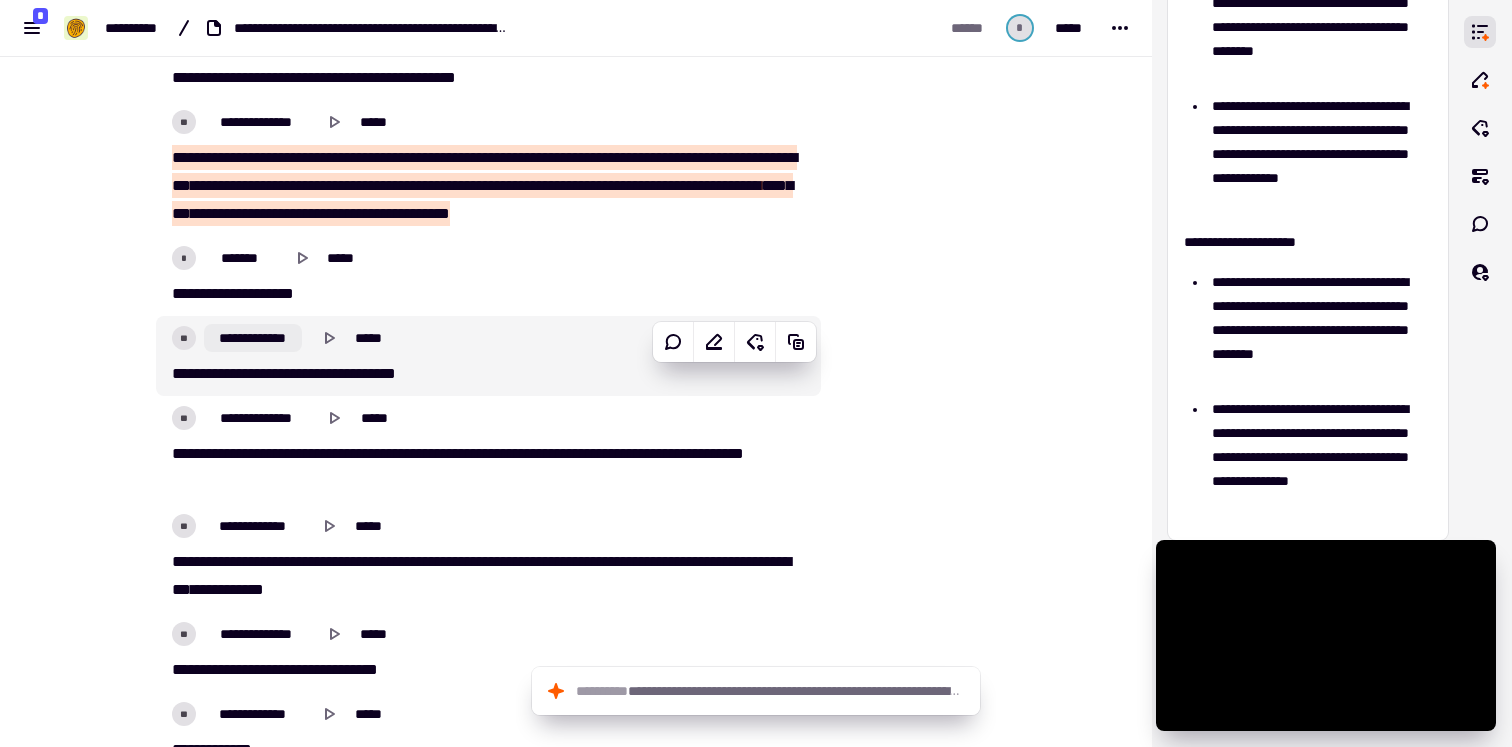 click on "**********" 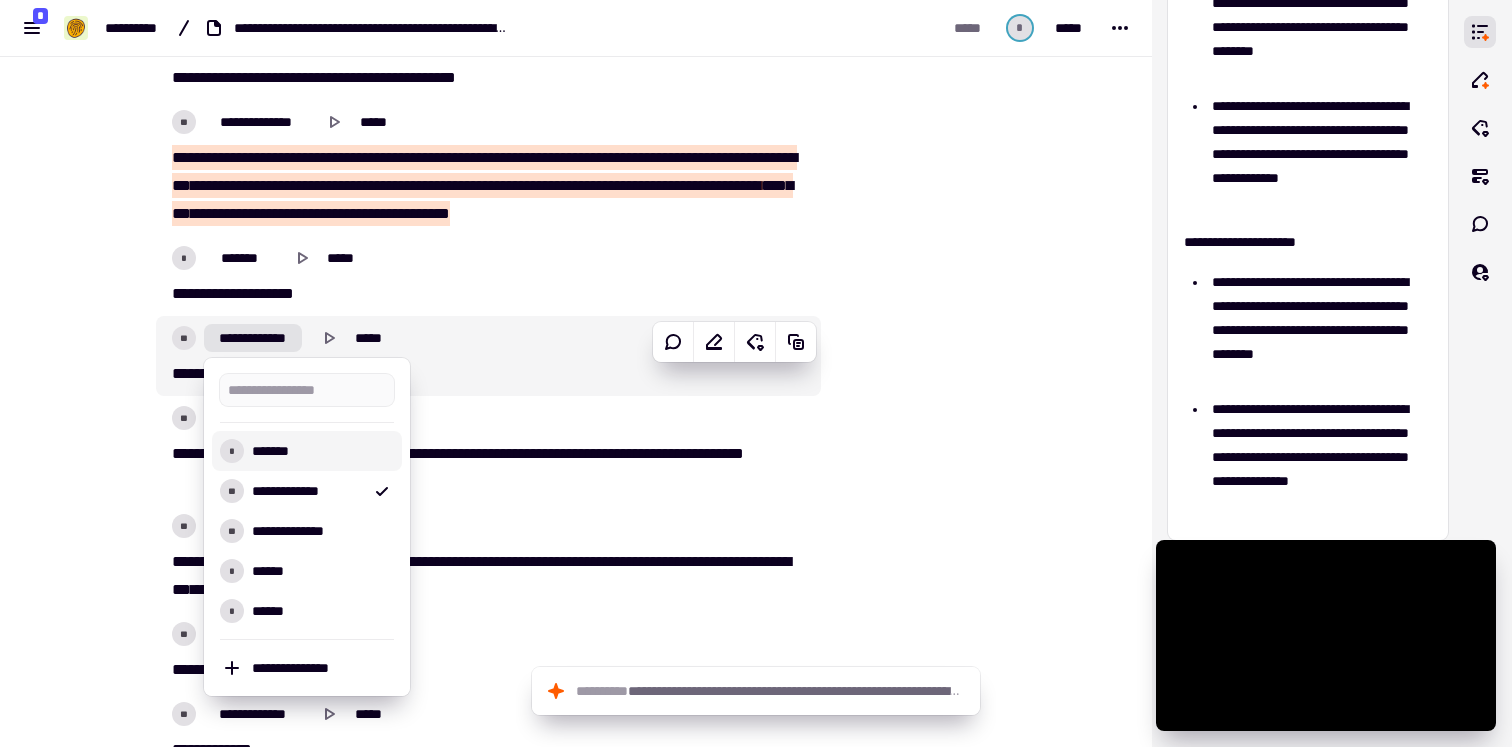 click on "* *******" at bounding box center [307, 451] 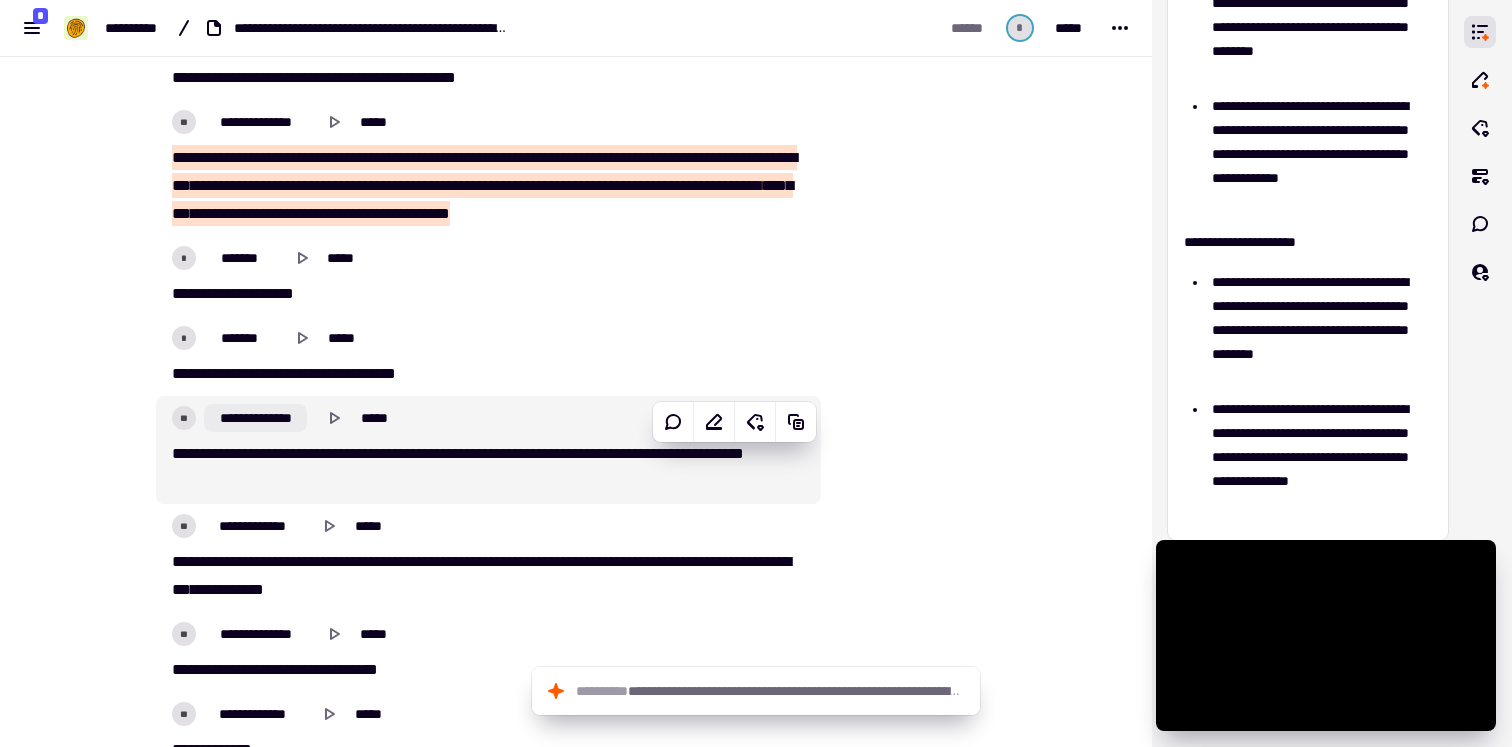 click on "**********" 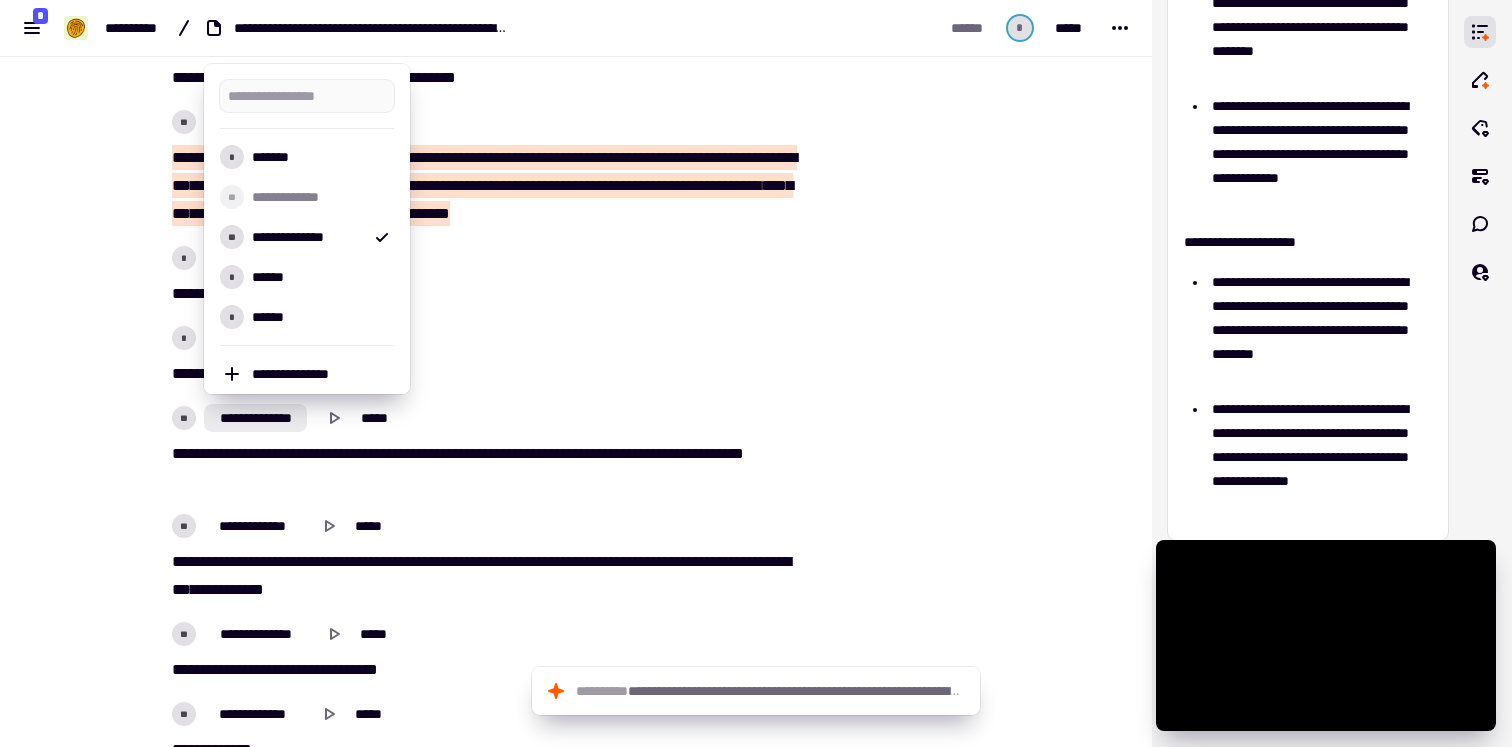 click on "[REDACTED]" at bounding box center [576, -2869] 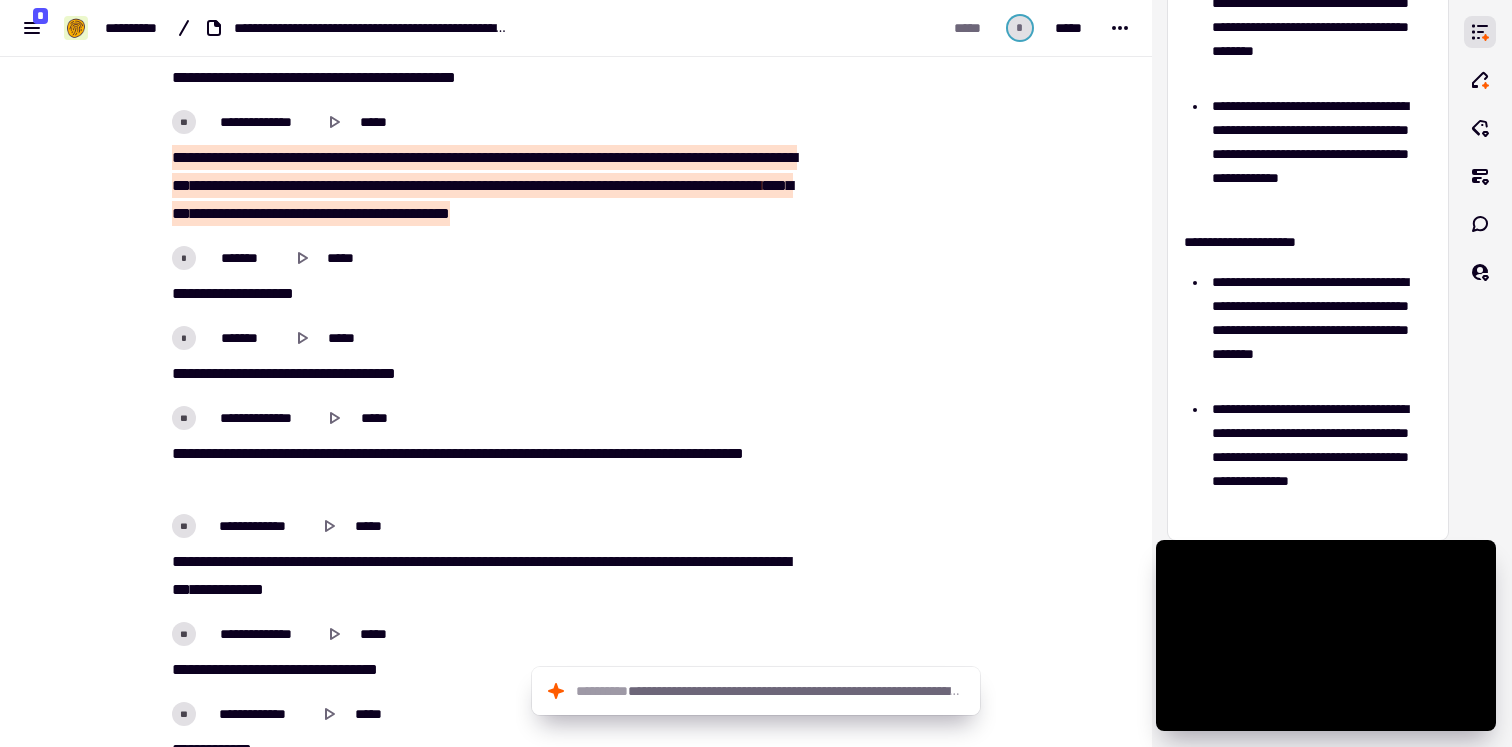 scroll, scrollTop: 13091, scrollLeft: 0, axis: vertical 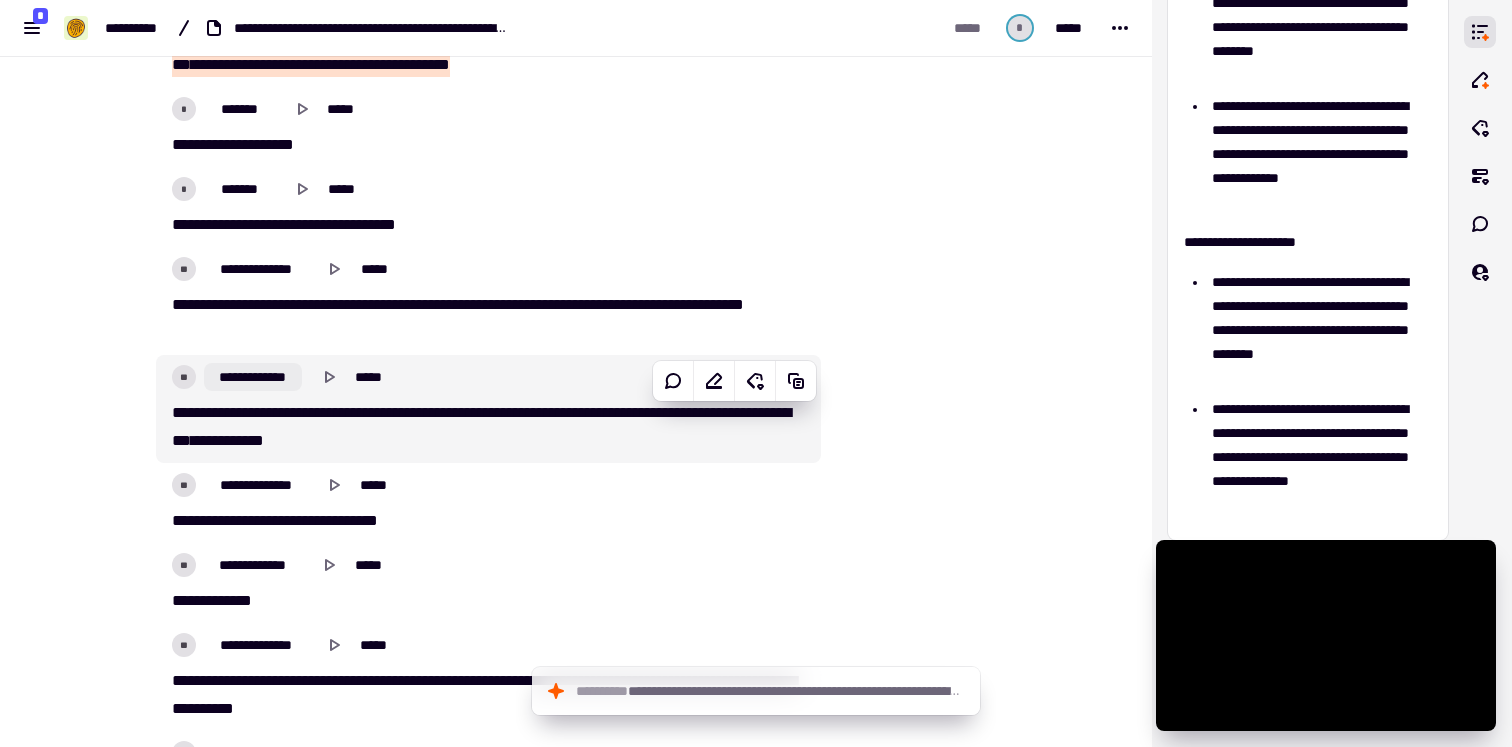 click on "**********" 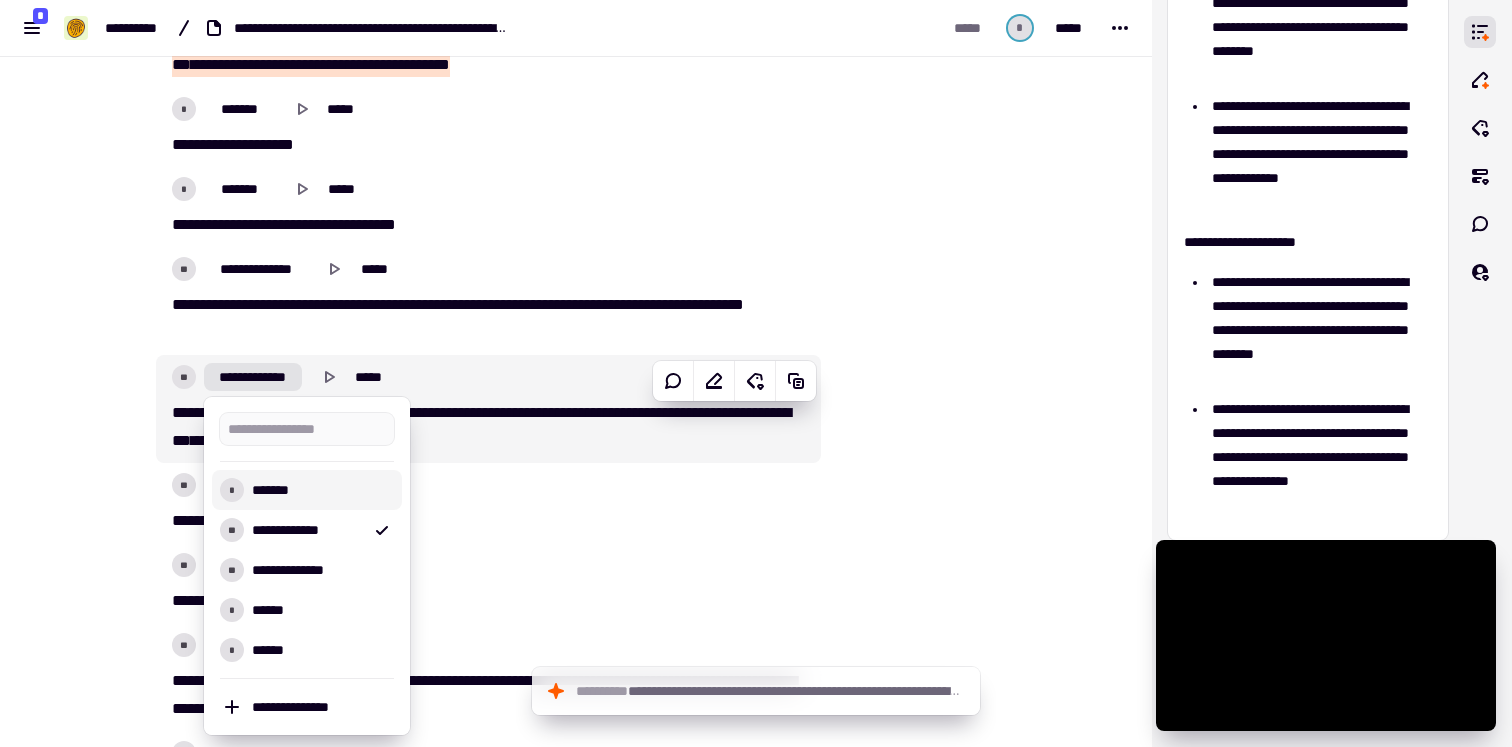 click on "*******" at bounding box center (319, 490) 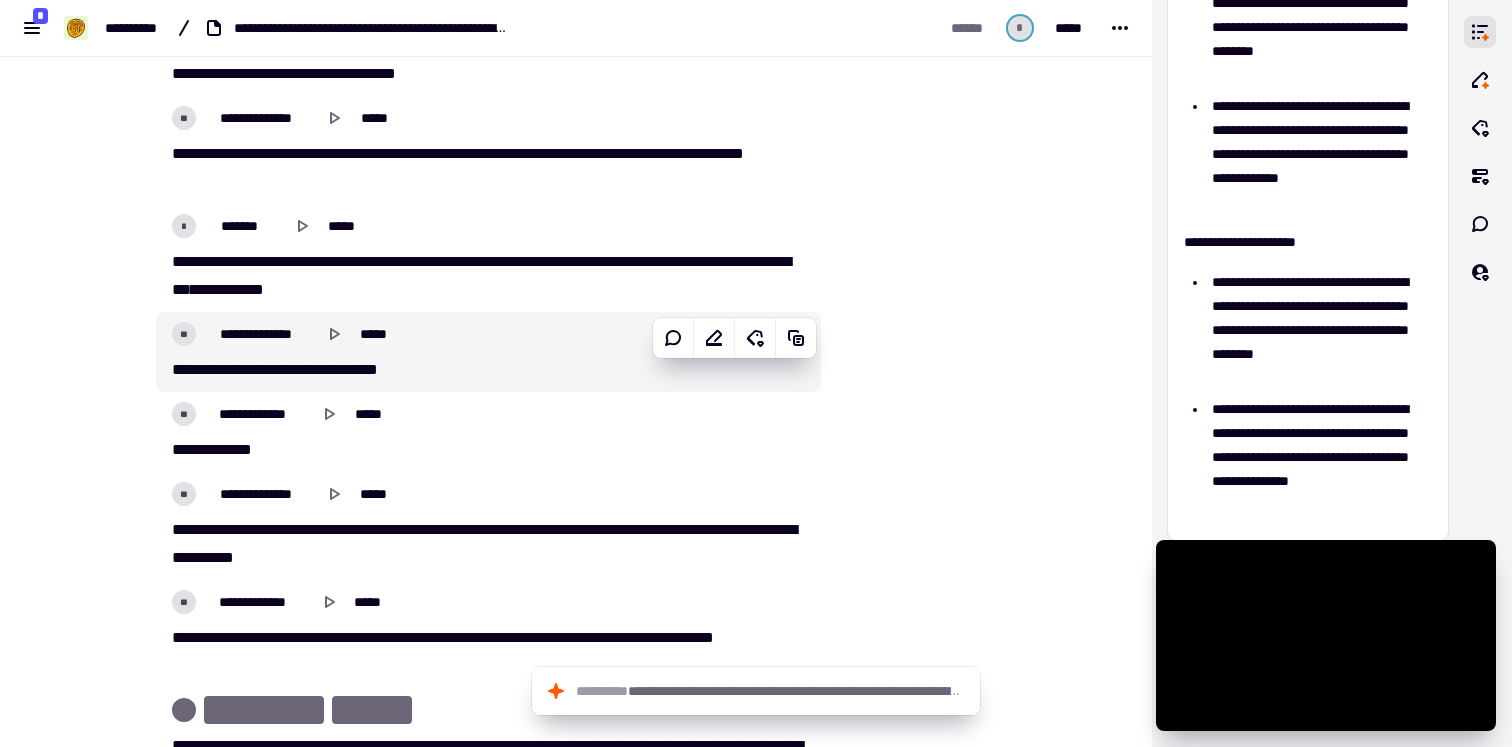 scroll, scrollTop: 13242, scrollLeft: 0, axis: vertical 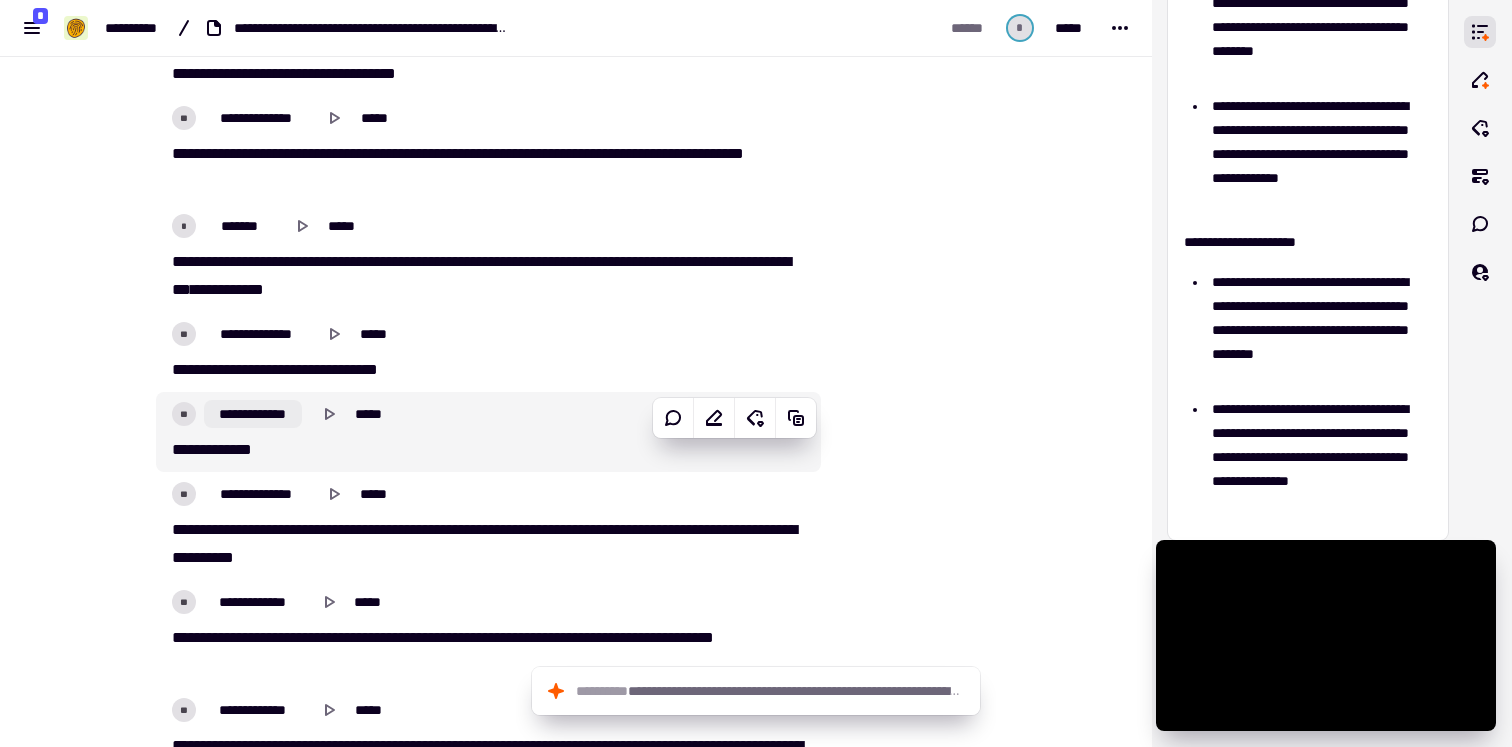 click on "**********" 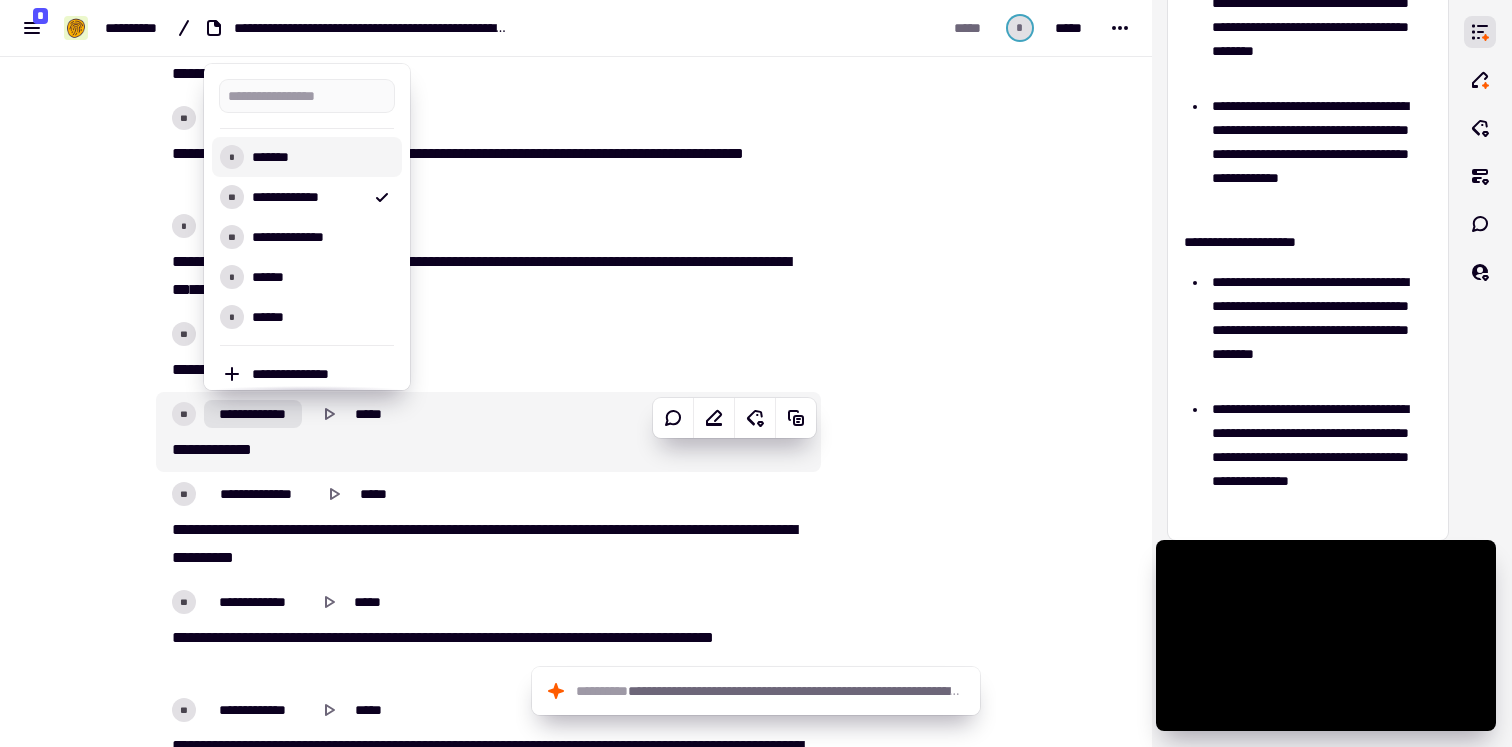 click on "*******" at bounding box center [319, 157] 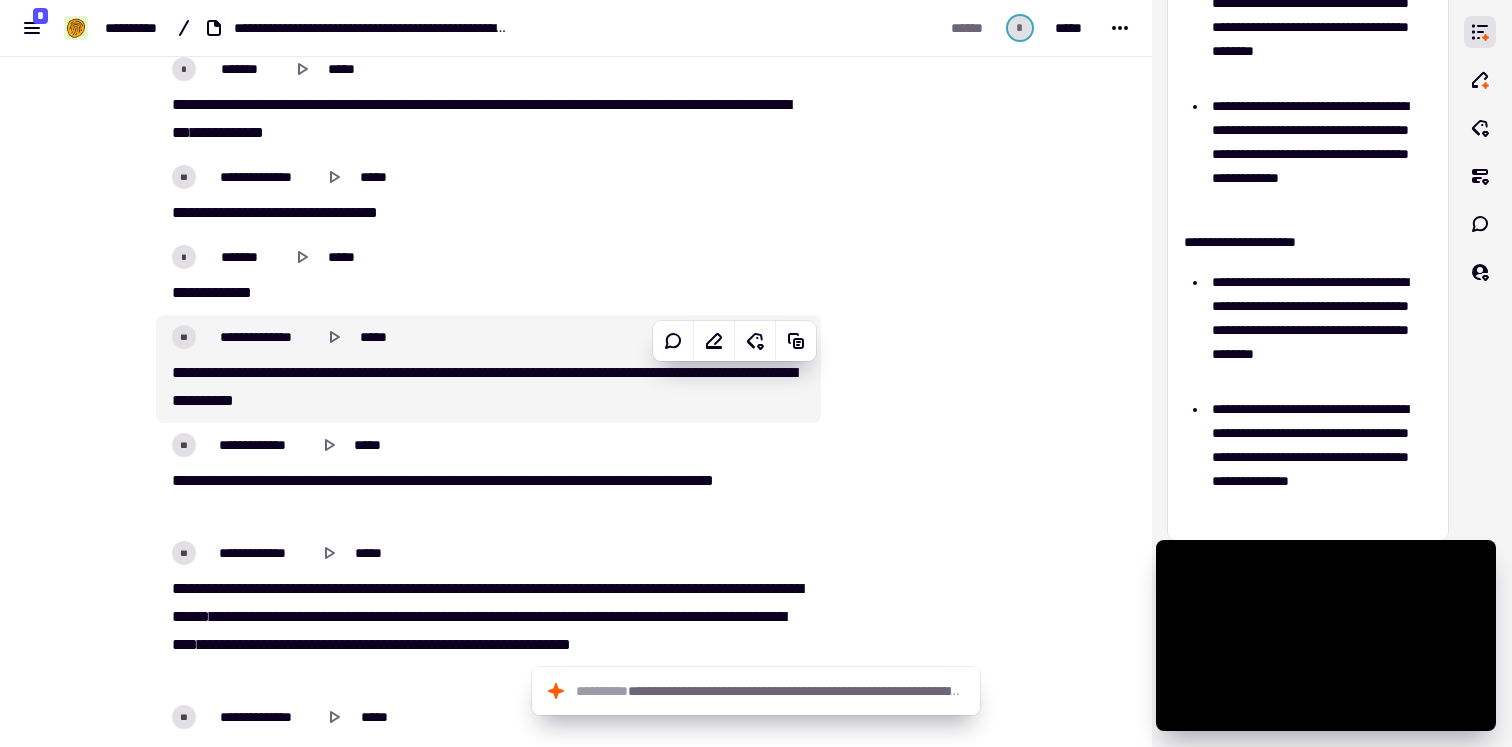 scroll, scrollTop: 13395, scrollLeft: 0, axis: vertical 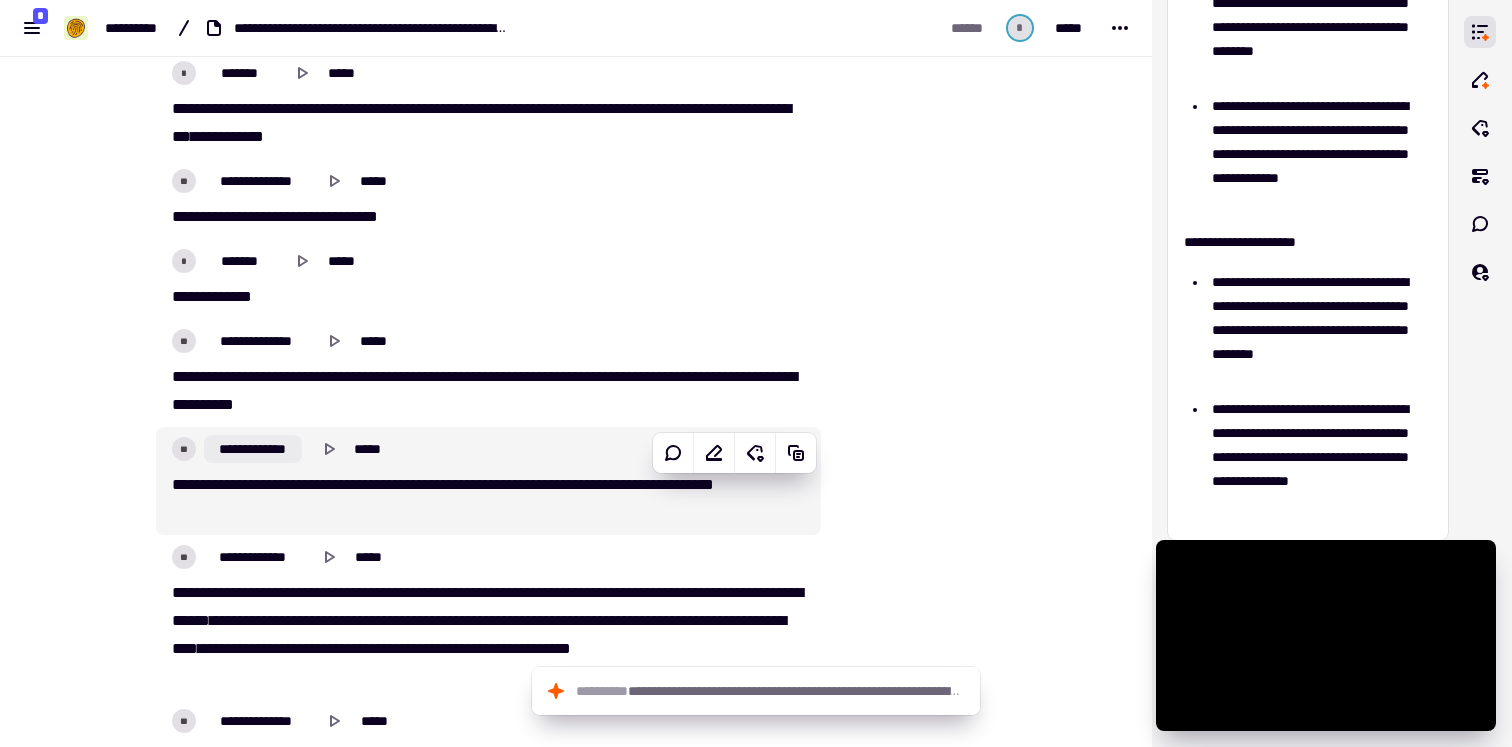 click on "**********" 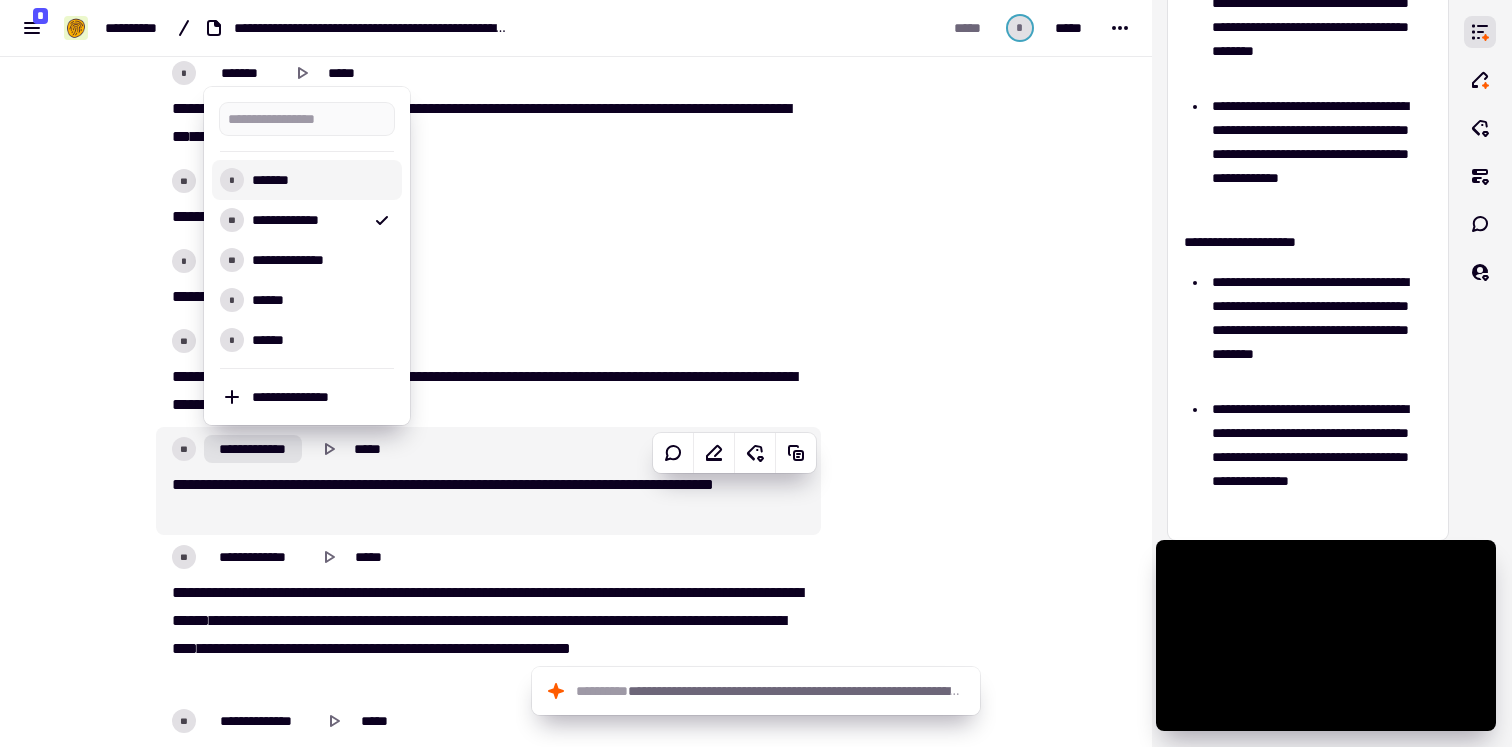 click on "*******" at bounding box center [319, 180] 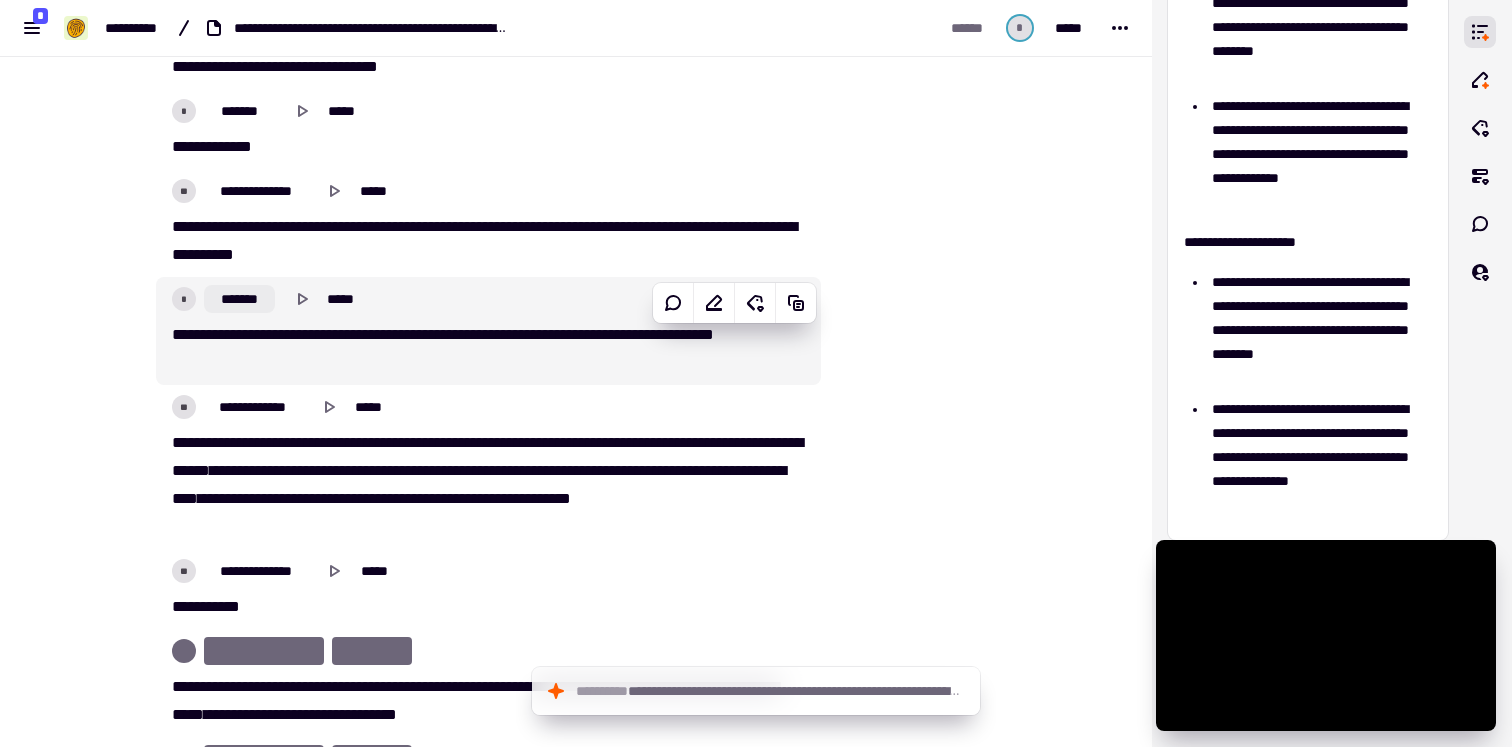 scroll, scrollTop: 13609, scrollLeft: 0, axis: vertical 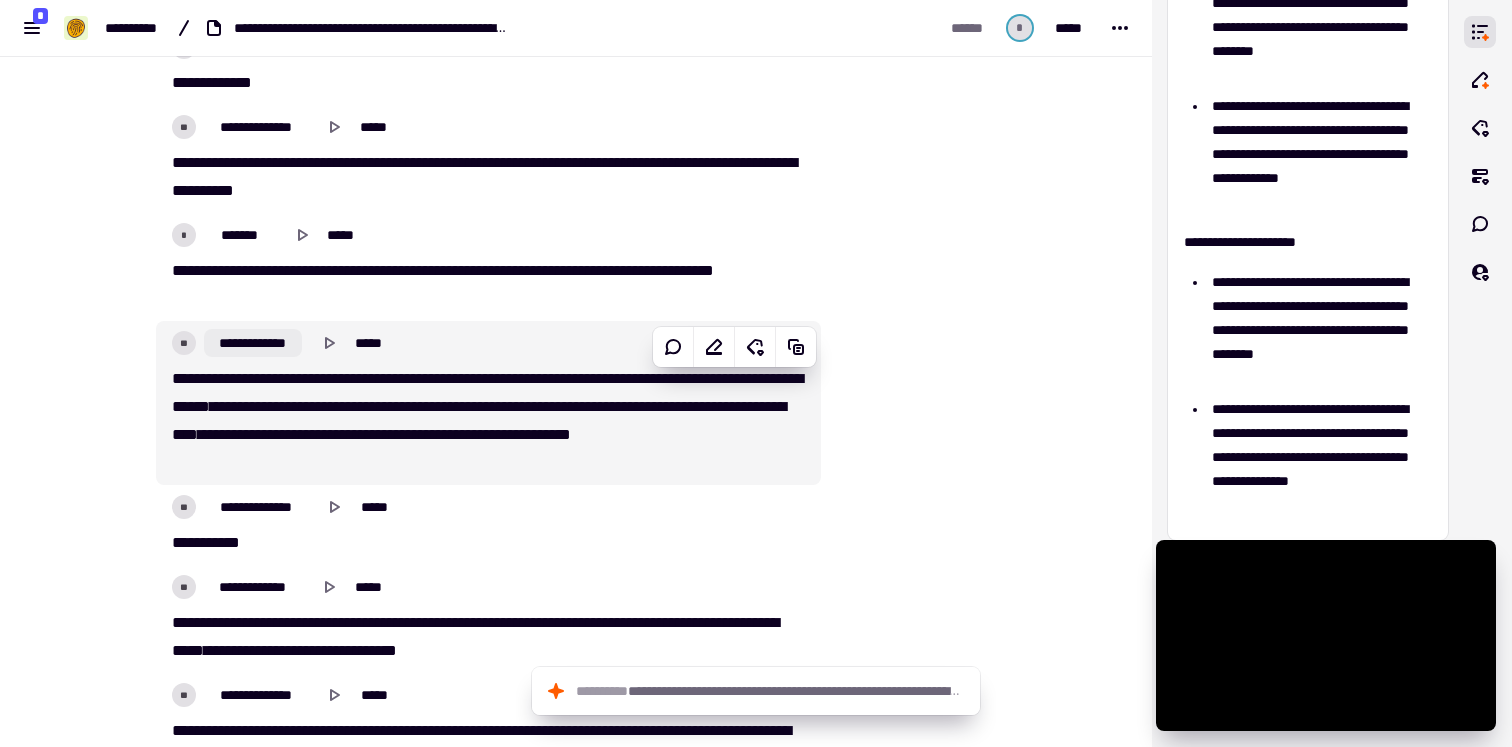 click on "**********" 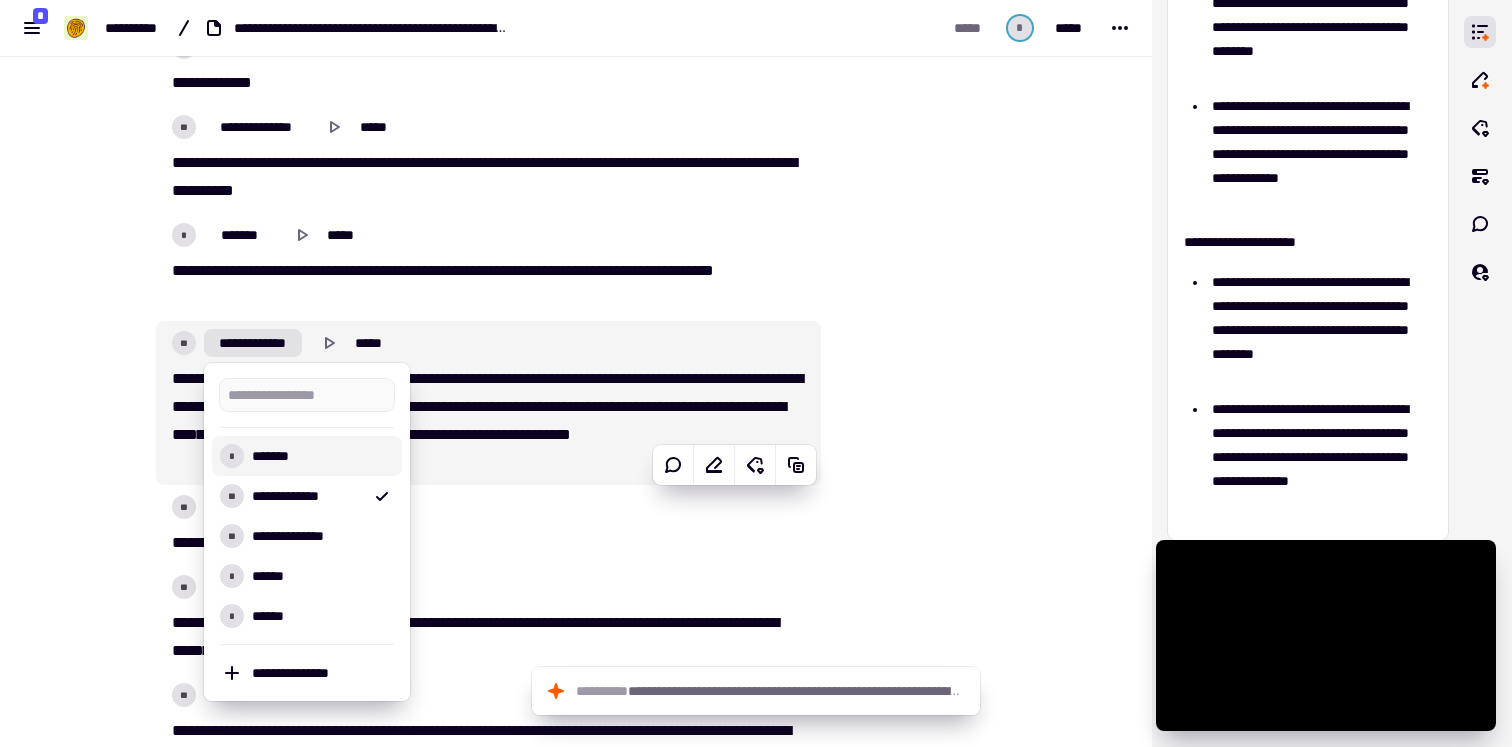 click on "*******" at bounding box center (319, 456) 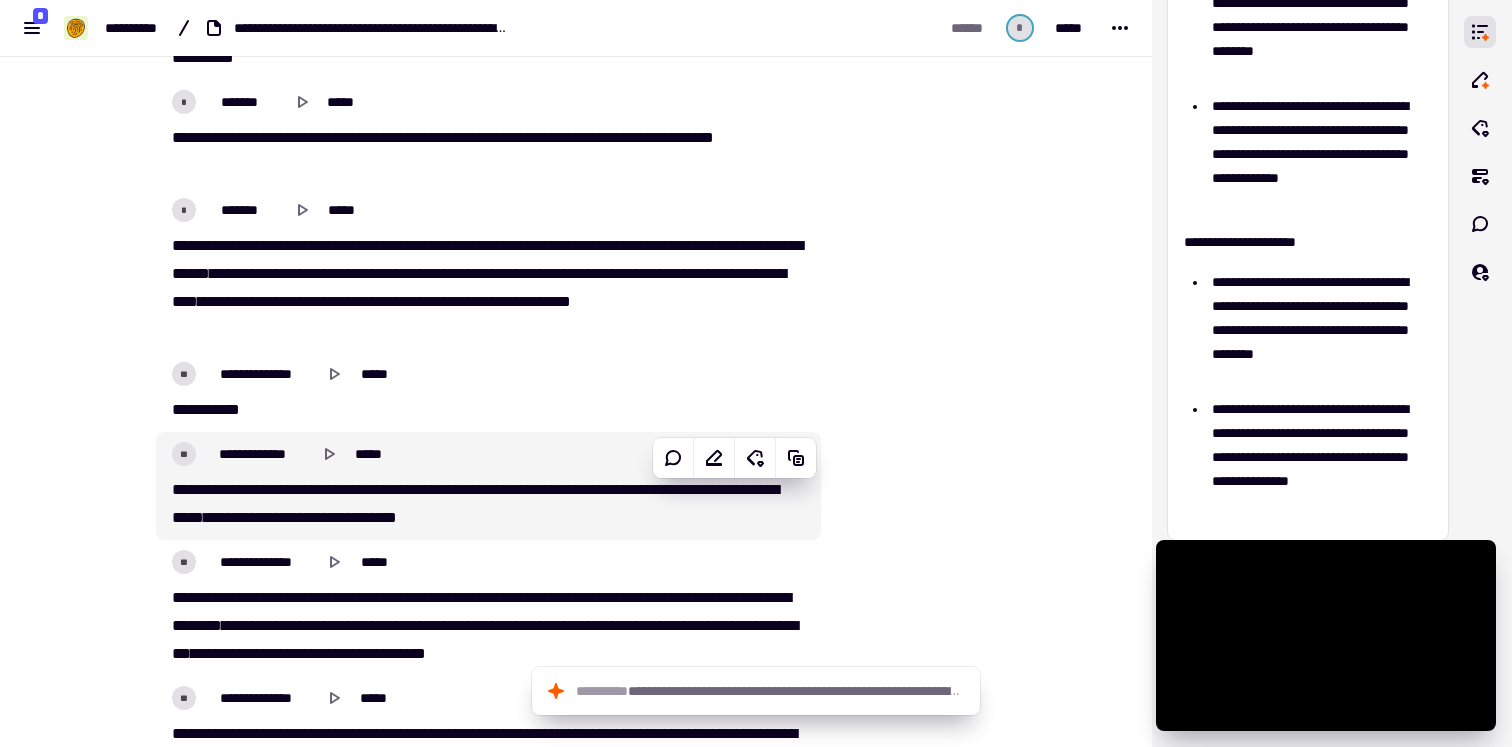 scroll, scrollTop: 13776, scrollLeft: 0, axis: vertical 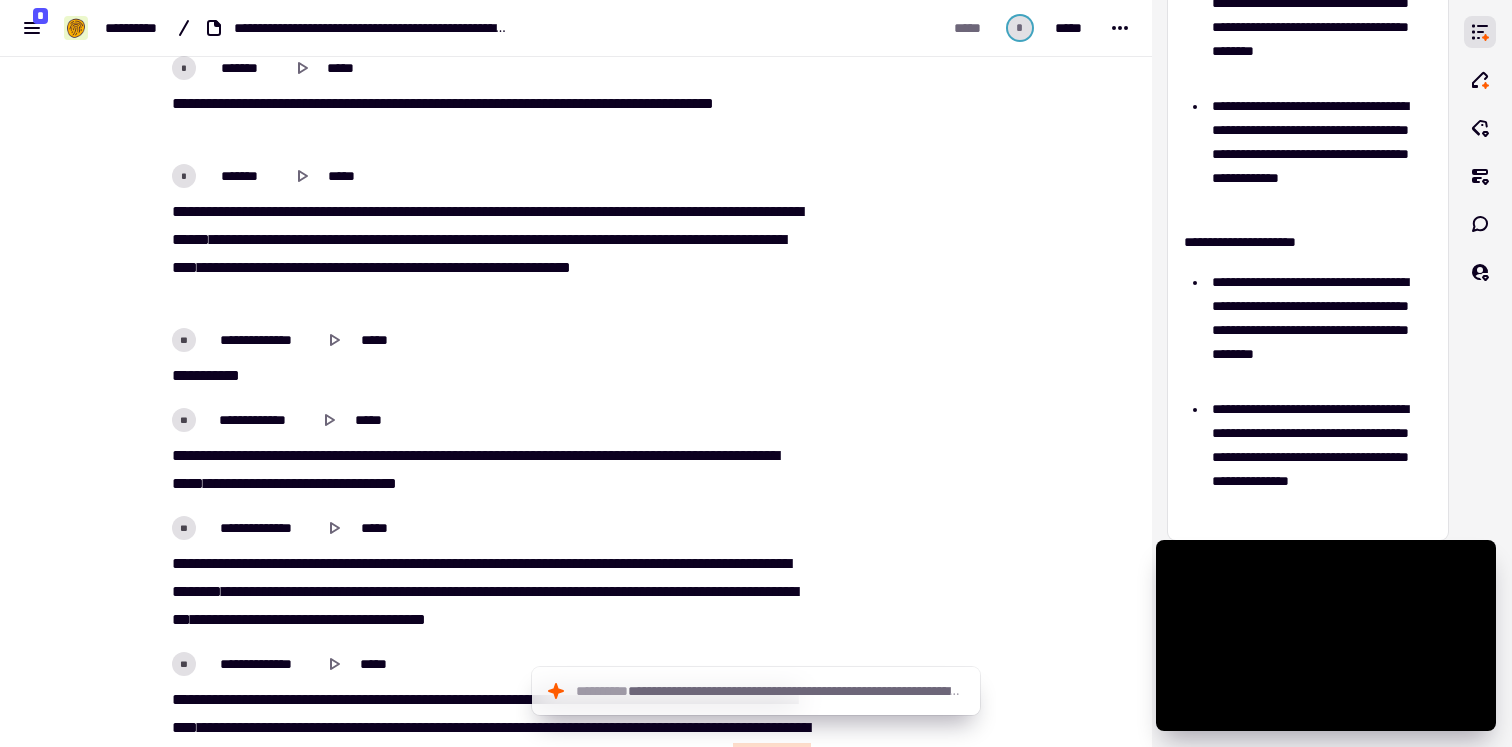 click on "**********" at bounding box center (488, 452) 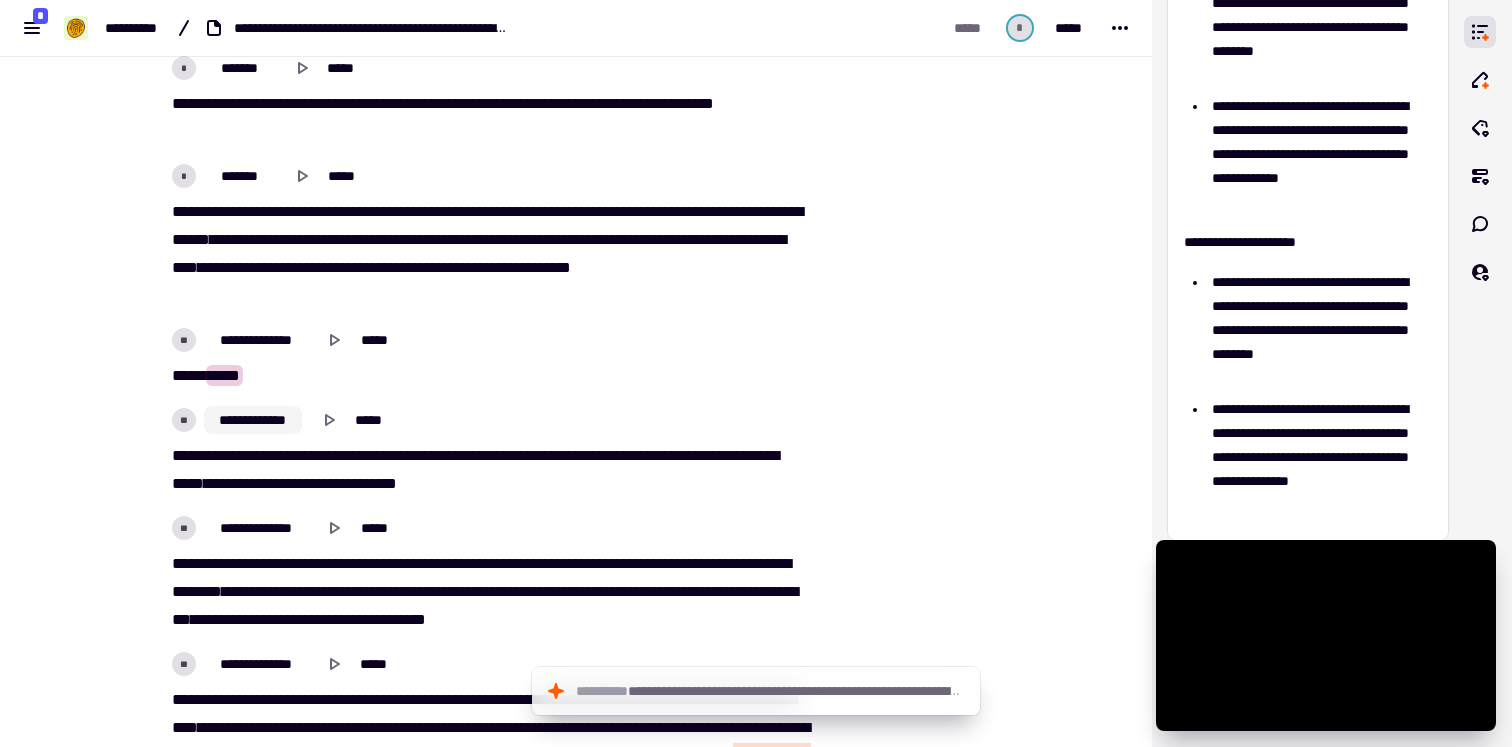 click on "**********" 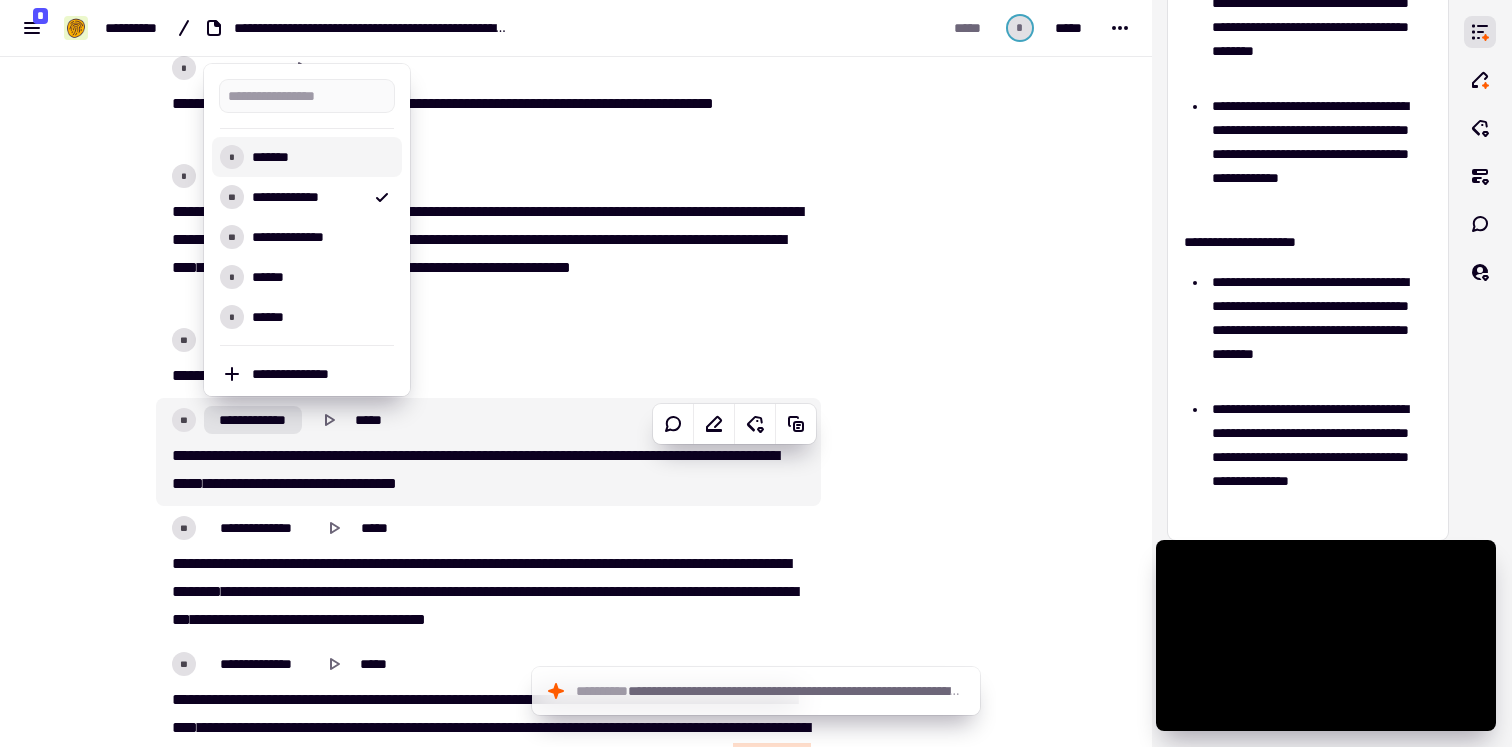 click on "*******" at bounding box center (319, 157) 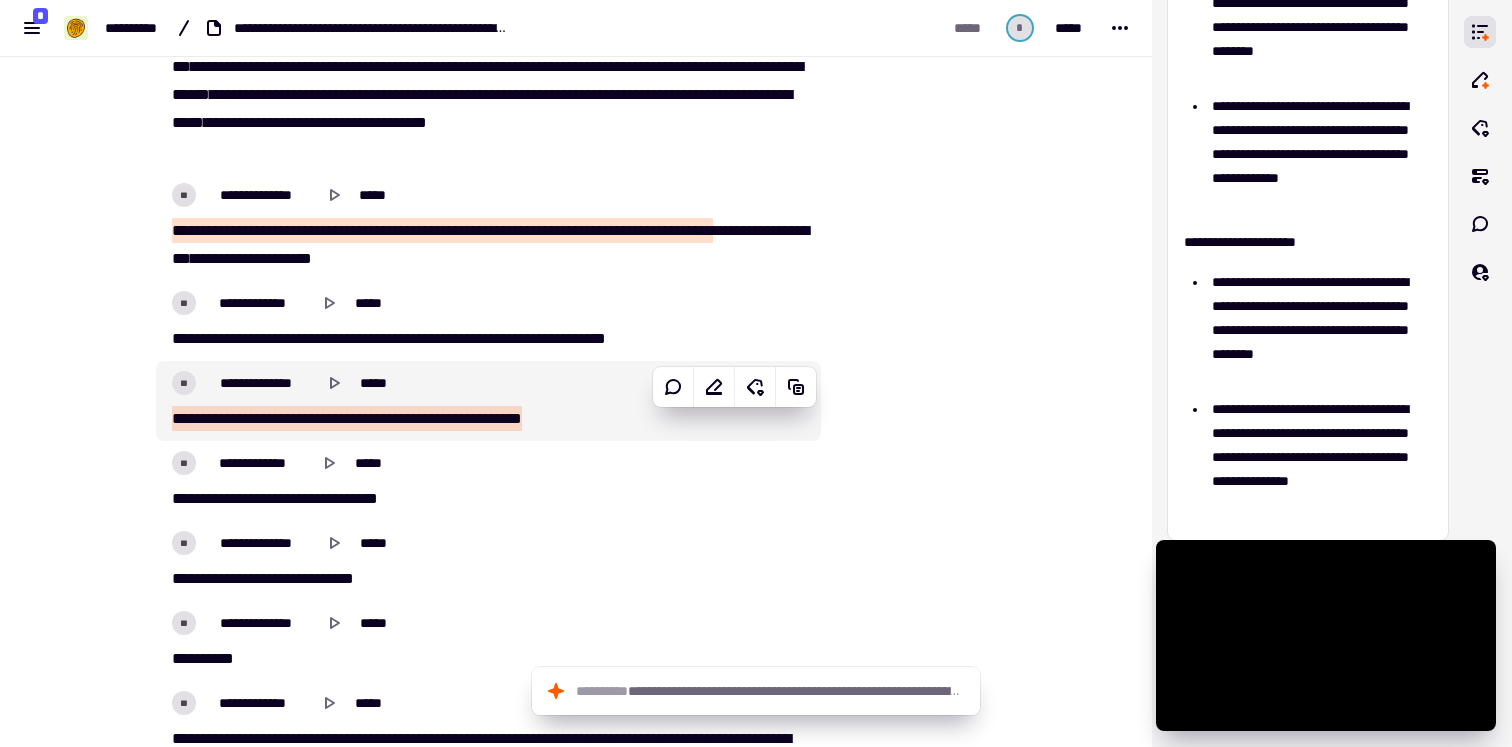 scroll, scrollTop: 14750, scrollLeft: 0, axis: vertical 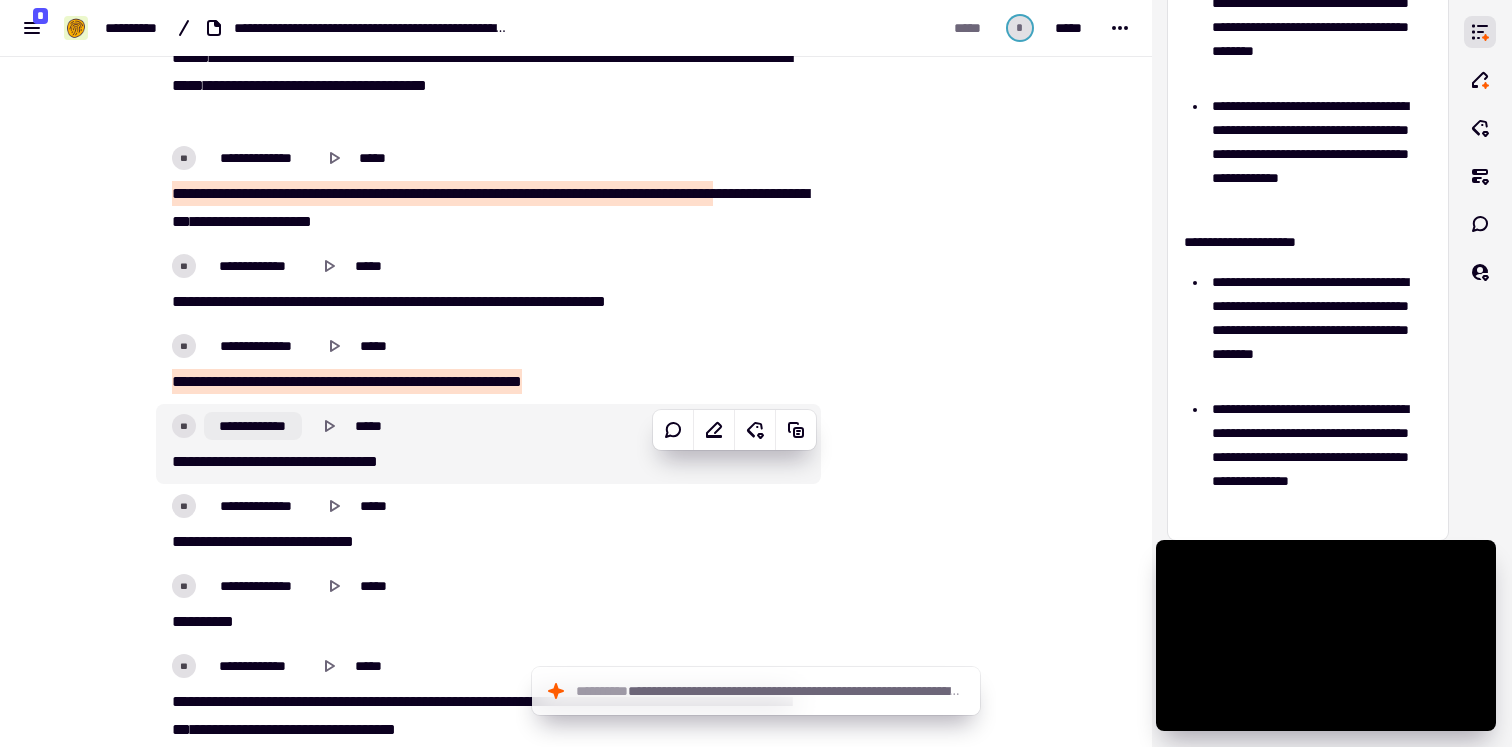 click on "**********" 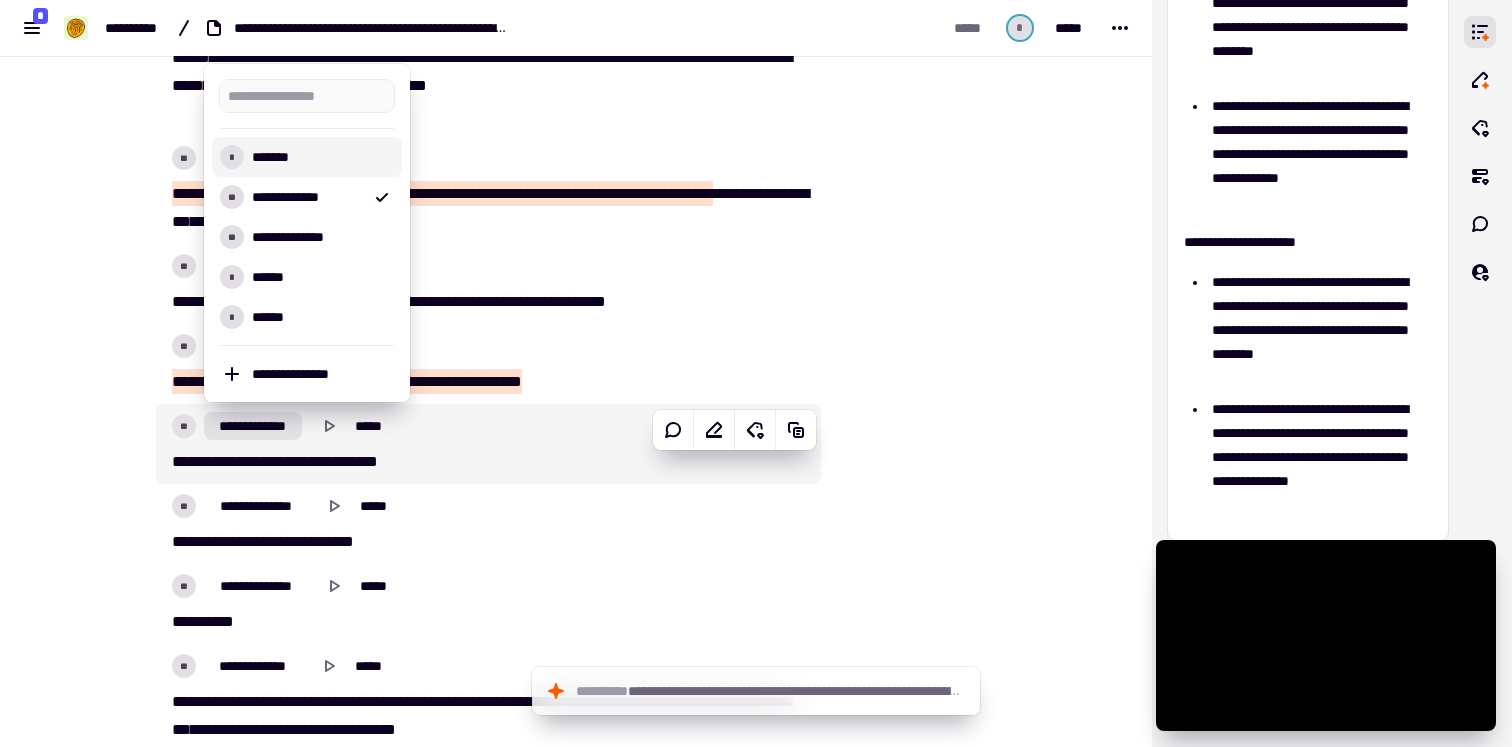 click on "*******" at bounding box center [319, 157] 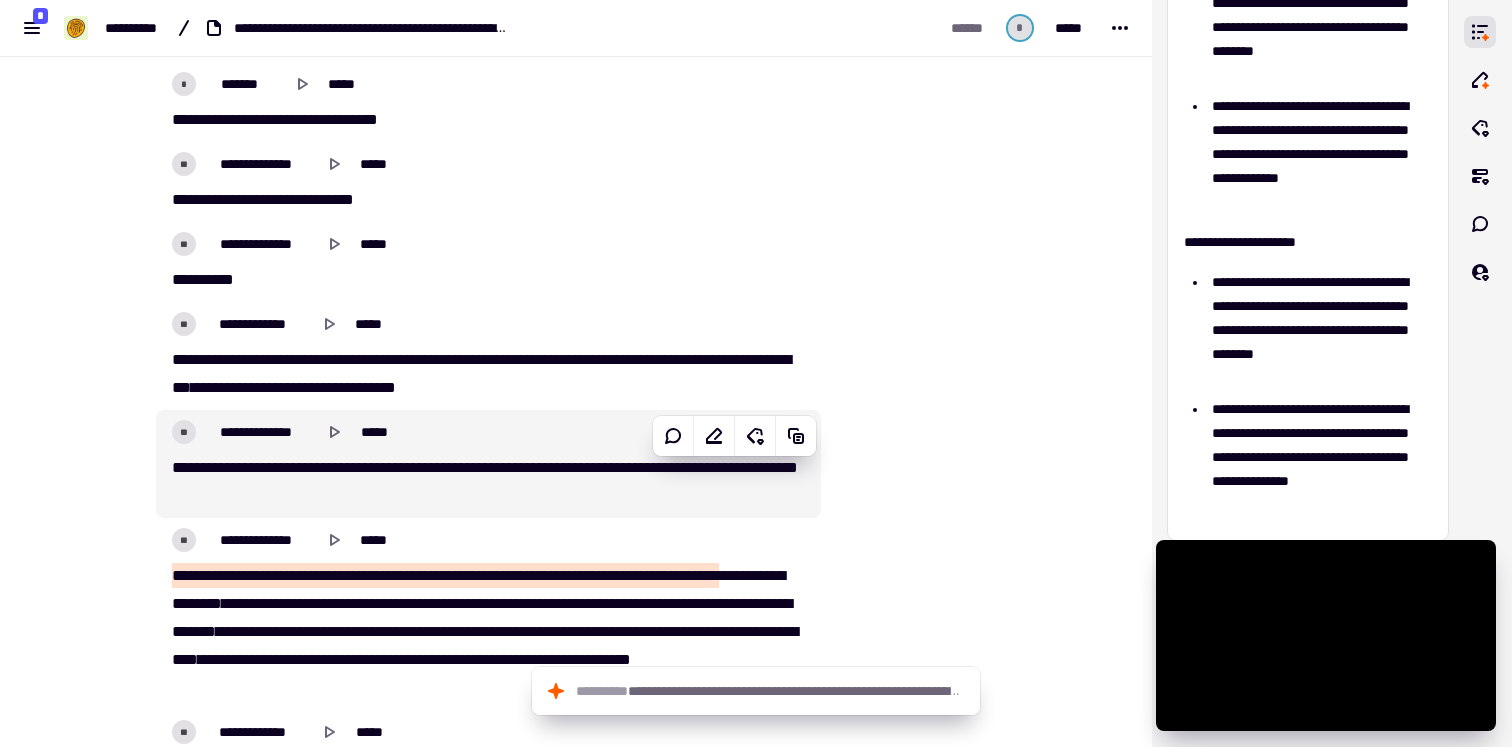 scroll, scrollTop: 15169, scrollLeft: 0, axis: vertical 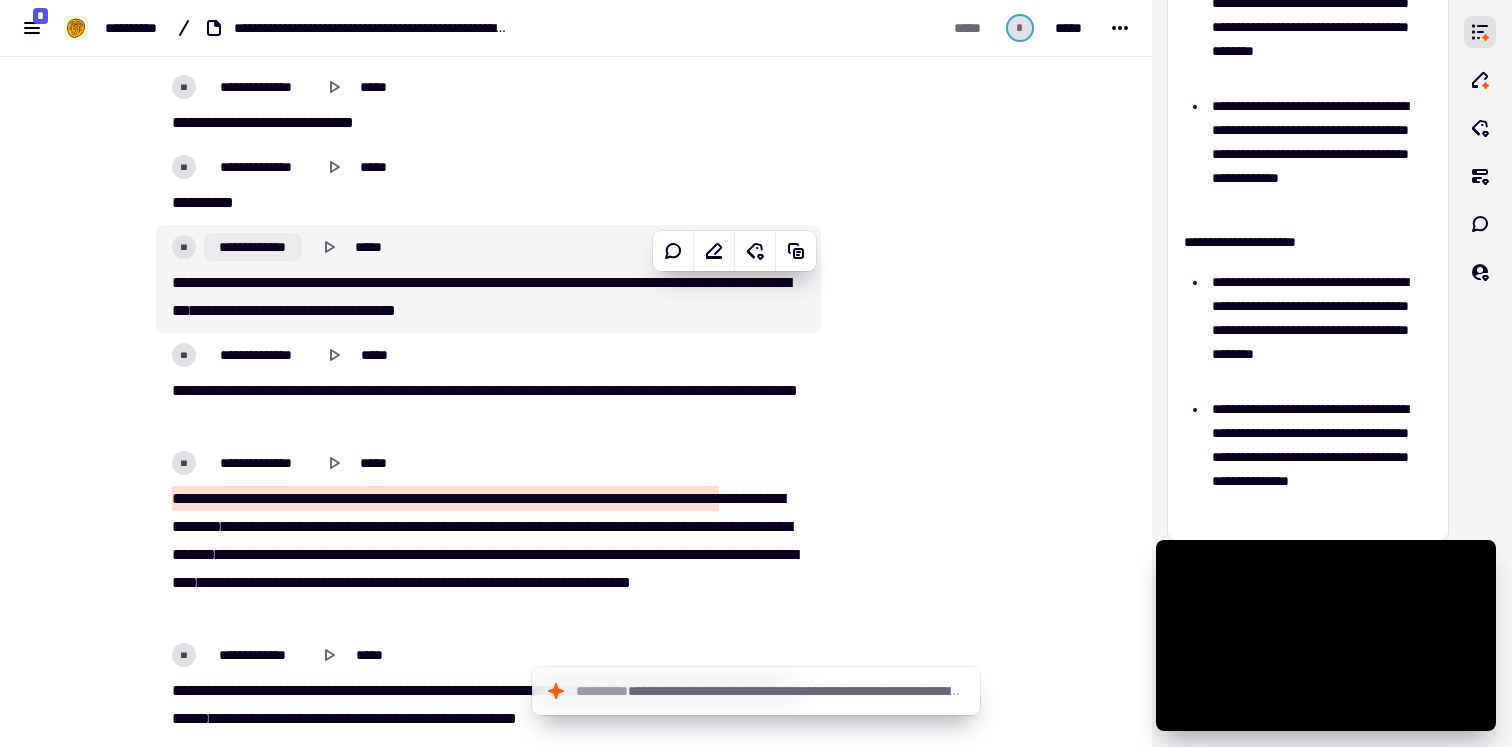 click on "**********" 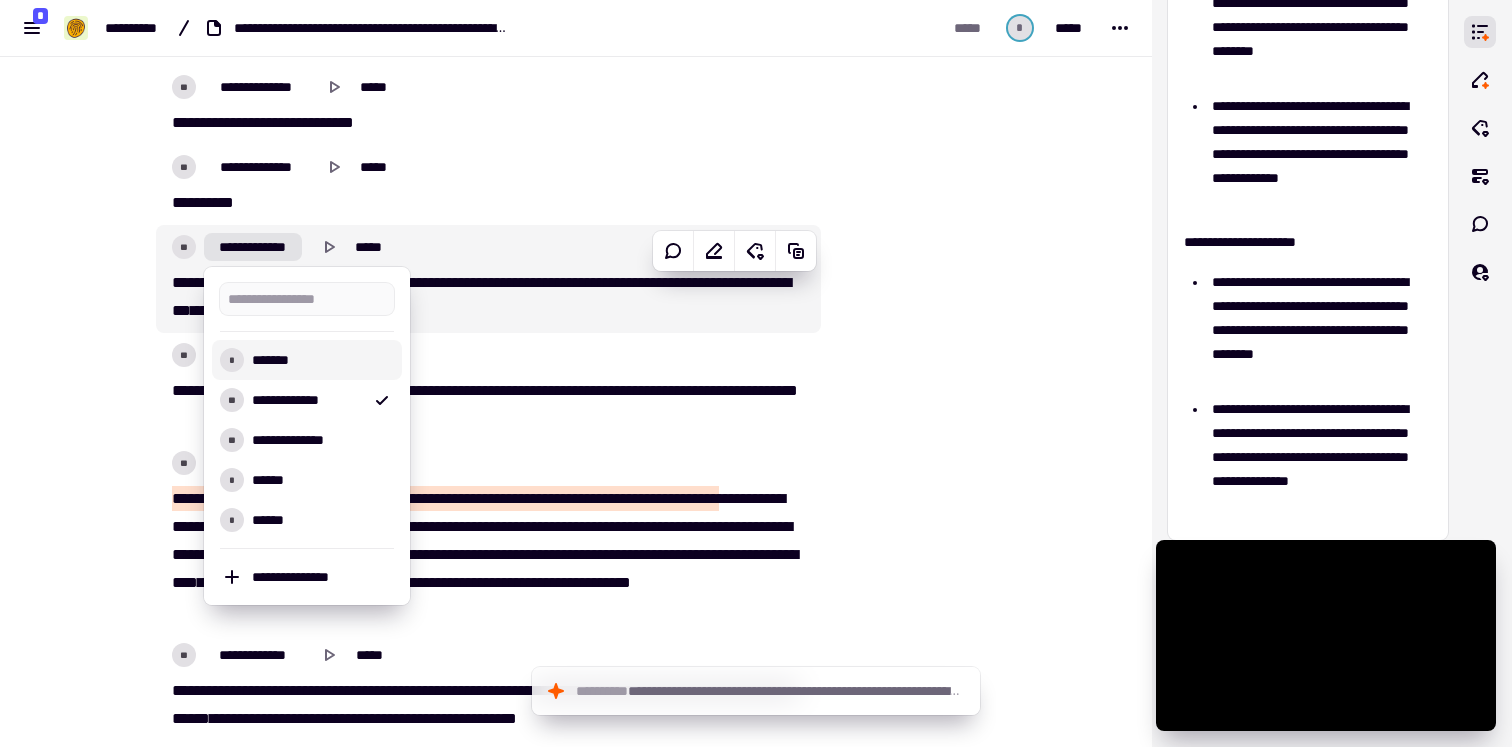 click on "*******" at bounding box center (319, 360) 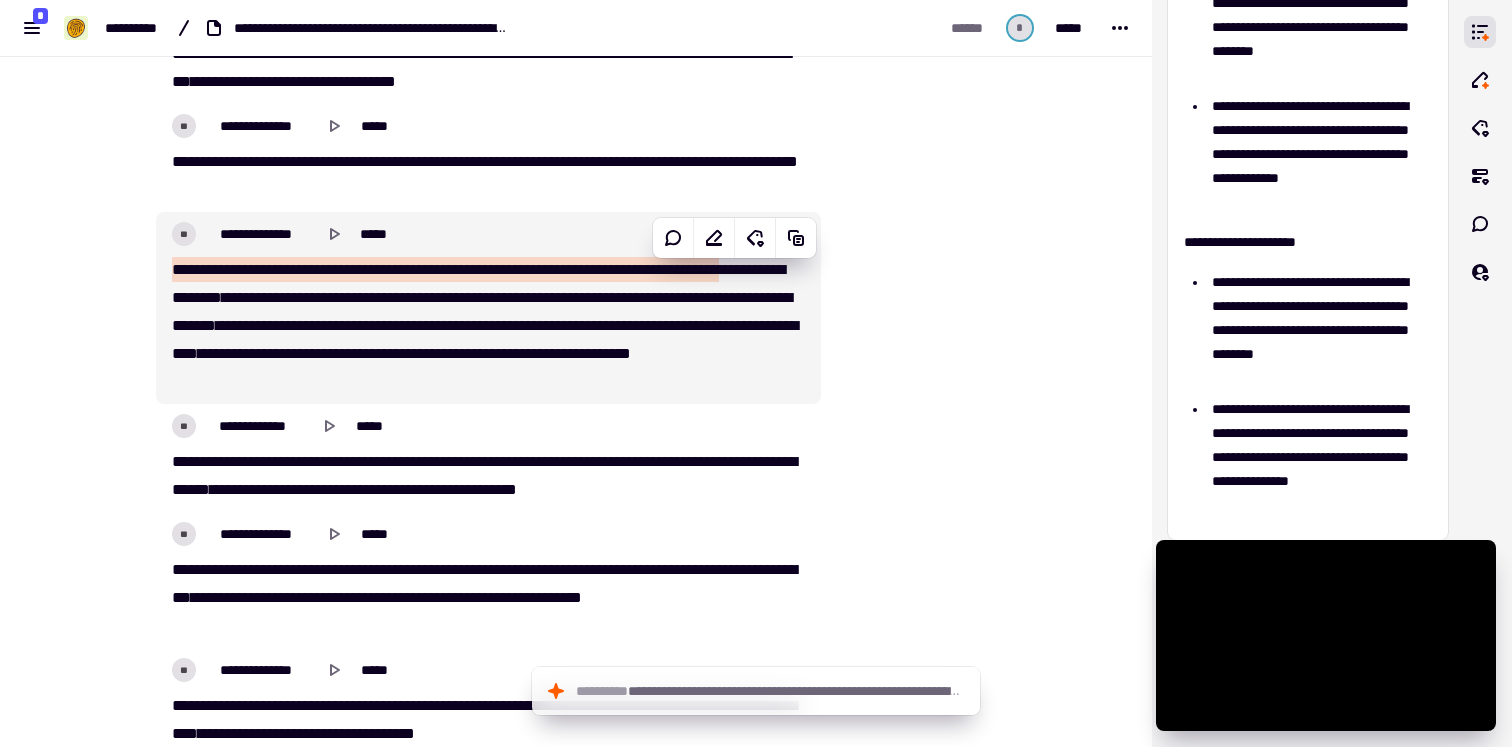 scroll, scrollTop: 15394, scrollLeft: 0, axis: vertical 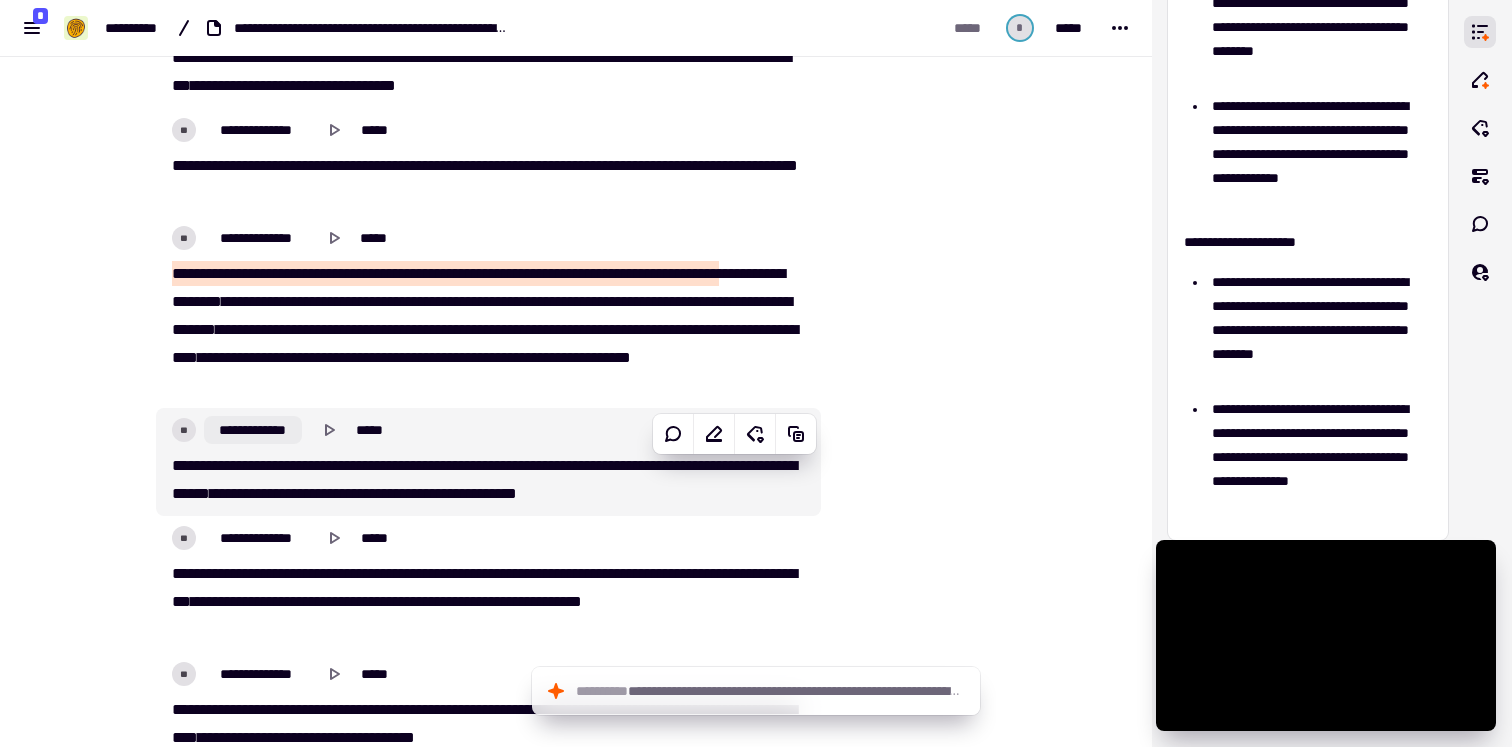 click on "**********" 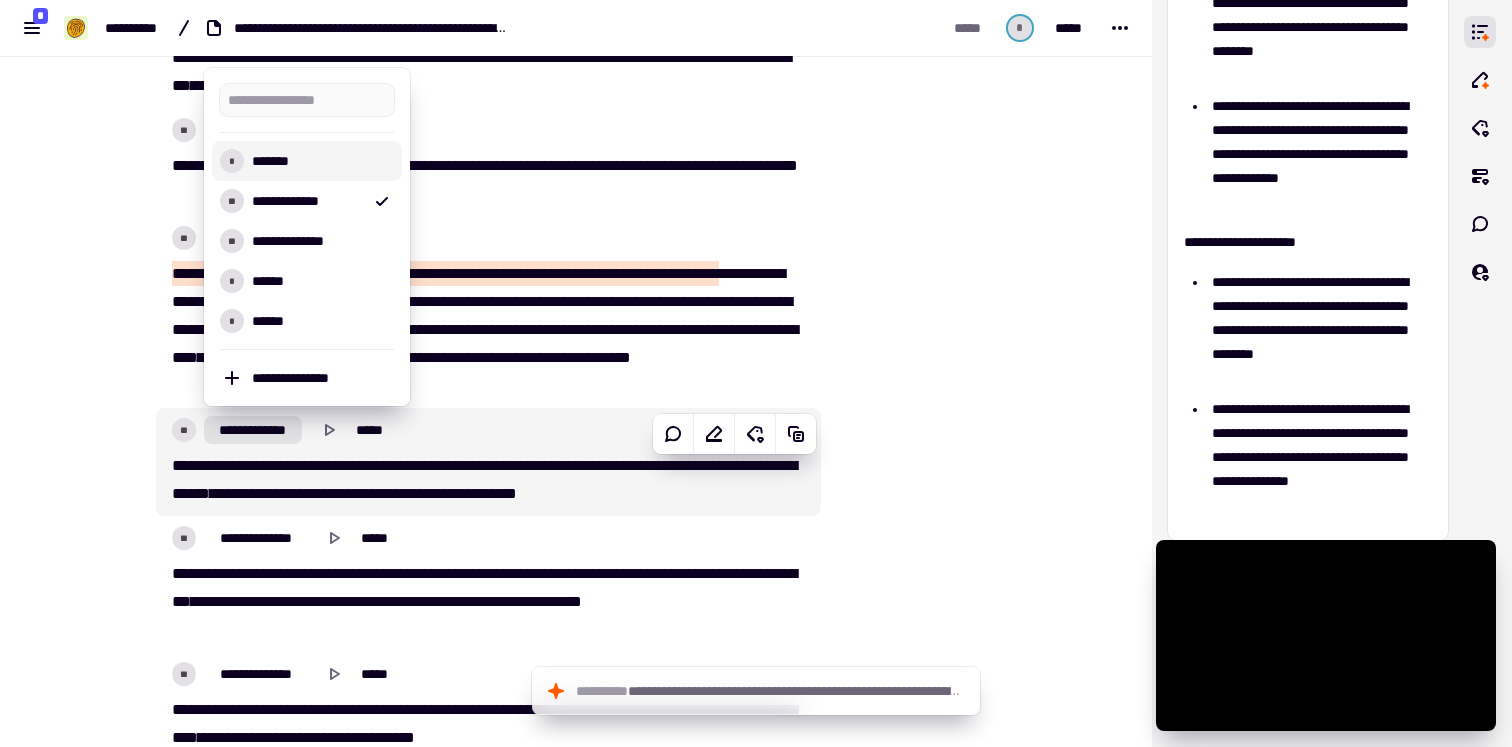 click on "*******" at bounding box center [319, 161] 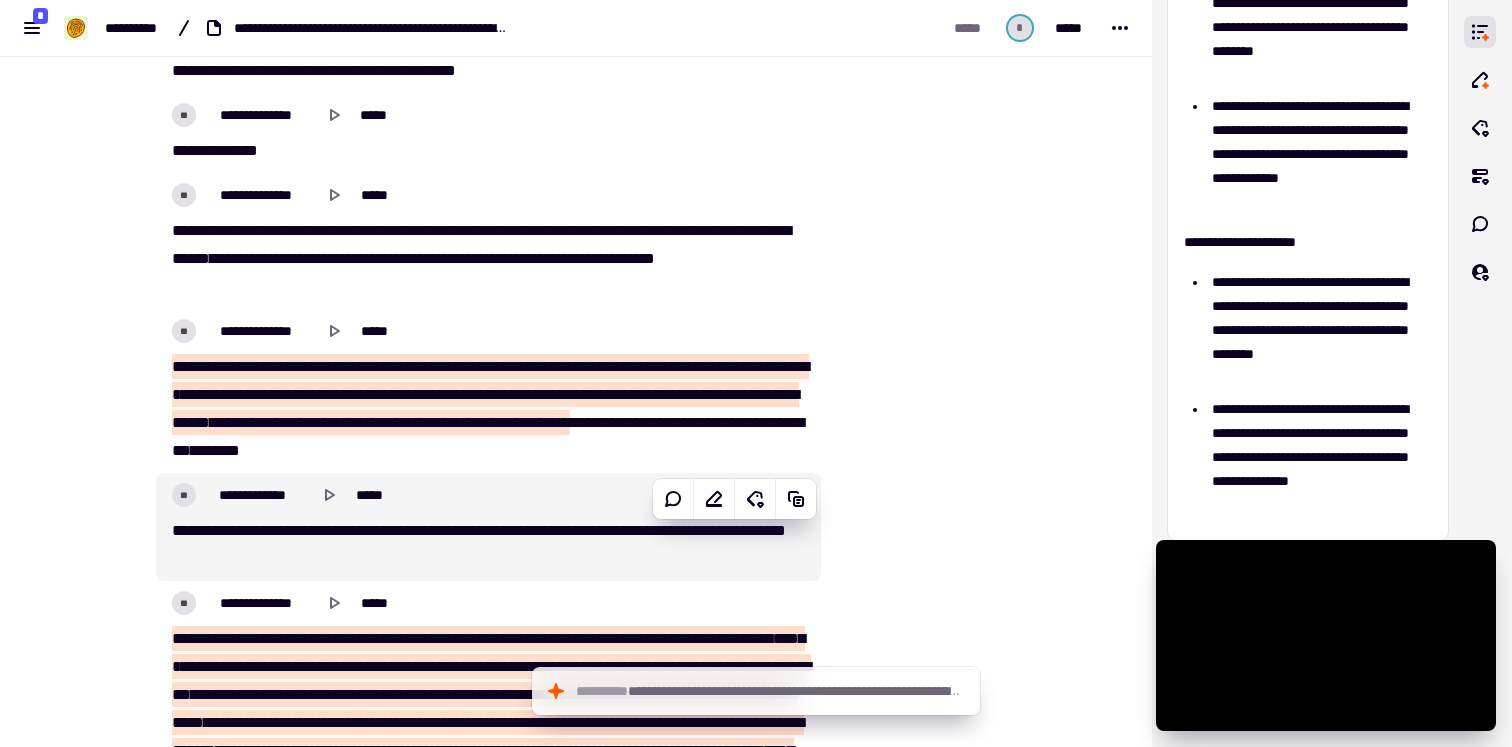 scroll, scrollTop: 16161, scrollLeft: 0, axis: vertical 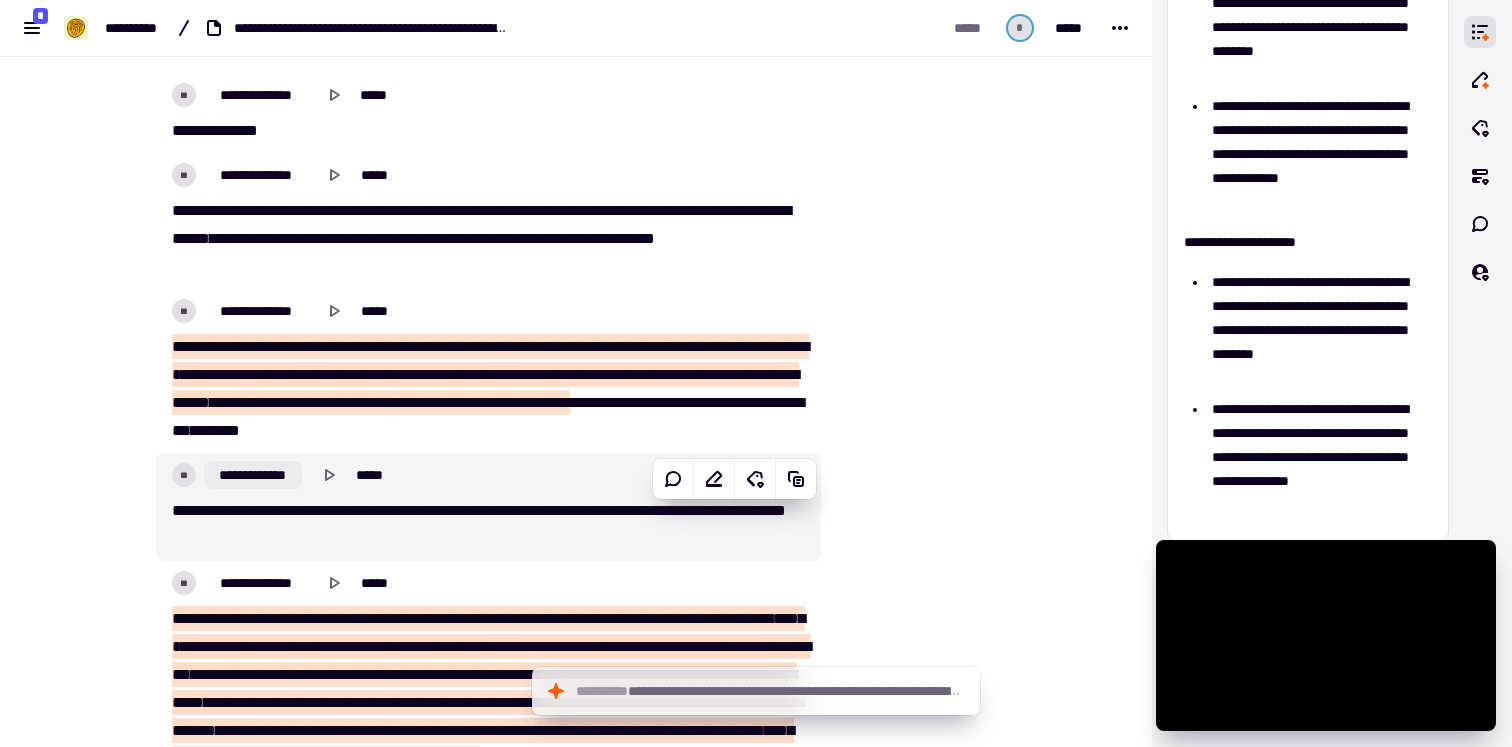 click on "**********" 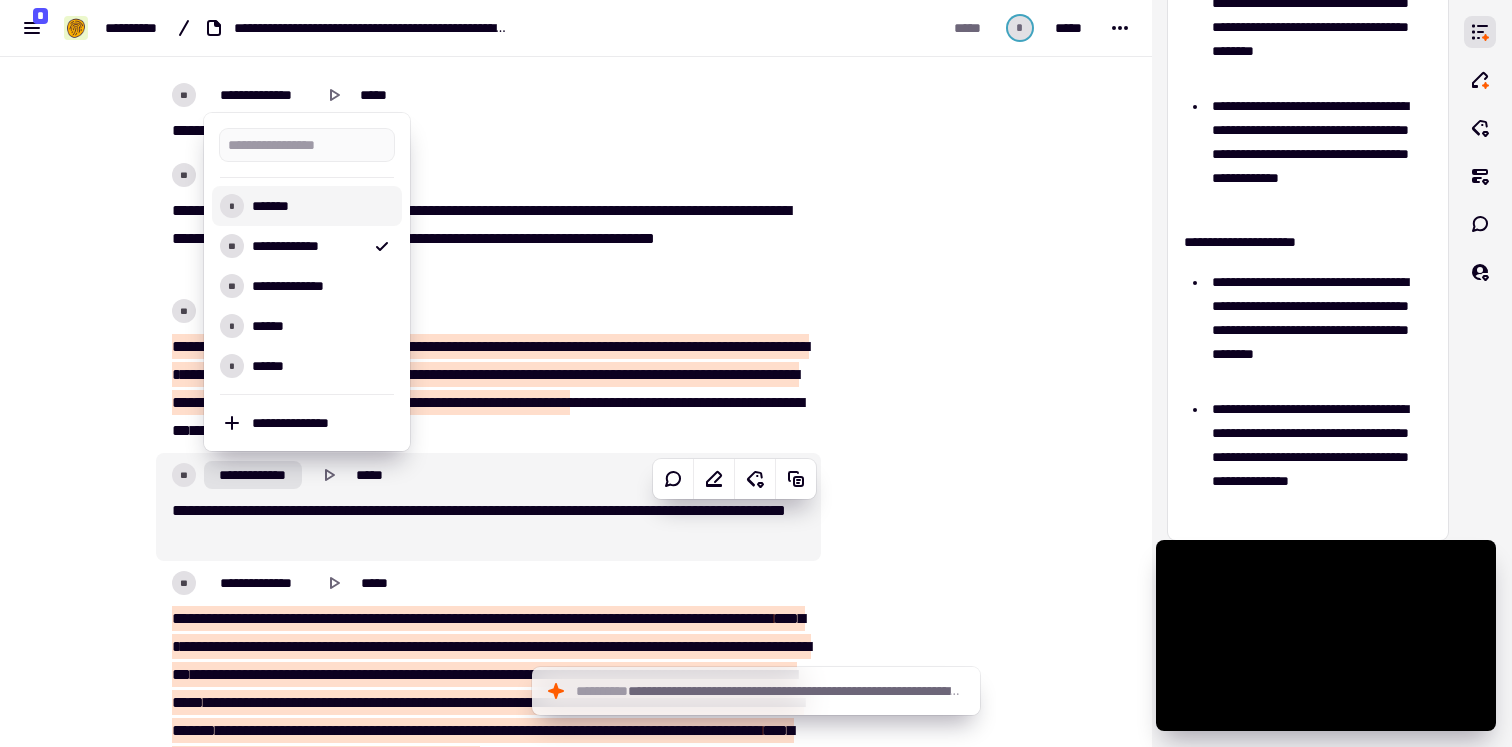 click on "* *******" at bounding box center (307, 206) 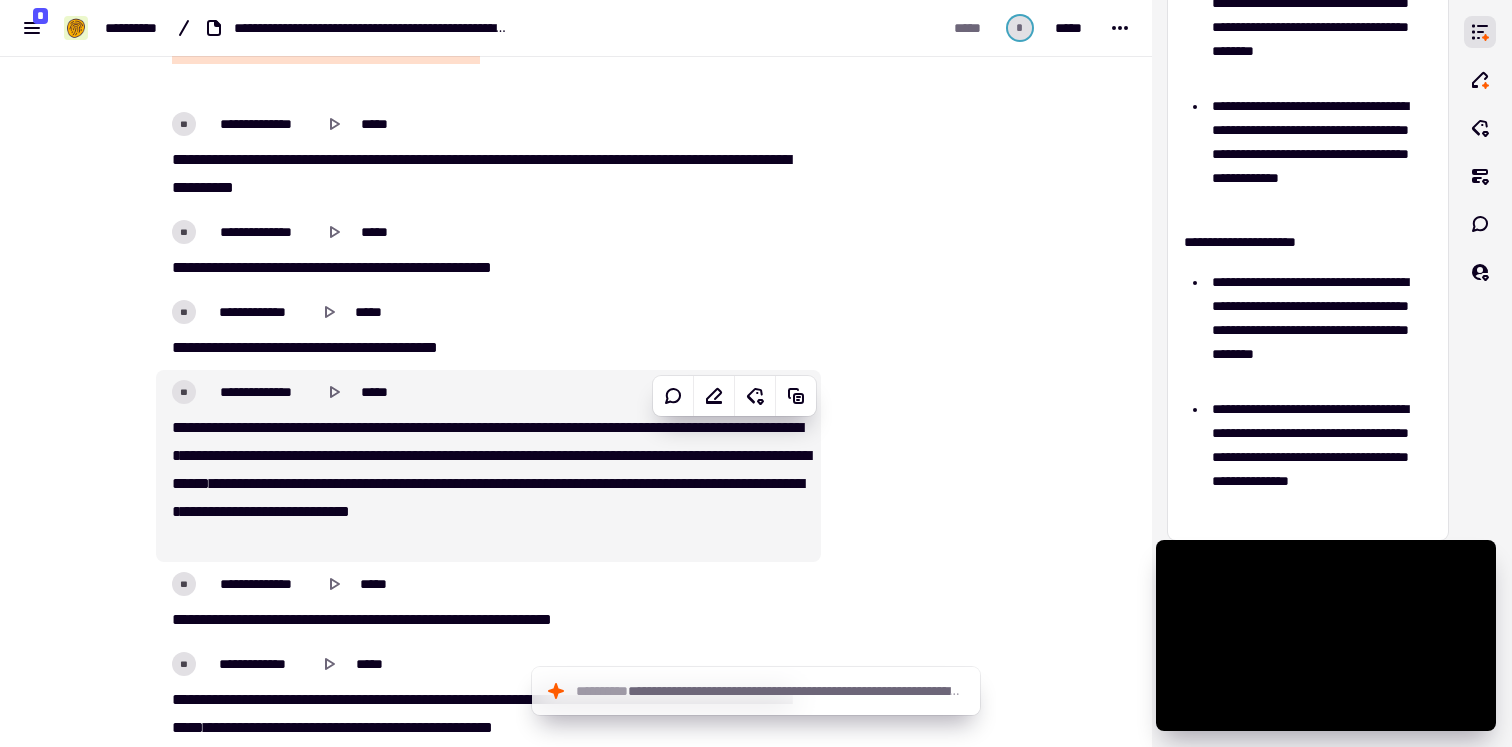 scroll, scrollTop: 16837, scrollLeft: 0, axis: vertical 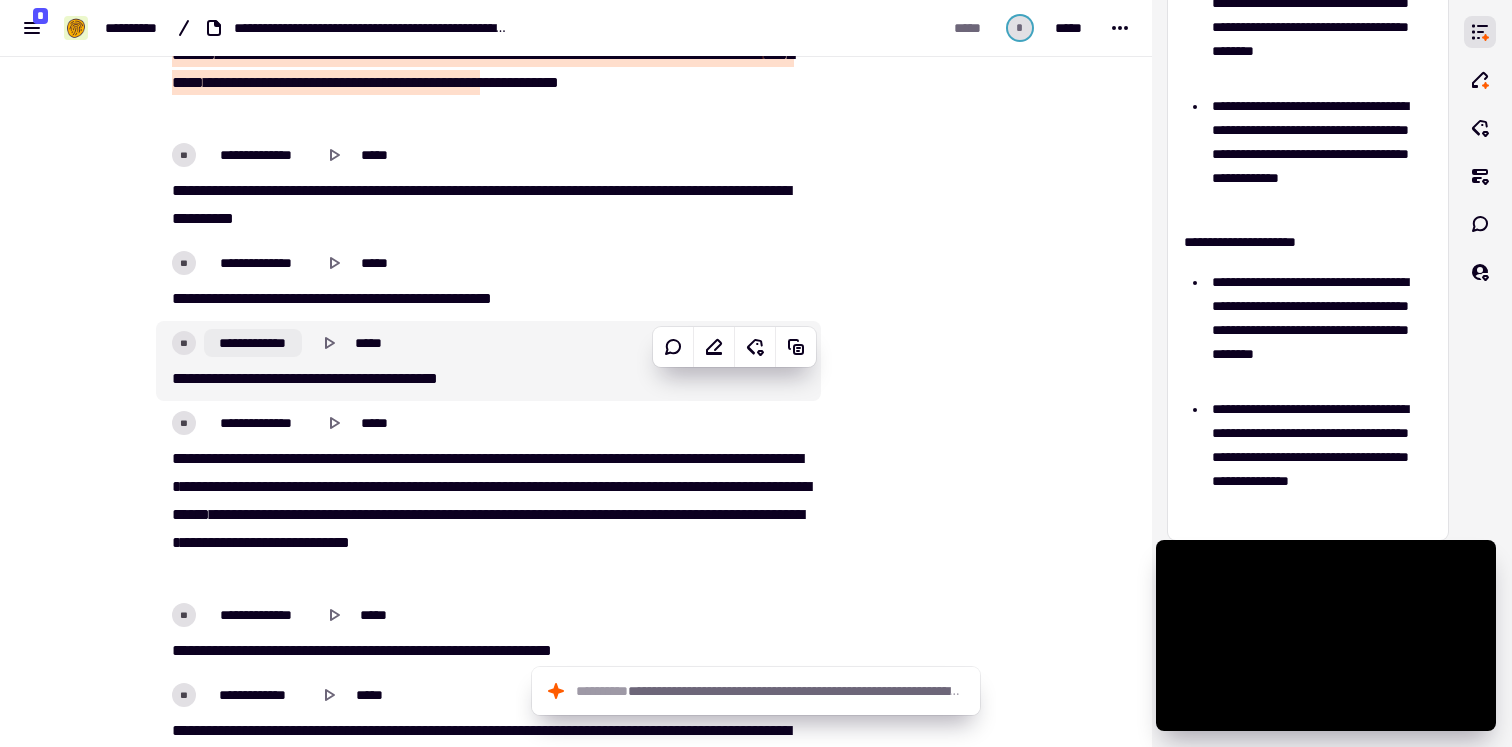 click on "**********" 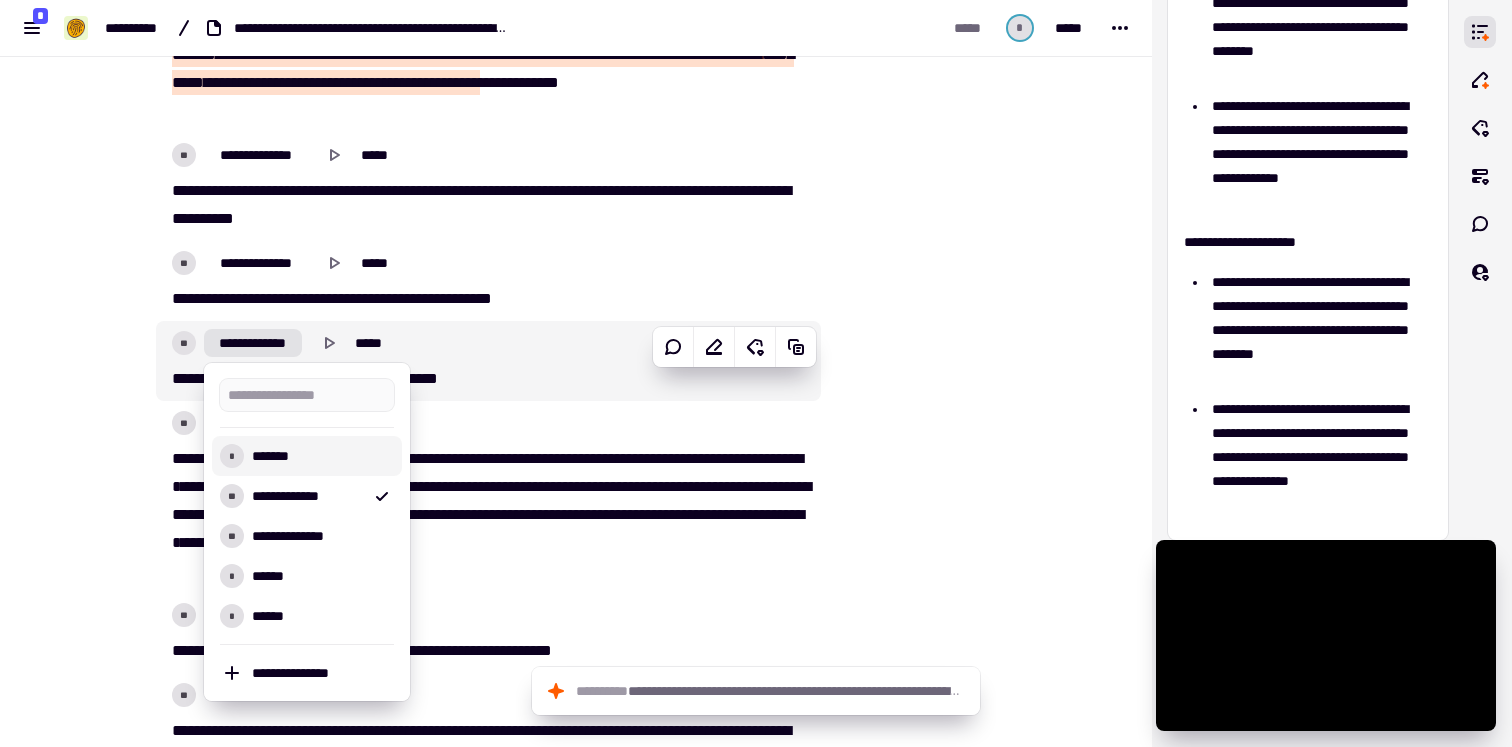 click on "*******" at bounding box center (319, 456) 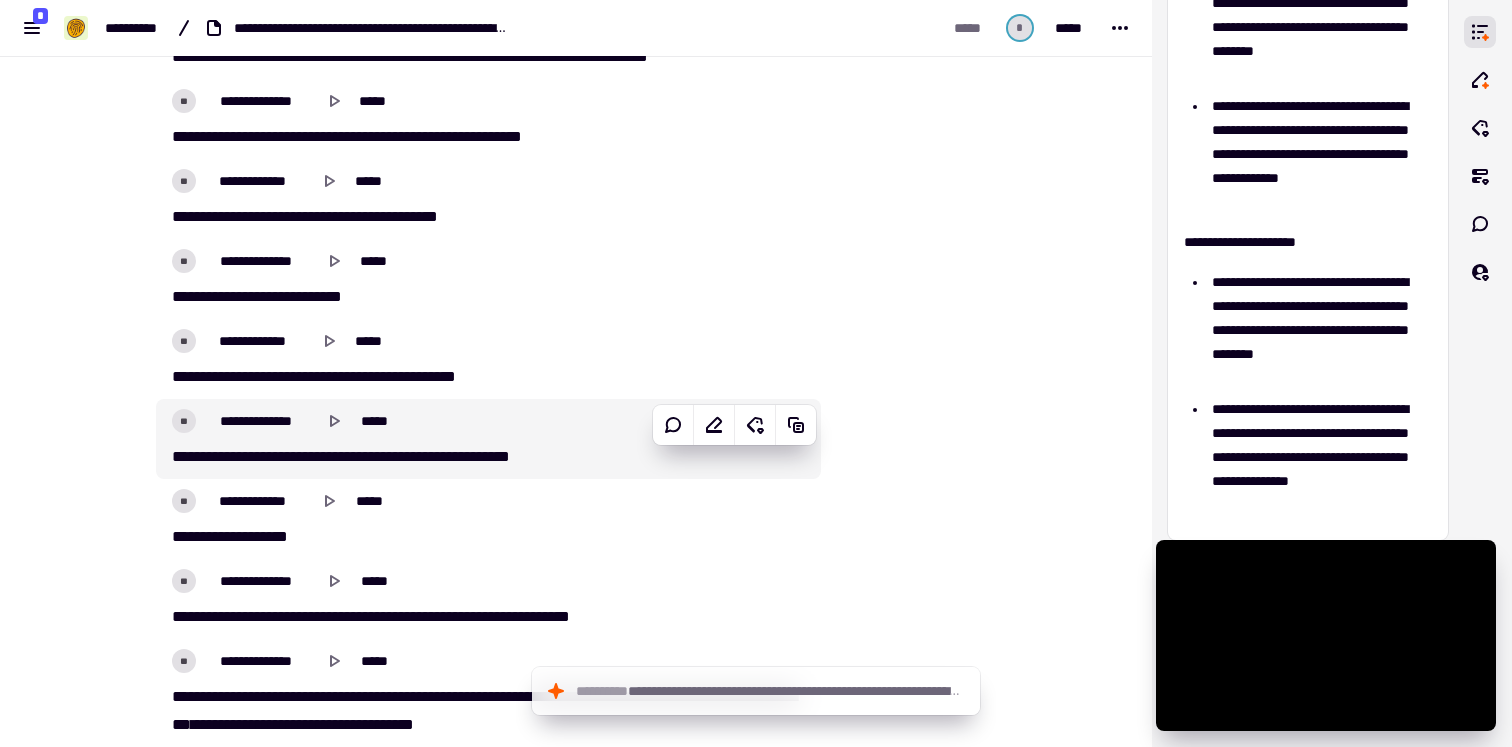 scroll, scrollTop: 17801, scrollLeft: 0, axis: vertical 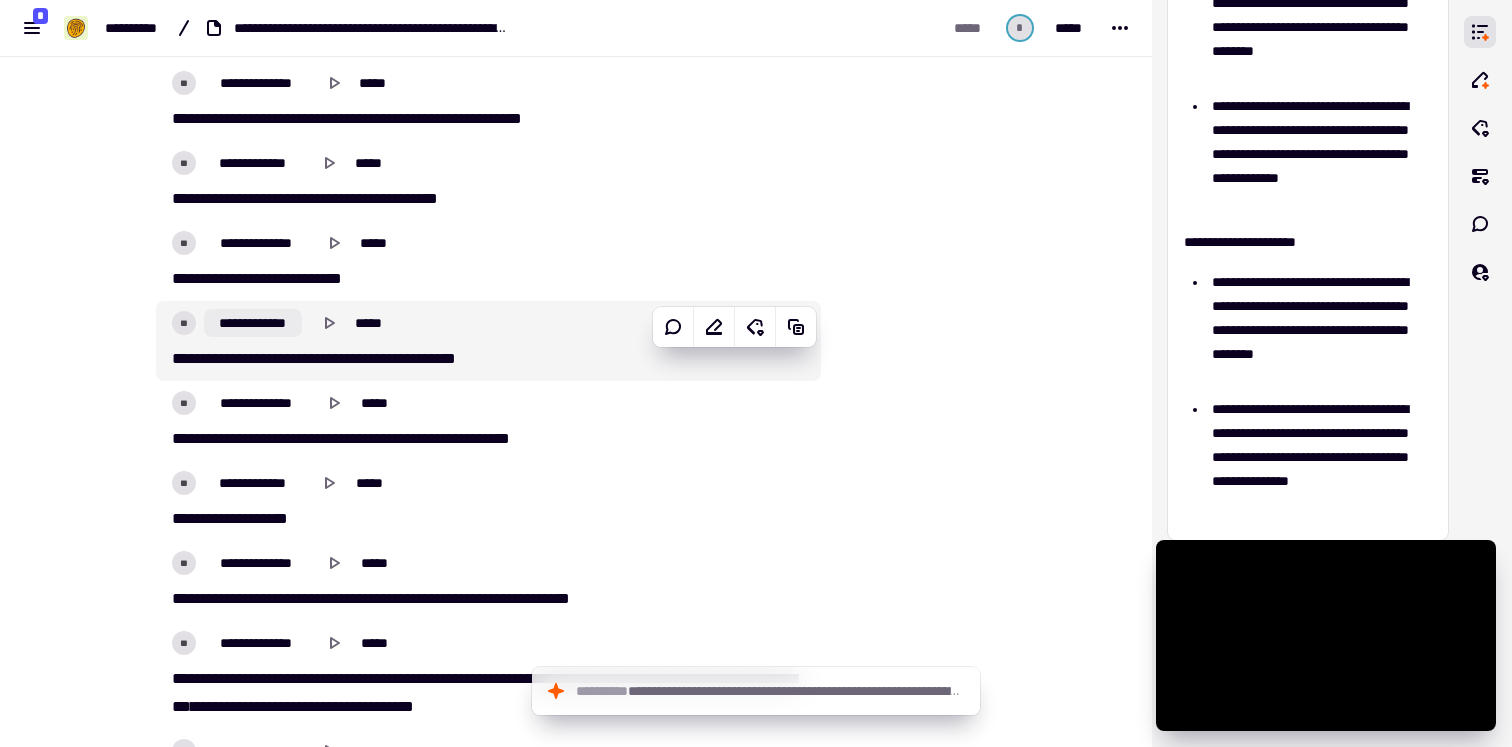 click on "**********" 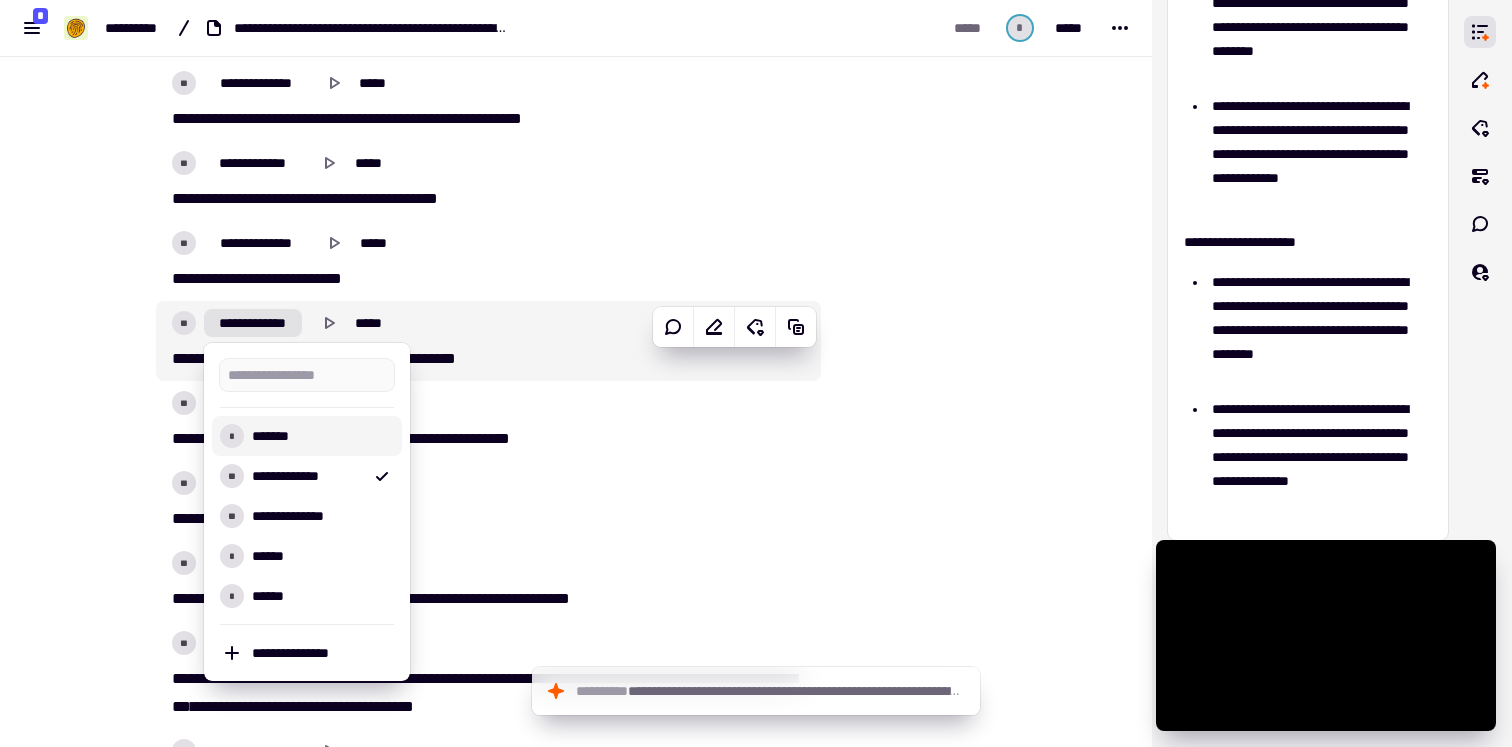 click on "*******" at bounding box center (319, 436) 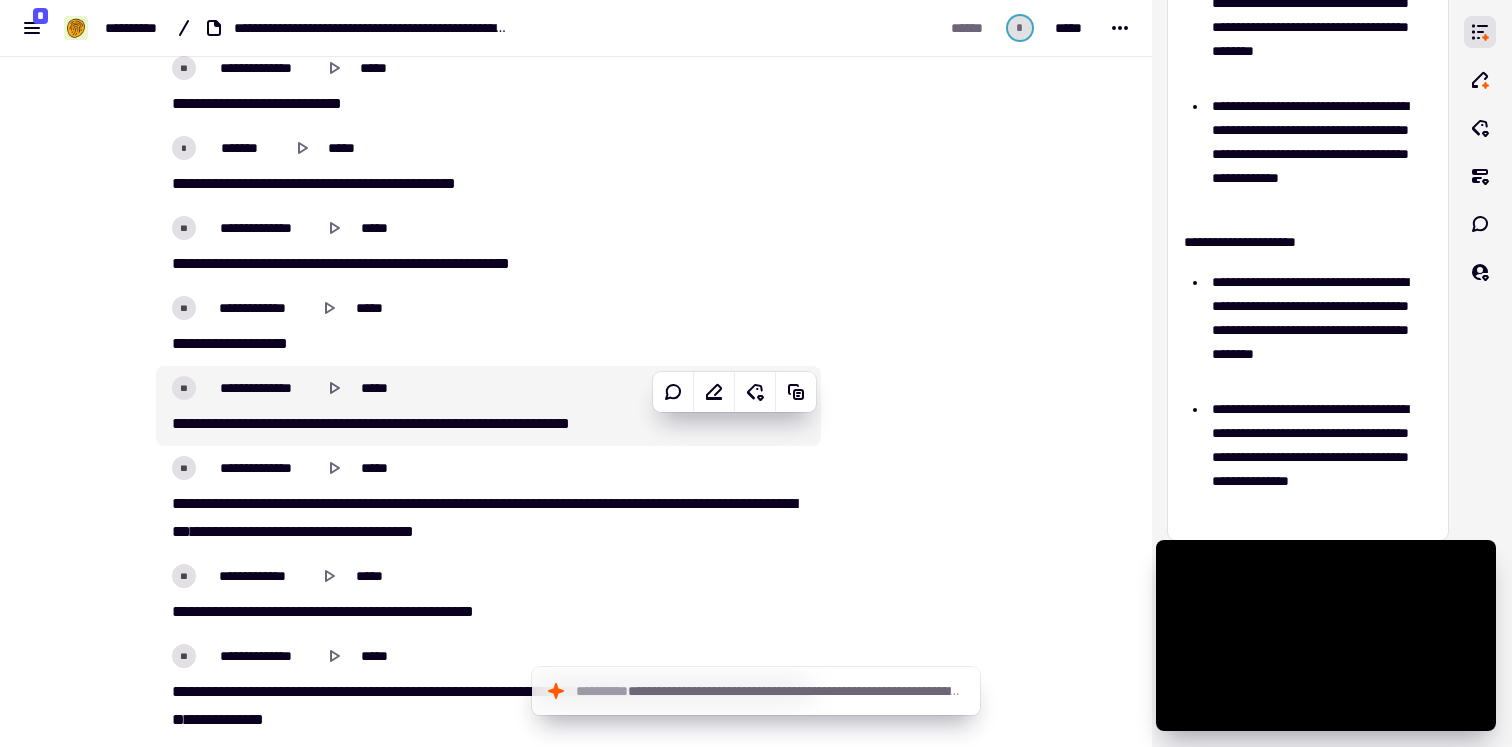 scroll, scrollTop: 17973, scrollLeft: 0, axis: vertical 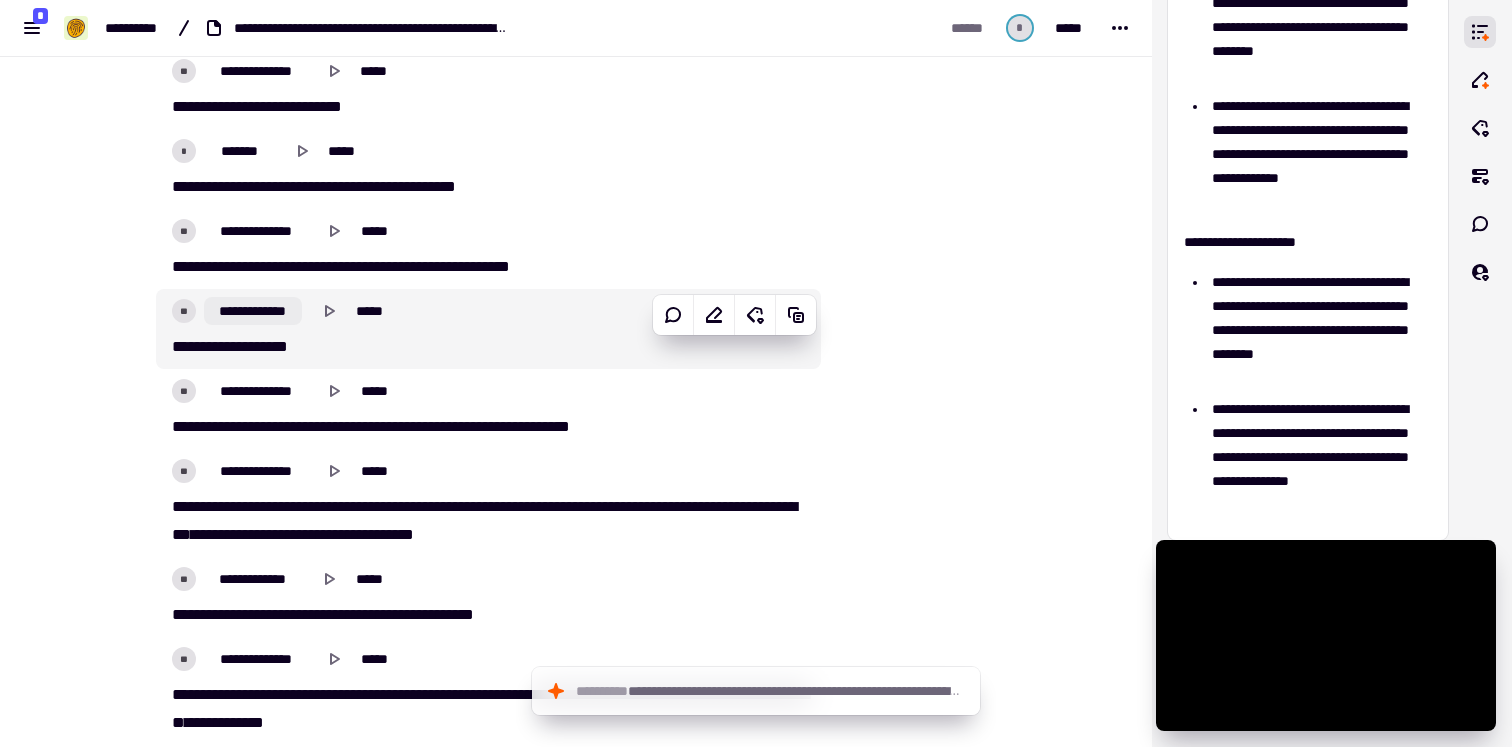 click on "**********" 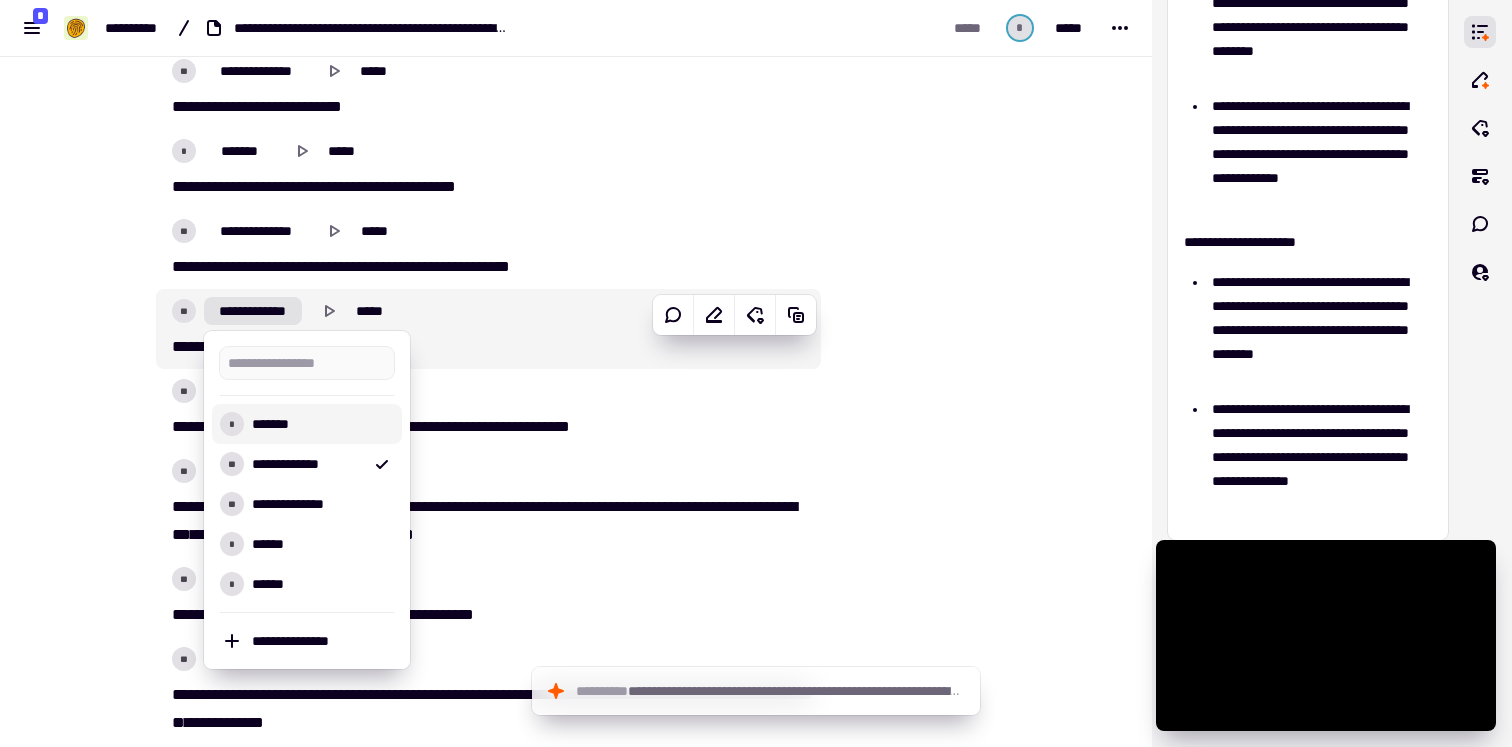 click on "*******" at bounding box center [319, 424] 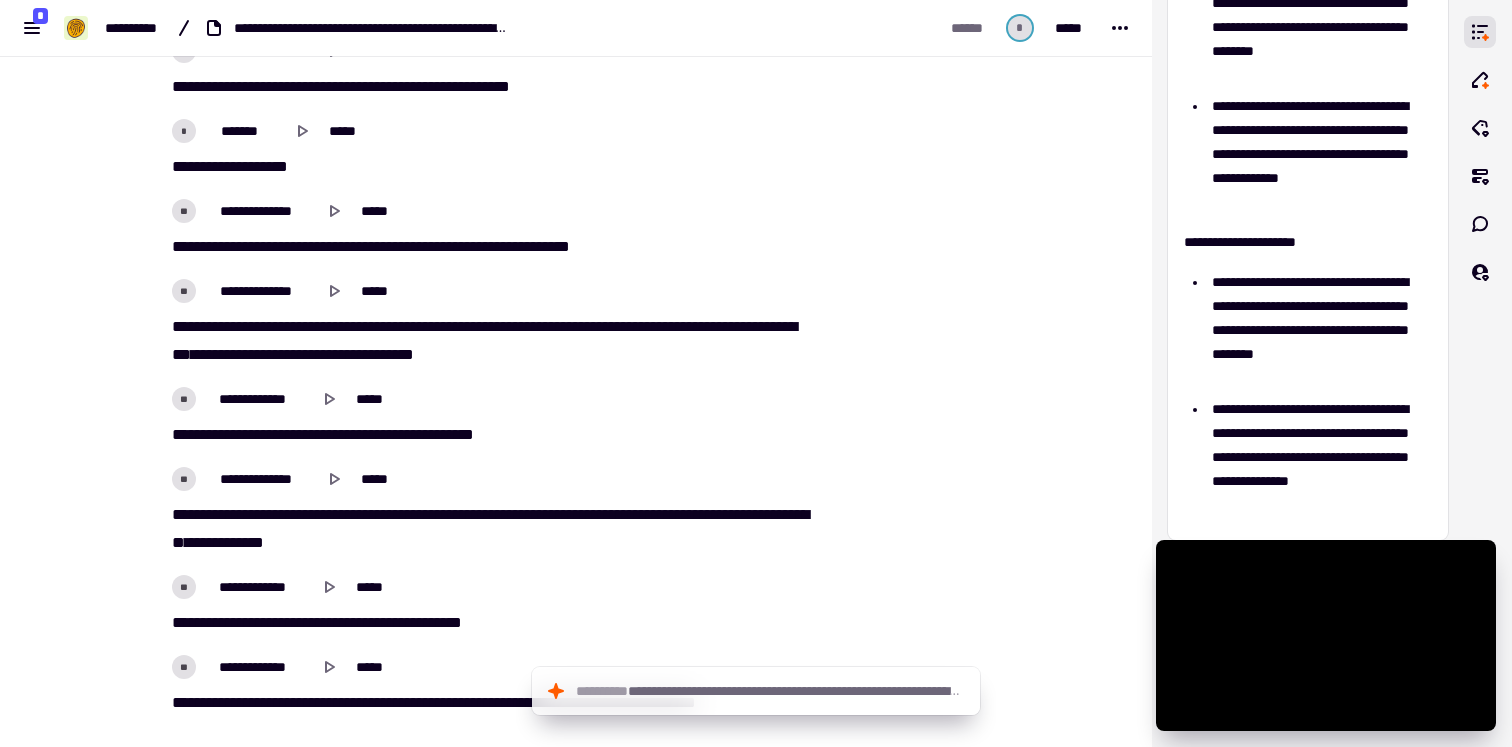 scroll, scrollTop: 18151, scrollLeft: 0, axis: vertical 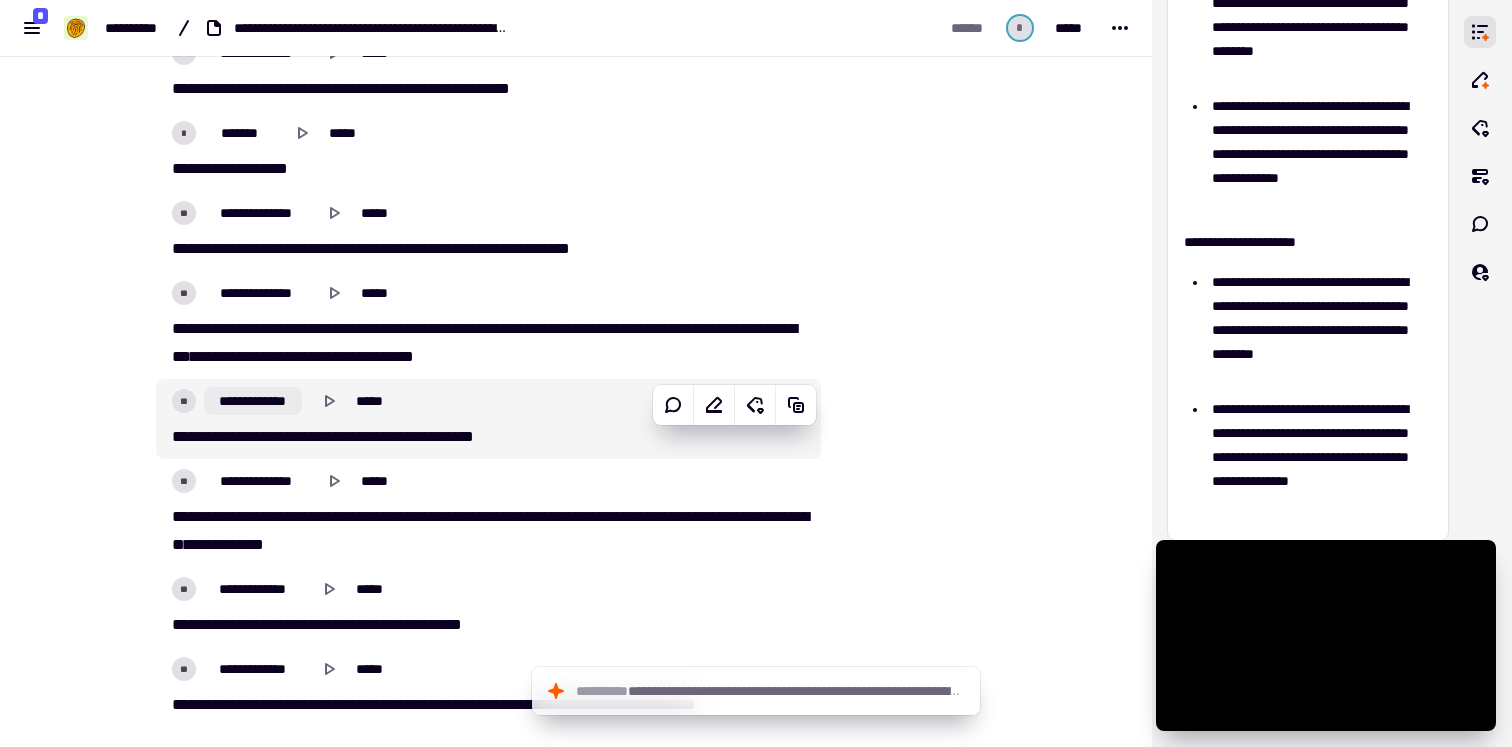 click on "**********" 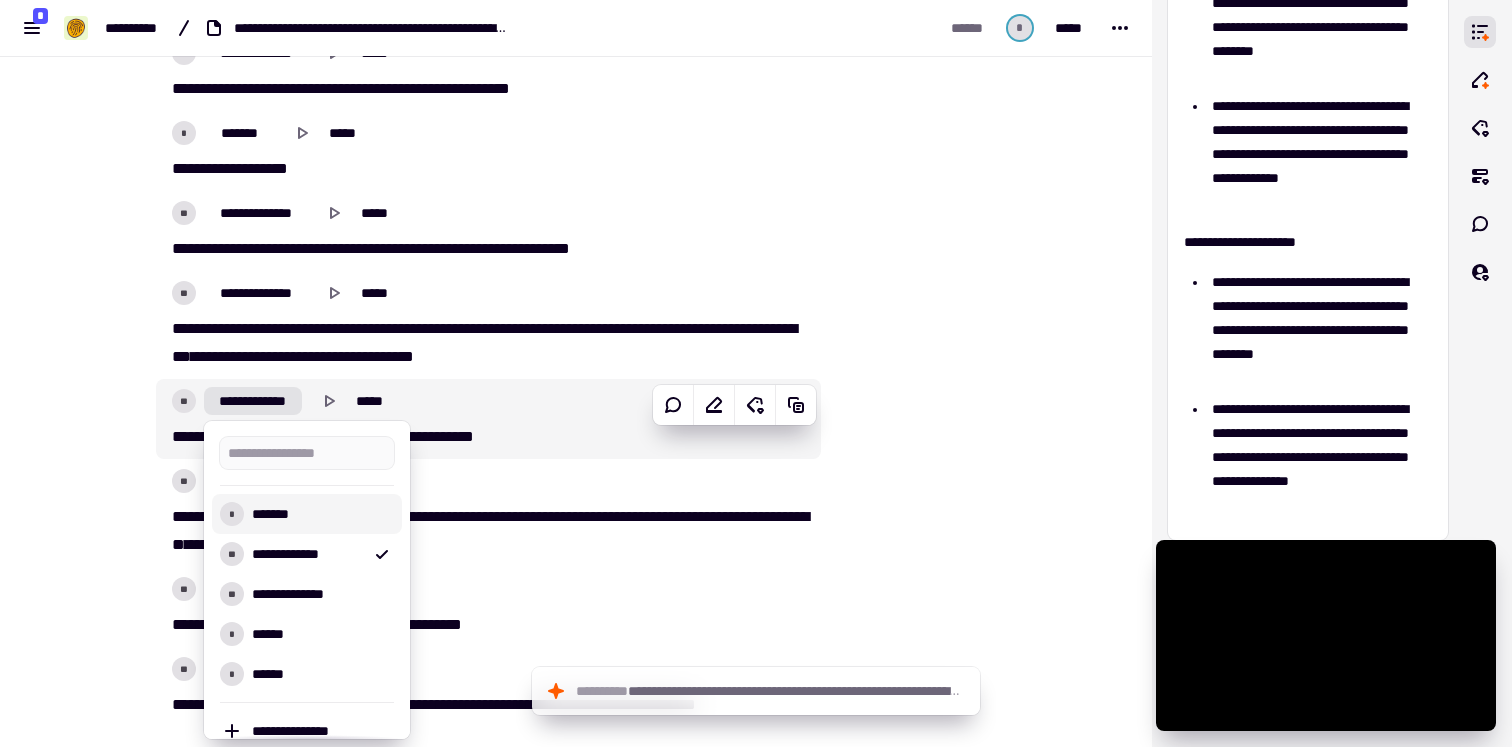 click on "*******" at bounding box center [319, 514] 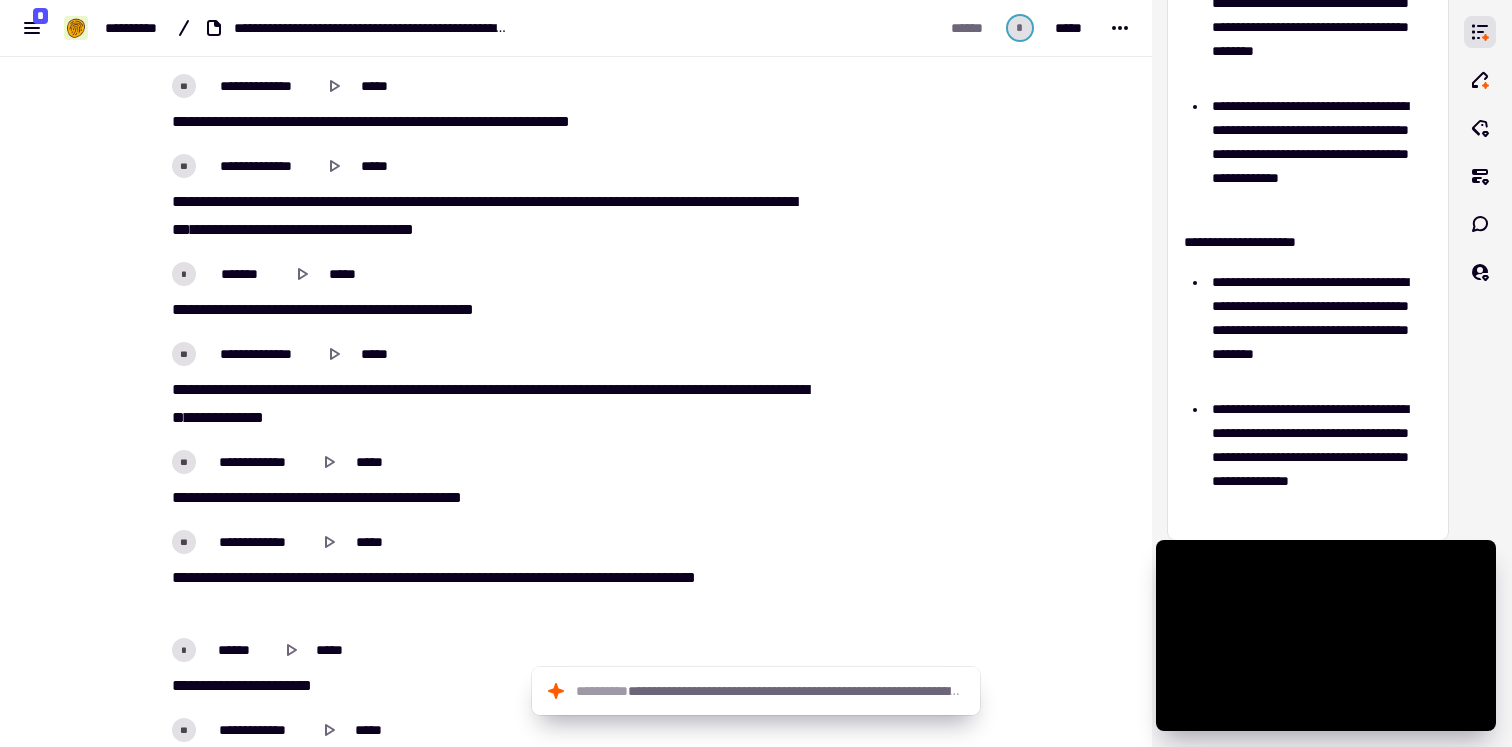 scroll, scrollTop: 18389, scrollLeft: 0, axis: vertical 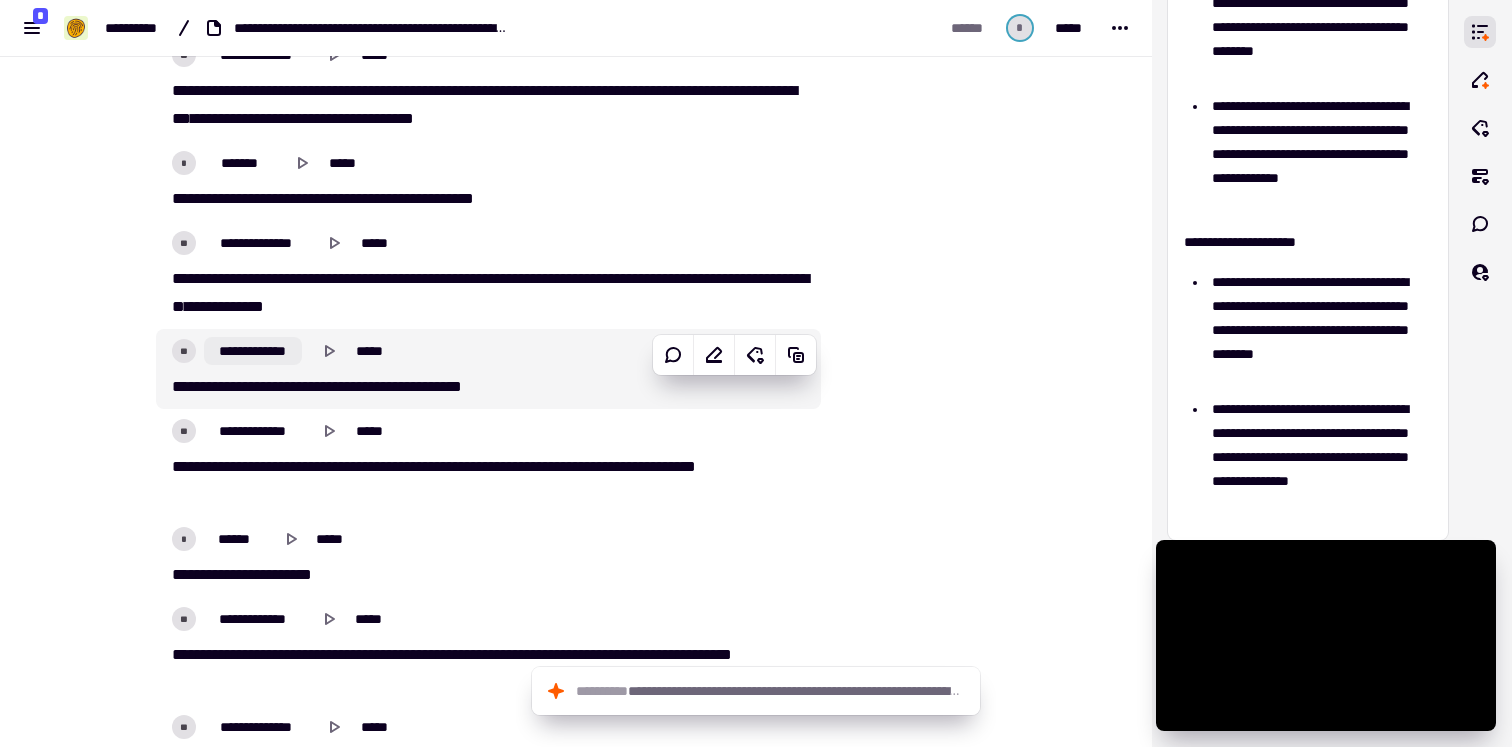 click on "**********" 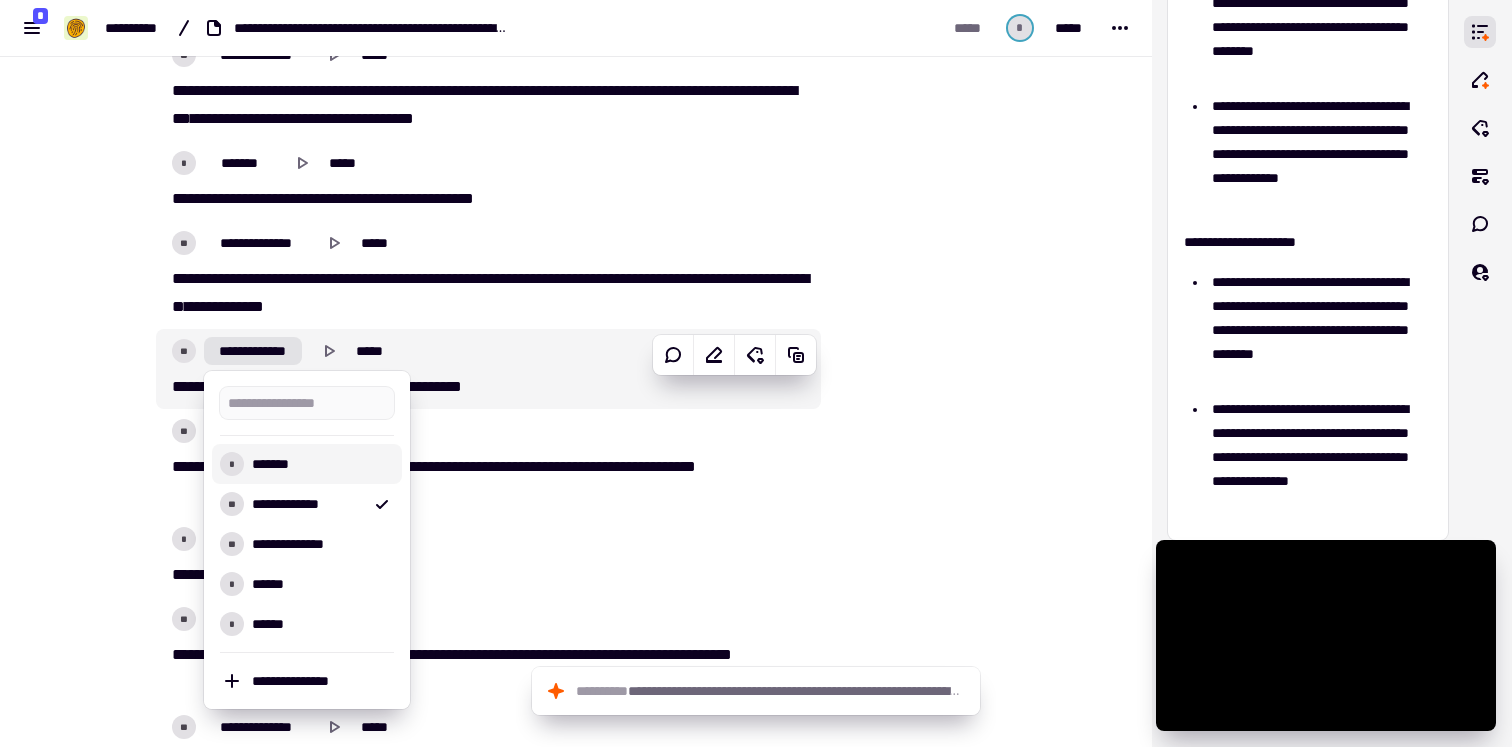 click on "*******" at bounding box center (319, 464) 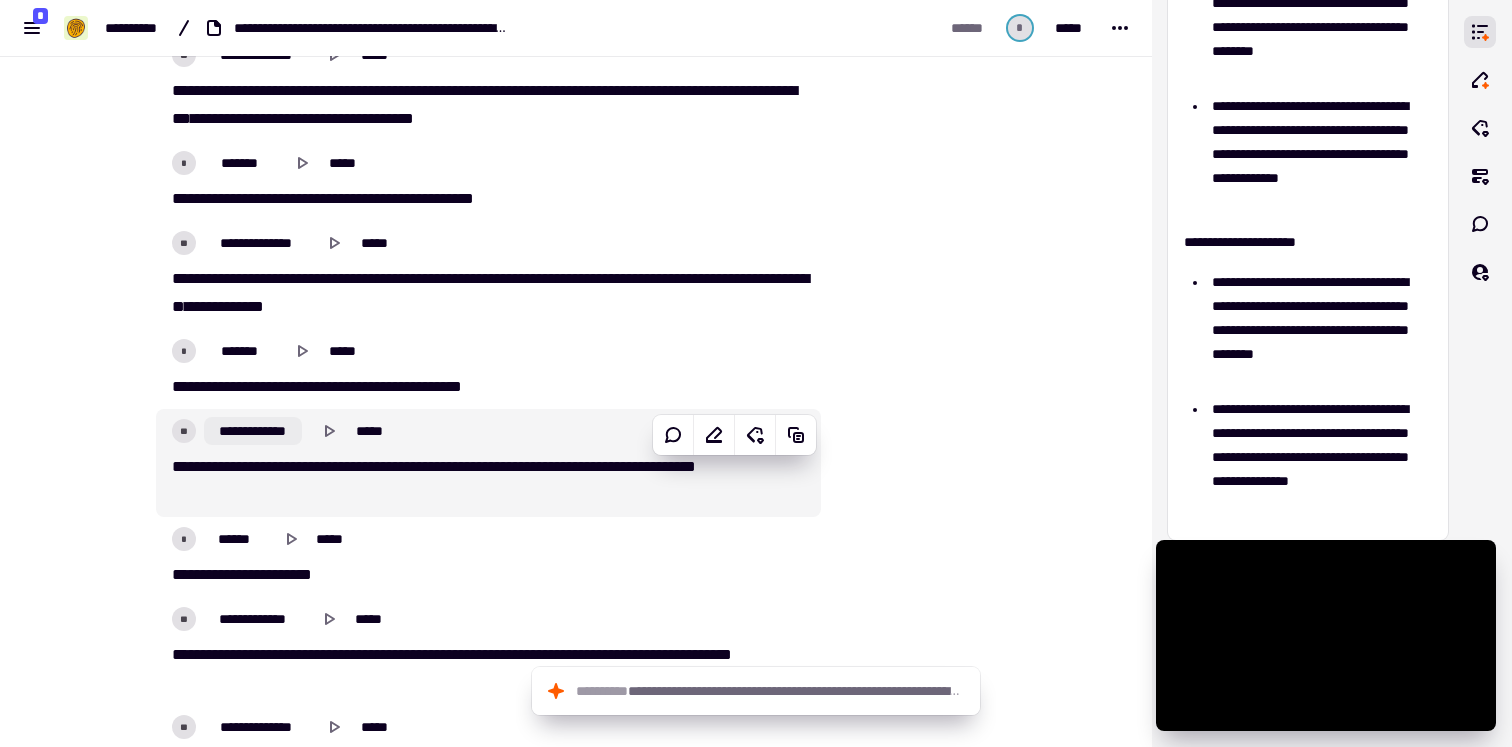 click on "**********" 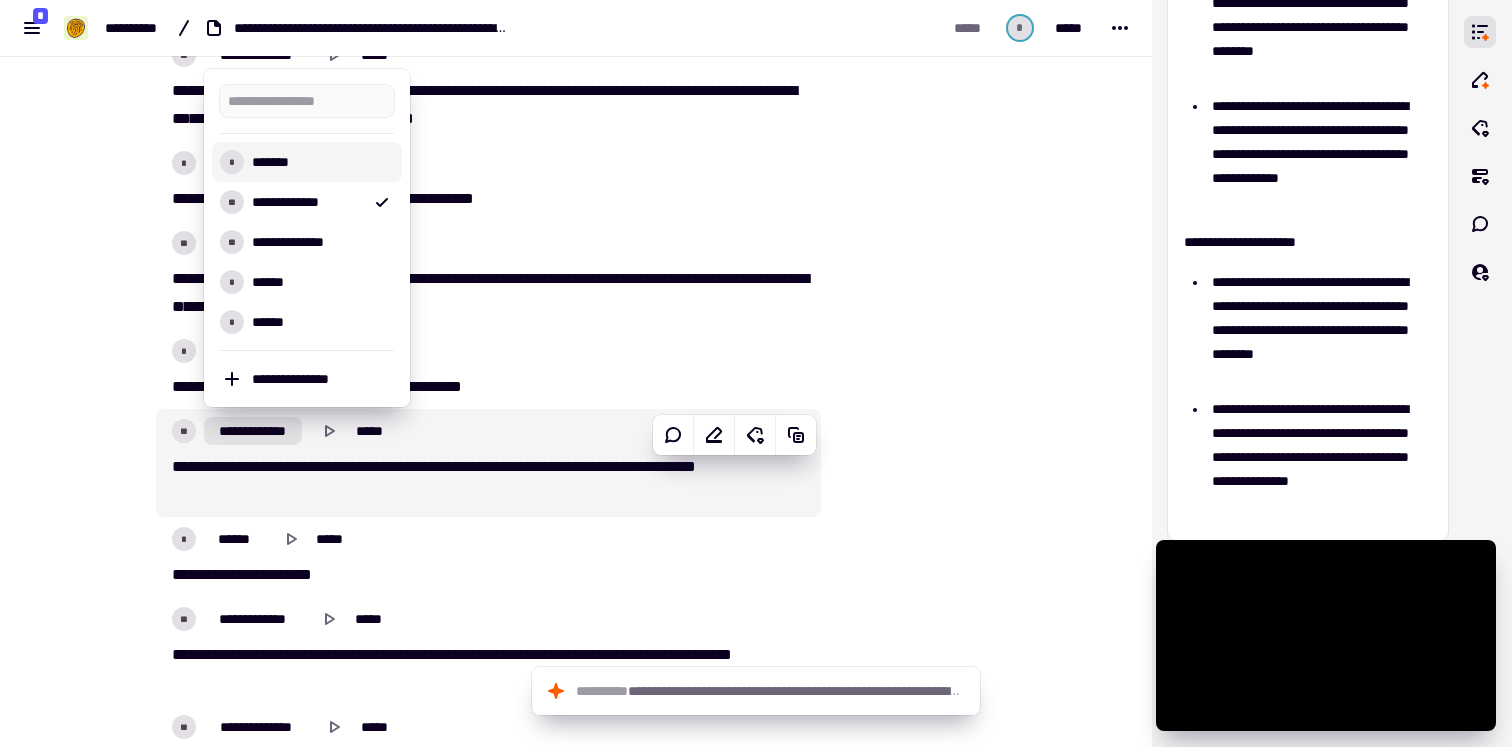 click on "* *******" at bounding box center (307, 162) 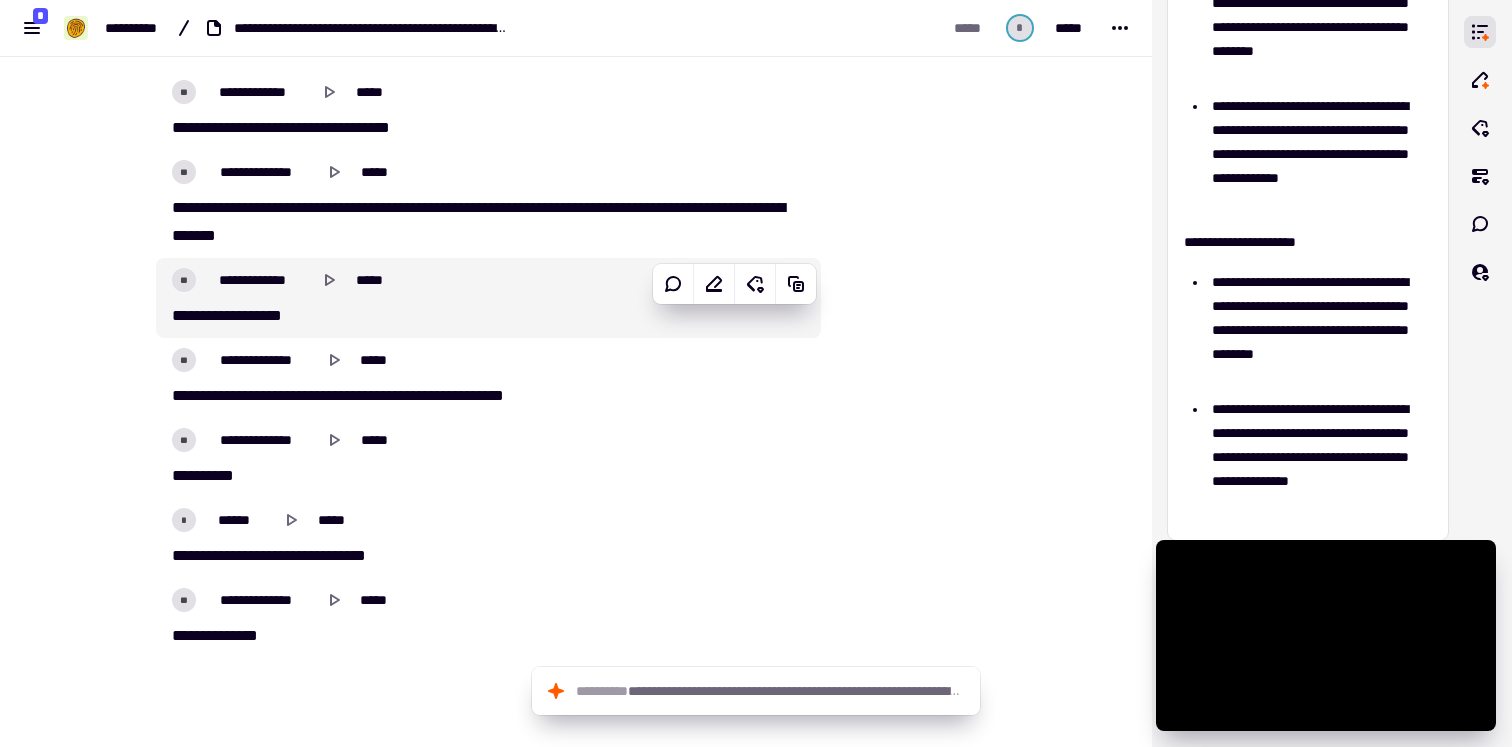 scroll, scrollTop: 19147, scrollLeft: 0, axis: vertical 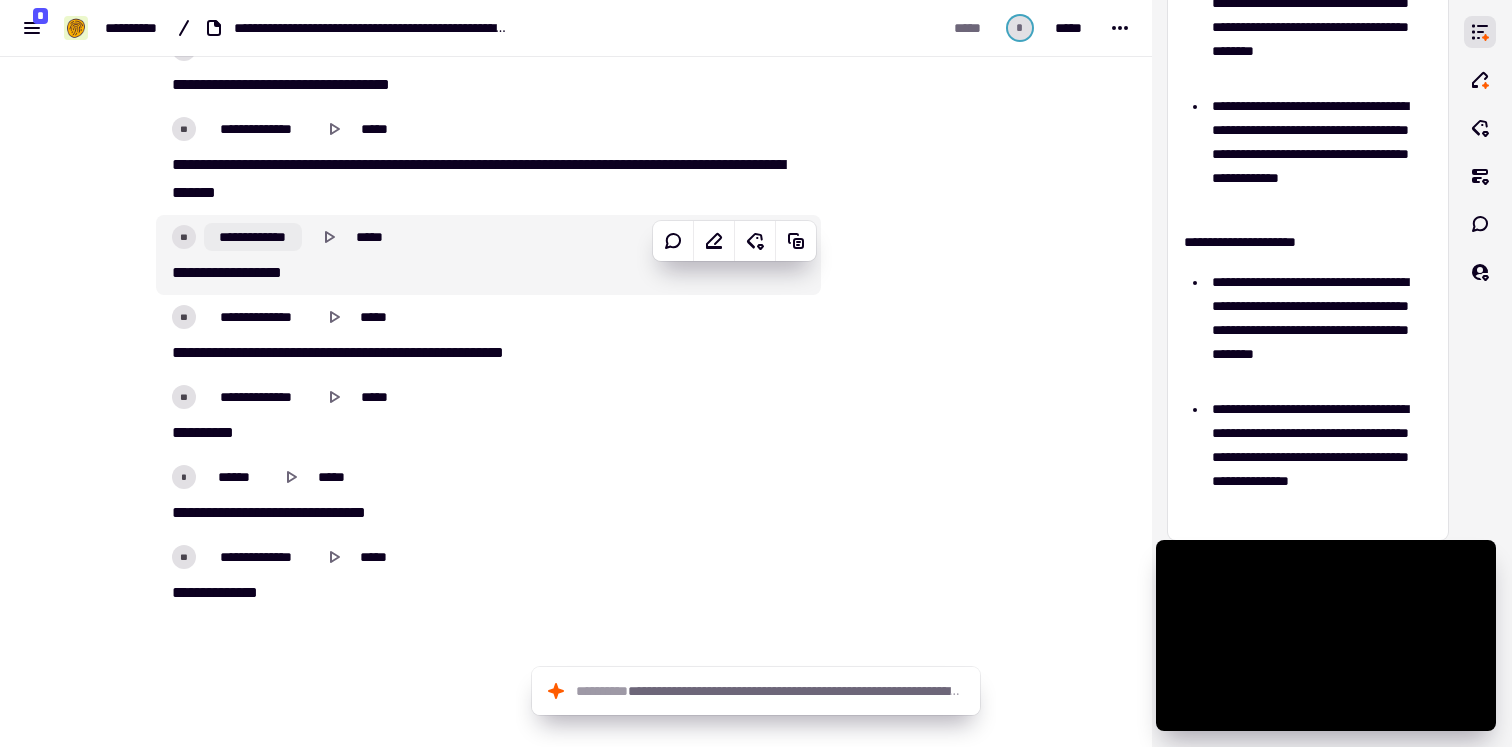 click on "**********" 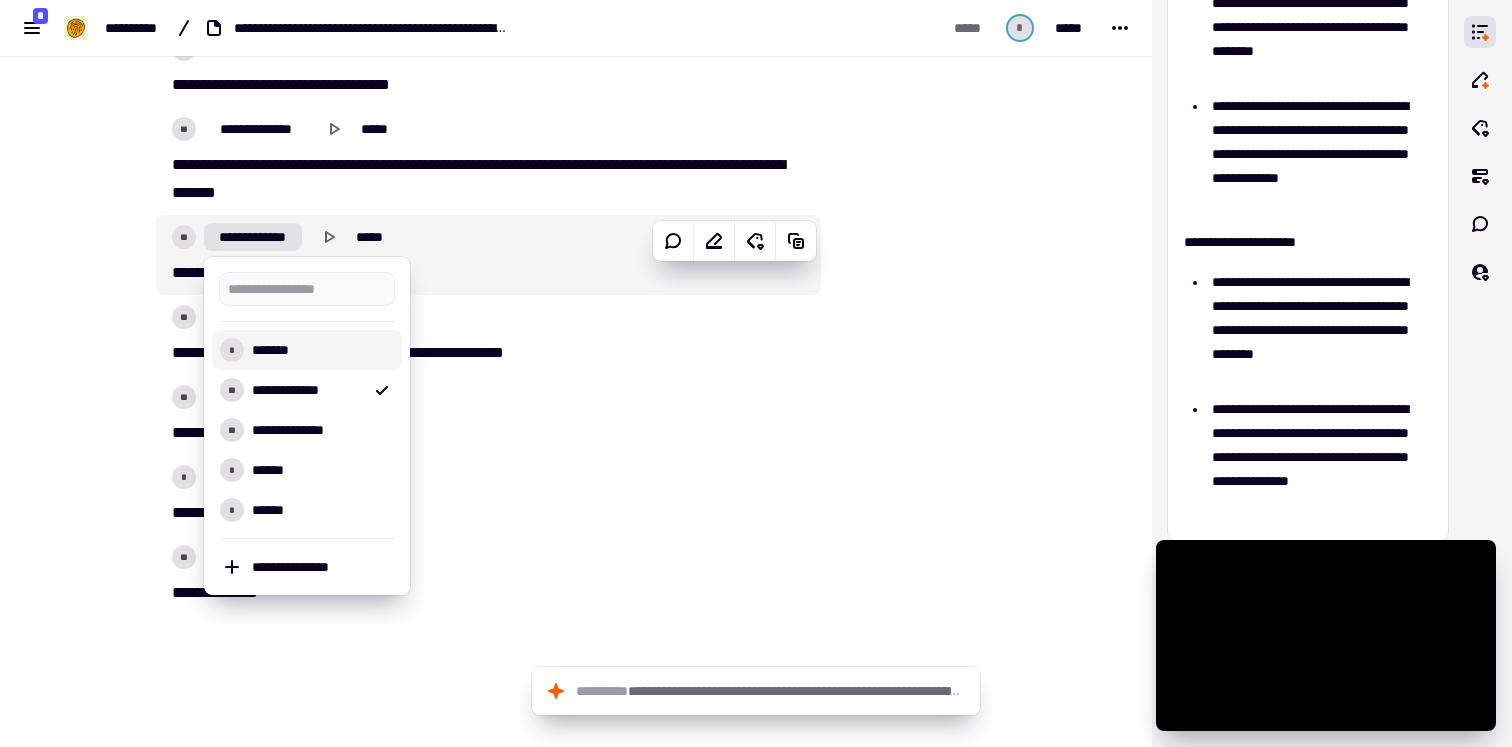 click on "*******" at bounding box center (319, 350) 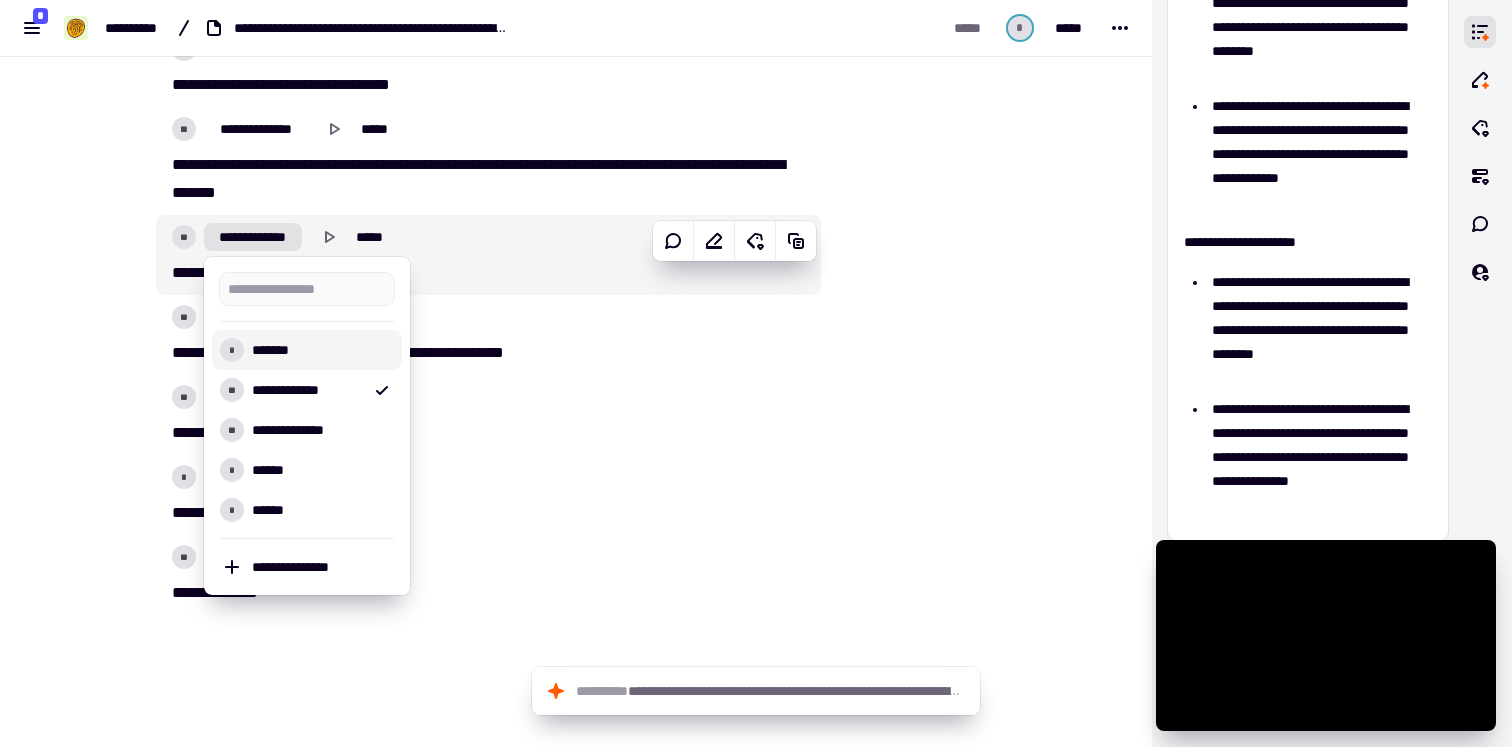 type on "*******" 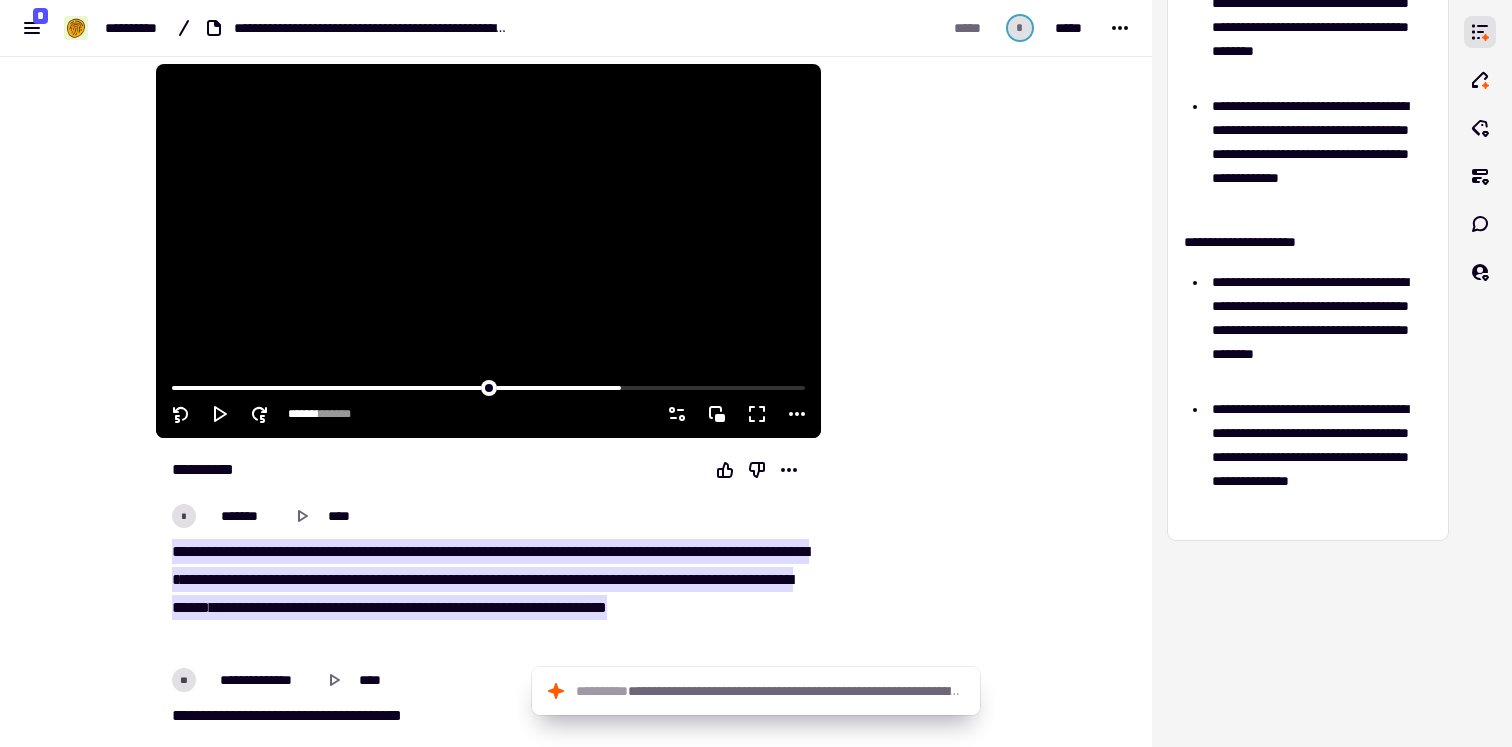 scroll, scrollTop: 258, scrollLeft: 0, axis: vertical 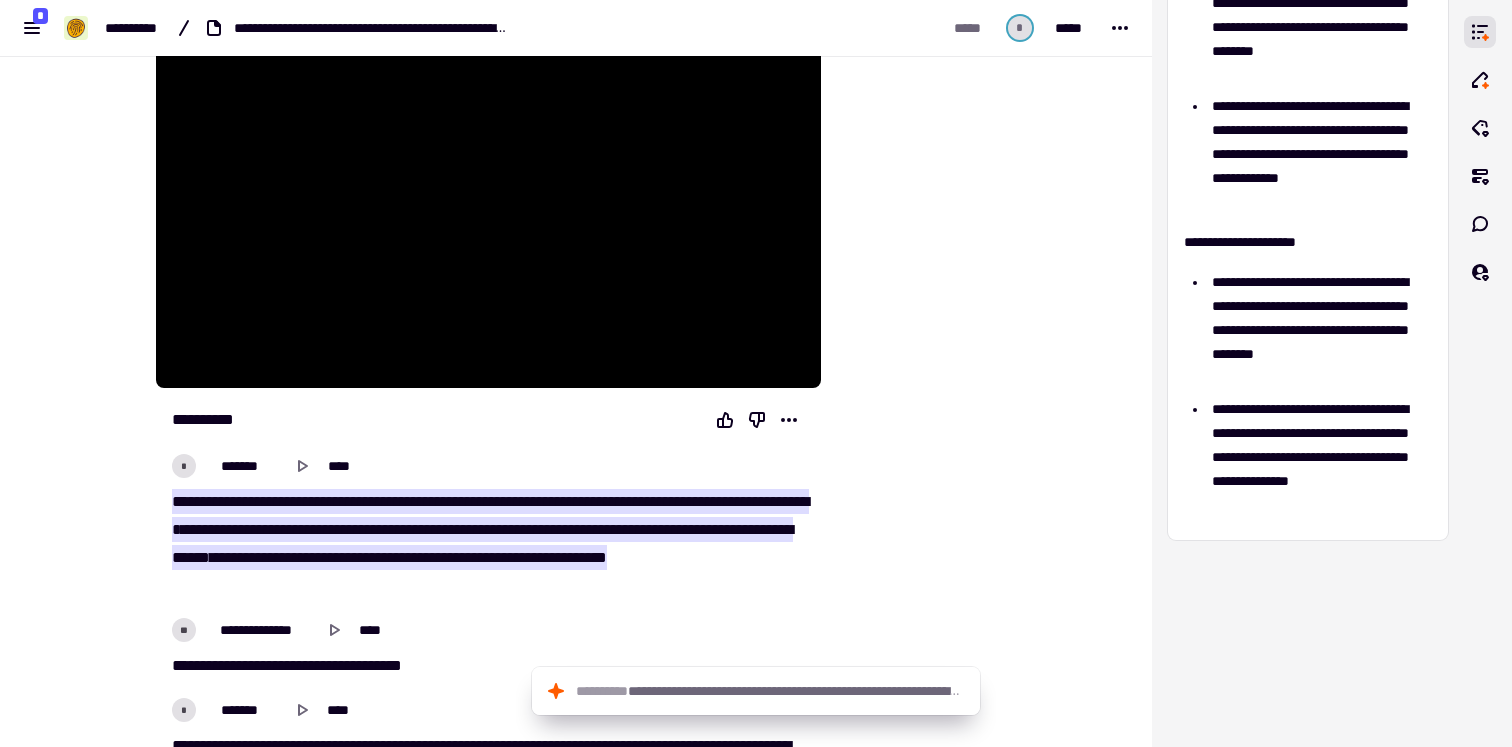 click at bounding box center (922, 9847) 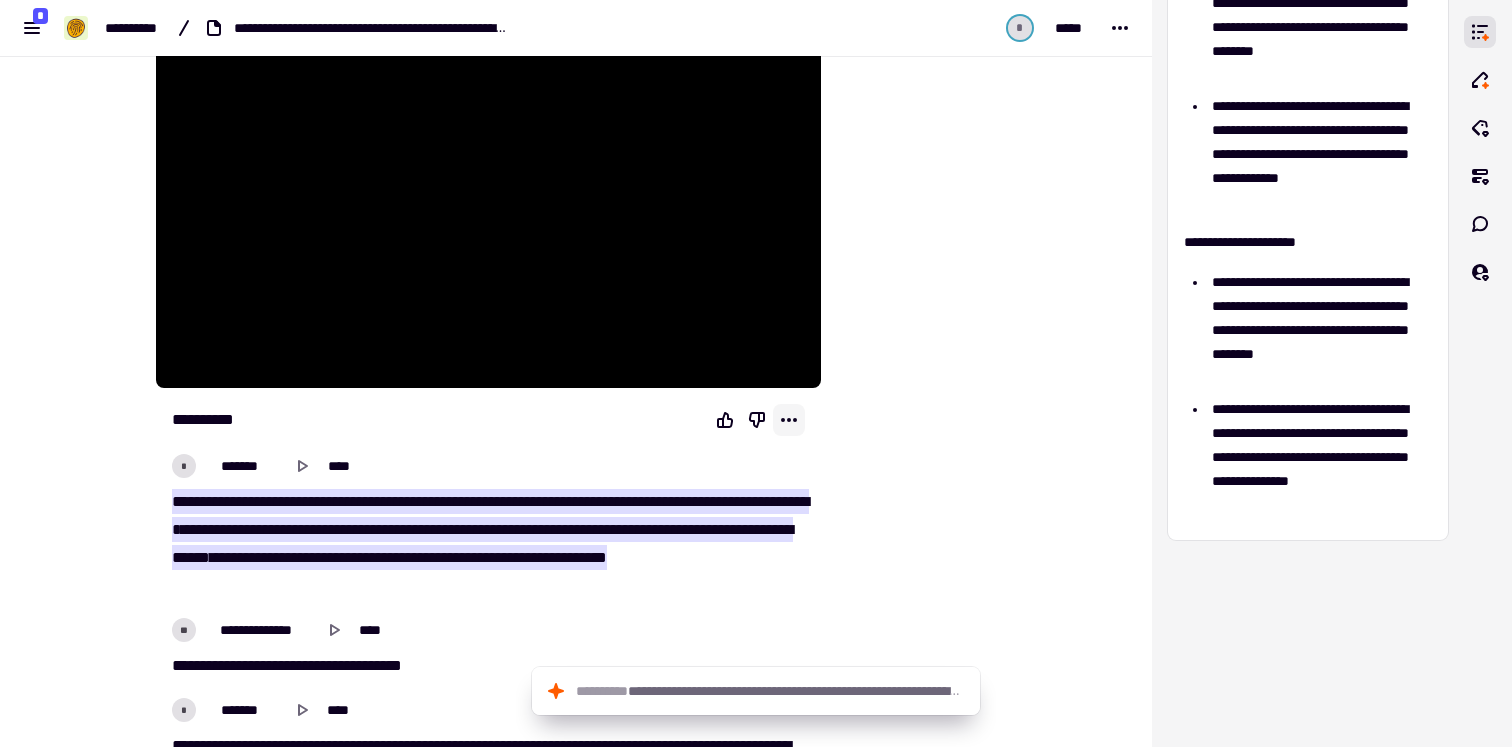 click 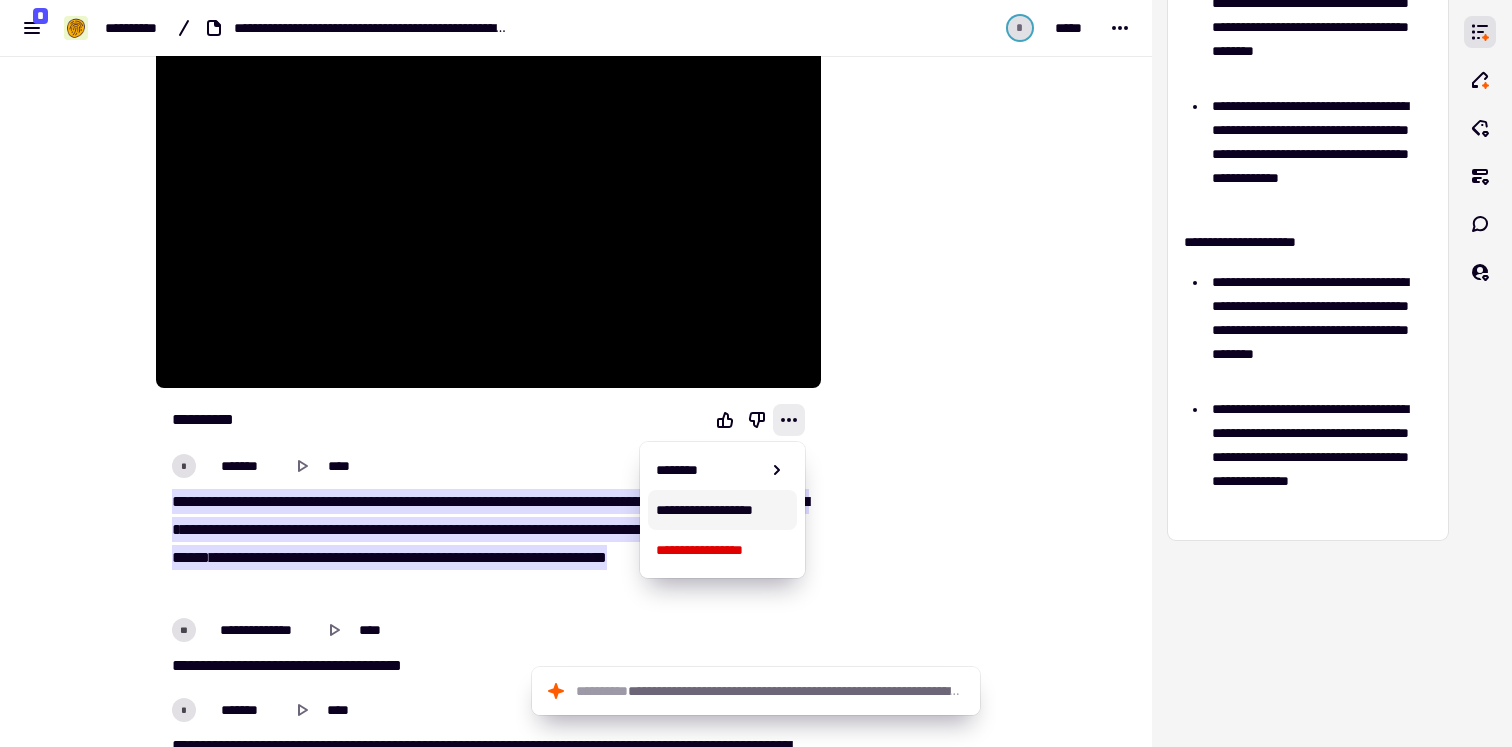 click on "**********" at bounding box center (723, 510) 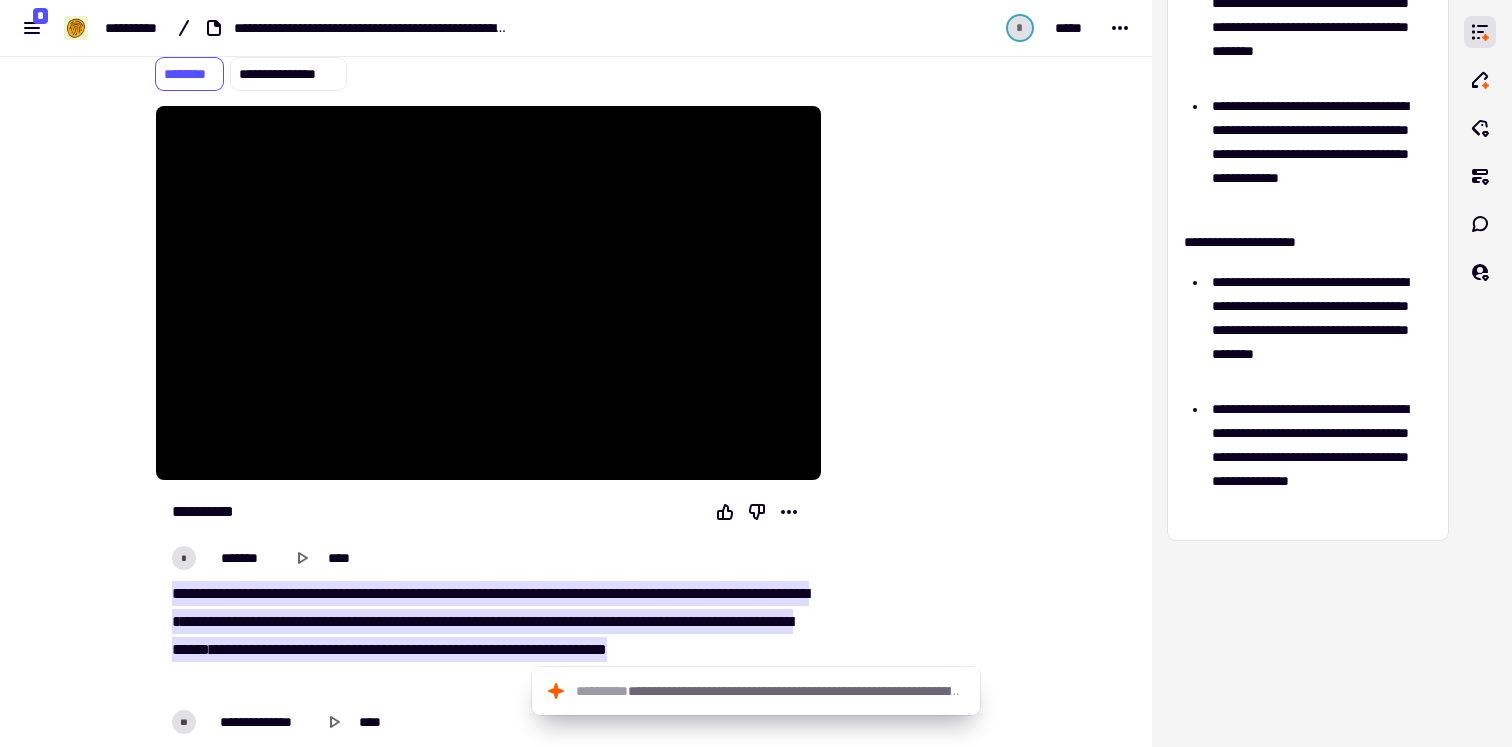 scroll, scrollTop: 0, scrollLeft: 0, axis: both 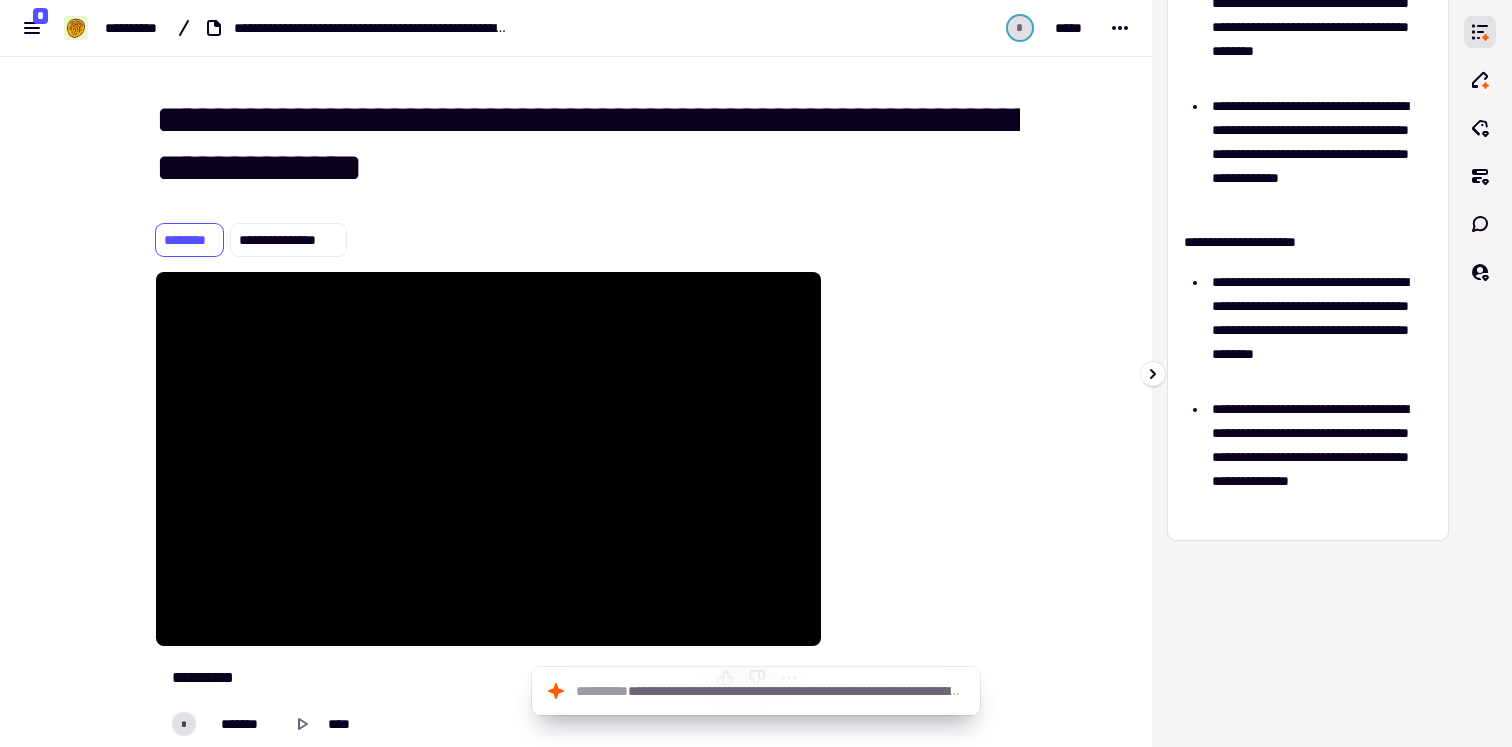 click on "**********" at bounding box center [1319, 457] 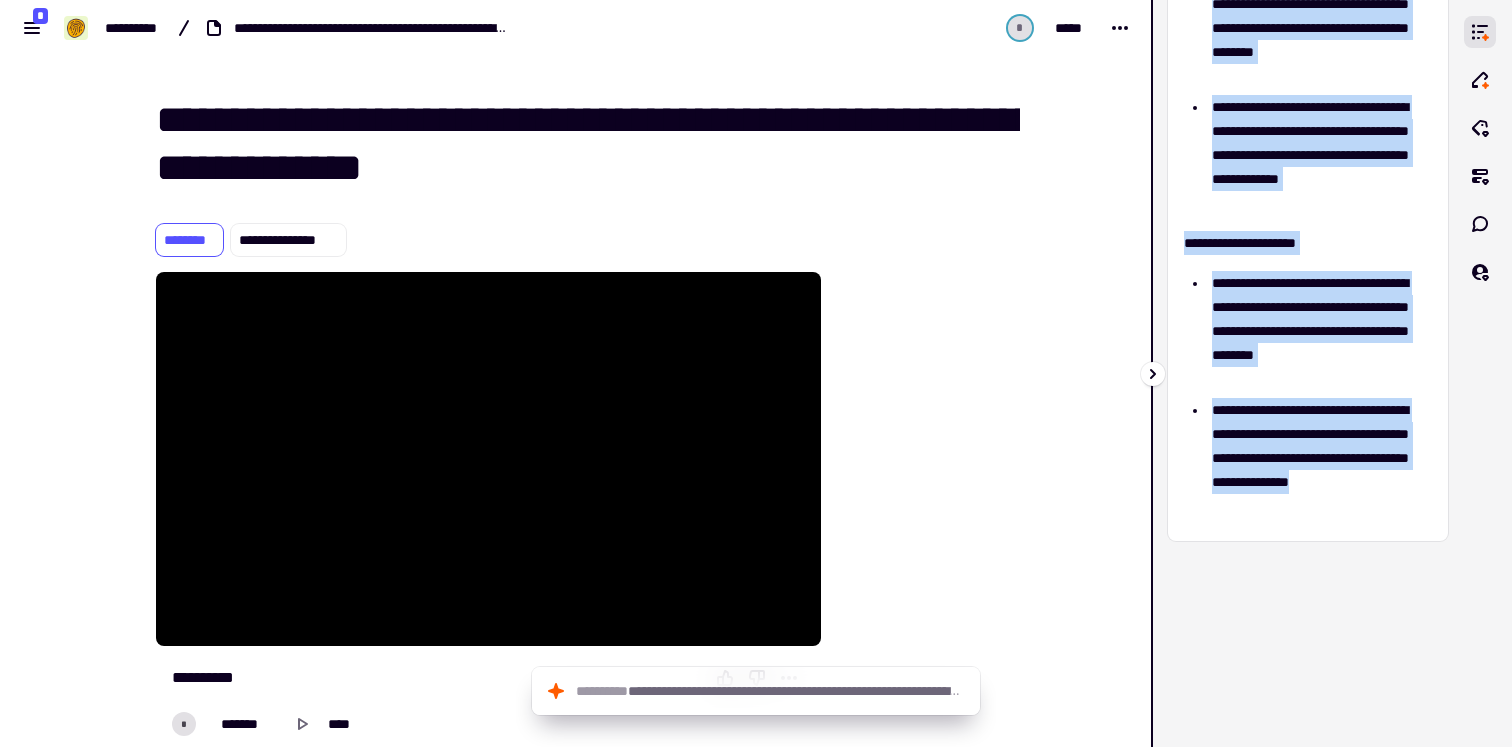 scroll, scrollTop: 0, scrollLeft: 0, axis: both 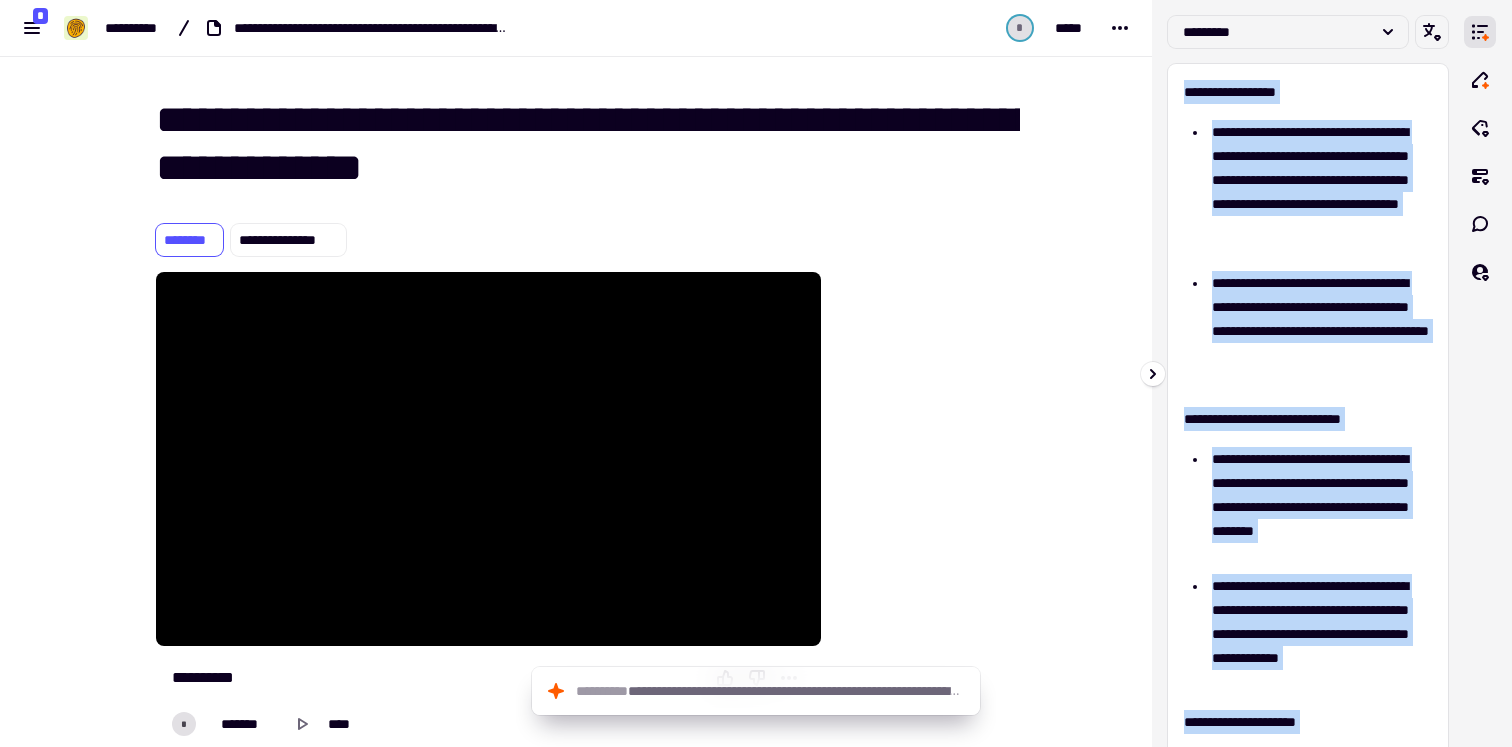 drag, startPoint x: 1354, startPoint y: 512, endPoint x: 1166, endPoint y: 88, distance: 463.8103 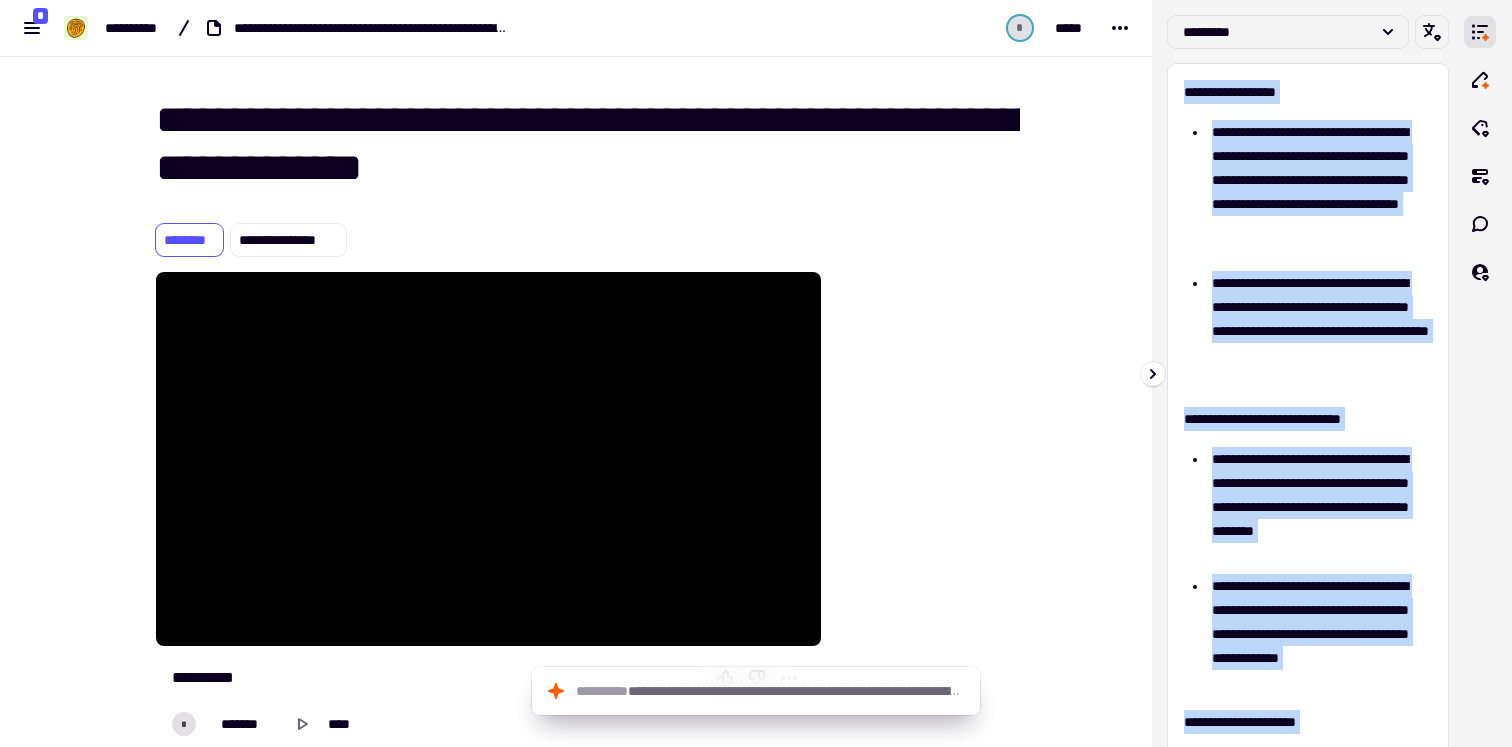click on "**********" at bounding box center [1308, 373] 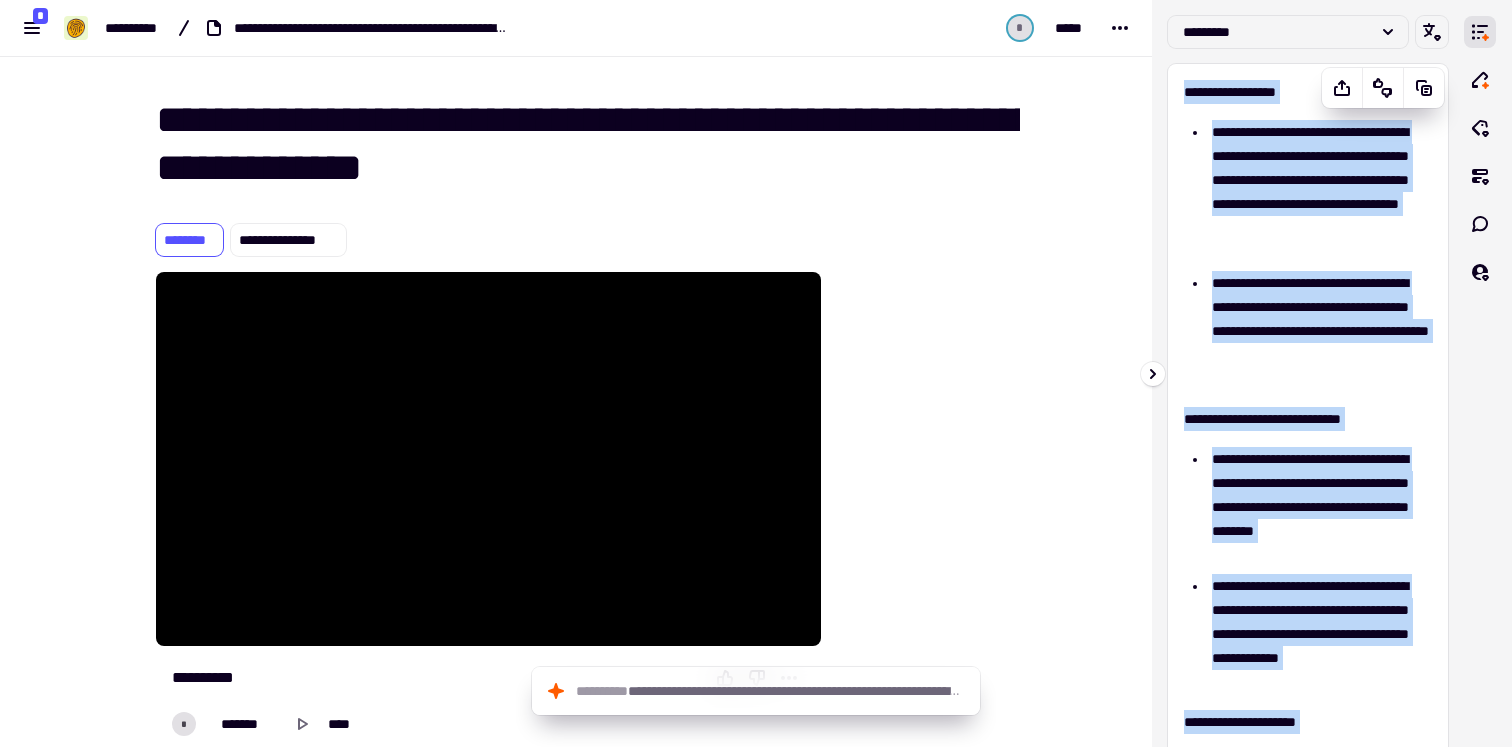 copy on "**********" 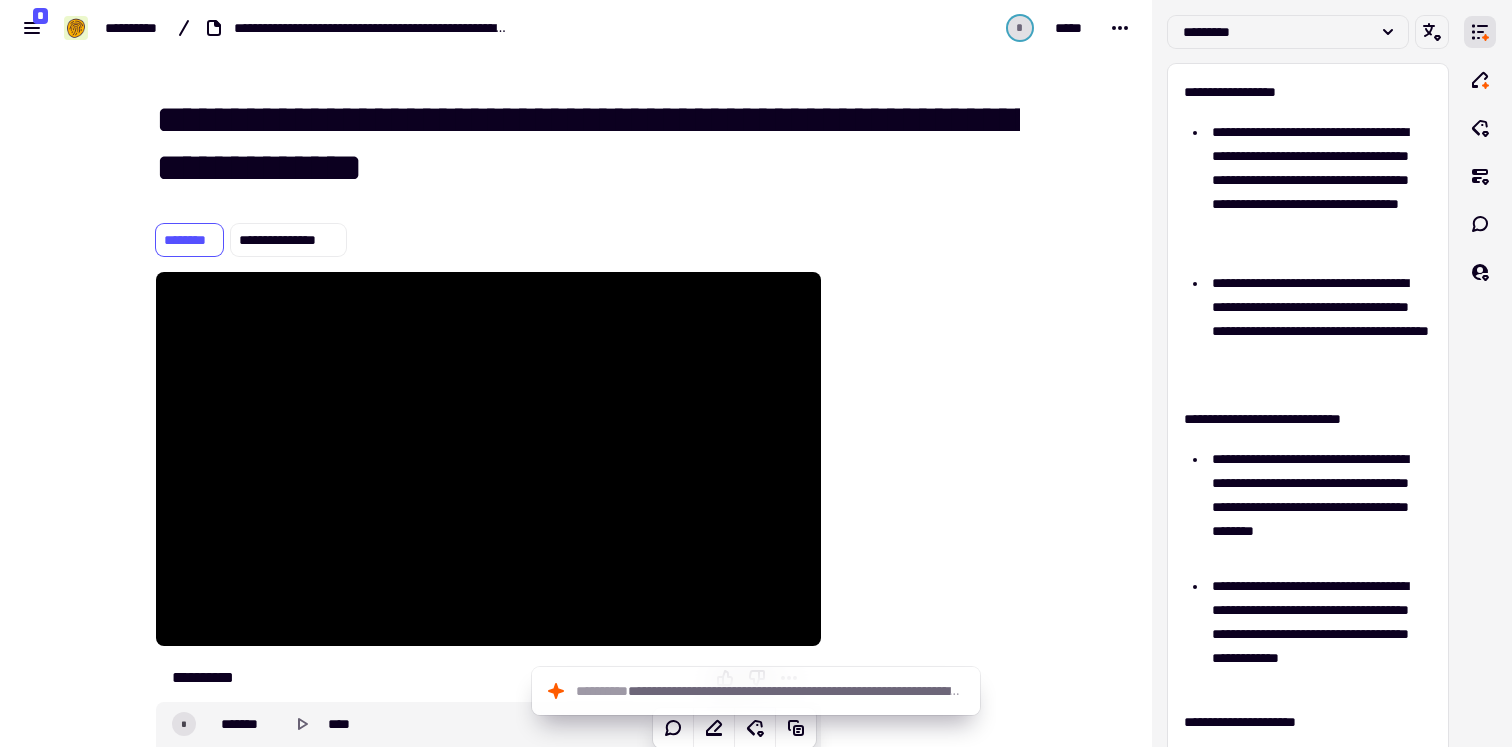 click at bounding box center (922, 10105) 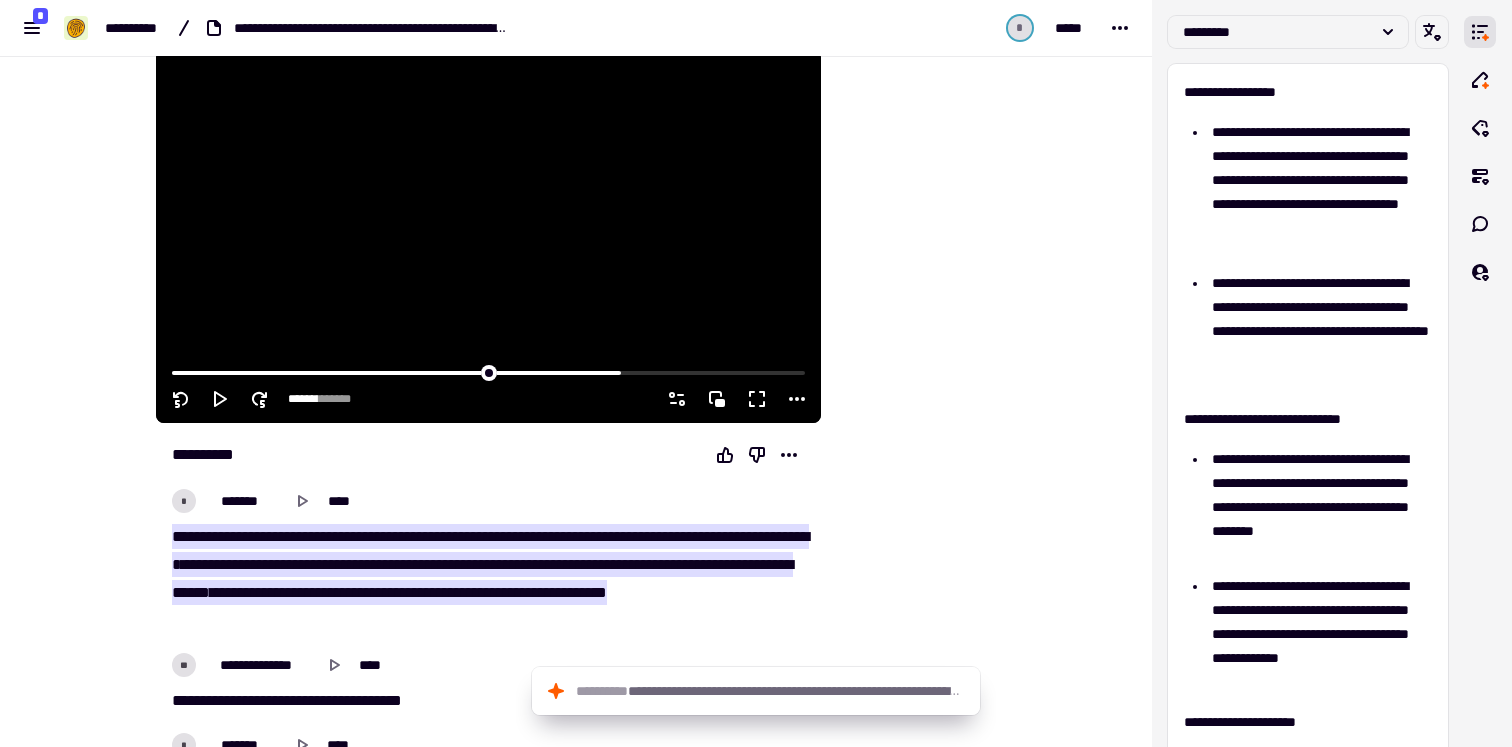 scroll, scrollTop: 296, scrollLeft: 0, axis: vertical 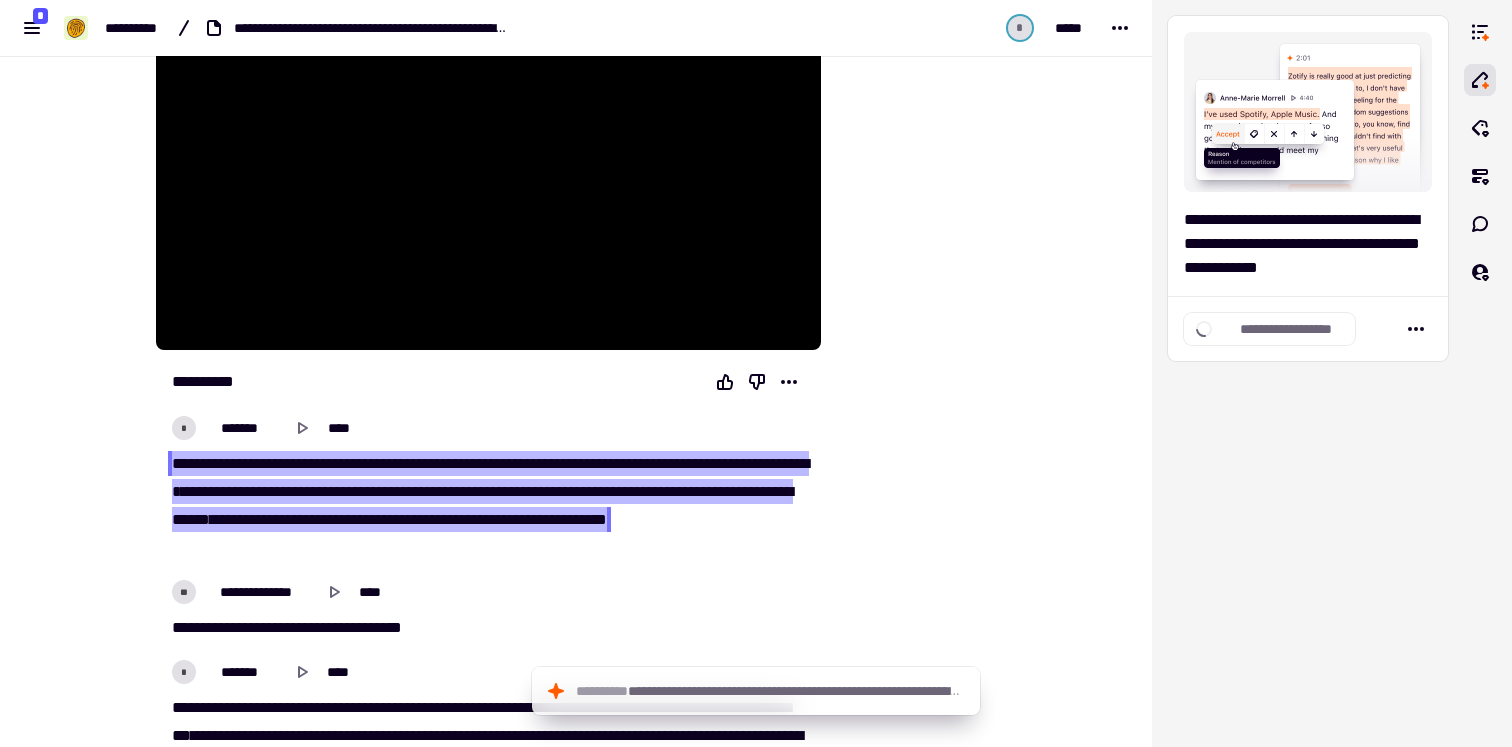 click on "[REDACTED]" at bounding box center (476, 9825) 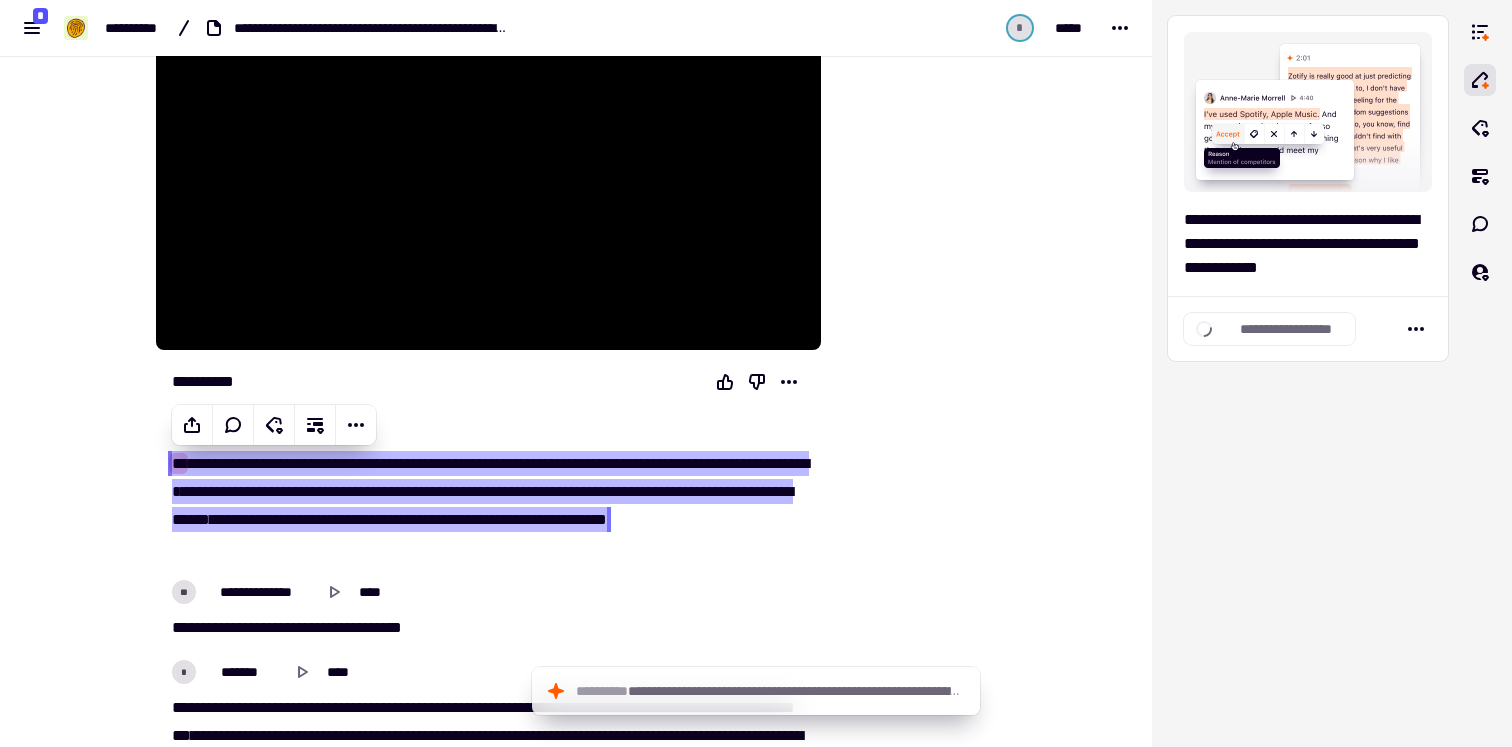 drag, startPoint x: 105, startPoint y: 408, endPoint x: 476, endPoint y: 428, distance: 371.5387 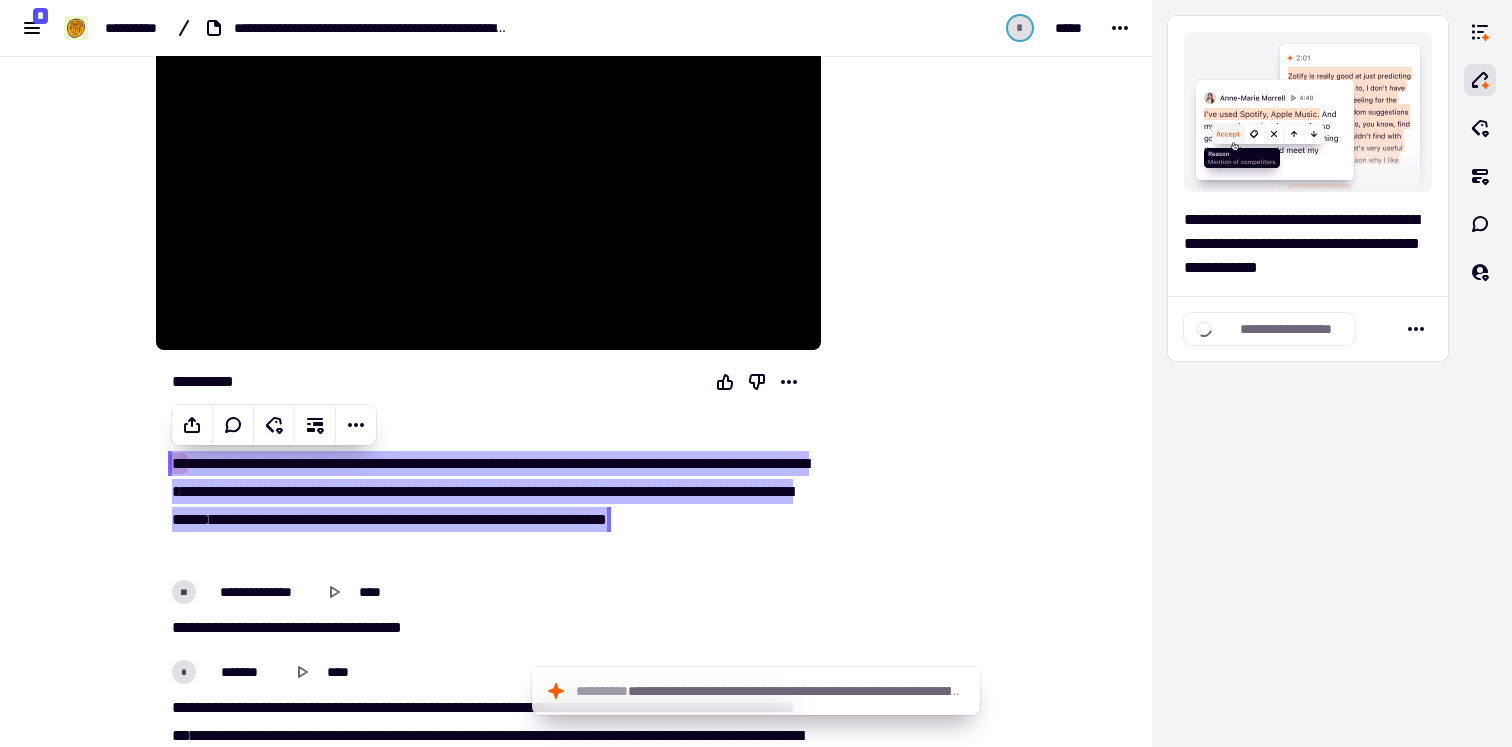 click on "**********" at bounding box center (576, 9777) 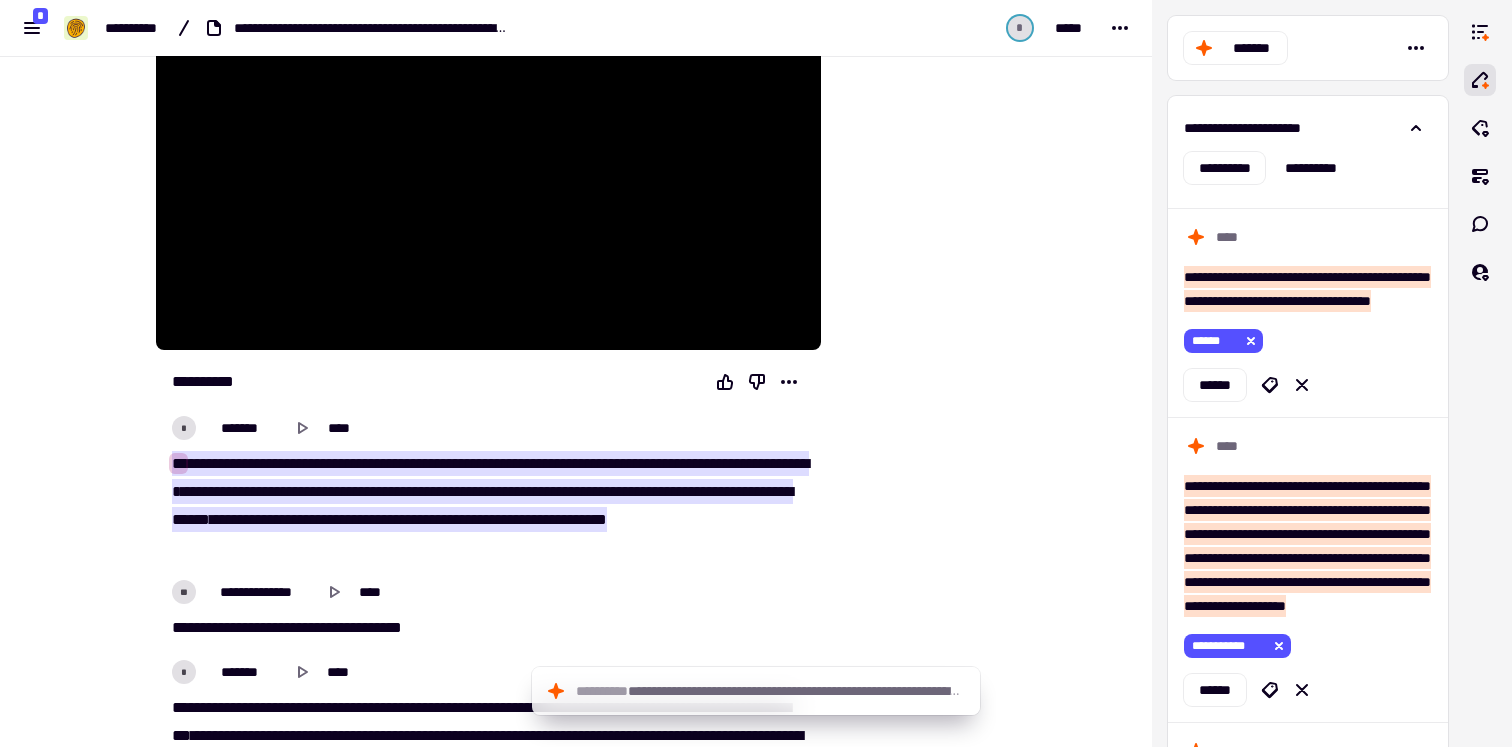 type on "****" 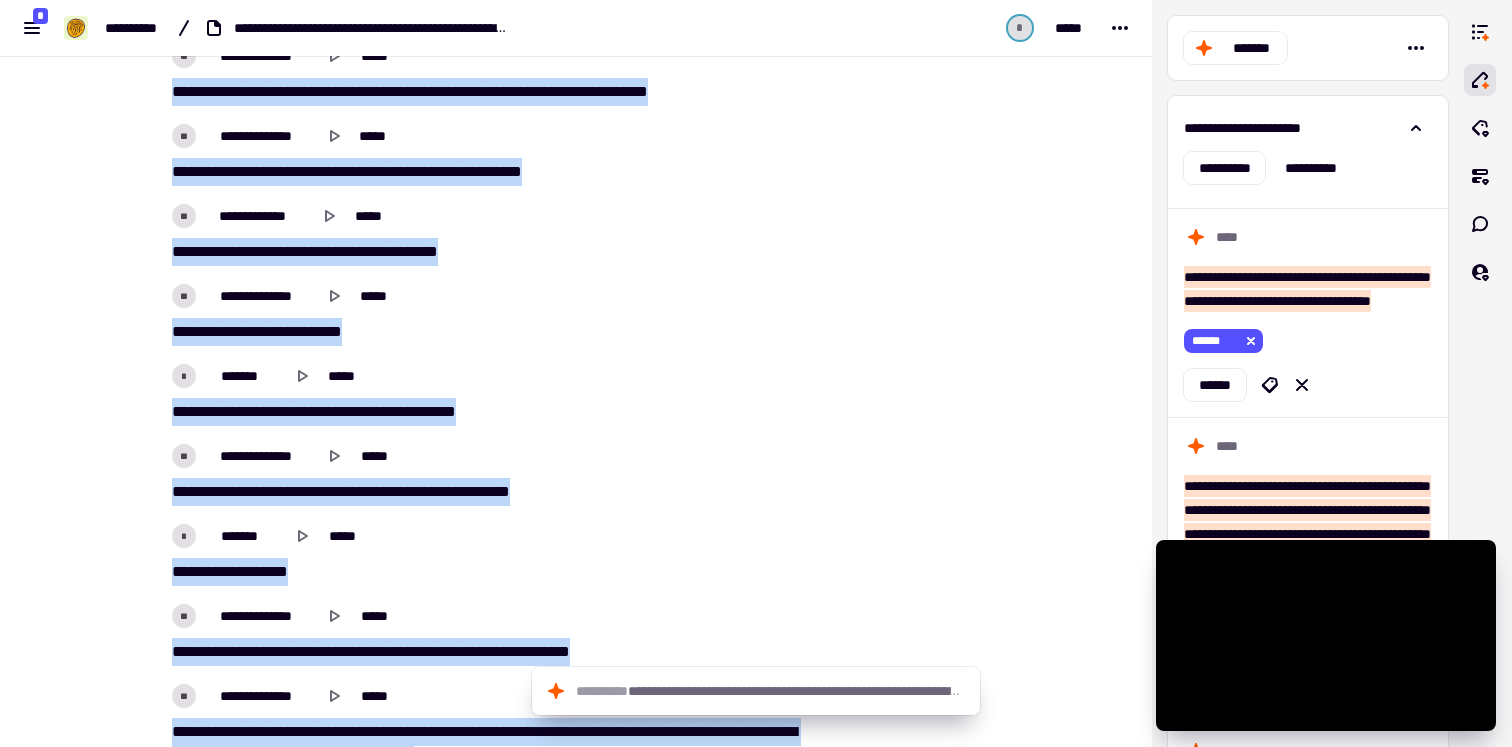 scroll, scrollTop: 19341, scrollLeft: 0, axis: vertical 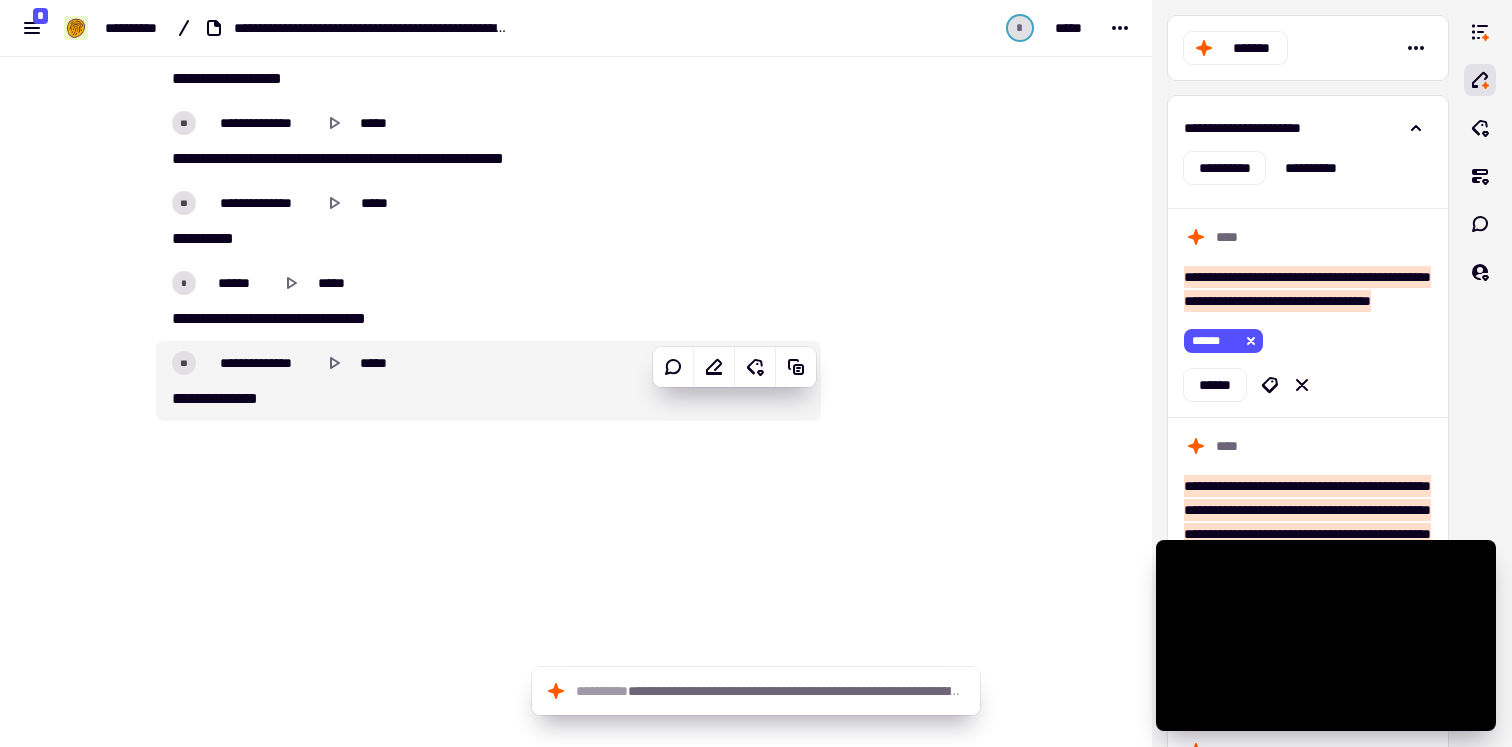 drag, startPoint x: 99, startPoint y: 409, endPoint x: 293, endPoint y: 403, distance: 194.09276 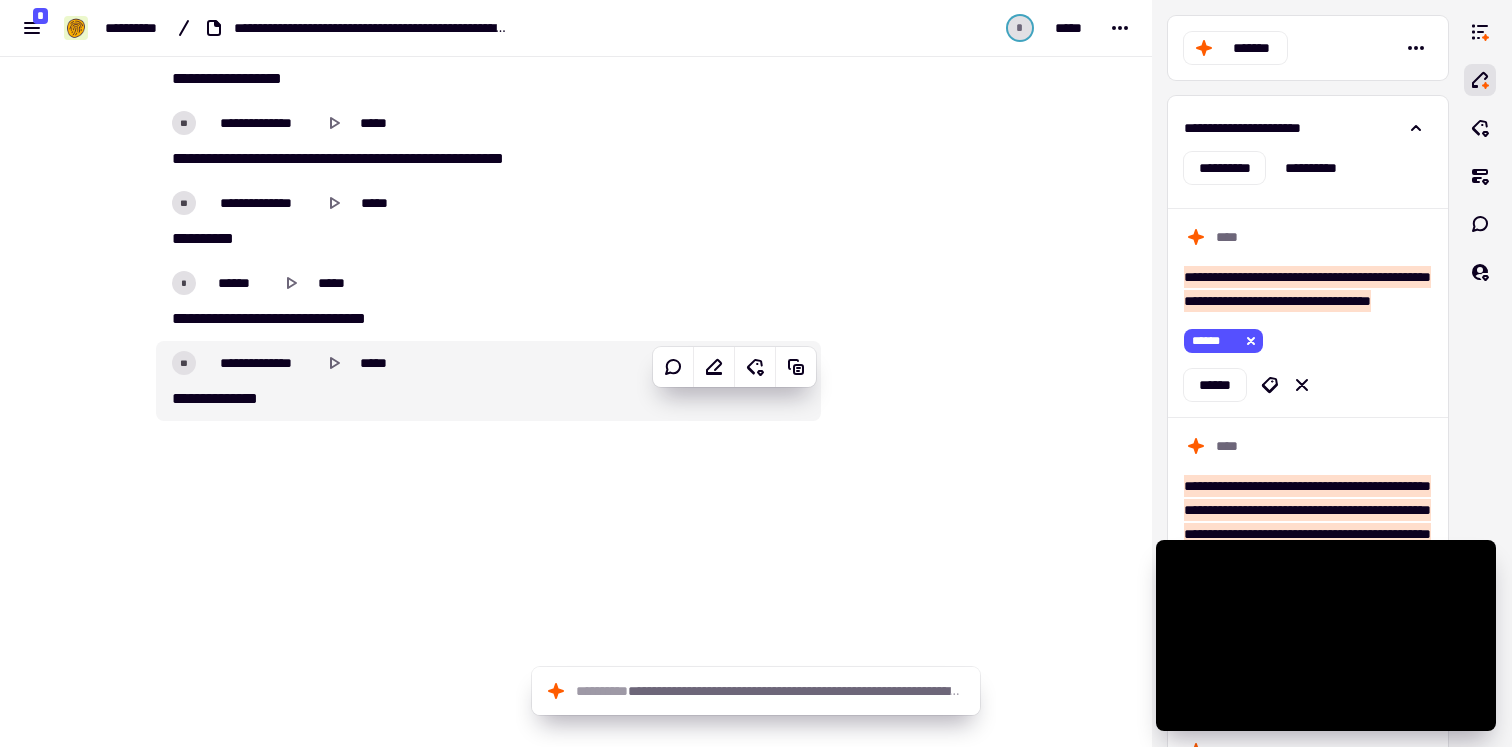 click on "**********" at bounding box center (576, 373) 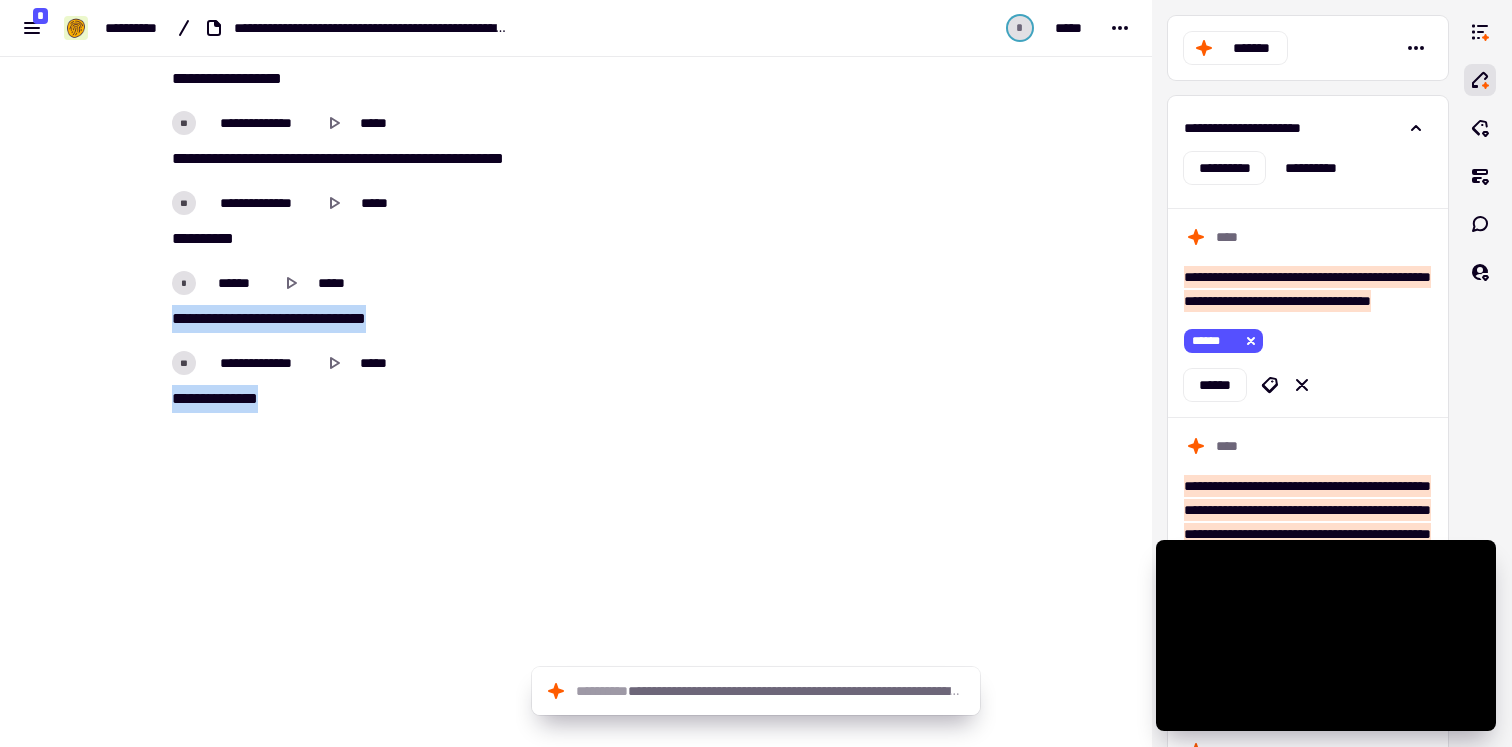 drag, startPoint x: 279, startPoint y: 396, endPoint x: 137, endPoint y: 279, distance: 183.99185 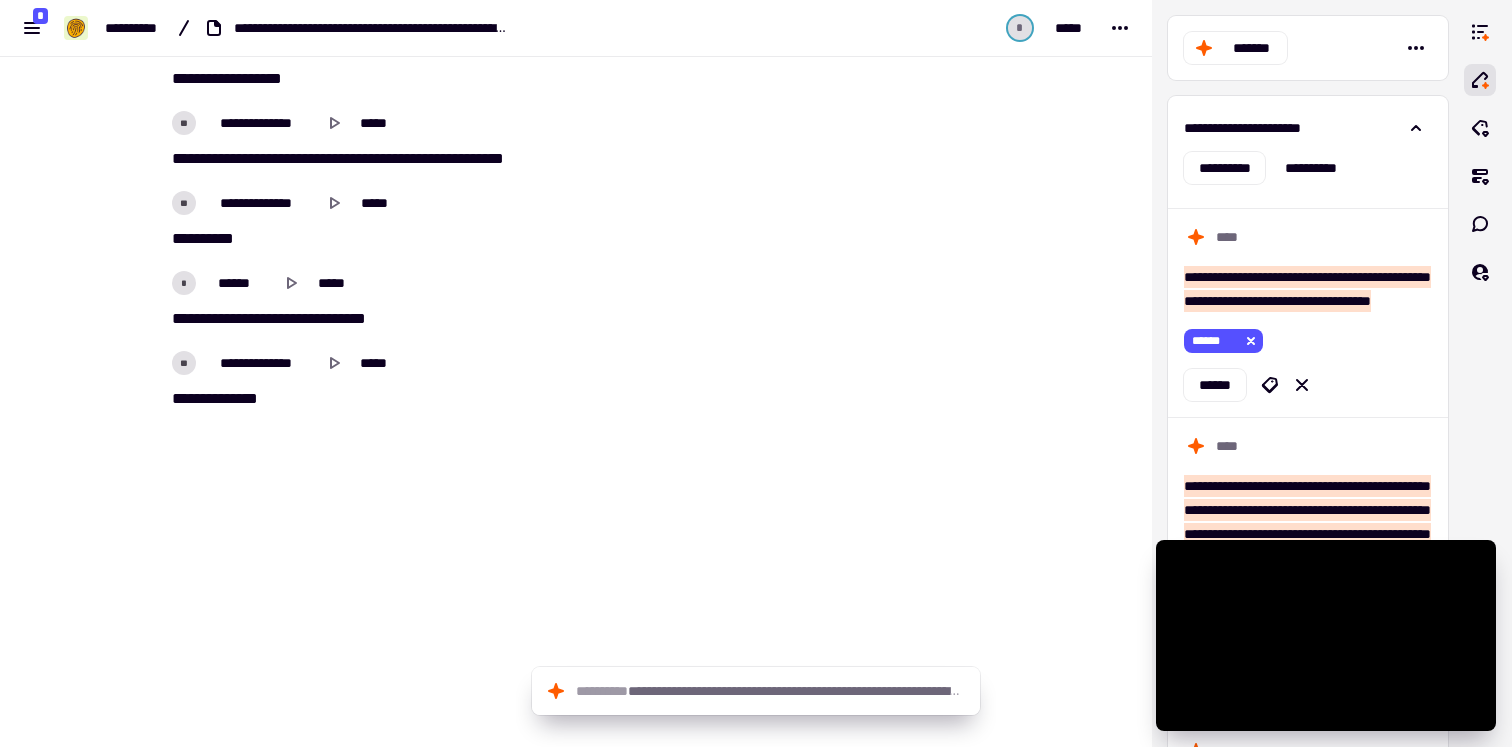 click on "**********" at bounding box center (476, -9220) 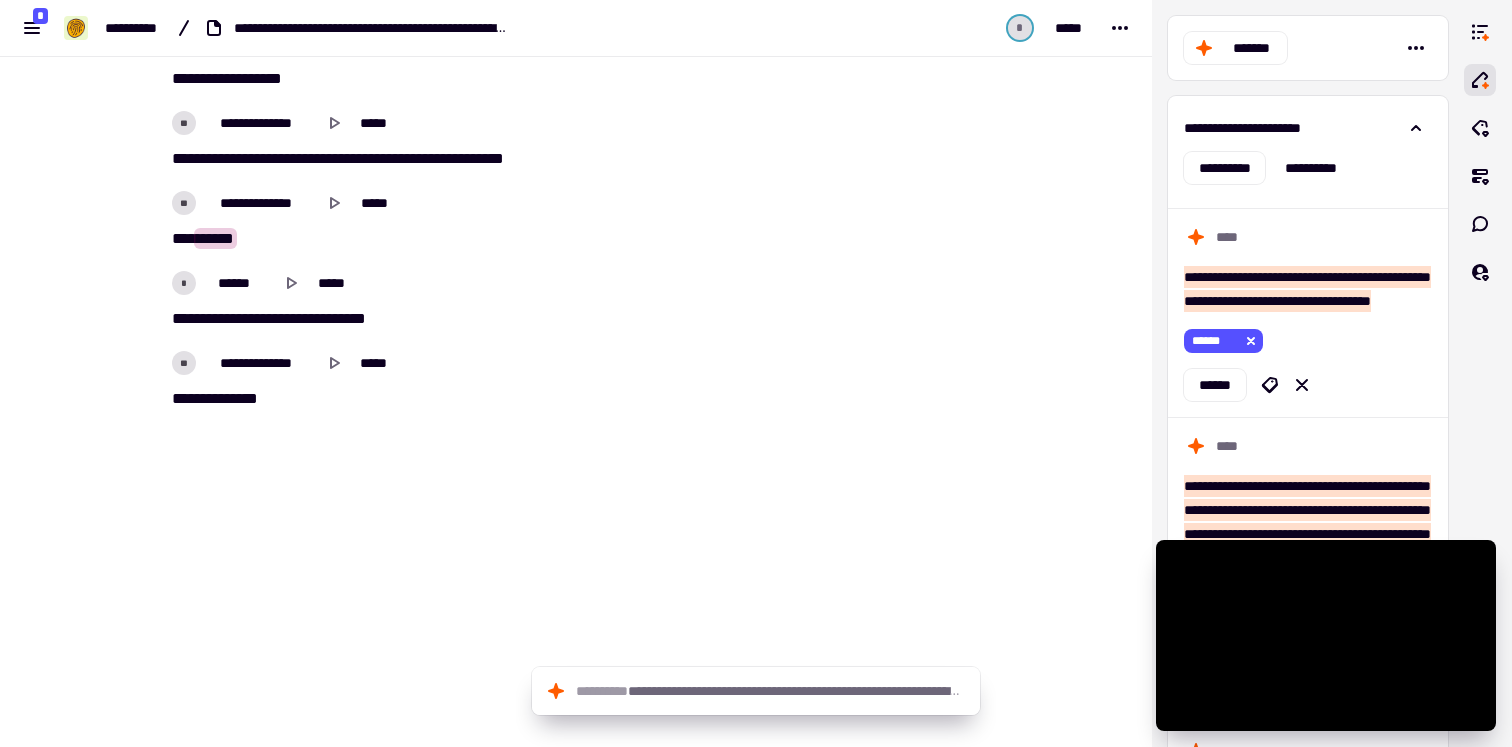 drag, startPoint x: 270, startPoint y: 393, endPoint x: 291, endPoint y: 402, distance: 22.847319 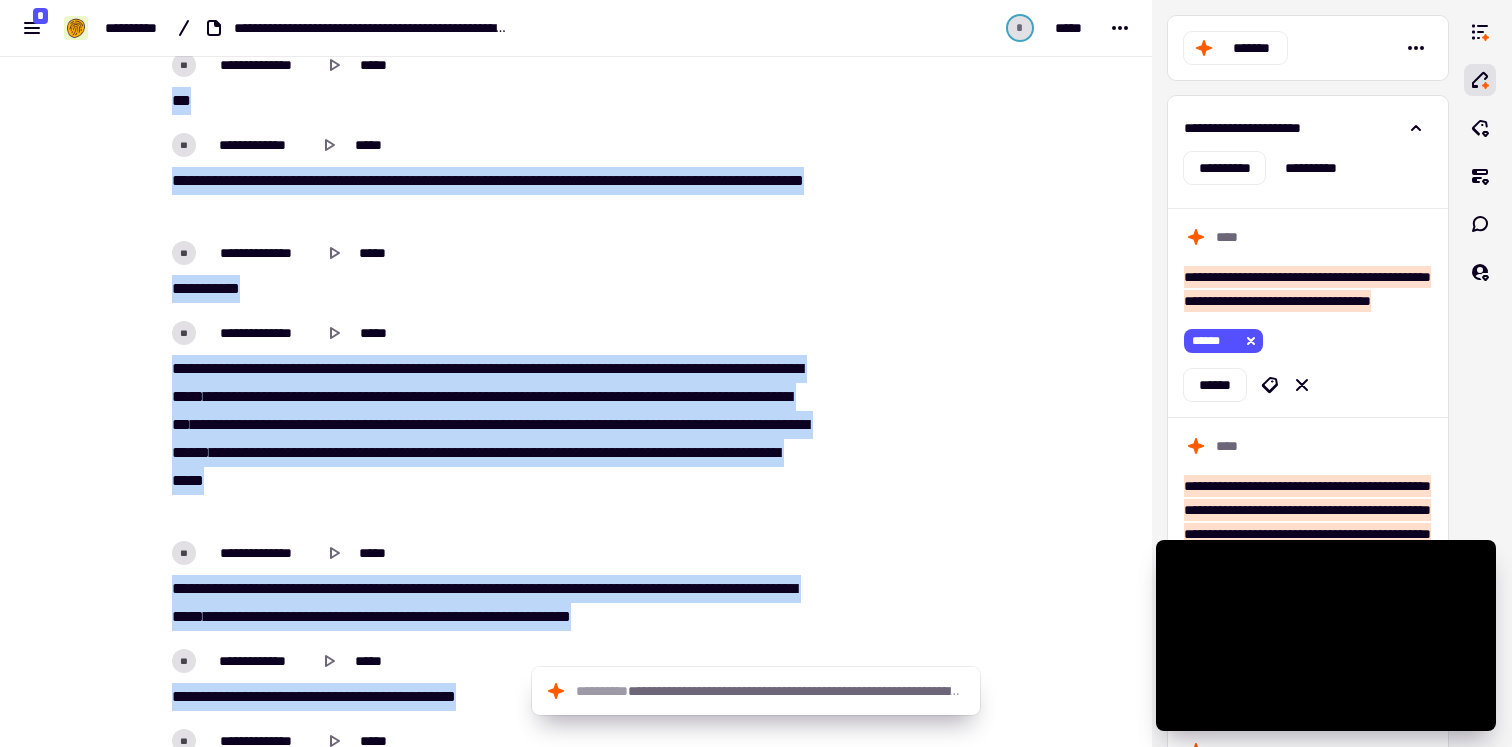 type on "*******" 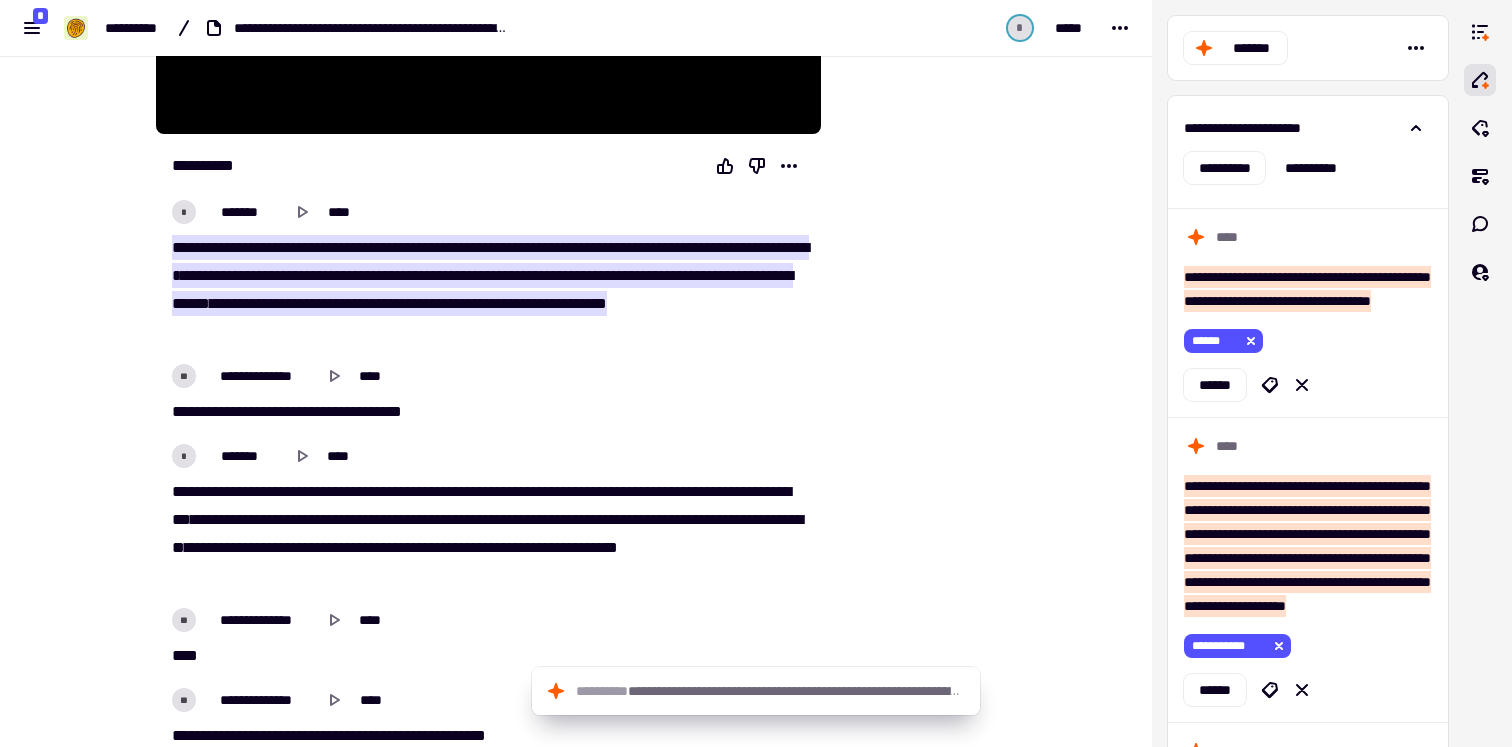 scroll, scrollTop: 403, scrollLeft: 0, axis: vertical 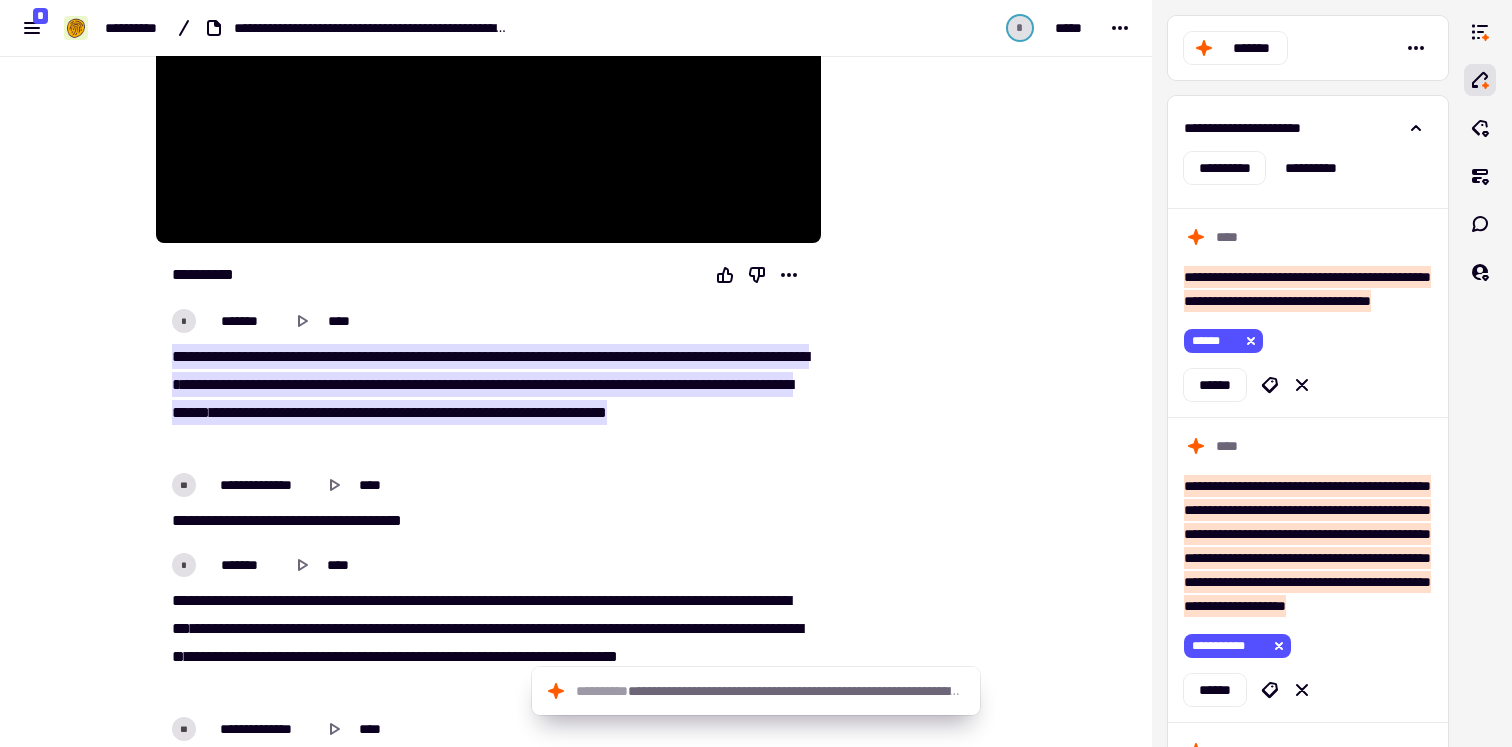 drag, startPoint x: 291, startPoint y: 402, endPoint x: 182, endPoint y: 290, distance: 156.285 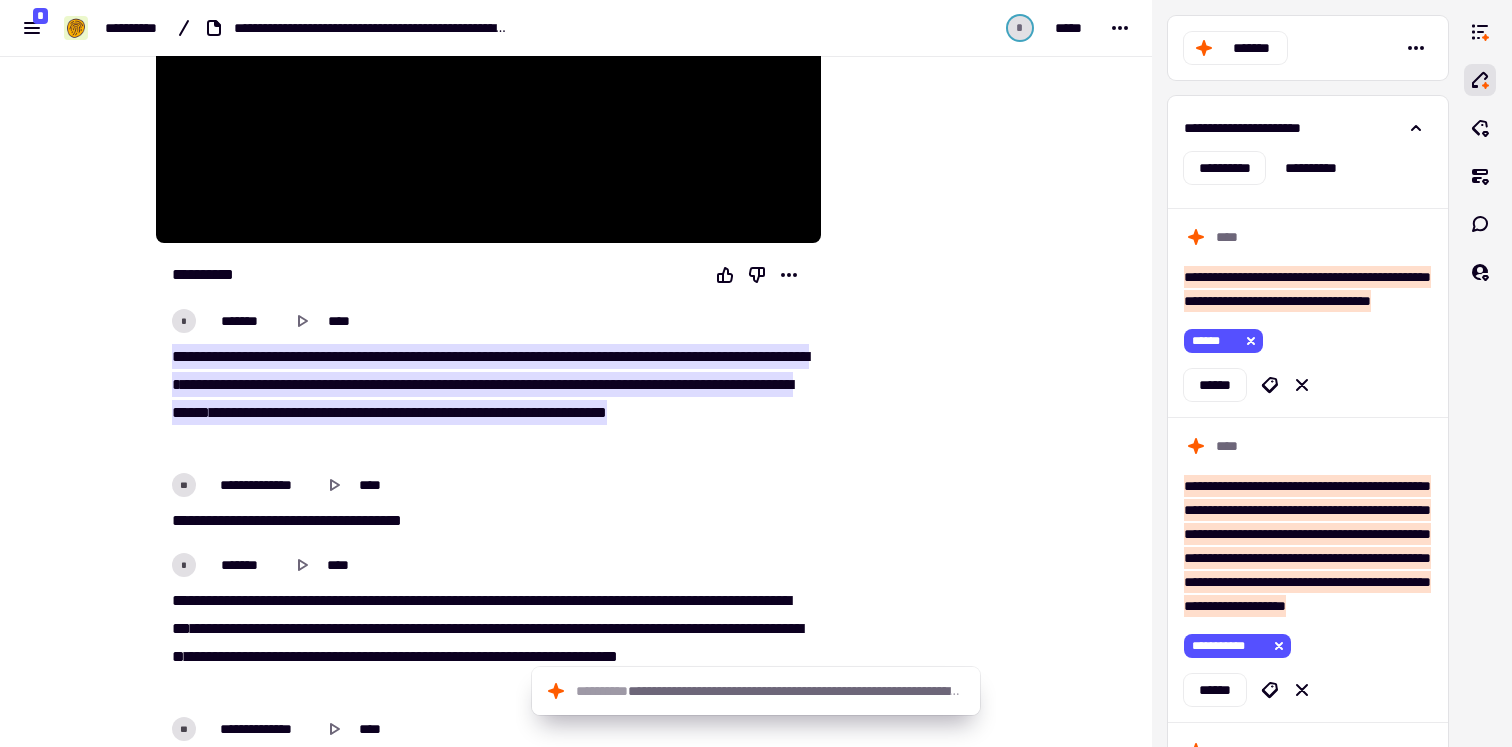 click on "**********" at bounding box center [488, 9809] 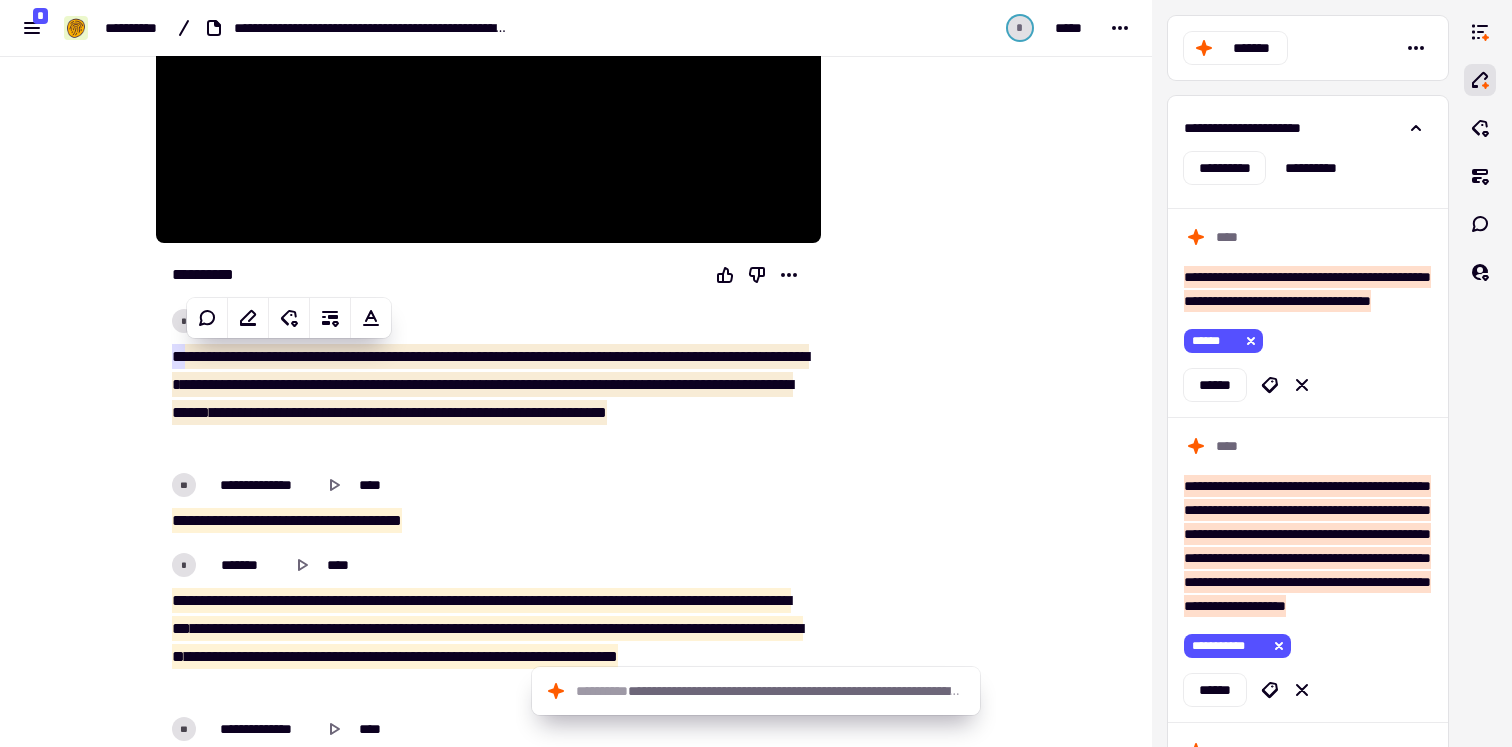 click on "**********" at bounding box center [212, 275] 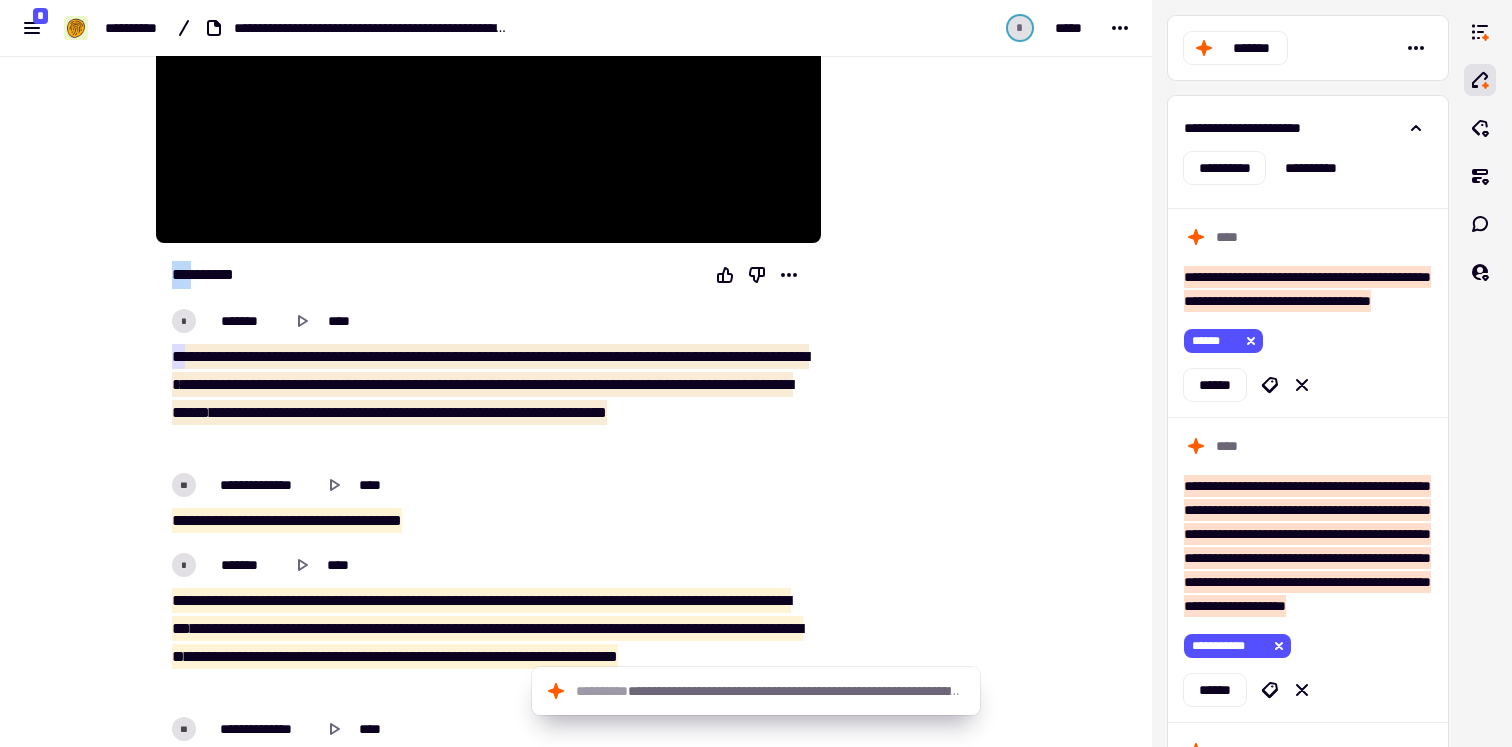 click on "**********" at bounding box center [212, 275] 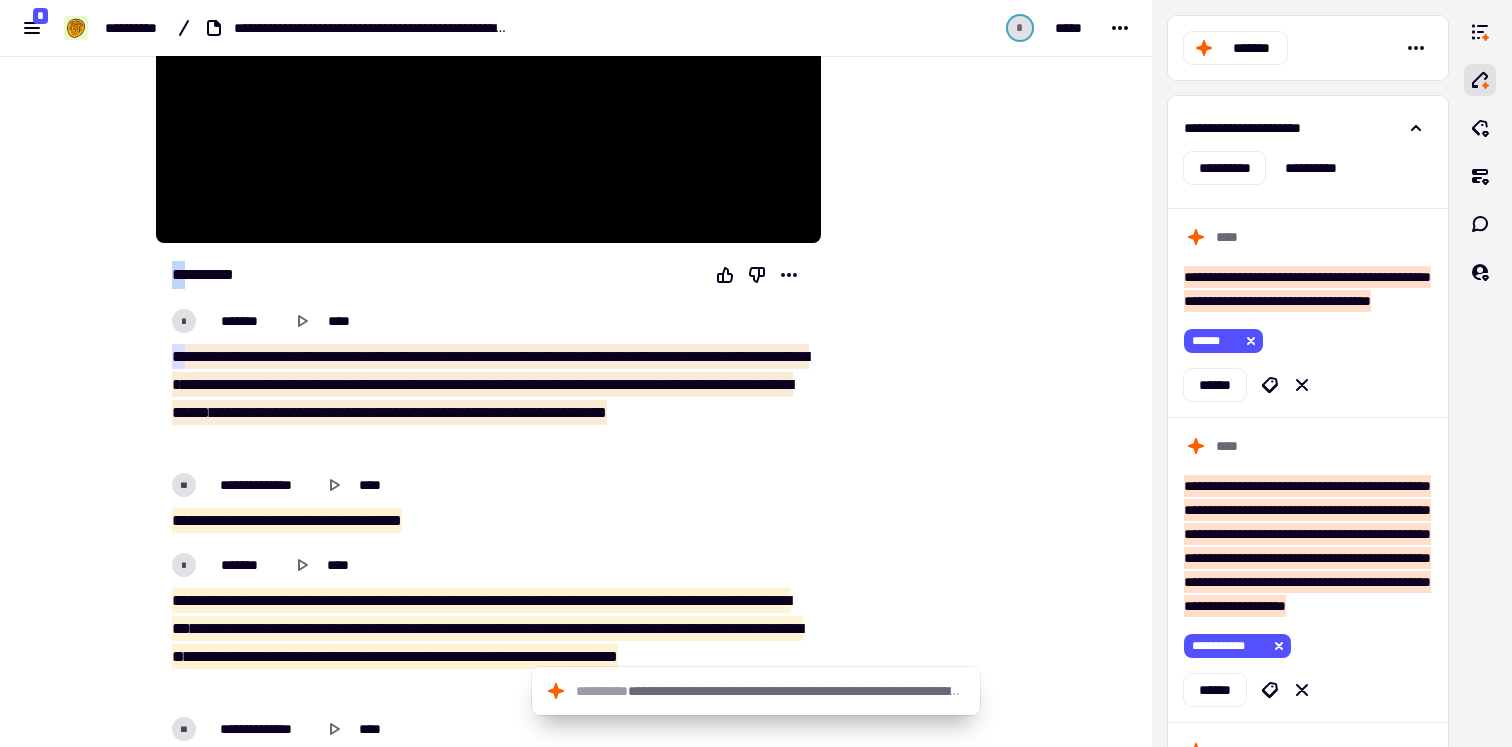 drag, startPoint x: 190, startPoint y: 269, endPoint x: 156, endPoint y: 269, distance: 34 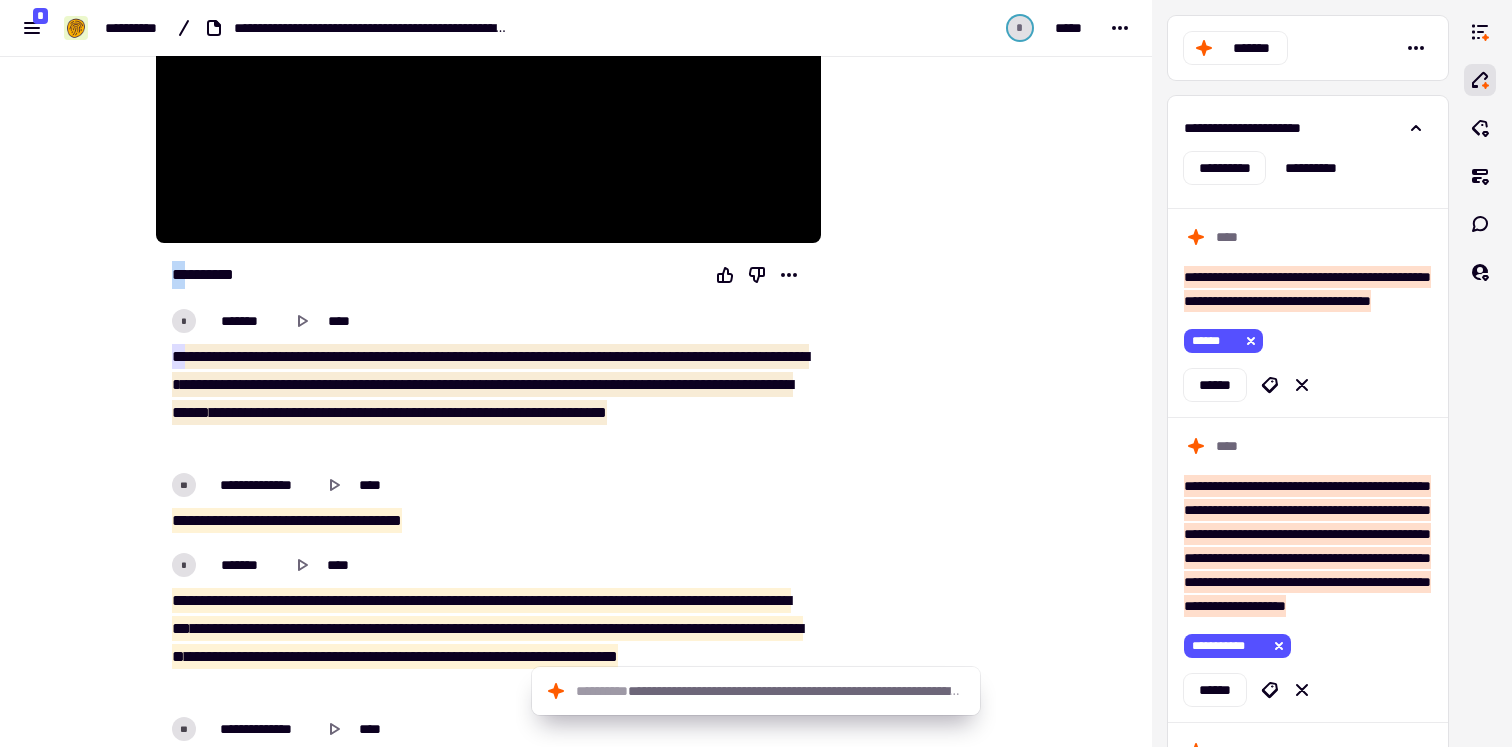 click on "**********" at bounding box center [212, 275] 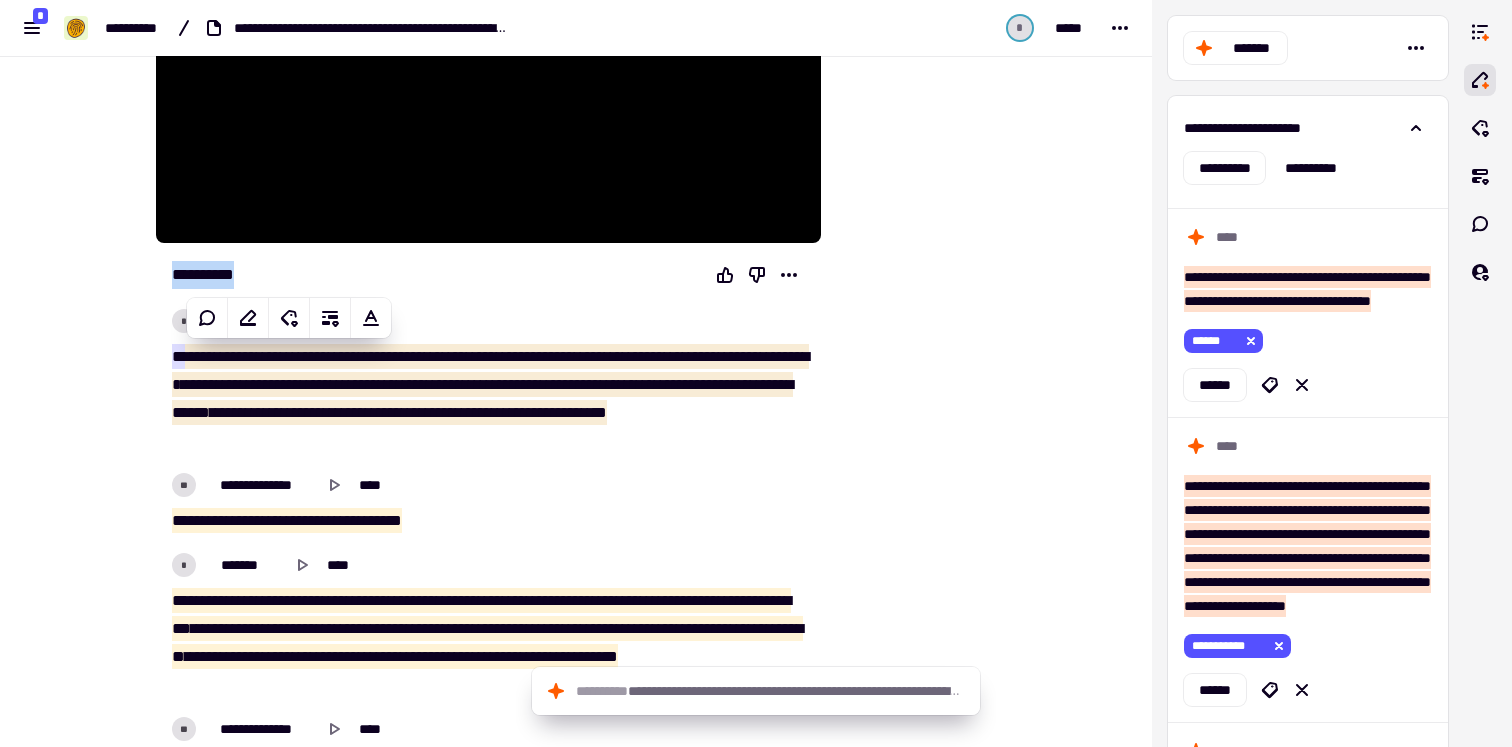 drag, startPoint x: 187, startPoint y: 267, endPoint x: 147, endPoint y: 261, distance: 40.4475 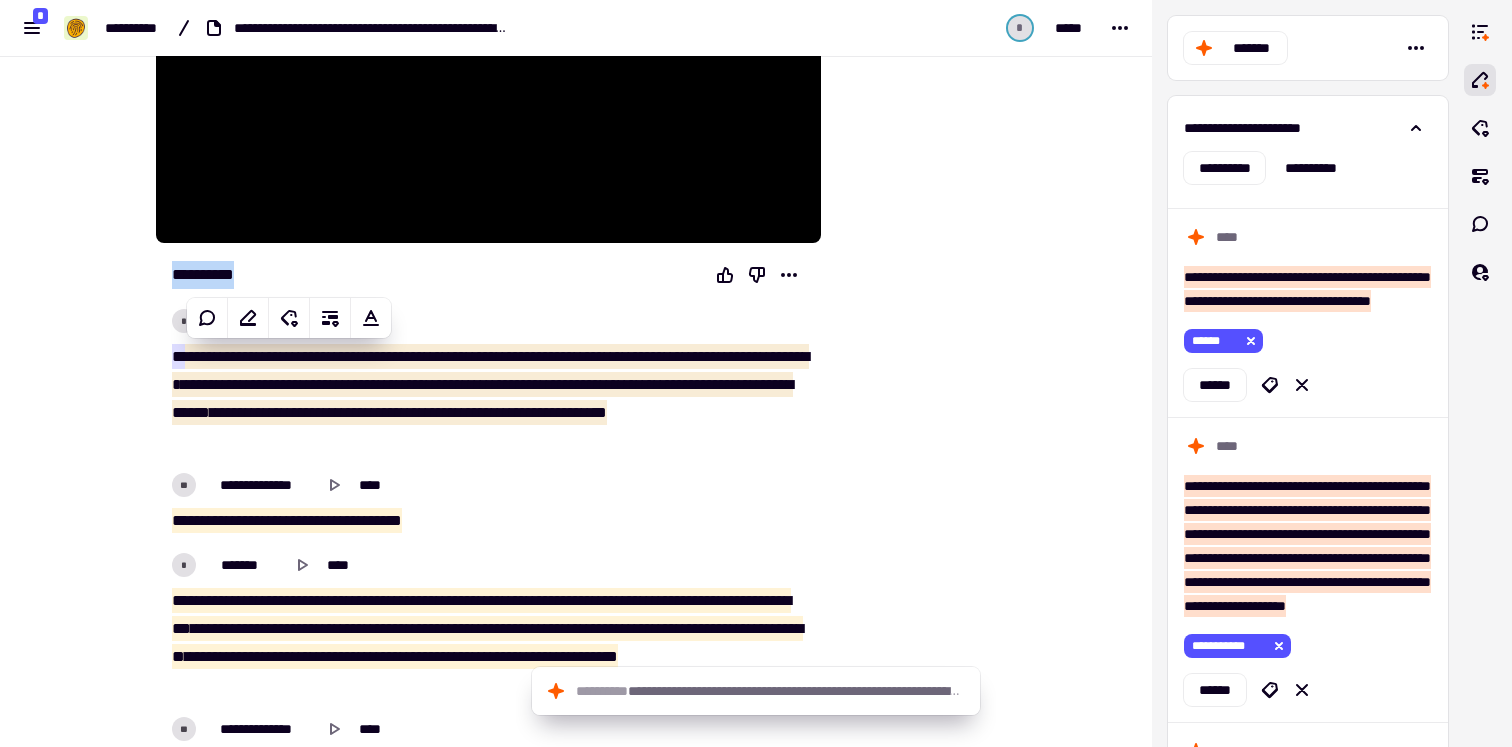 click on "**********" at bounding box center [488, 279] 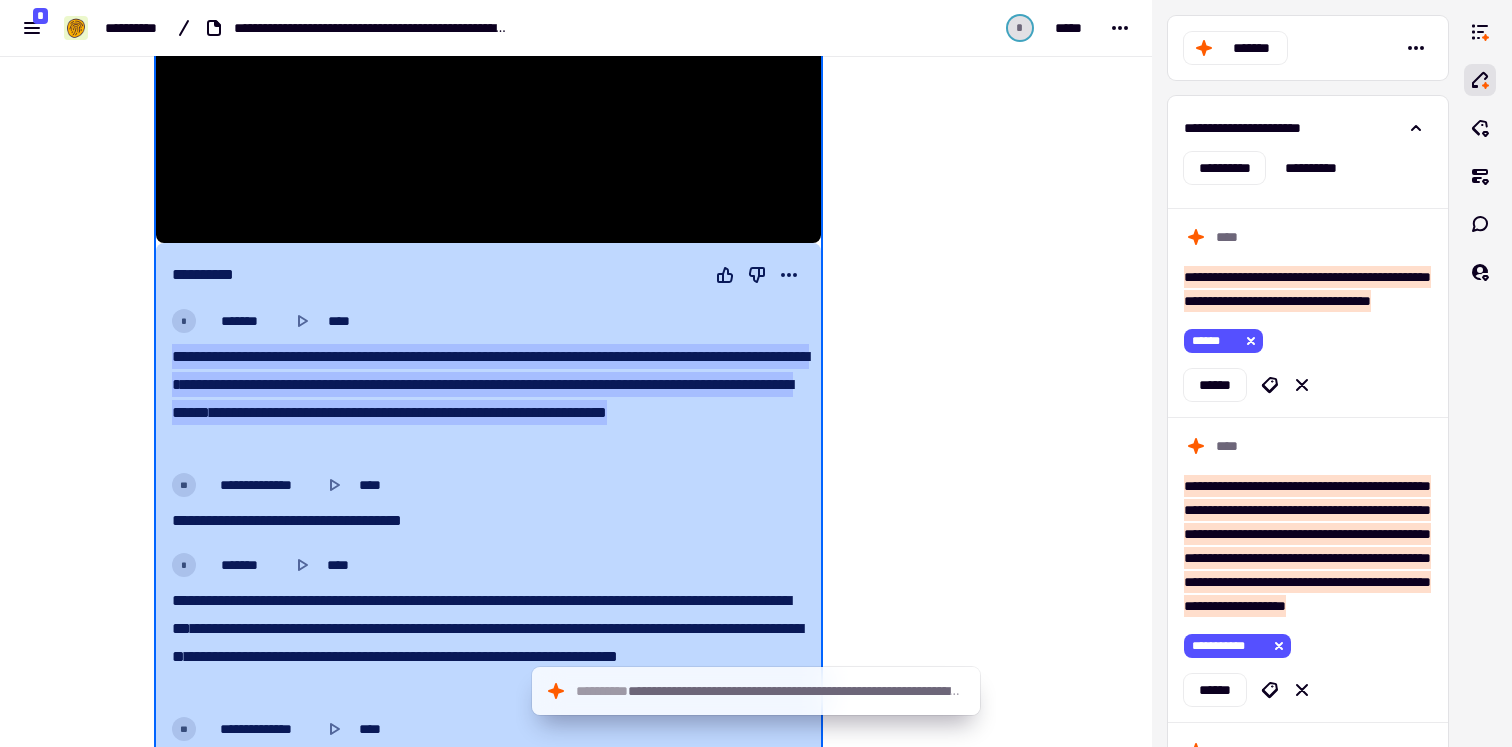 click on "**********" at bounding box center [212, 275] 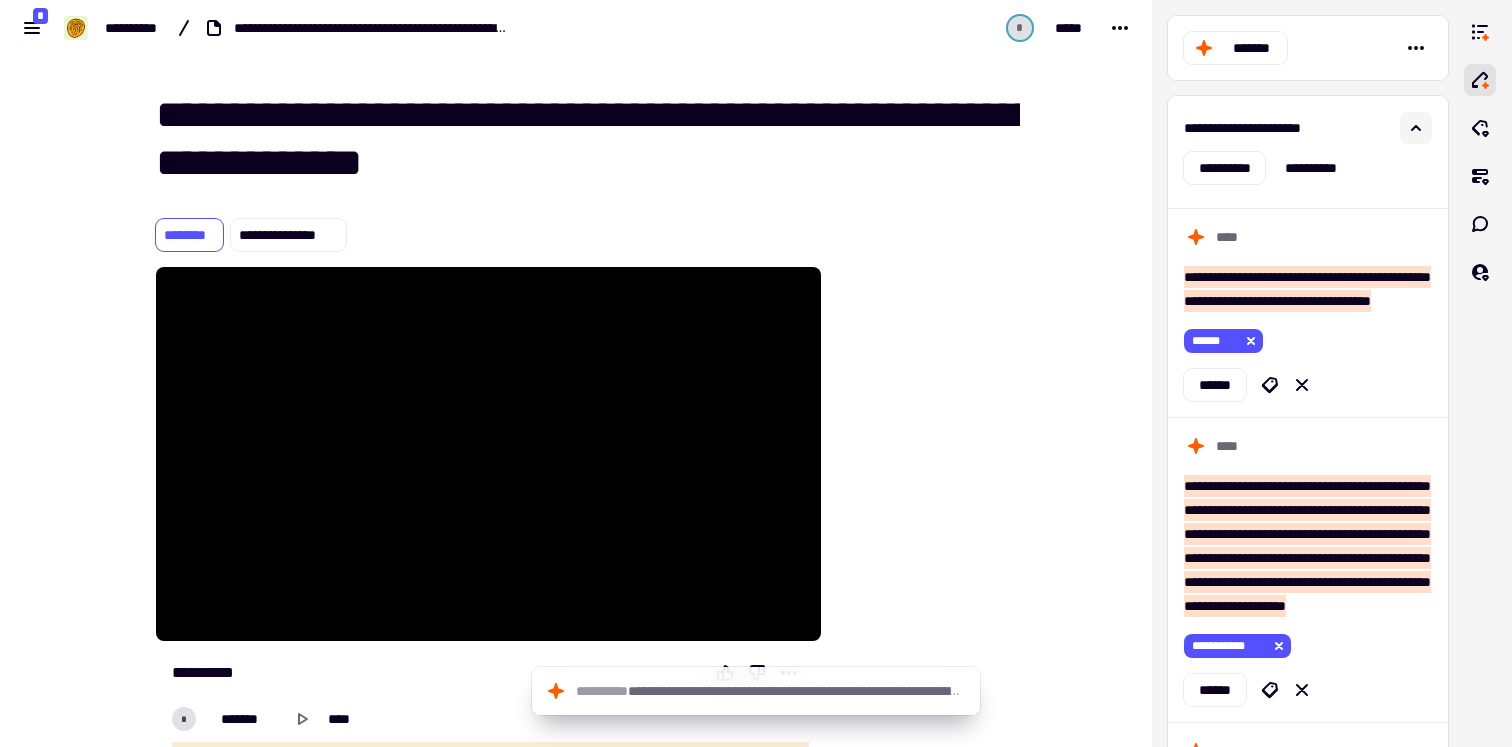 scroll, scrollTop: 0, scrollLeft: 0, axis: both 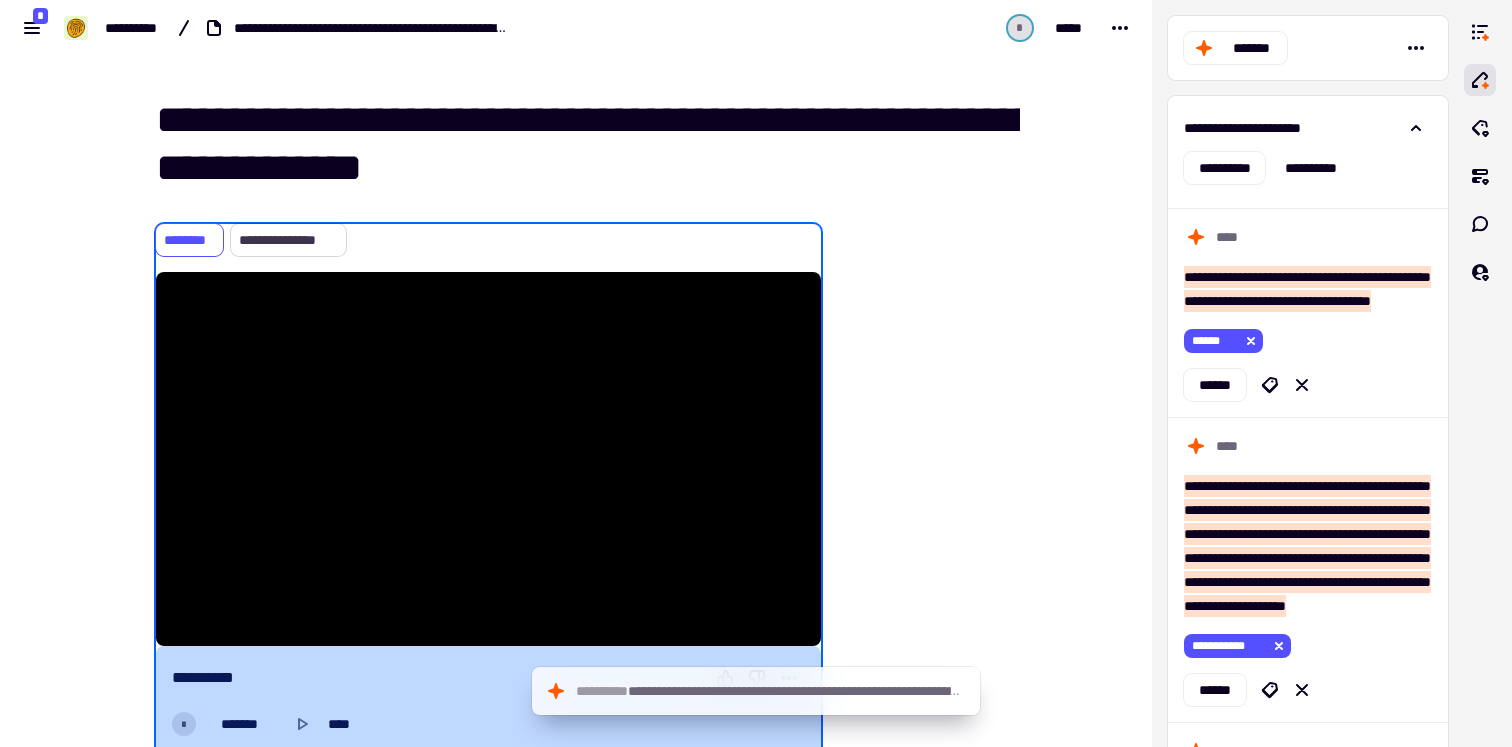 click on "**********" 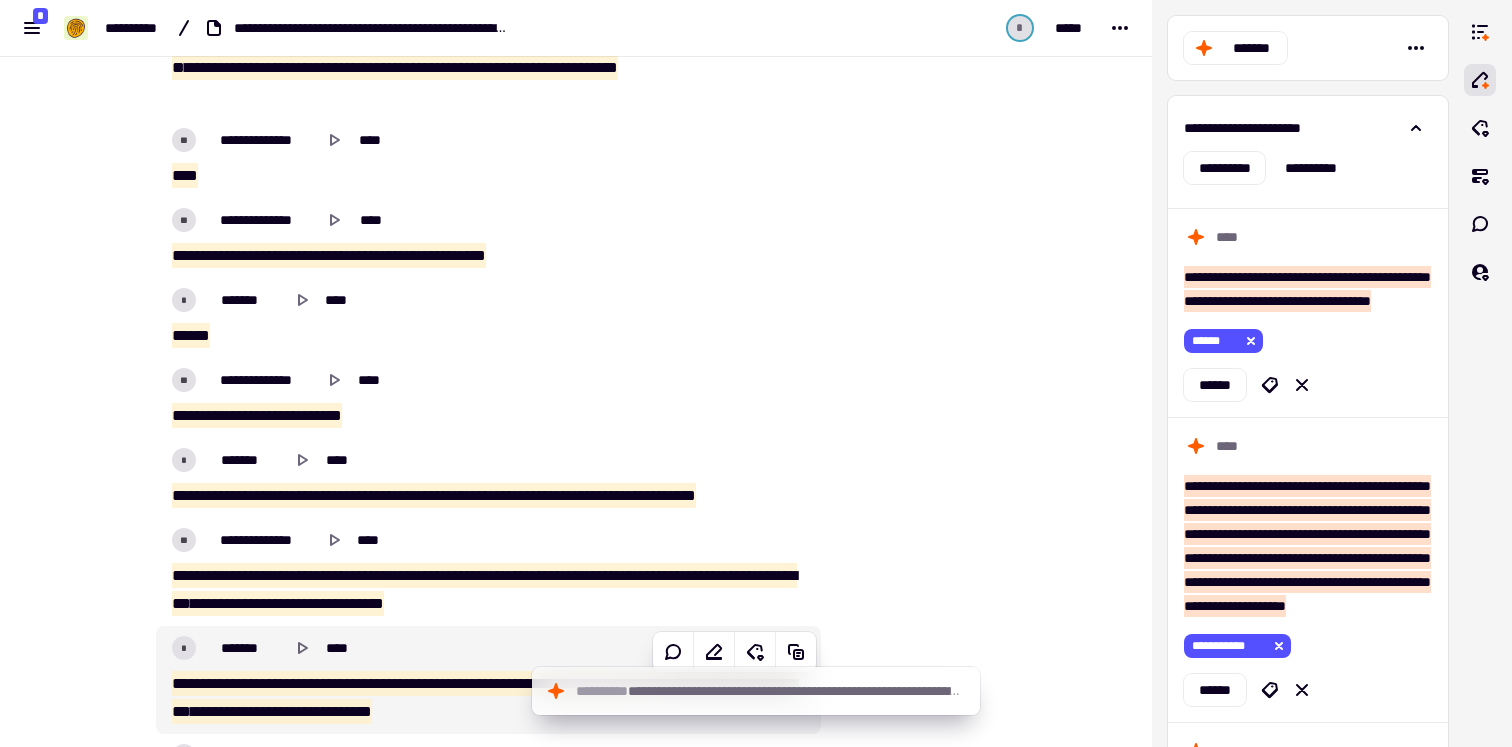 scroll, scrollTop: 0, scrollLeft: 0, axis: both 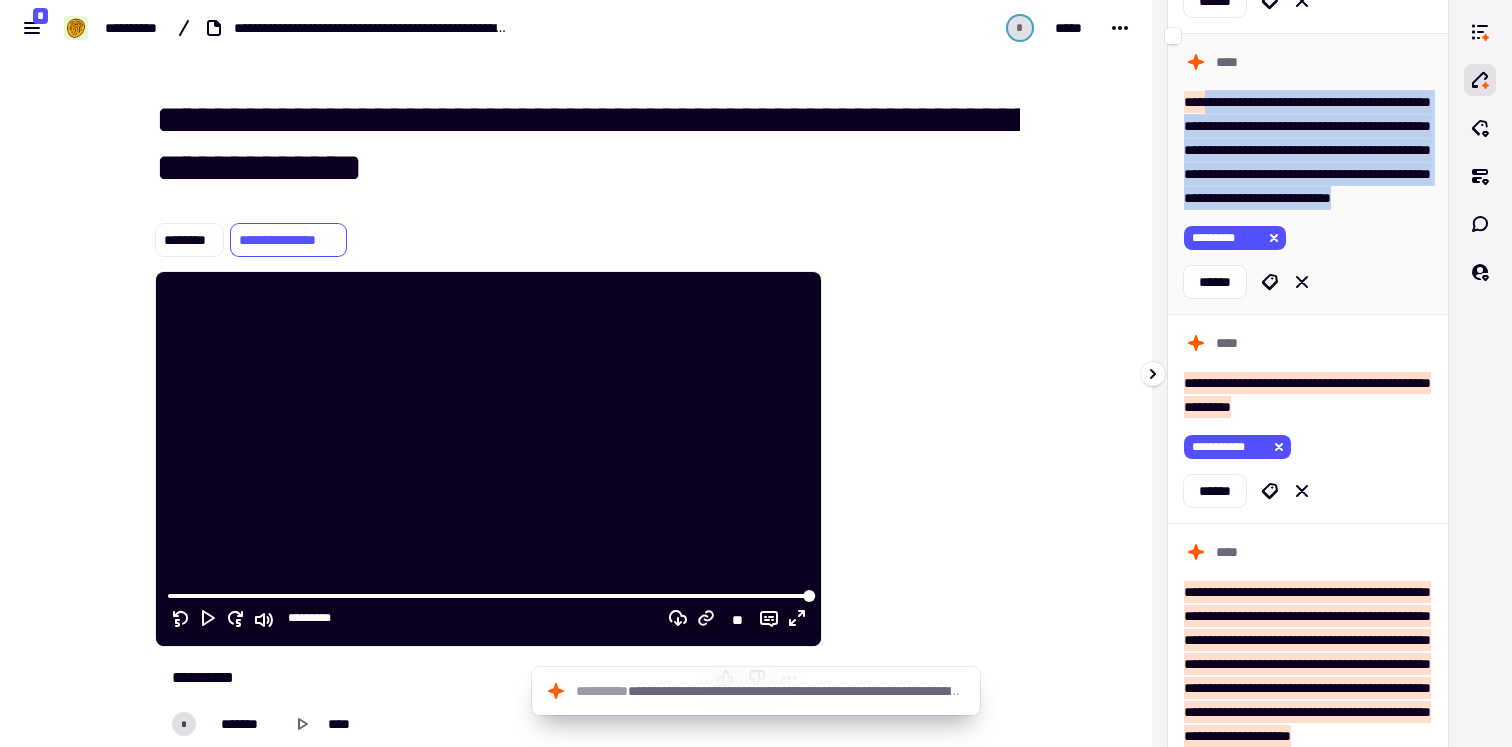 drag, startPoint x: 1208, startPoint y: 223, endPoint x: 1322, endPoint y: 375, distance: 190 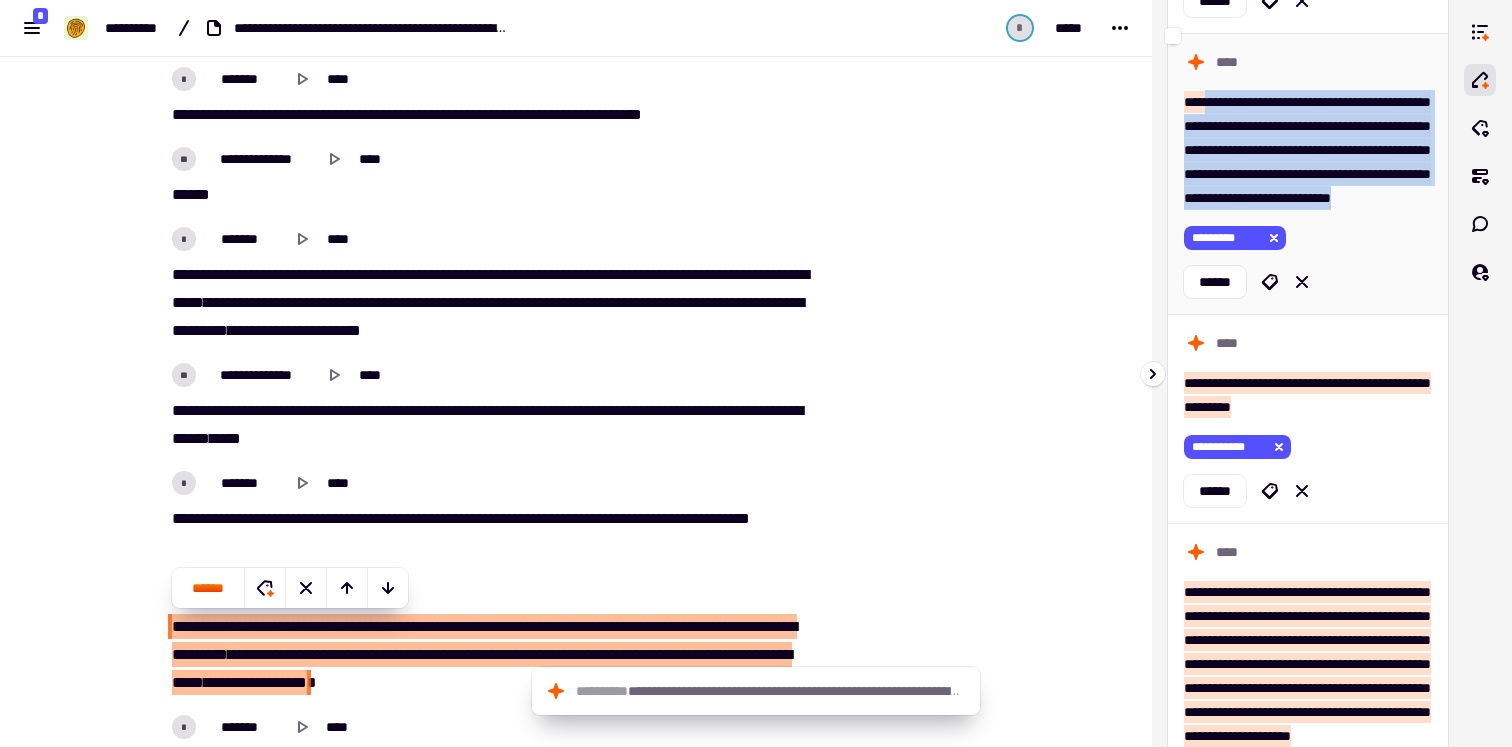 scroll, scrollTop: 4632, scrollLeft: 0, axis: vertical 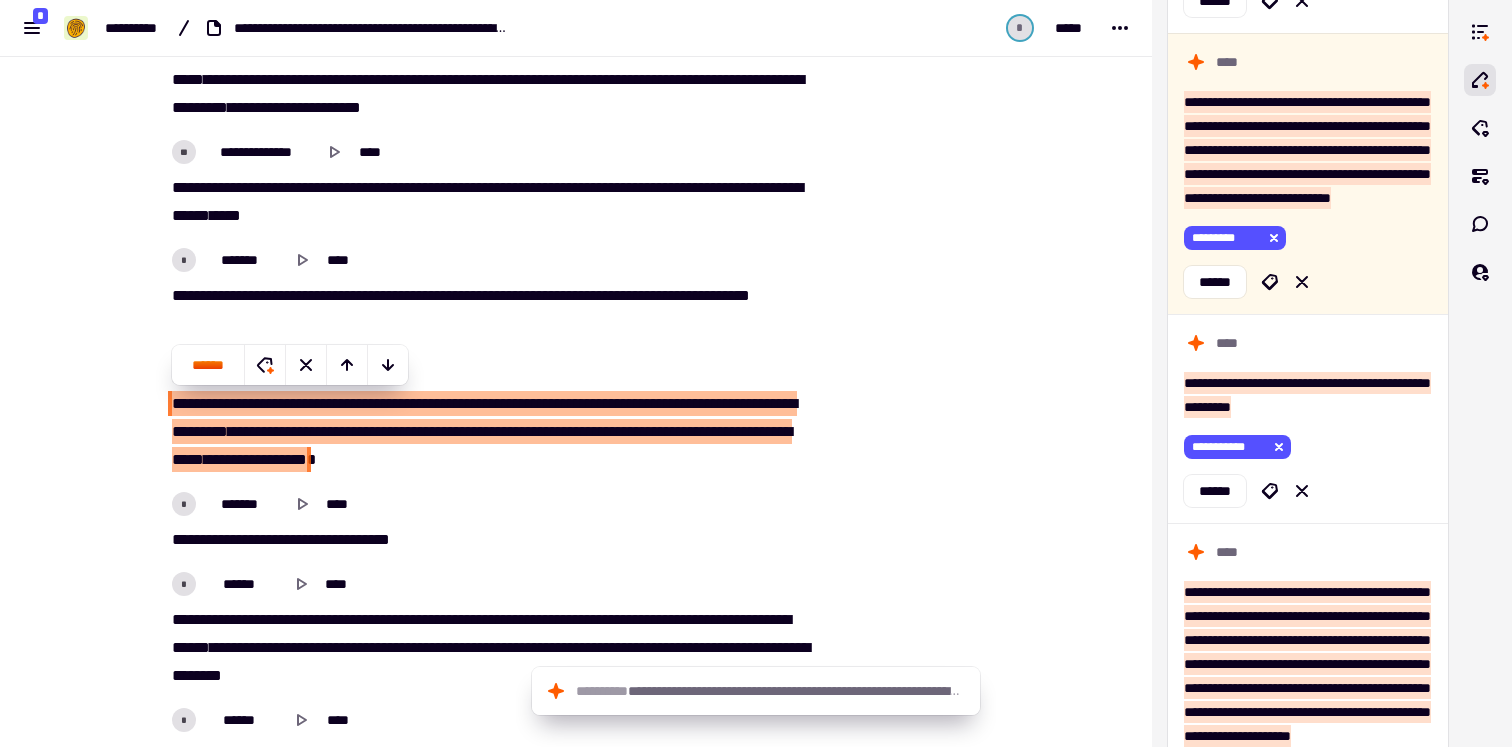 click on "**********" at bounding box center [488, 368] 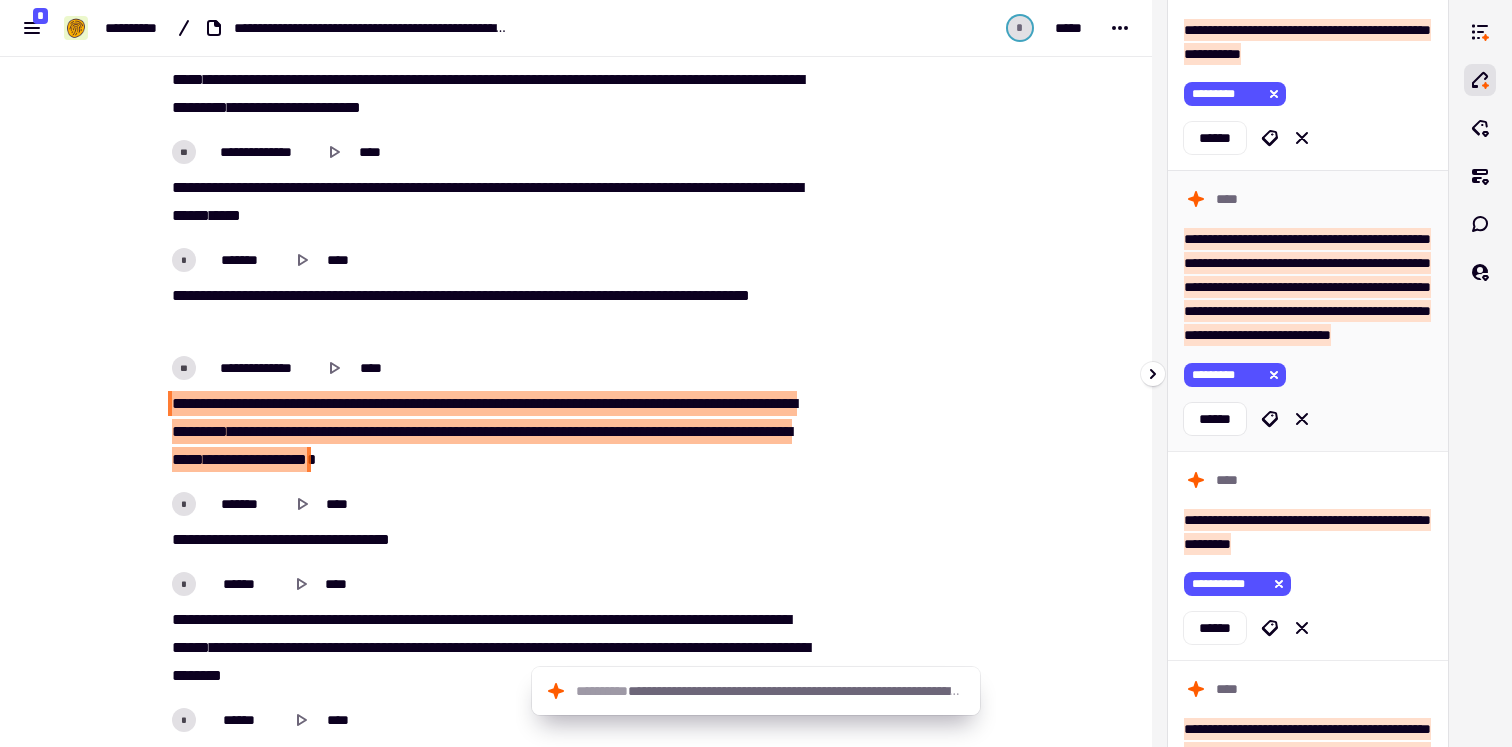 scroll, scrollTop: 1179, scrollLeft: 0, axis: vertical 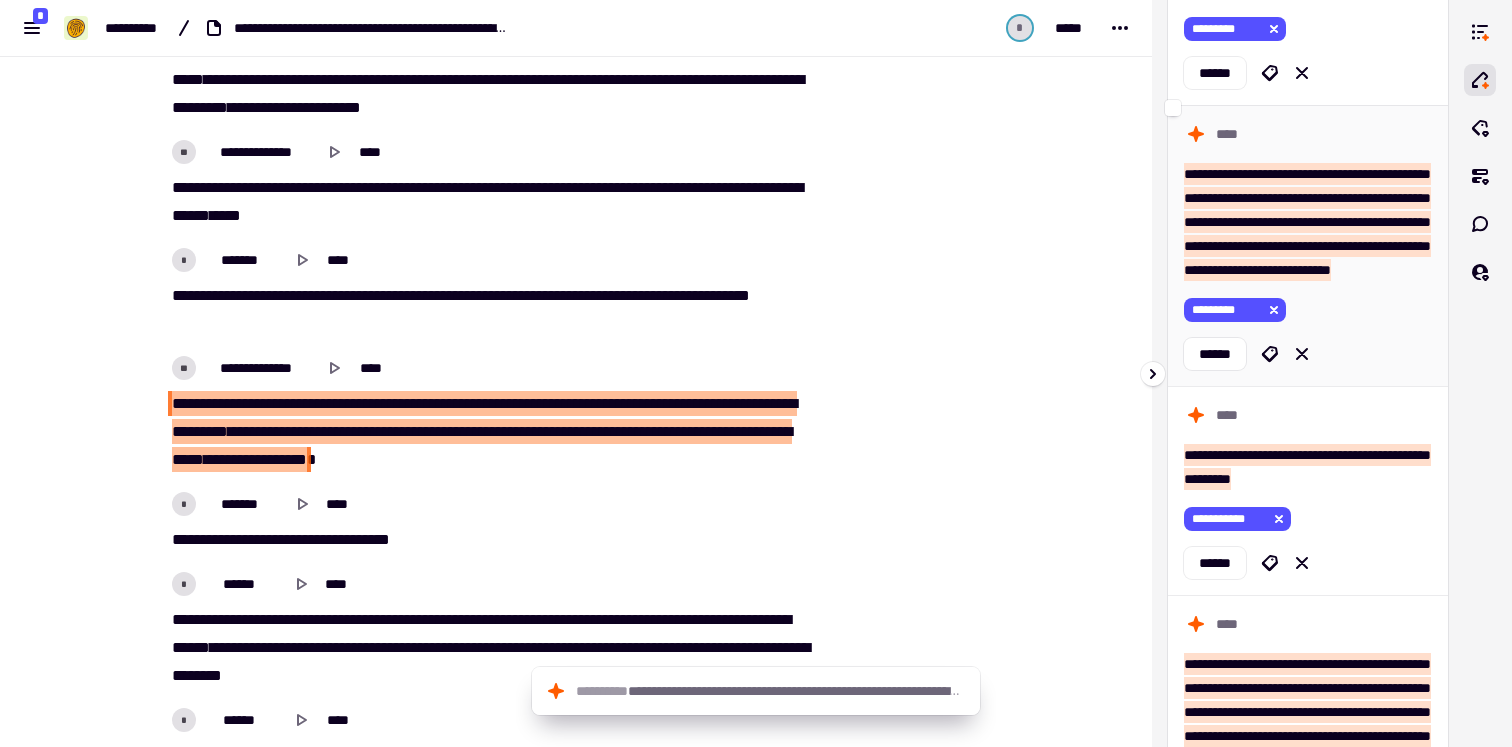 click on "**********" at bounding box center [1308, 245] 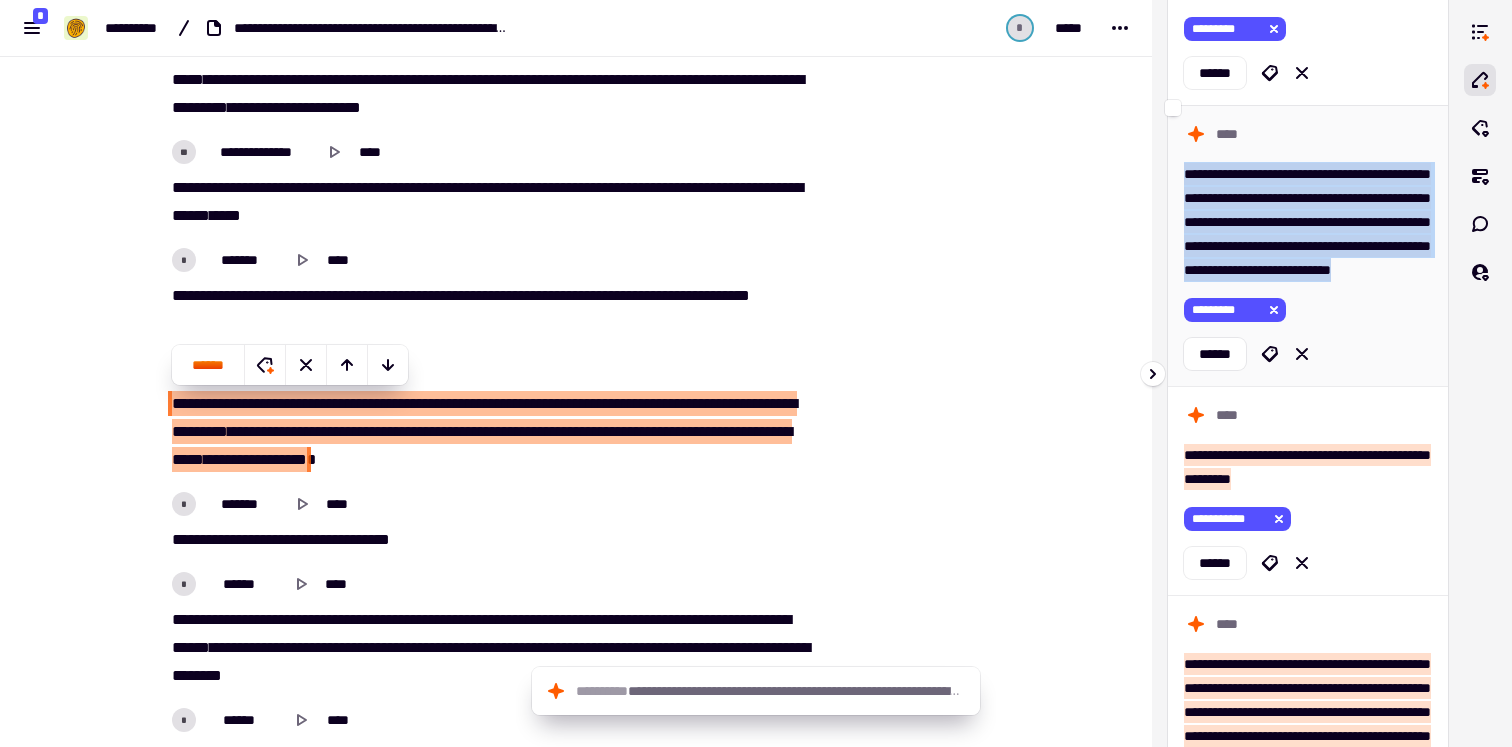 drag, startPoint x: 1294, startPoint y: 437, endPoint x: 1180, endPoint y: 287, distance: 188.40382 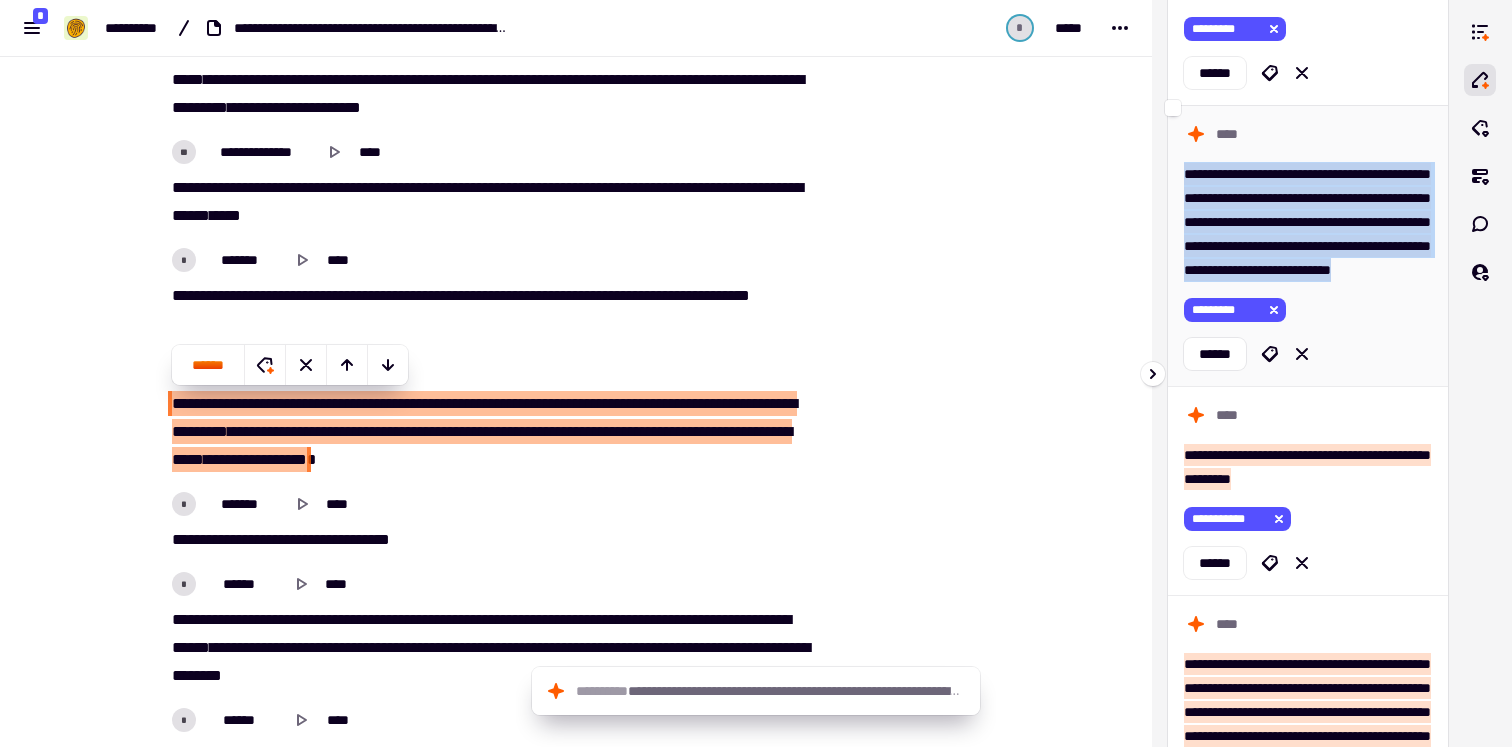click on "**********" at bounding box center [1308, 245] 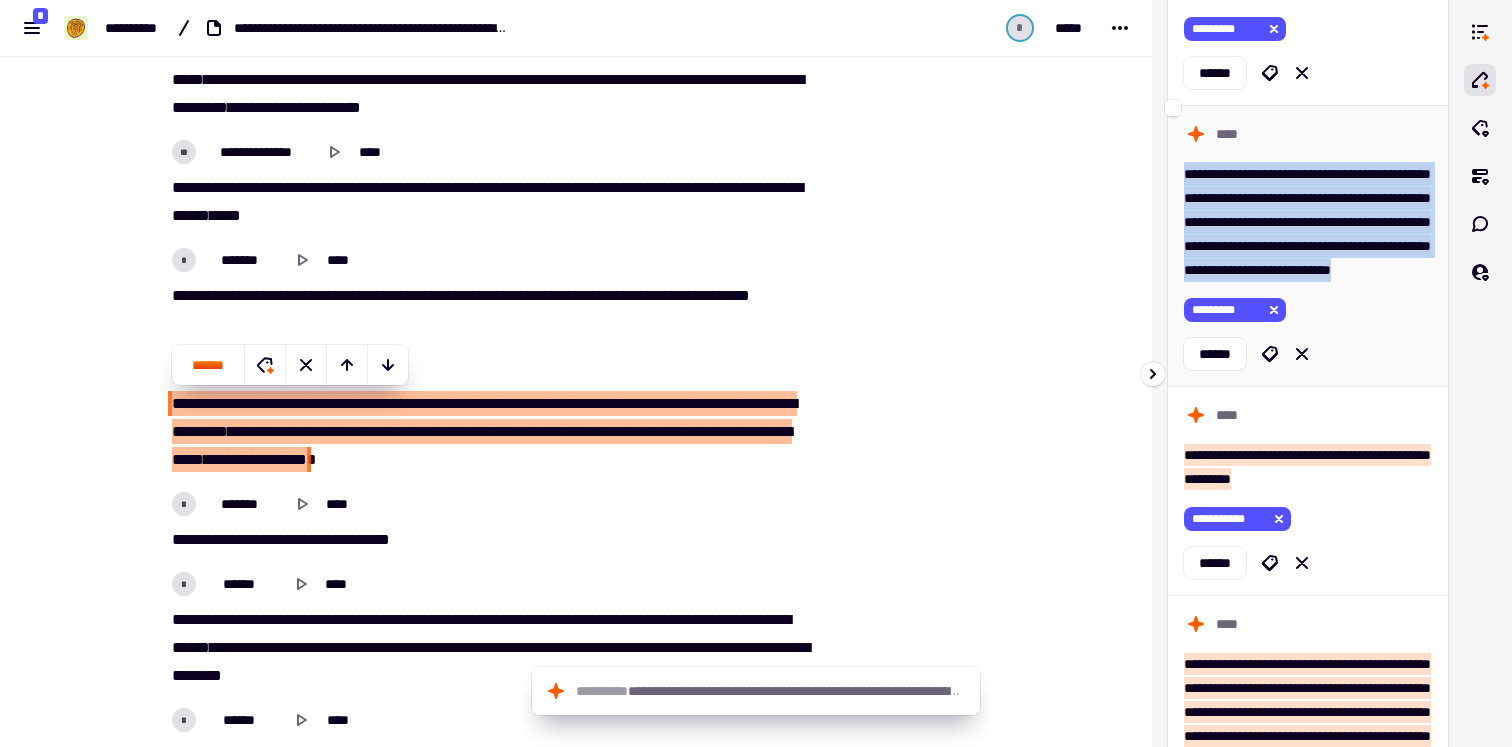 drag, startPoint x: 1289, startPoint y: 435, endPoint x: 1181, endPoint y: 284, distance: 185.64752 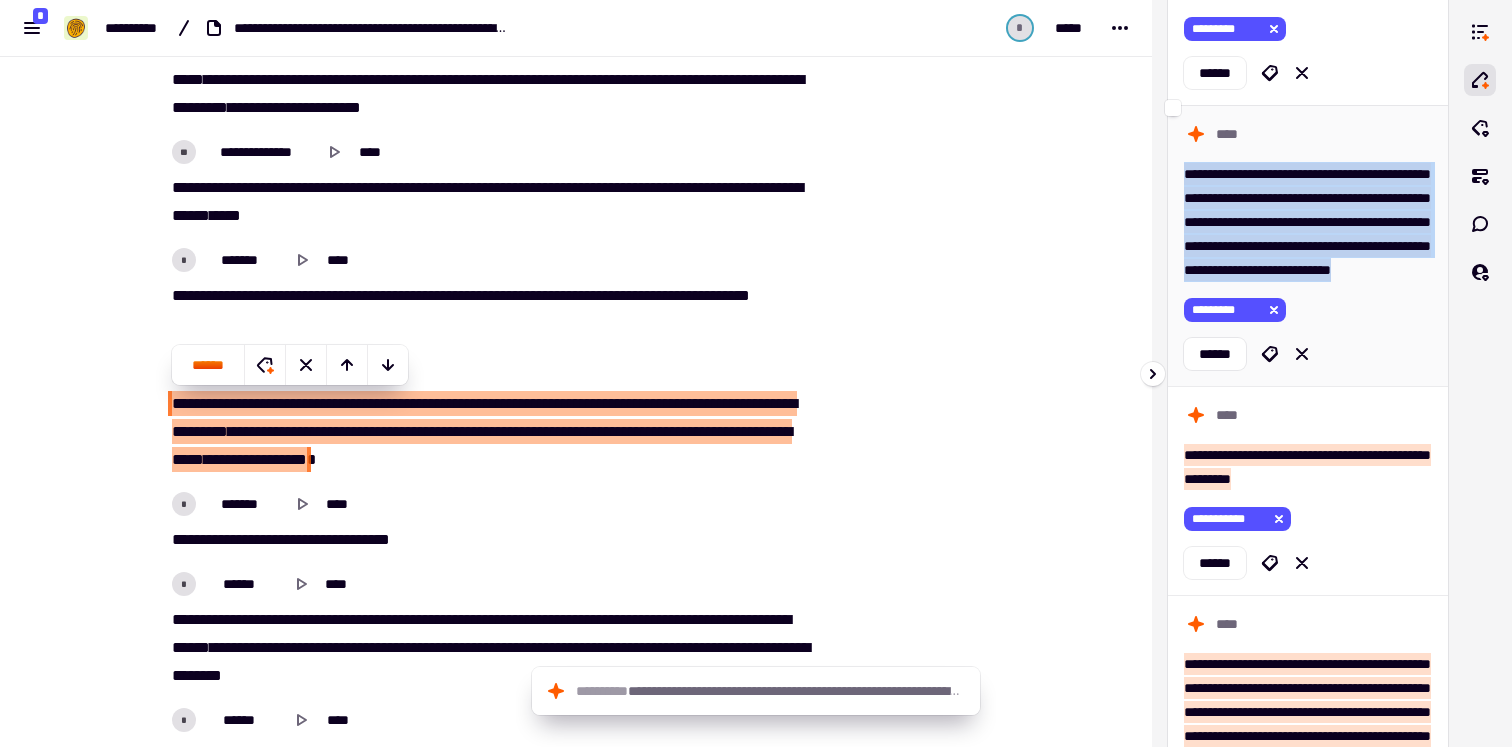 click on "**********" at bounding box center (1308, 245) 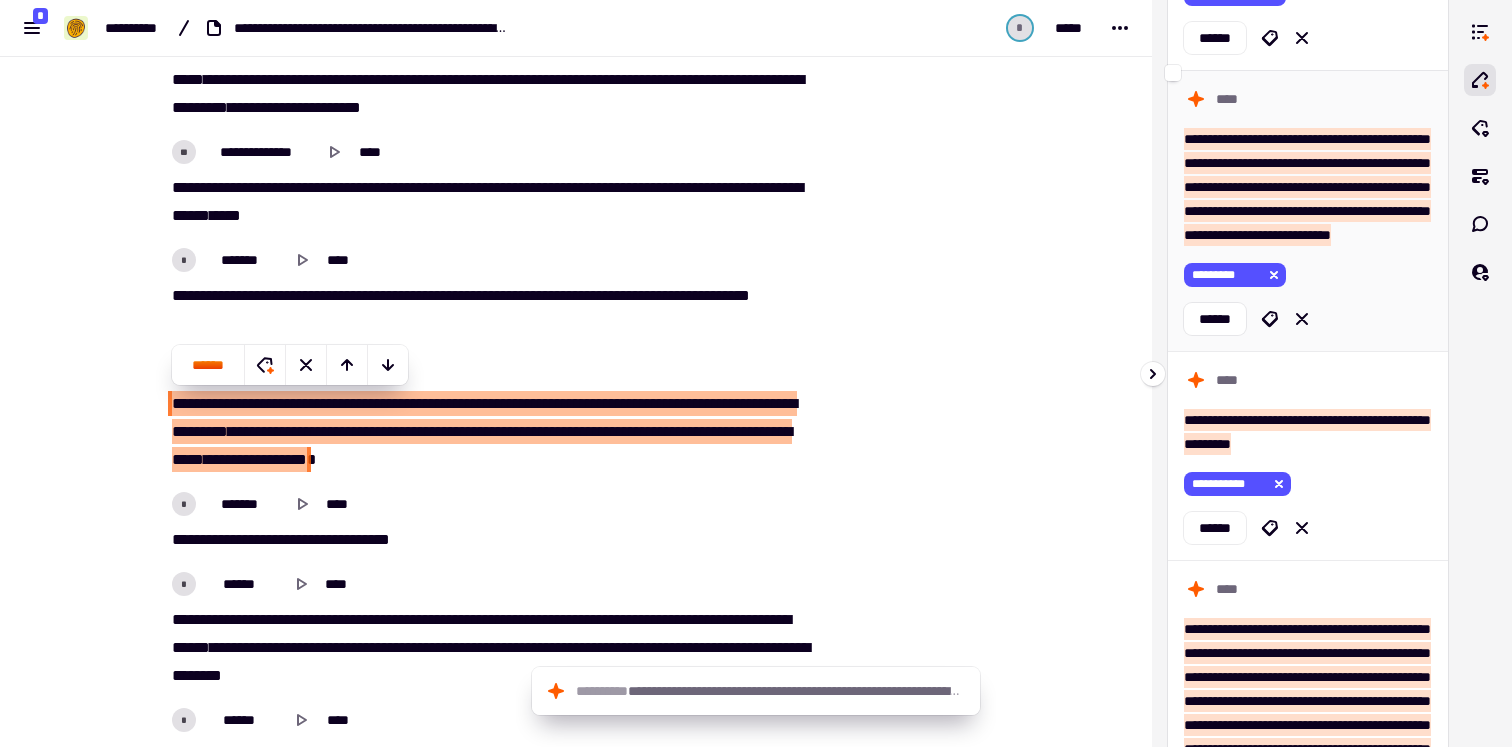 scroll, scrollTop: 1218, scrollLeft: 0, axis: vertical 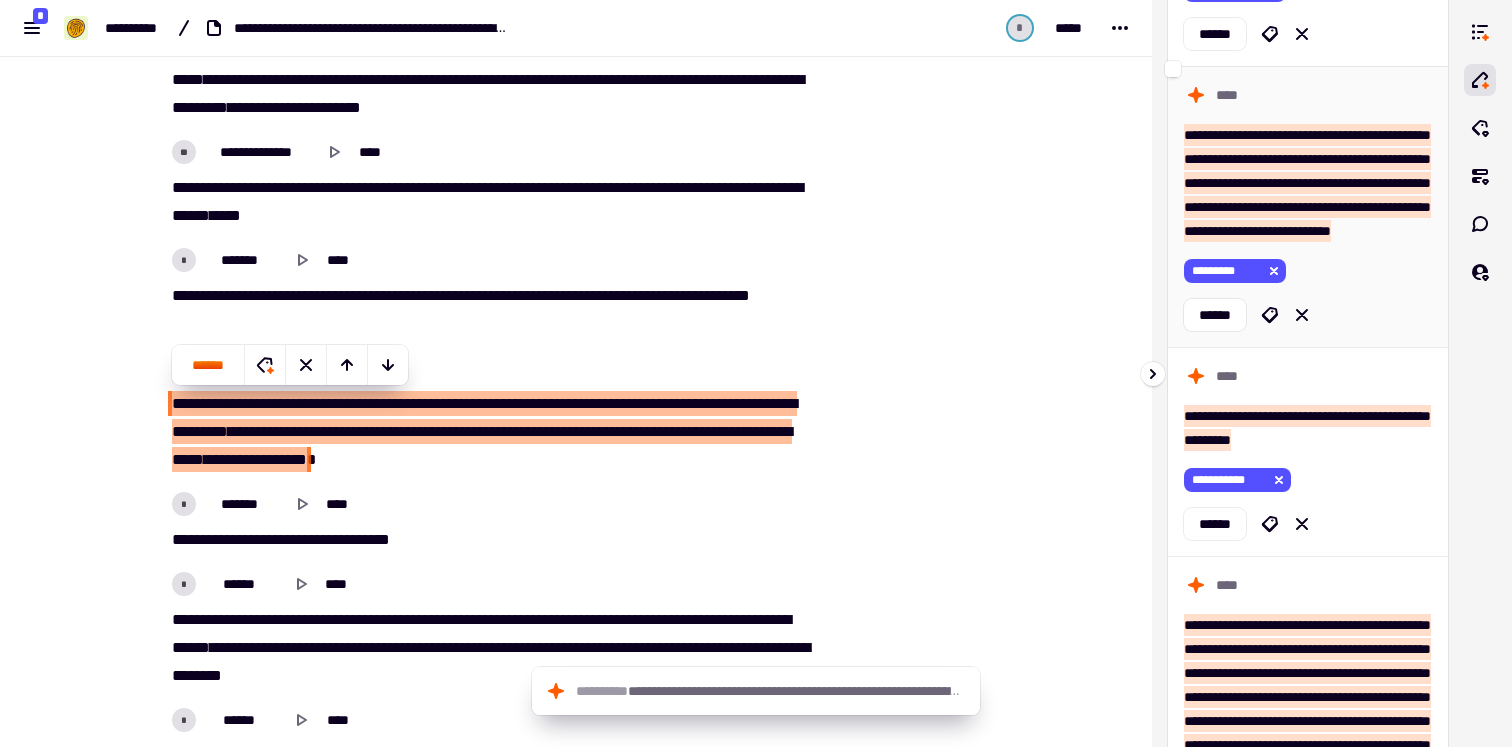 click on "**********" at bounding box center (1307, 183) 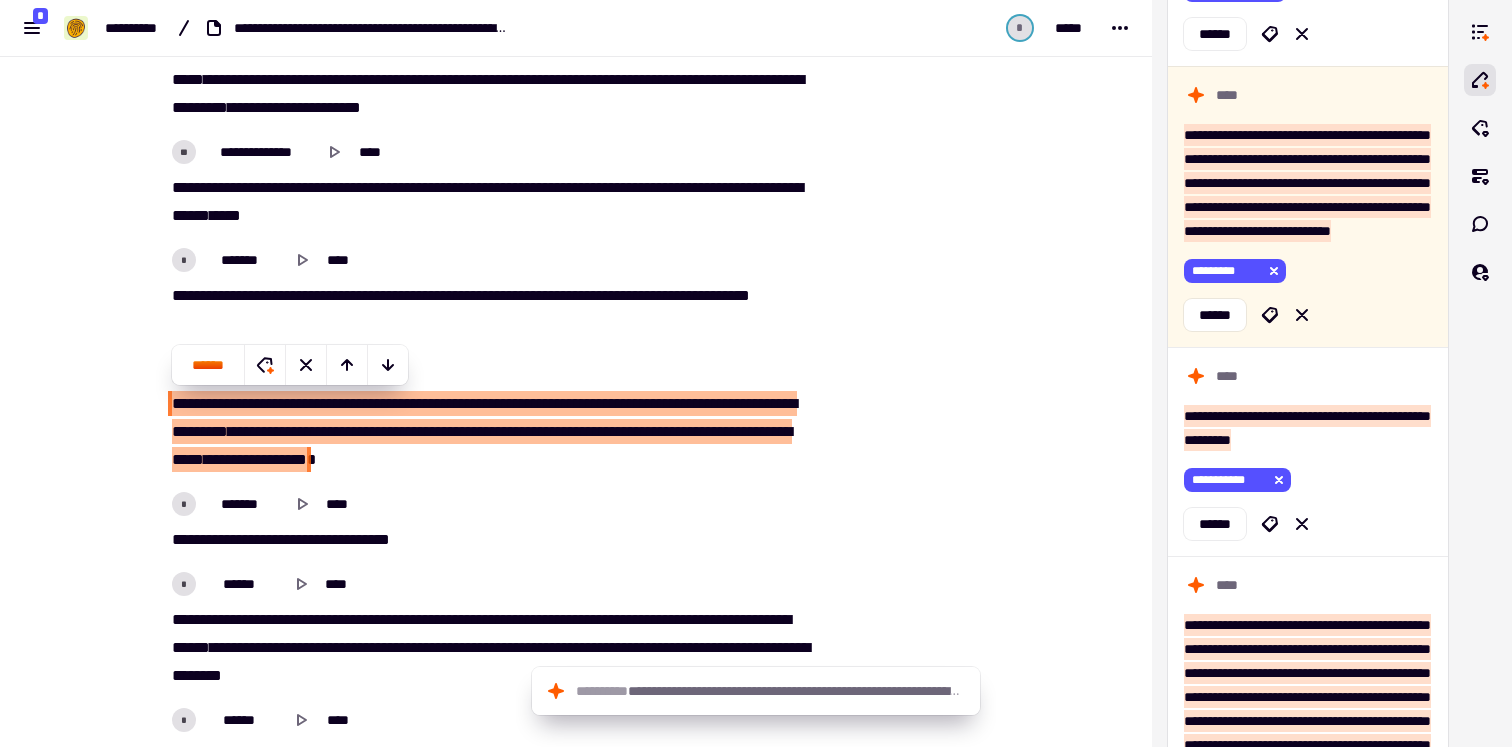click on "* ******* ****" at bounding box center [488, 504] 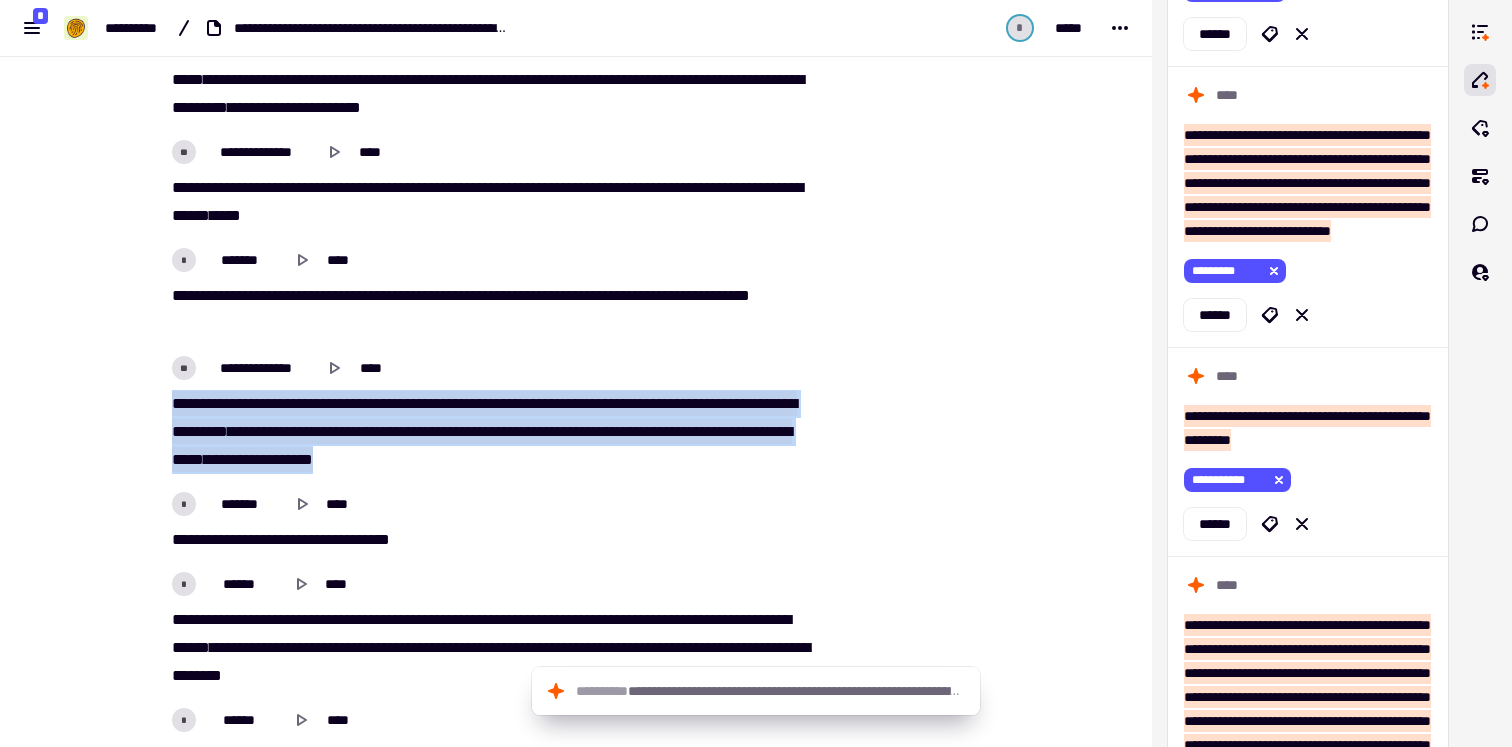 drag, startPoint x: 711, startPoint y: 463, endPoint x: 113, endPoint y: 383, distance: 603.32745 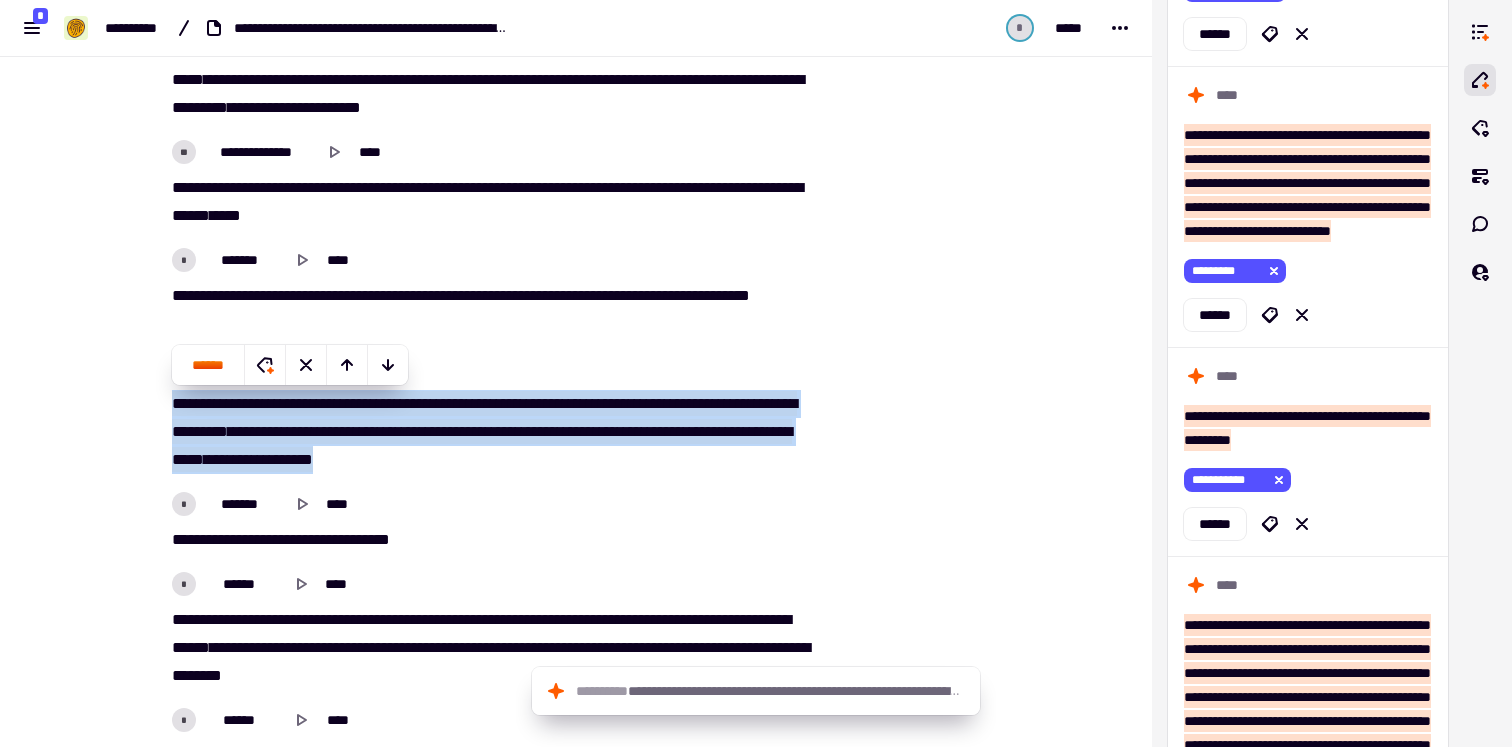 copy on "**********" 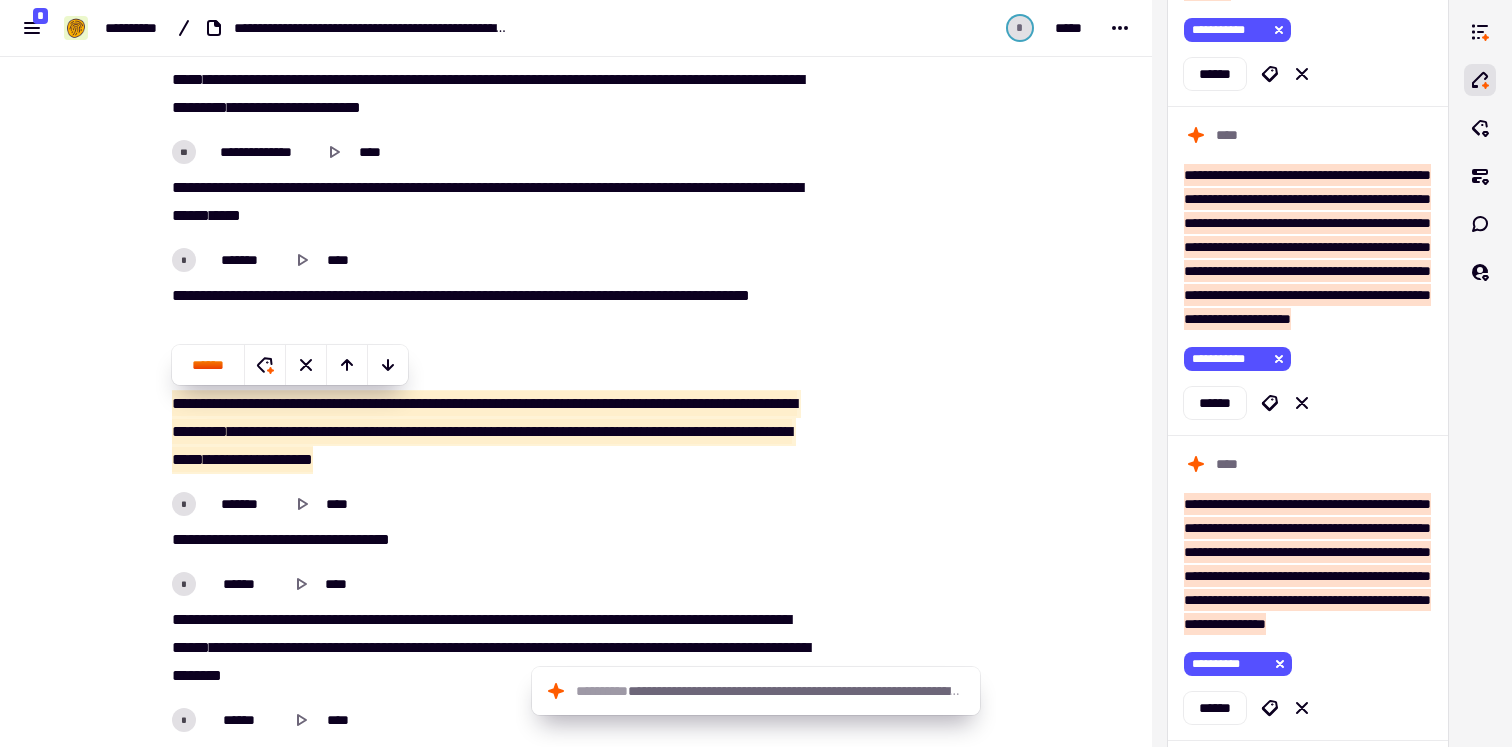 scroll, scrollTop: 1692, scrollLeft: 0, axis: vertical 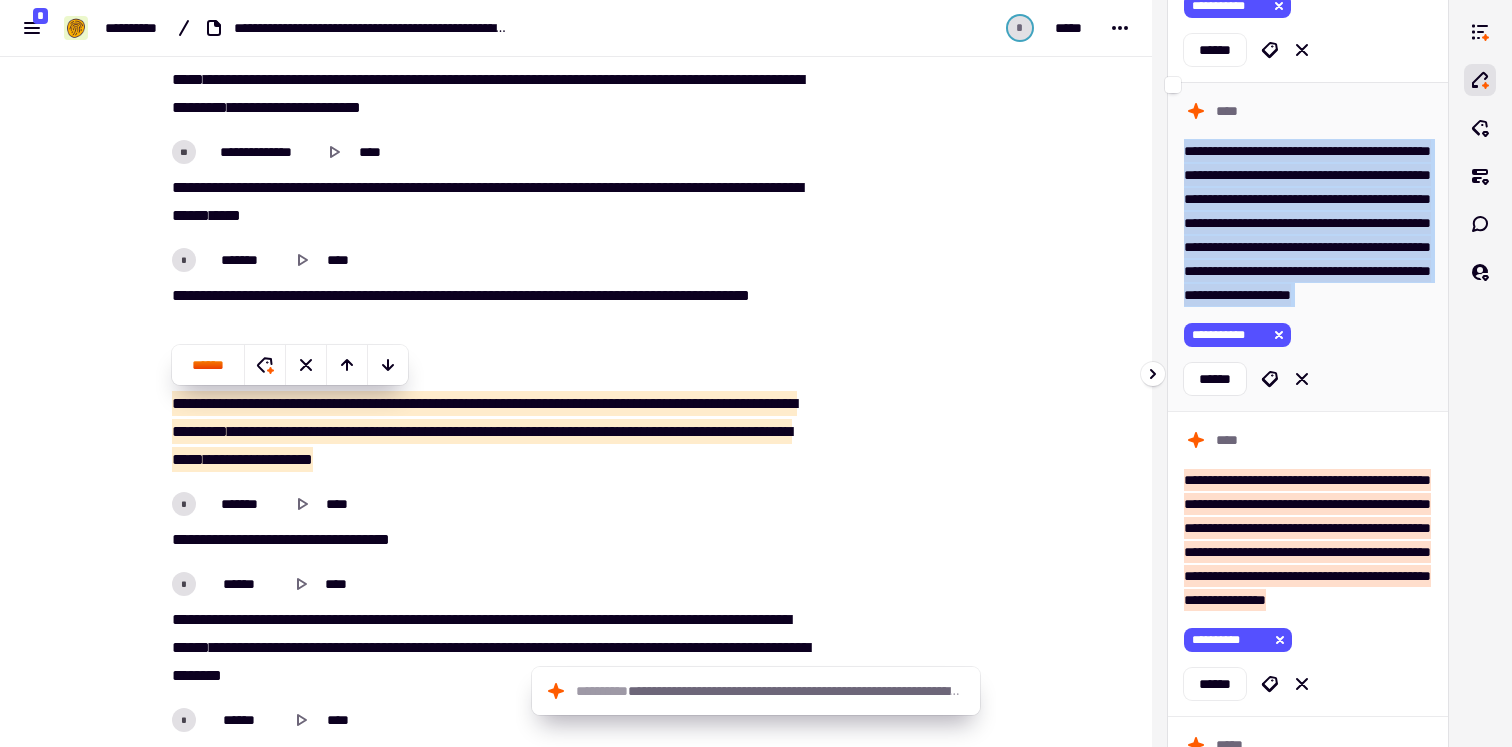 drag, startPoint x: 1190, startPoint y: 313, endPoint x: 1280, endPoint y: 560, distance: 262.8859 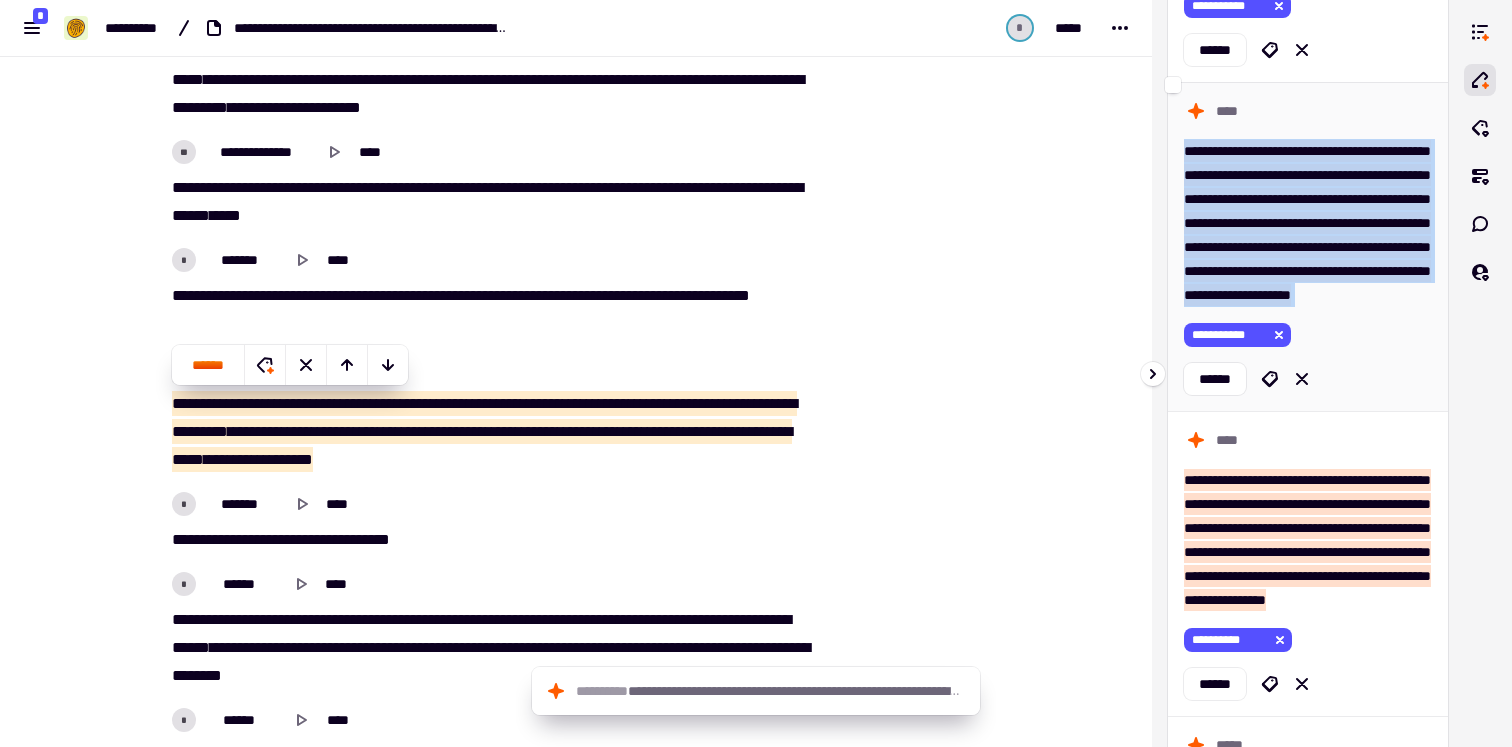 click on "**********" at bounding box center (1308, 246) 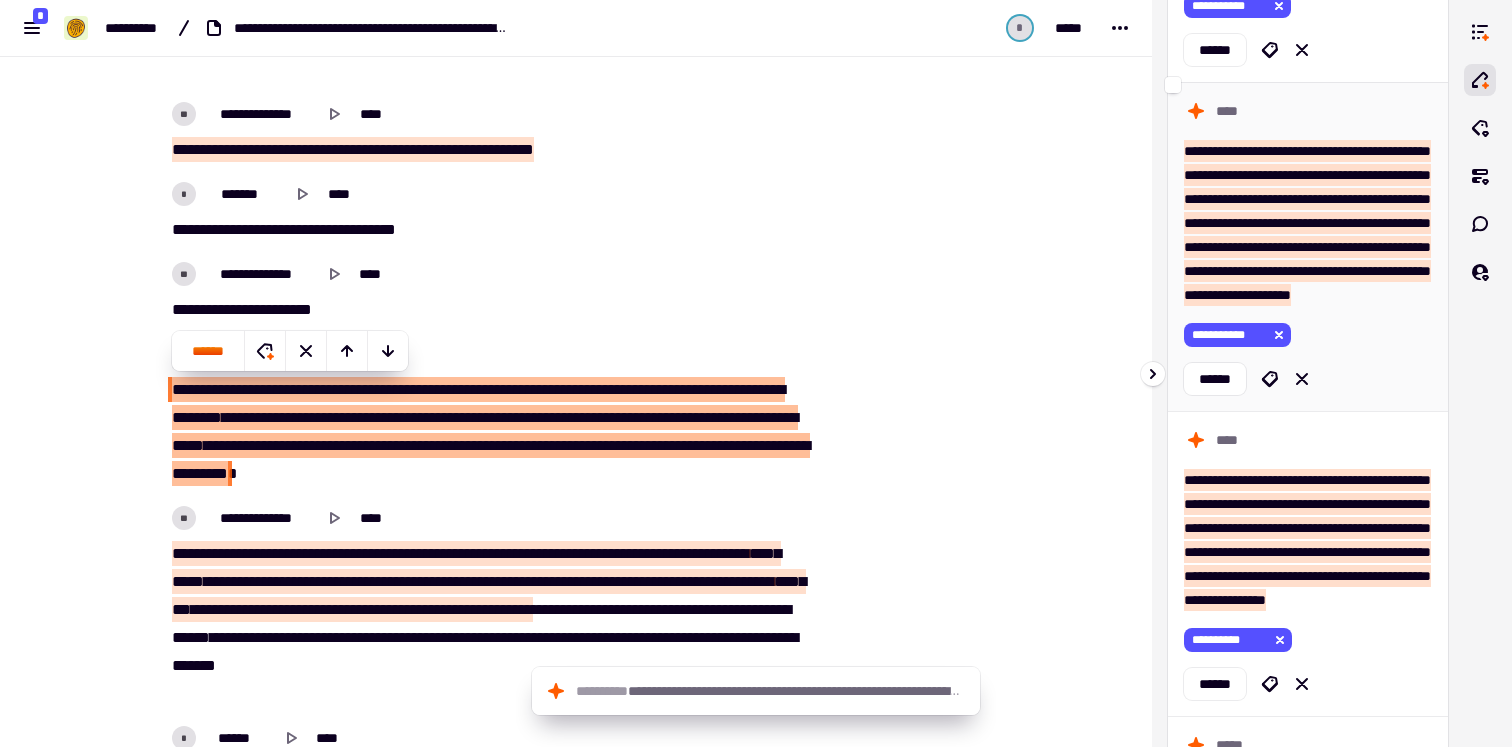 scroll, scrollTop: 6322, scrollLeft: 0, axis: vertical 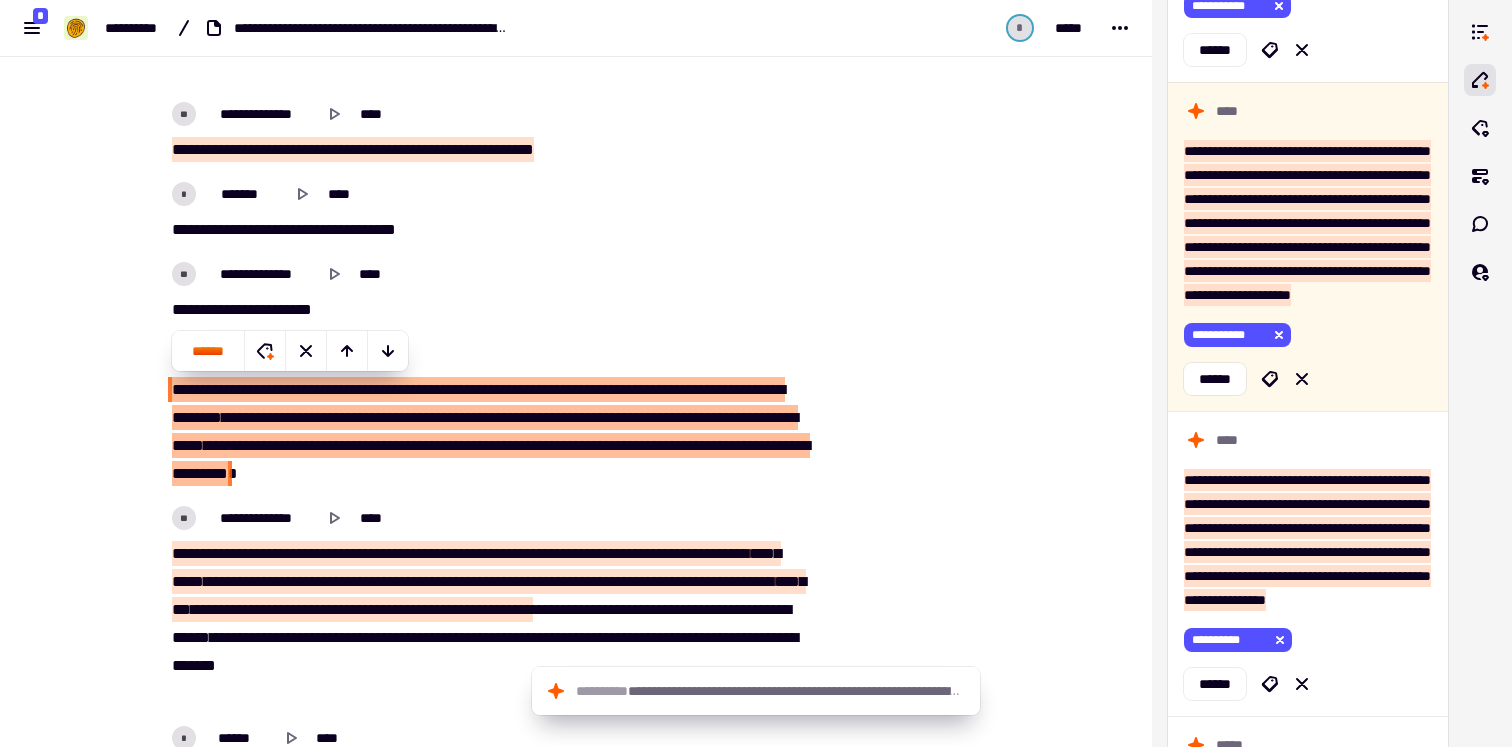 click at bounding box center (309, 417) 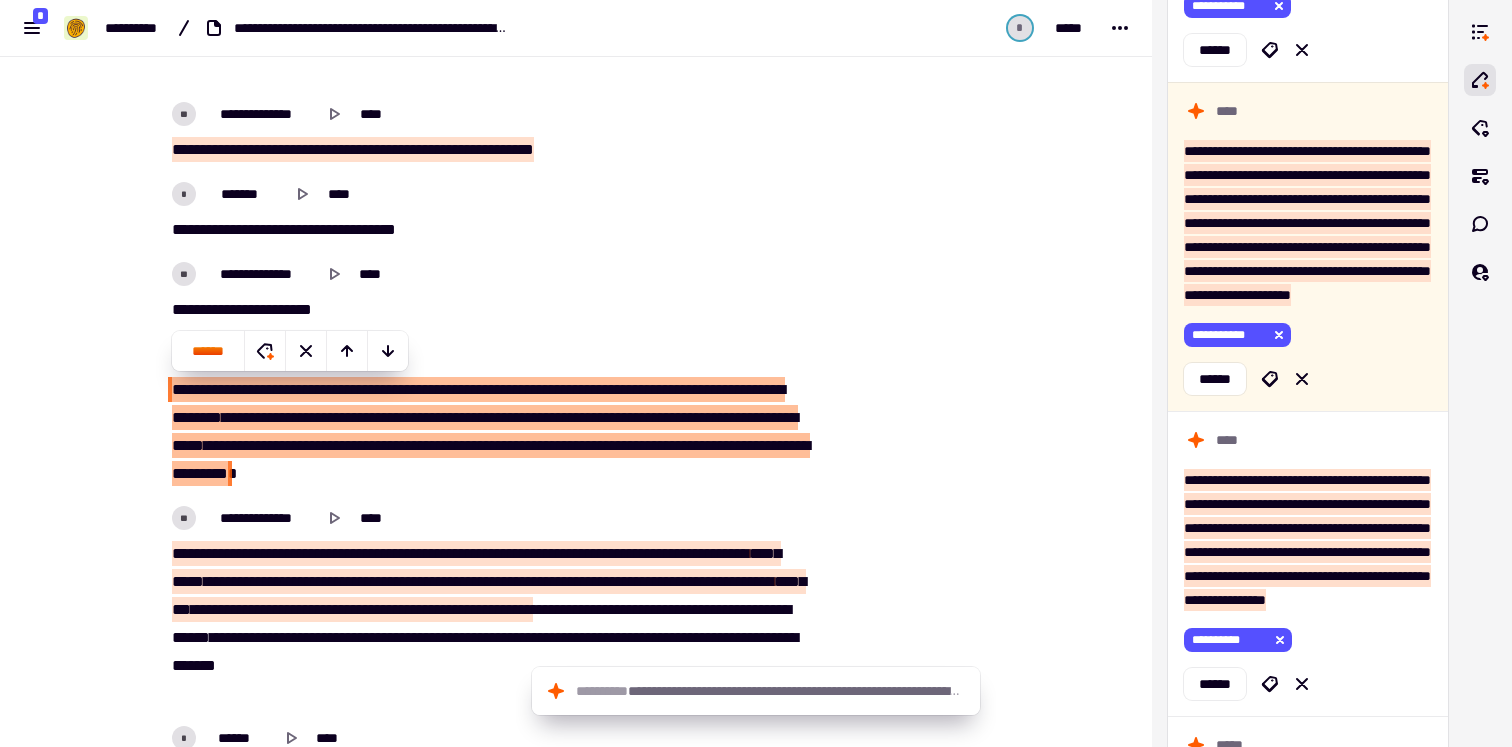 scroll, scrollTop: 6347, scrollLeft: 0, axis: vertical 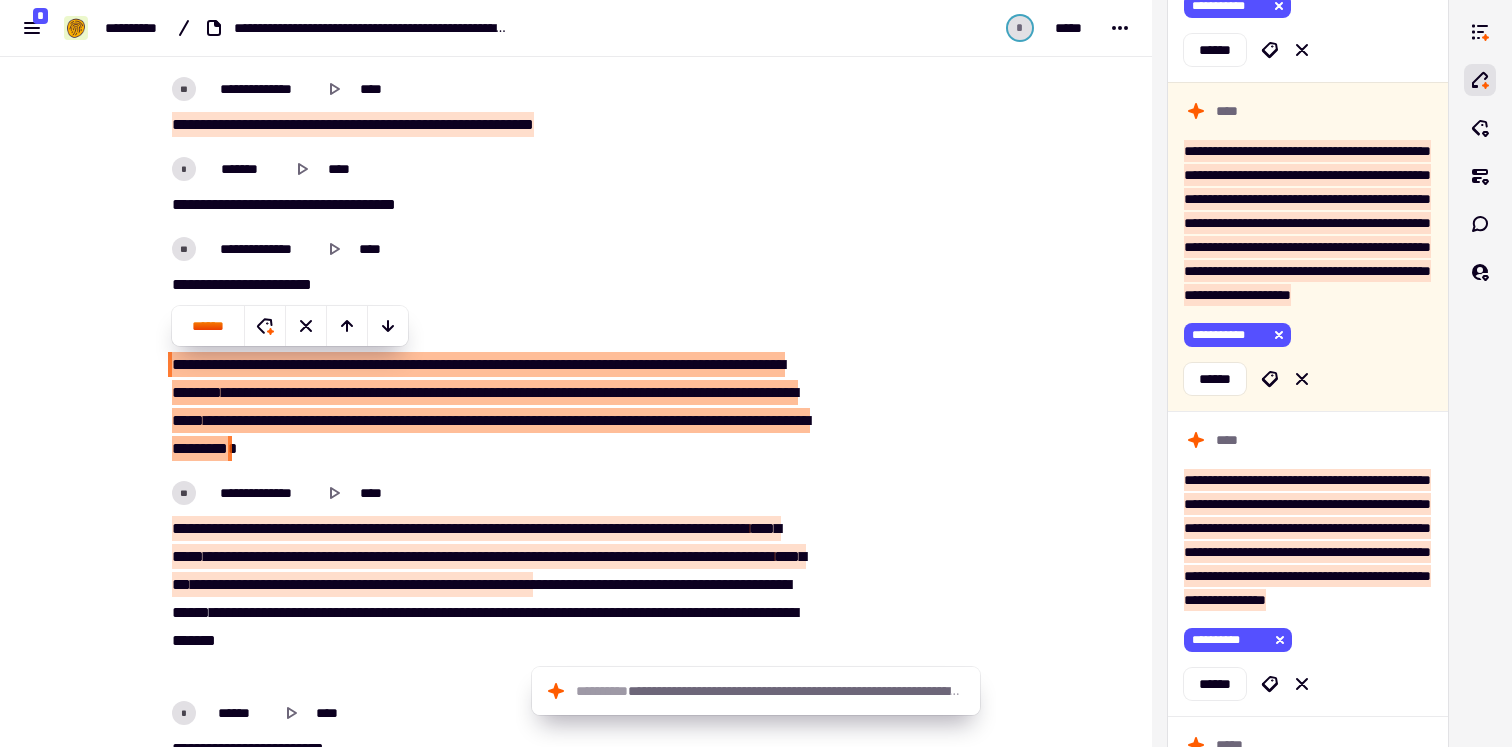 click on "*********" at bounding box center [200, 448] 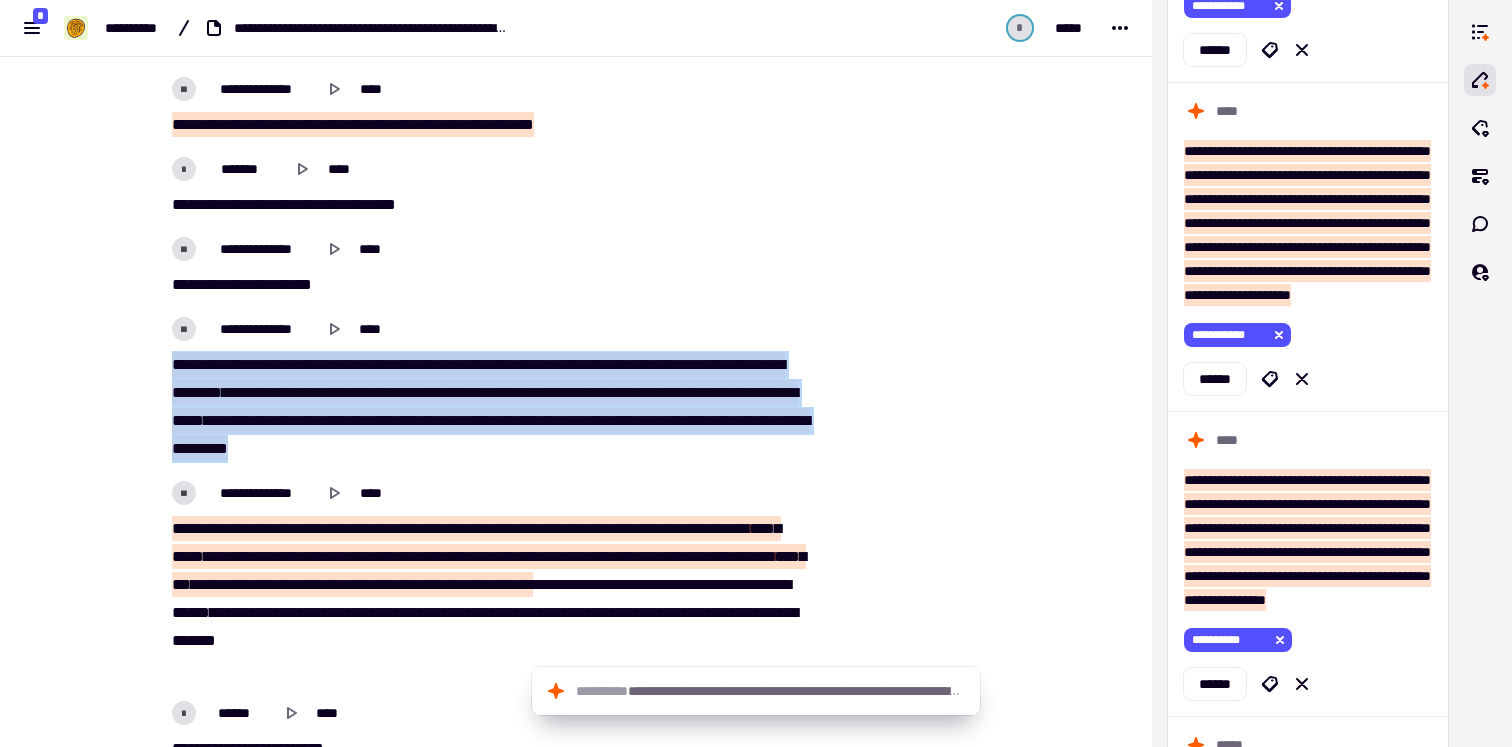 drag, startPoint x: 386, startPoint y: 377, endPoint x: 165, endPoint y: 352, distance: 222.40953 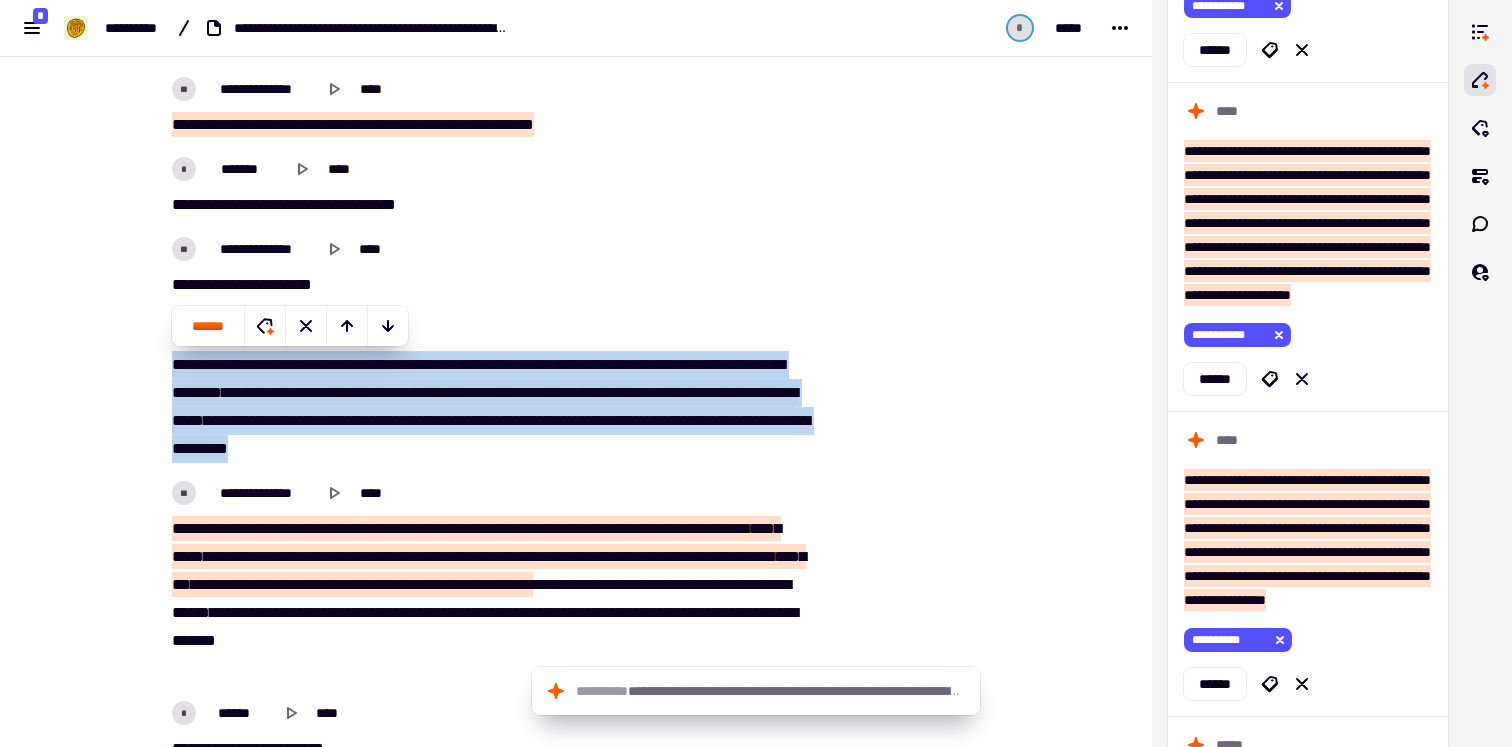 copy on "**********" 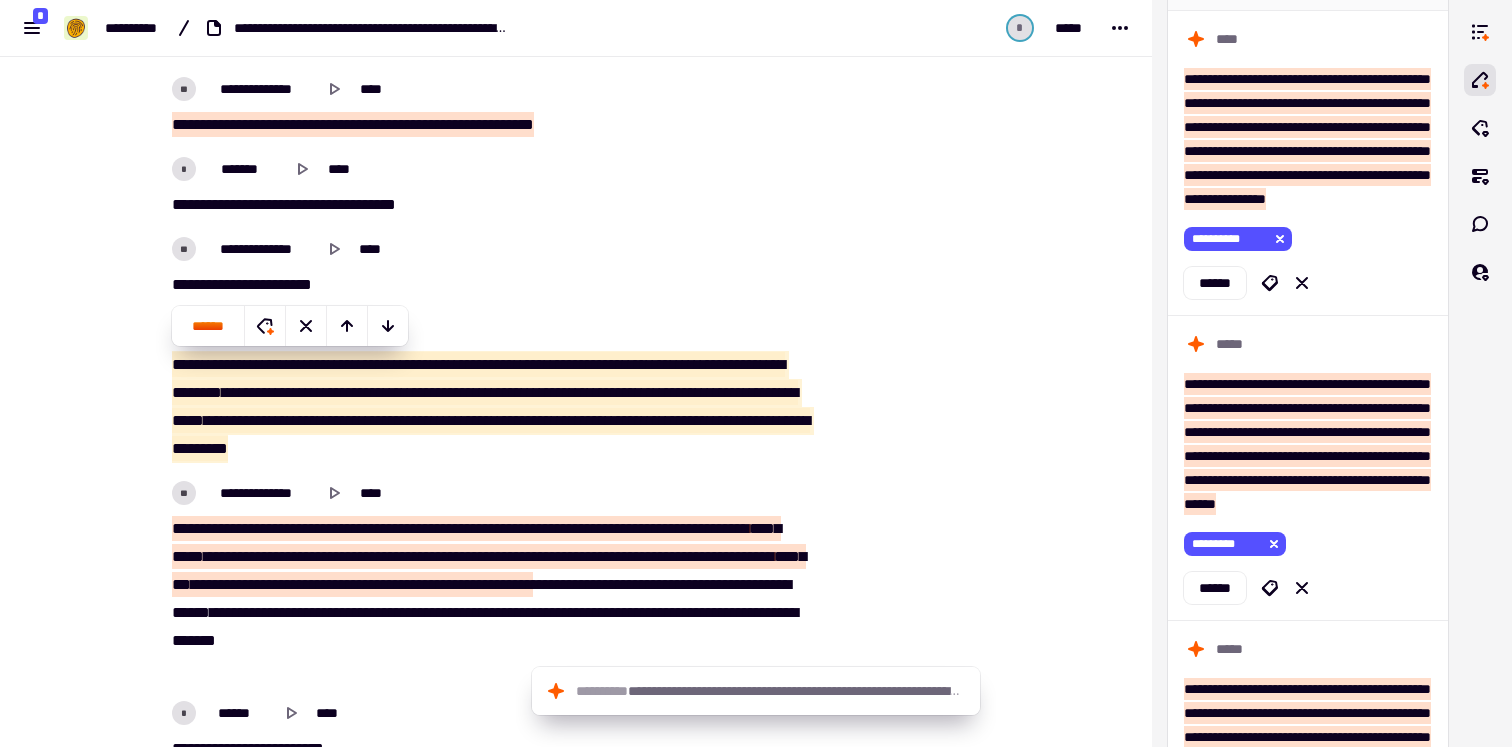 scroll, scrollTop: 2137, scrollLeft: 0, axis: vertical 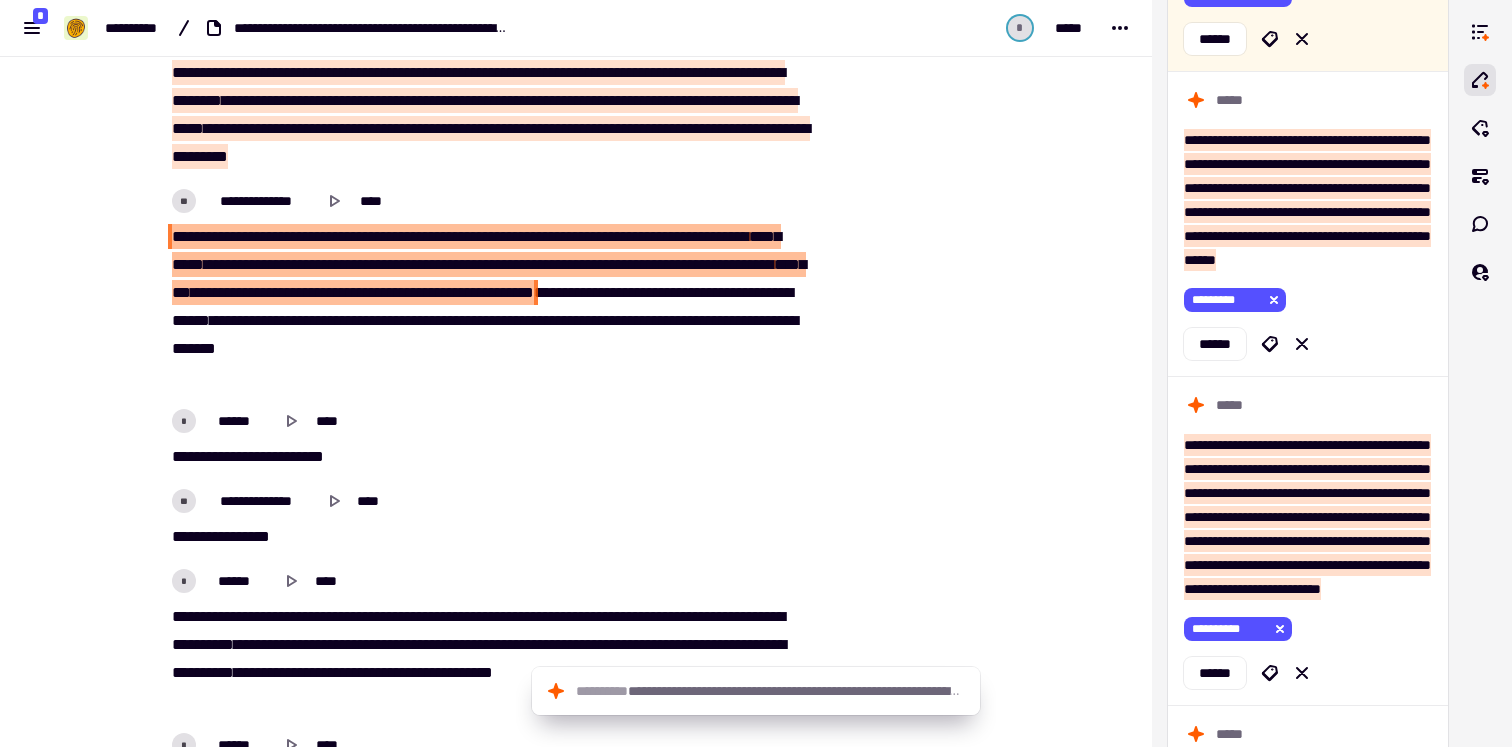 click on "***" at bounding box center [248, 236] 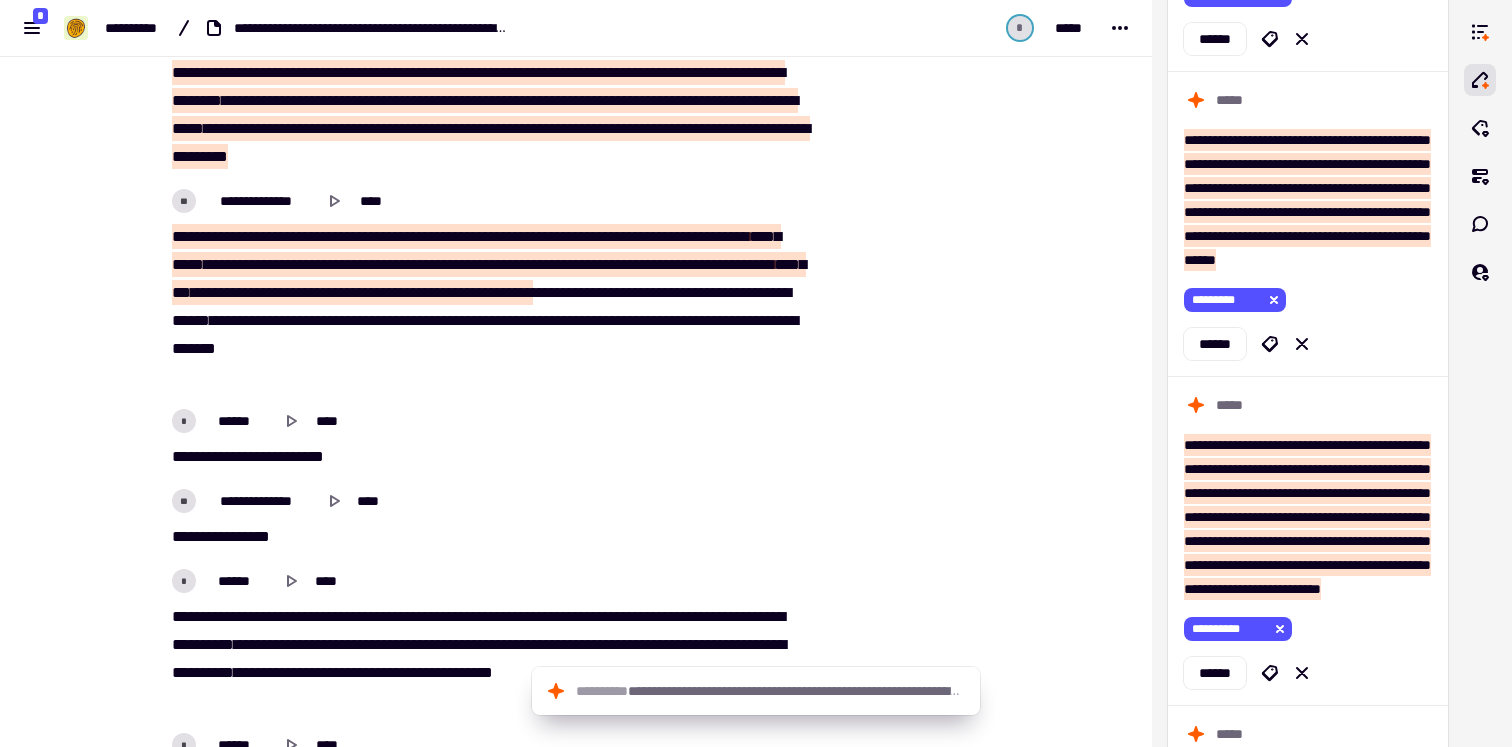 drag, startPoint x: 162, startPoint y: 238, endPoint x: 769, endPoint y: 367, distance: 620.5562 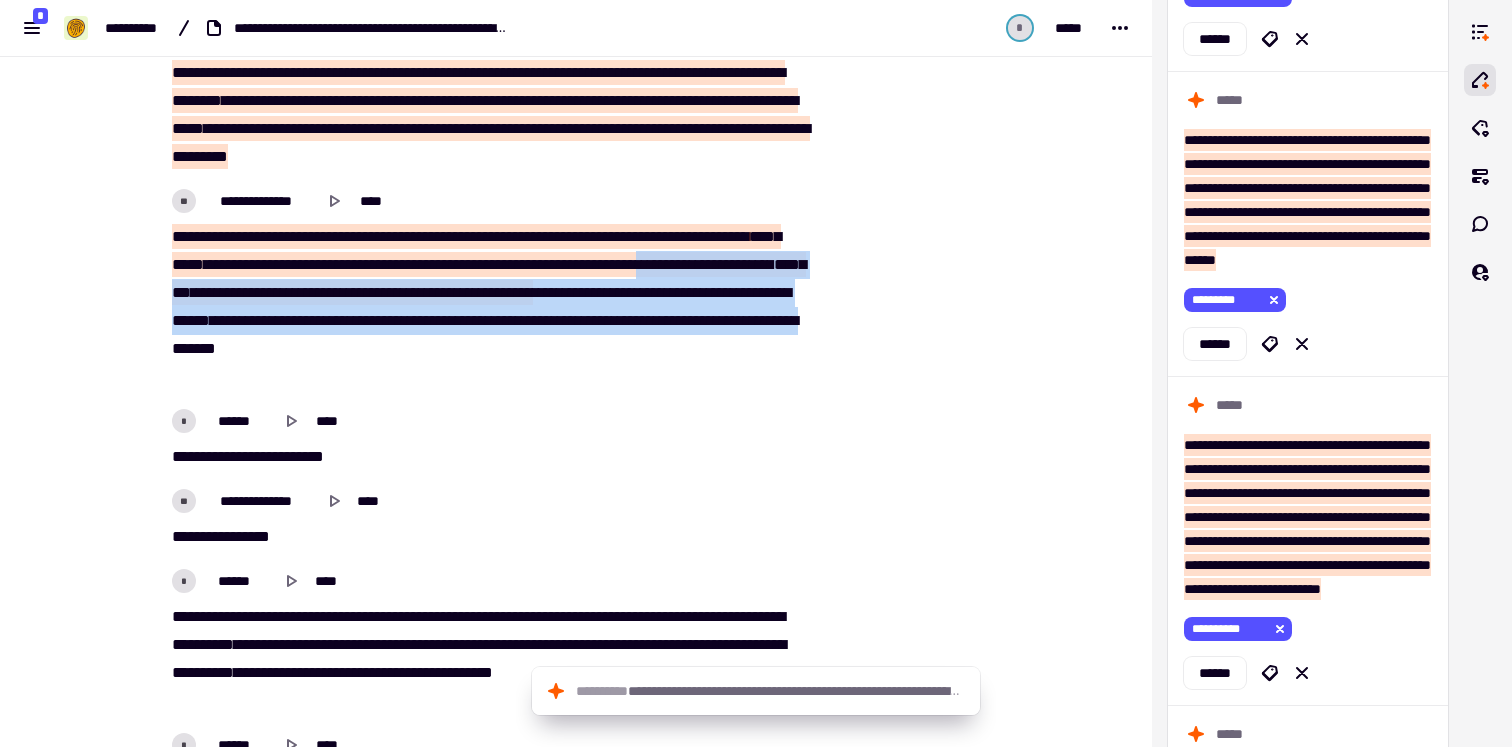drag, startPoint x: 803, startPoint y: 360, endPoint x: 250, endPoint y: 298, distance: 556.4647 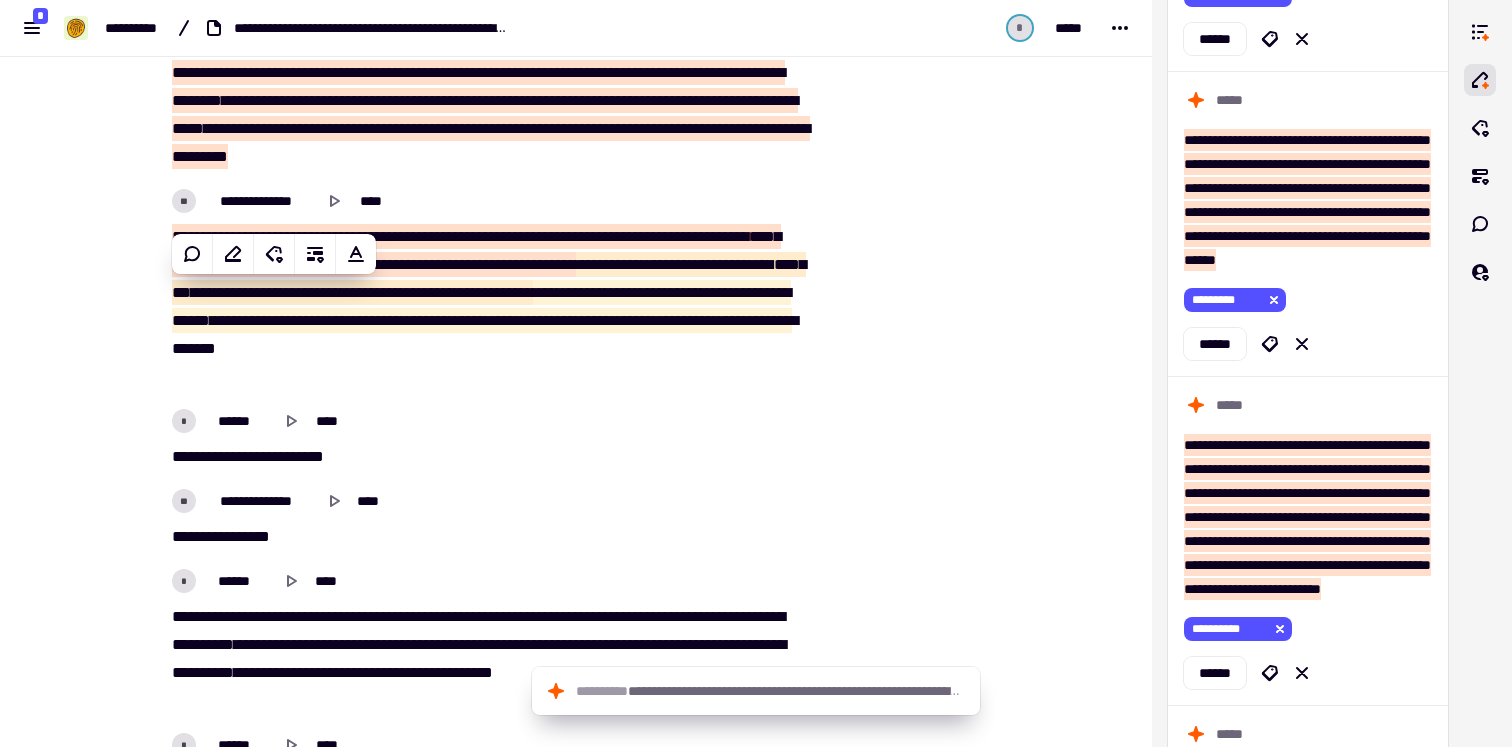 click on "* ****** ****" at bounding box center (488, 421) 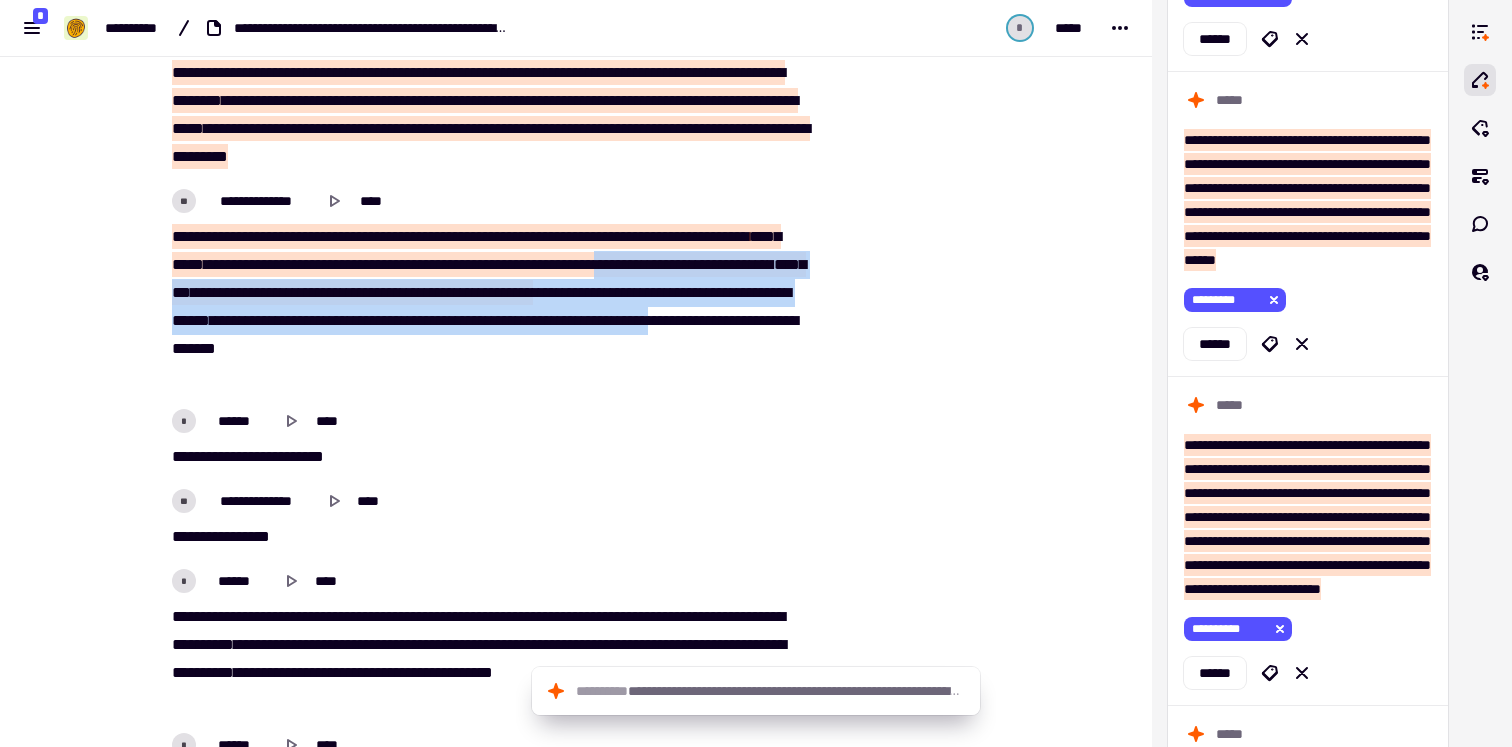 drag, startPoint x: 582, startPoint y: 350, endPoint x: 194, endPoint y: 286, distance: 393.24292 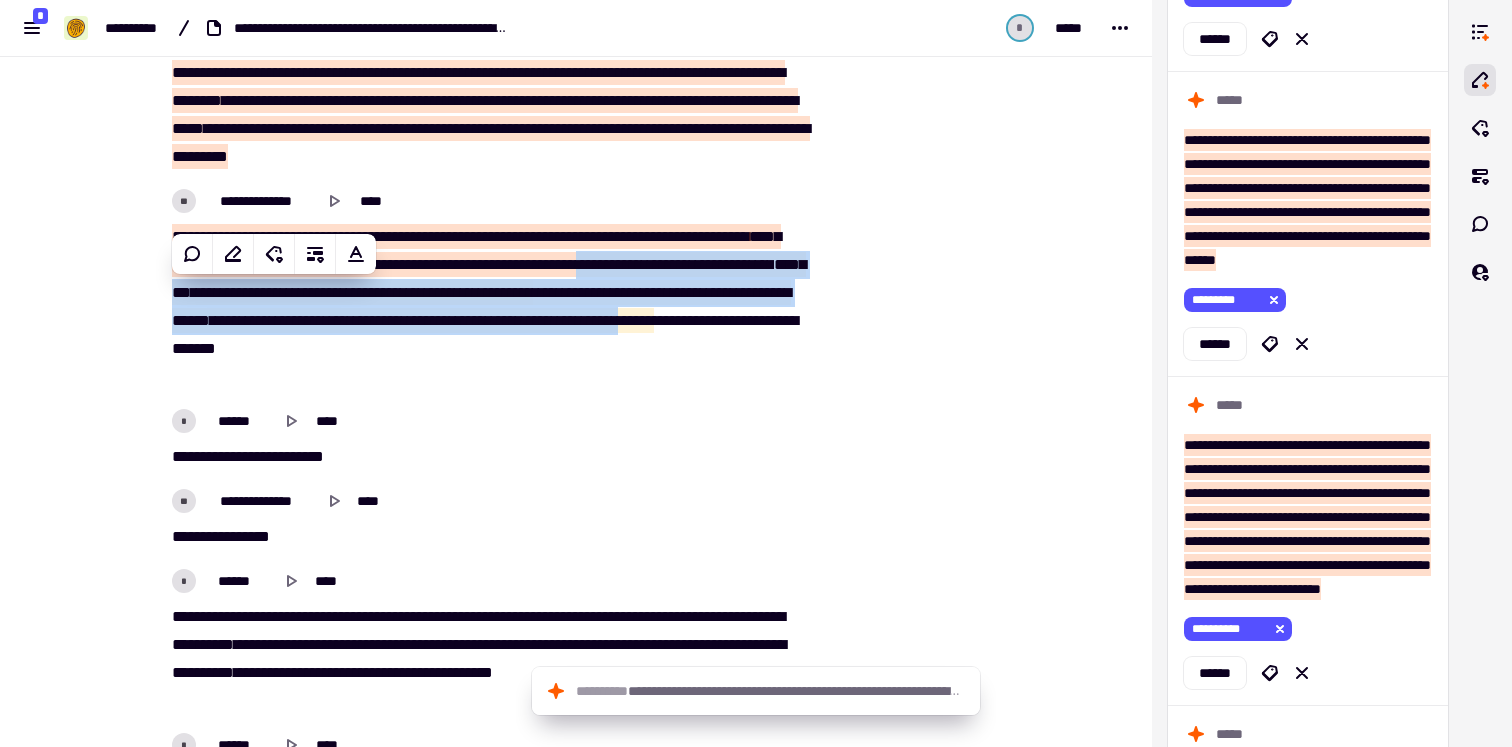 click on "*****" at bounding box center (471, 320) 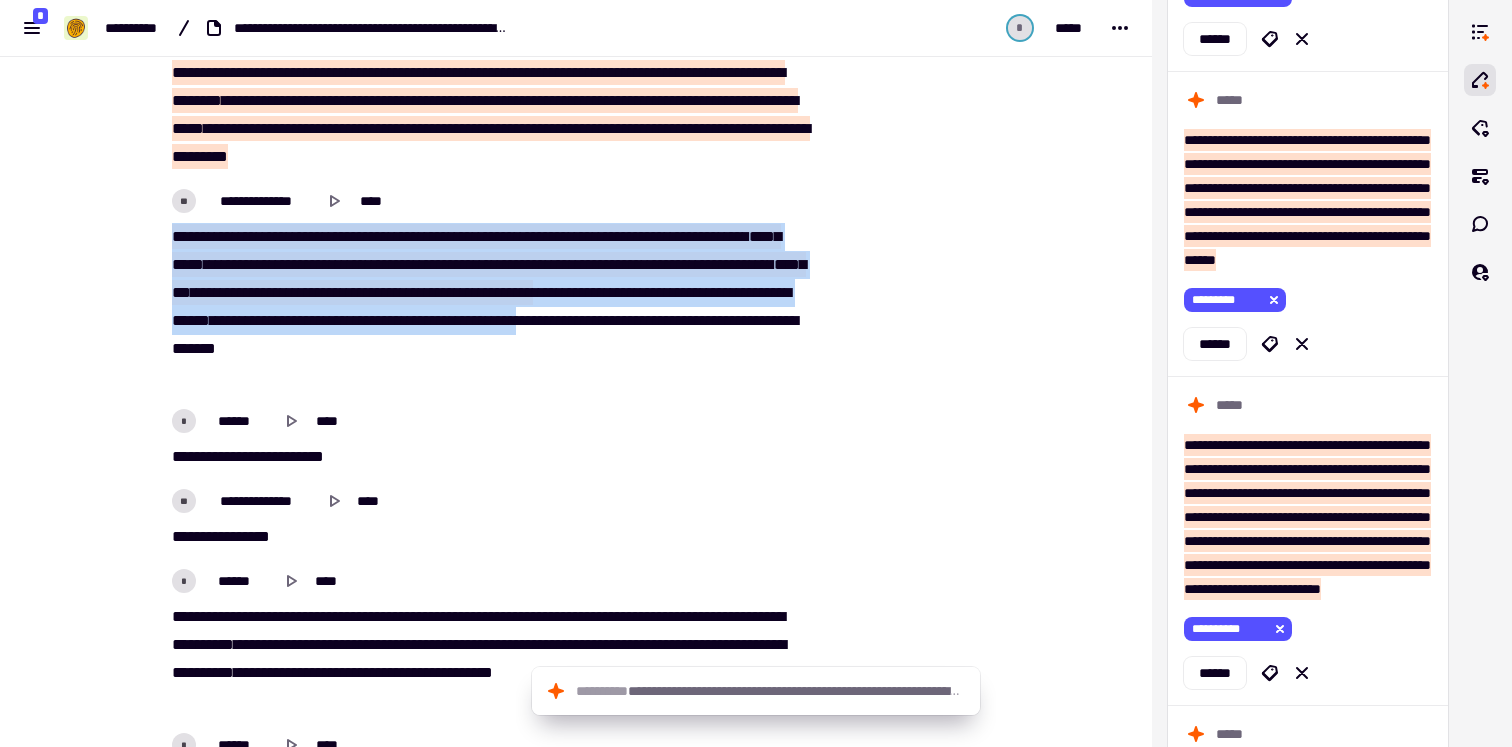 drag, startPoint x: 420, startPoint y: 348, endPoint x: 132, endPoint y: 221, distance: 314.75864 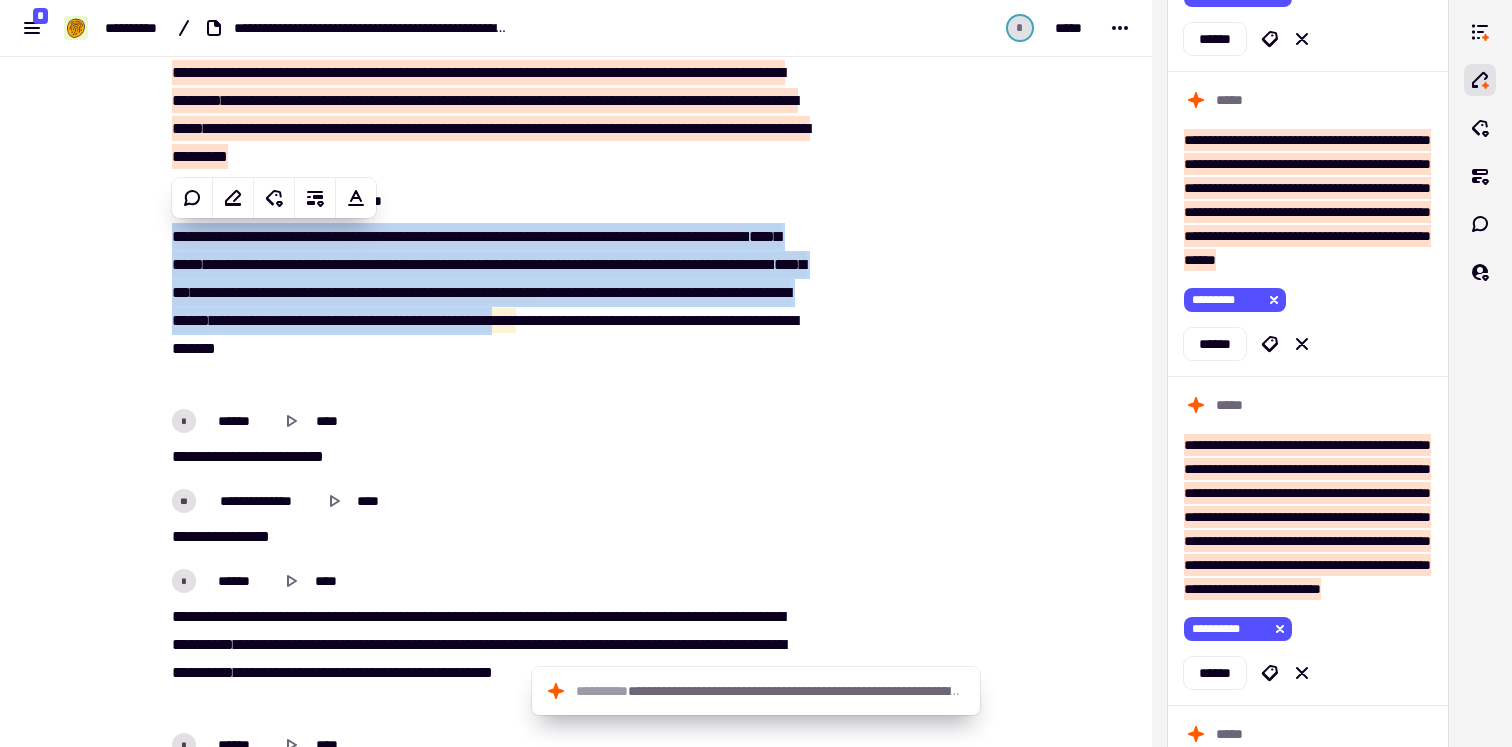 copy on "**********" 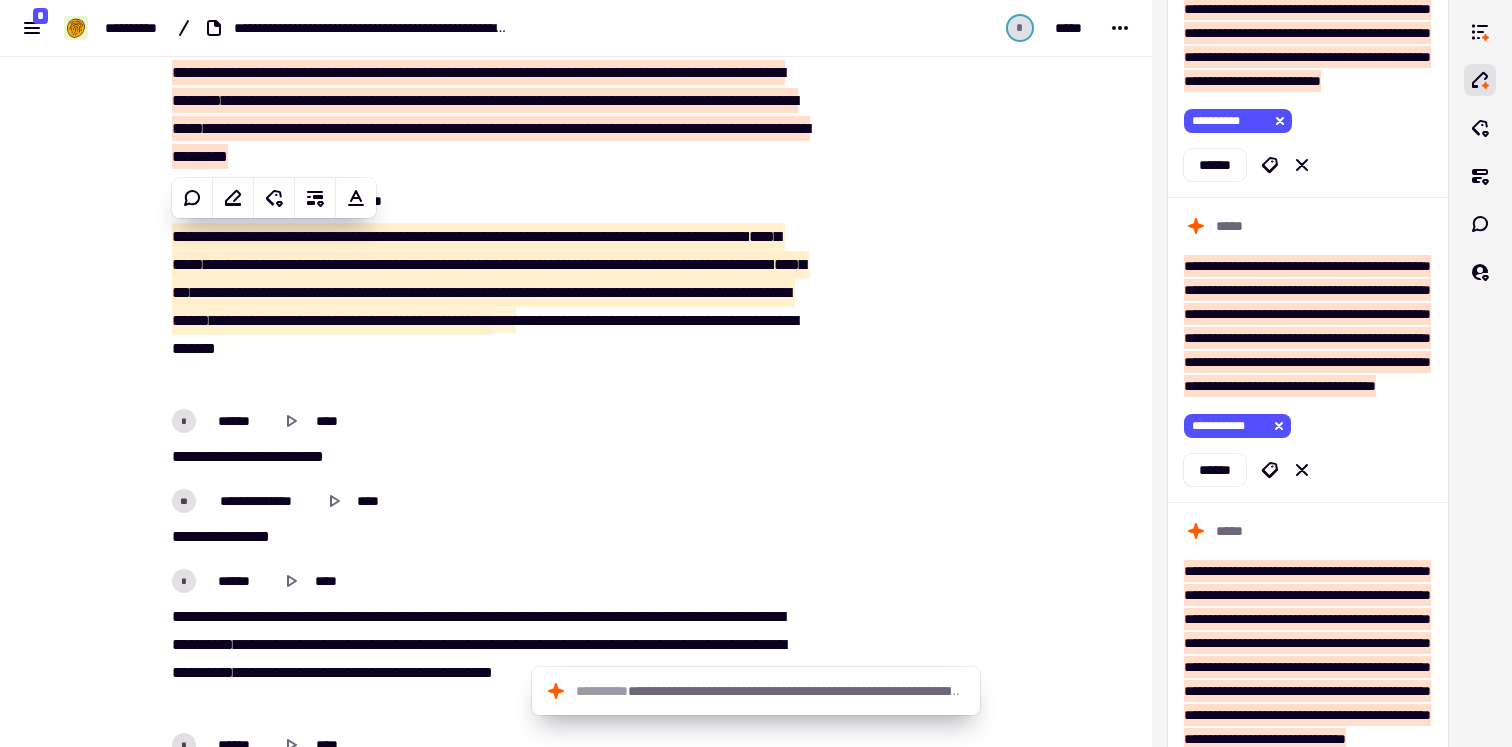 scroll, scrollTop: 2846, scrollLeft: 0, axis: vertical 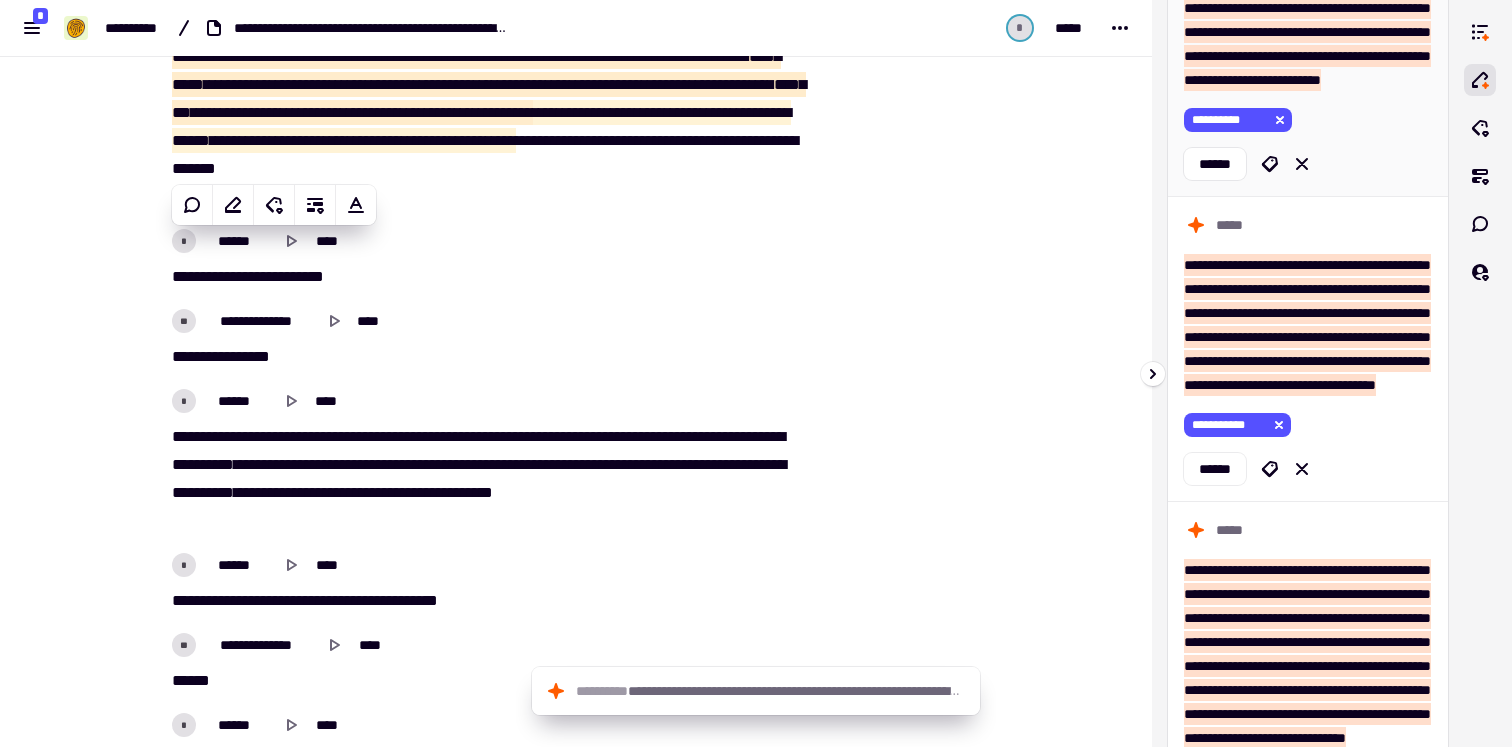 click on "**********" at bounding box center [1307, 8] 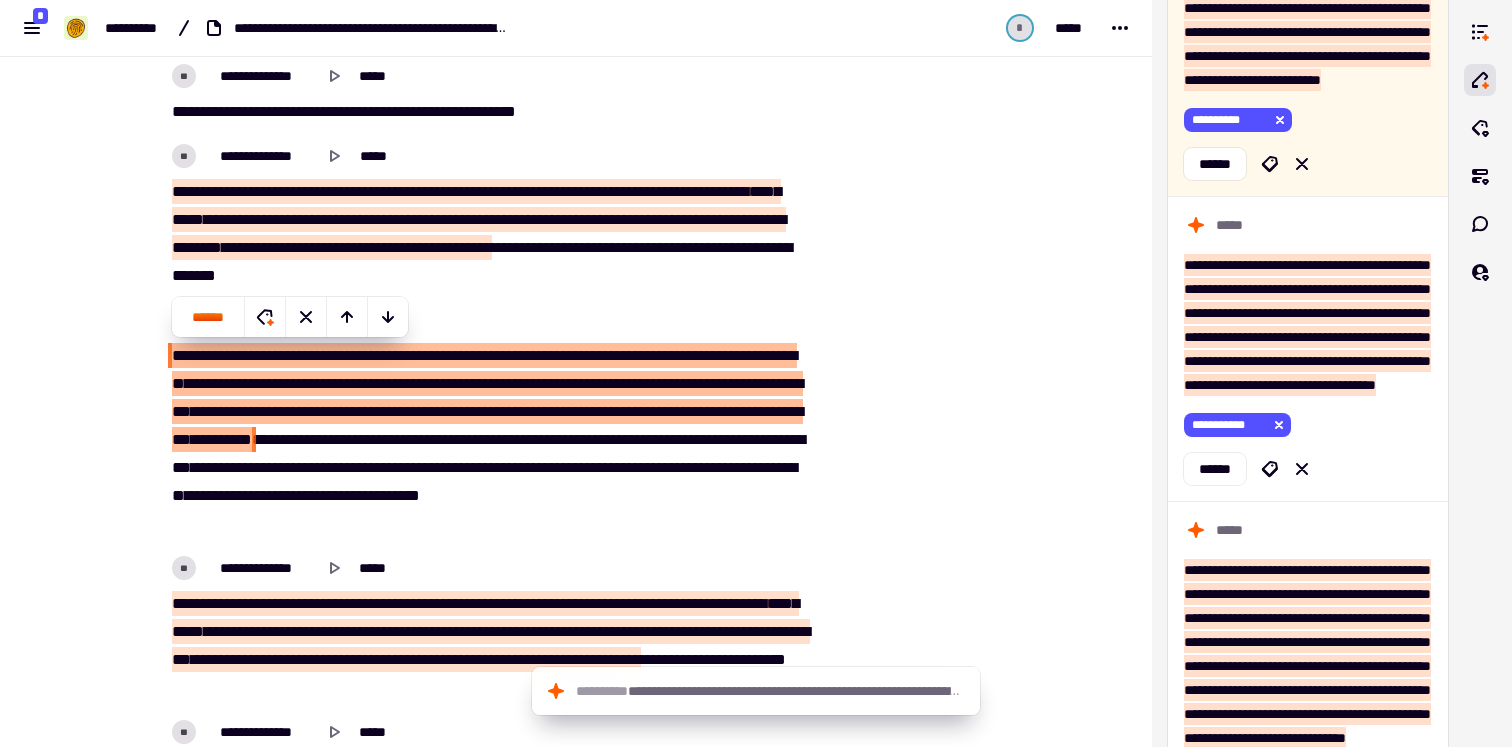 scroll, scrollTop: 7877, scrollLeft: 0, axis: vertical 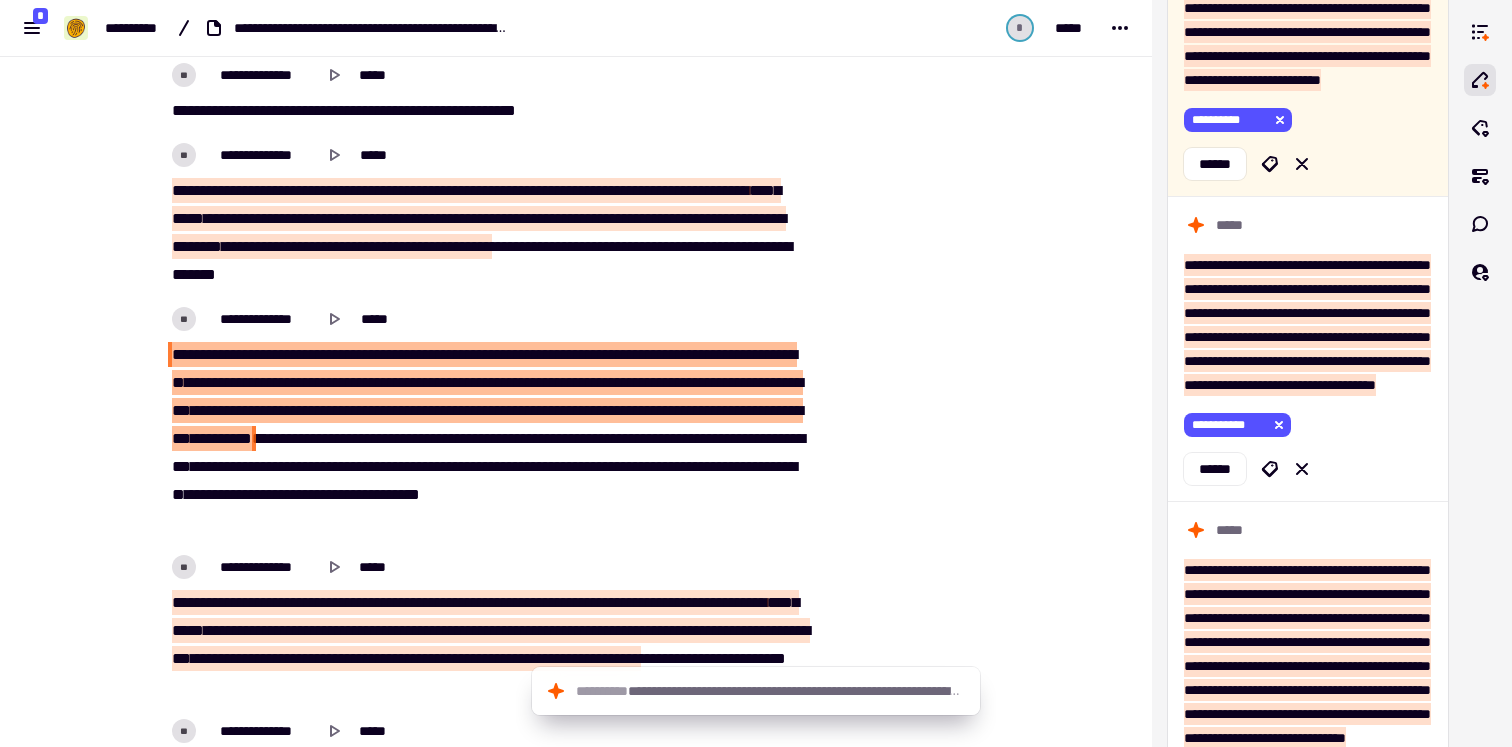 click on "***" at bounding box center (181, 354) 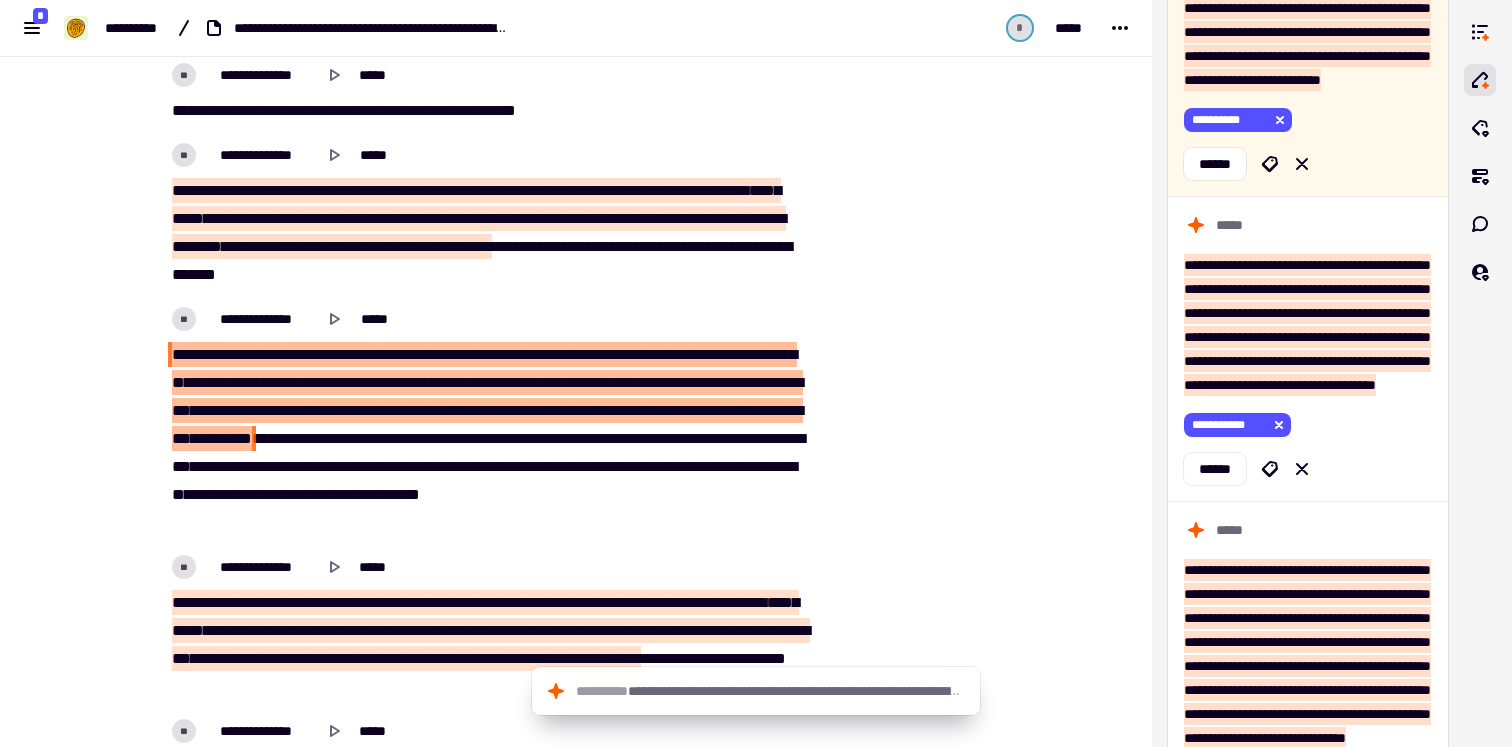 drag, startPoint x: 160, startPoint y: 347, endPoint x: 443, endPoint y: 375, distance: 284.38177 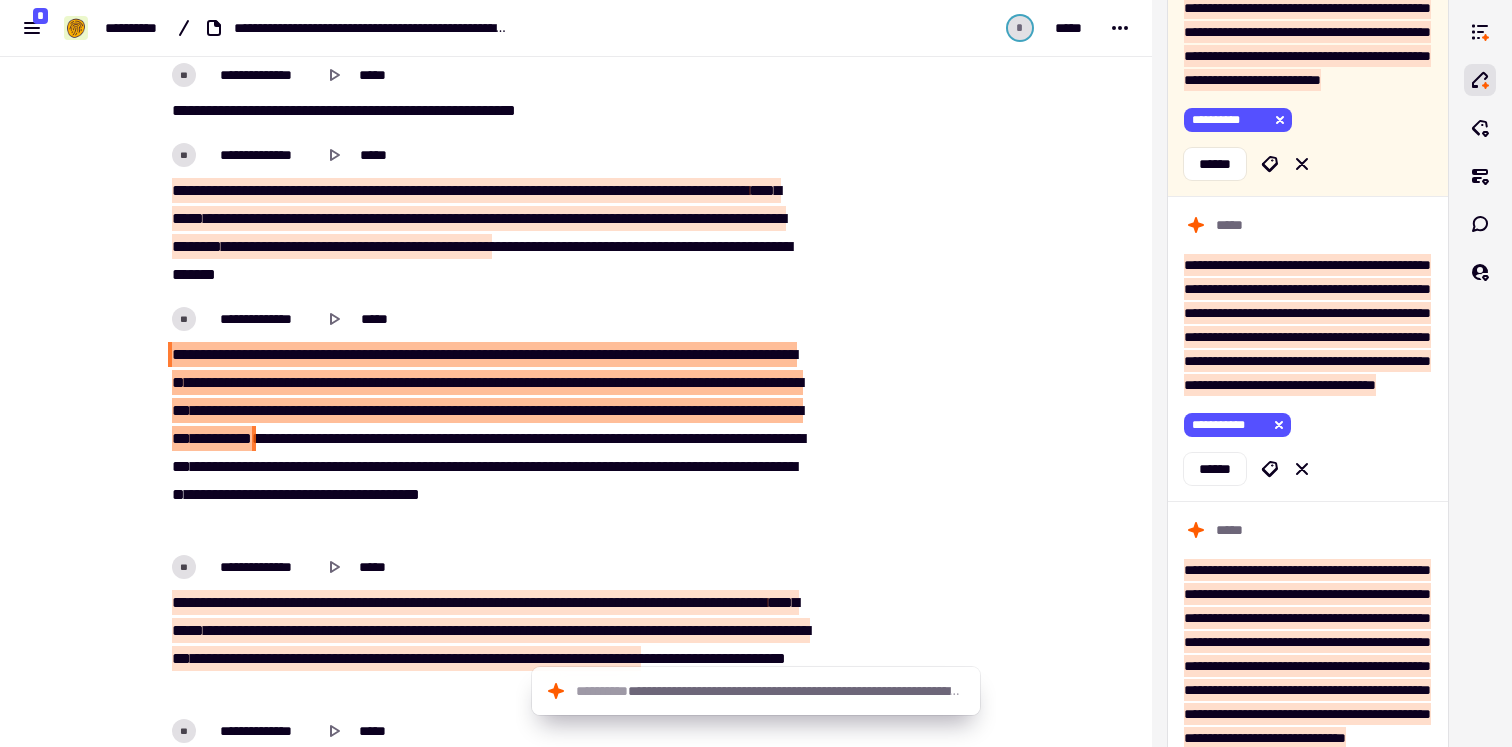 click on "**********" at bounding box center (488, 439) 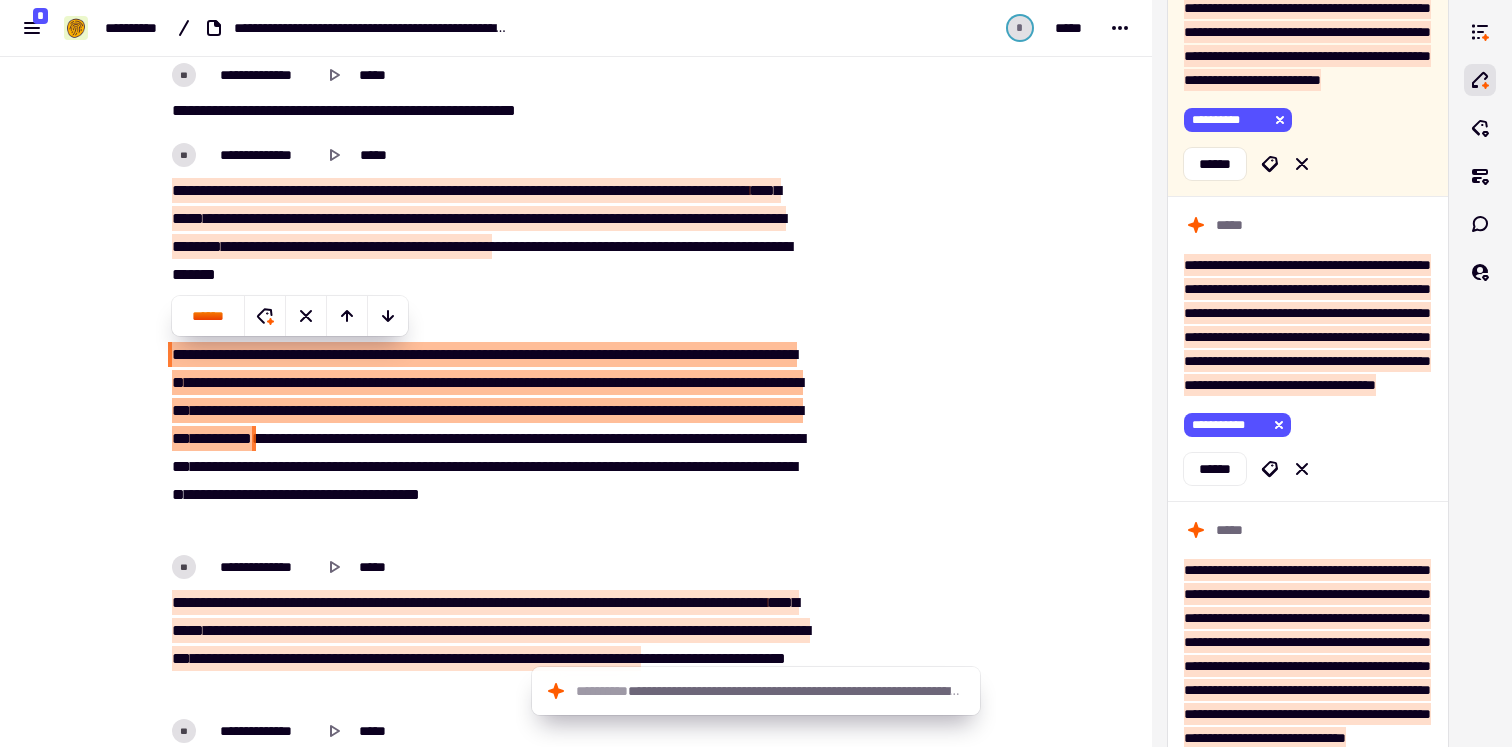 drag, startPoint x: 199, startPoint y: 360, endPoint x: 184, endPoint y: 358, distance: 15.132746 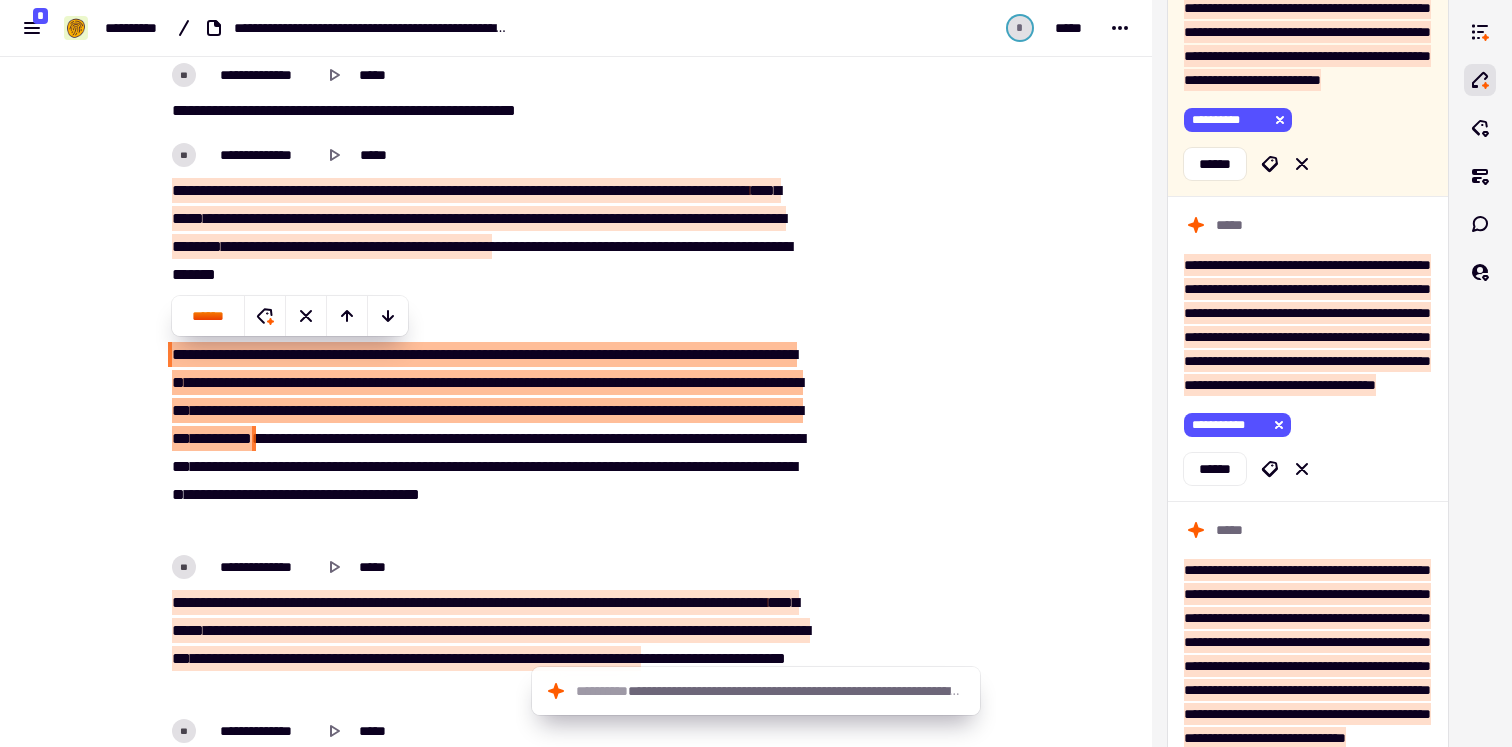 click on "***" at bounding box center [206, 354] 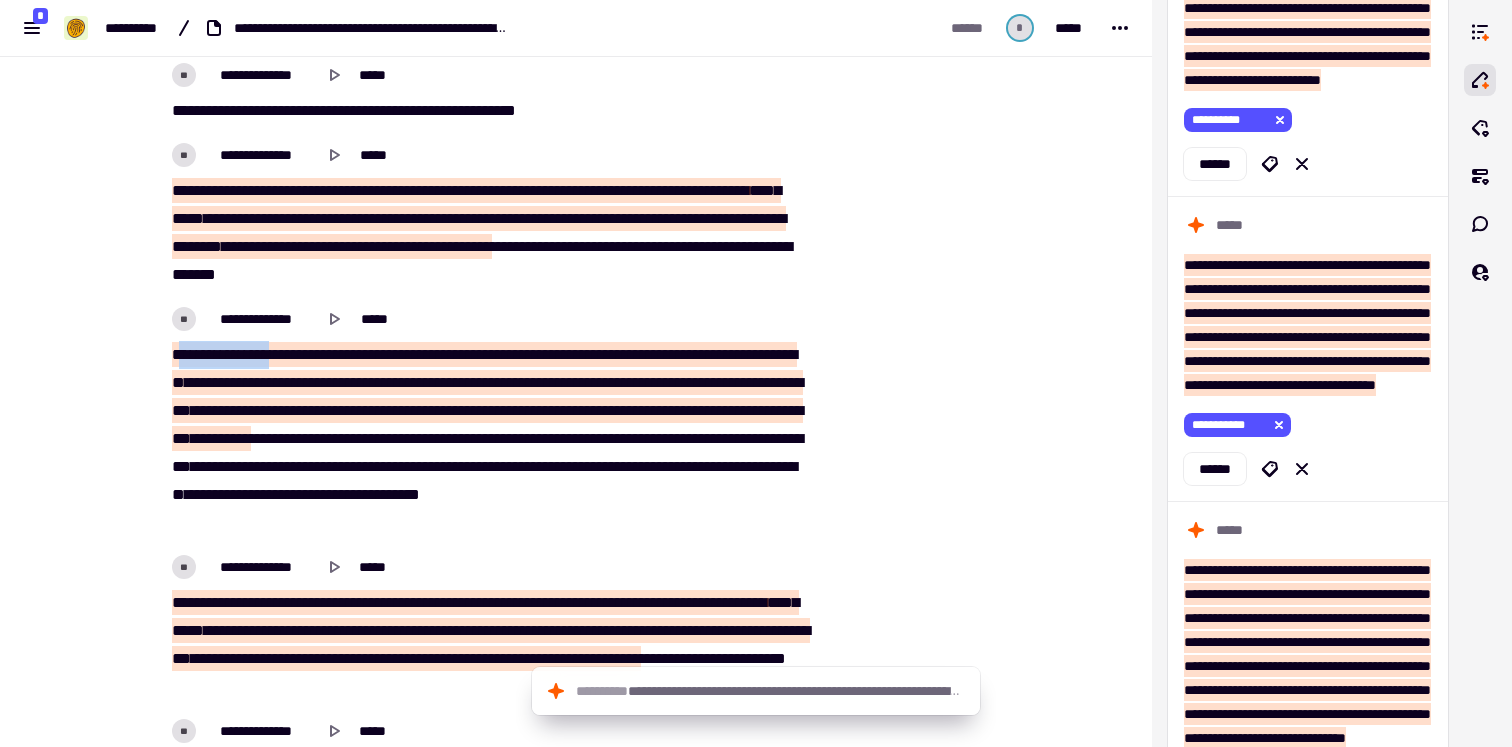drag, startPoint x: 178, startPoint y: 349, endPoint x: 270, endPoint y: 365, distance: 93.38094 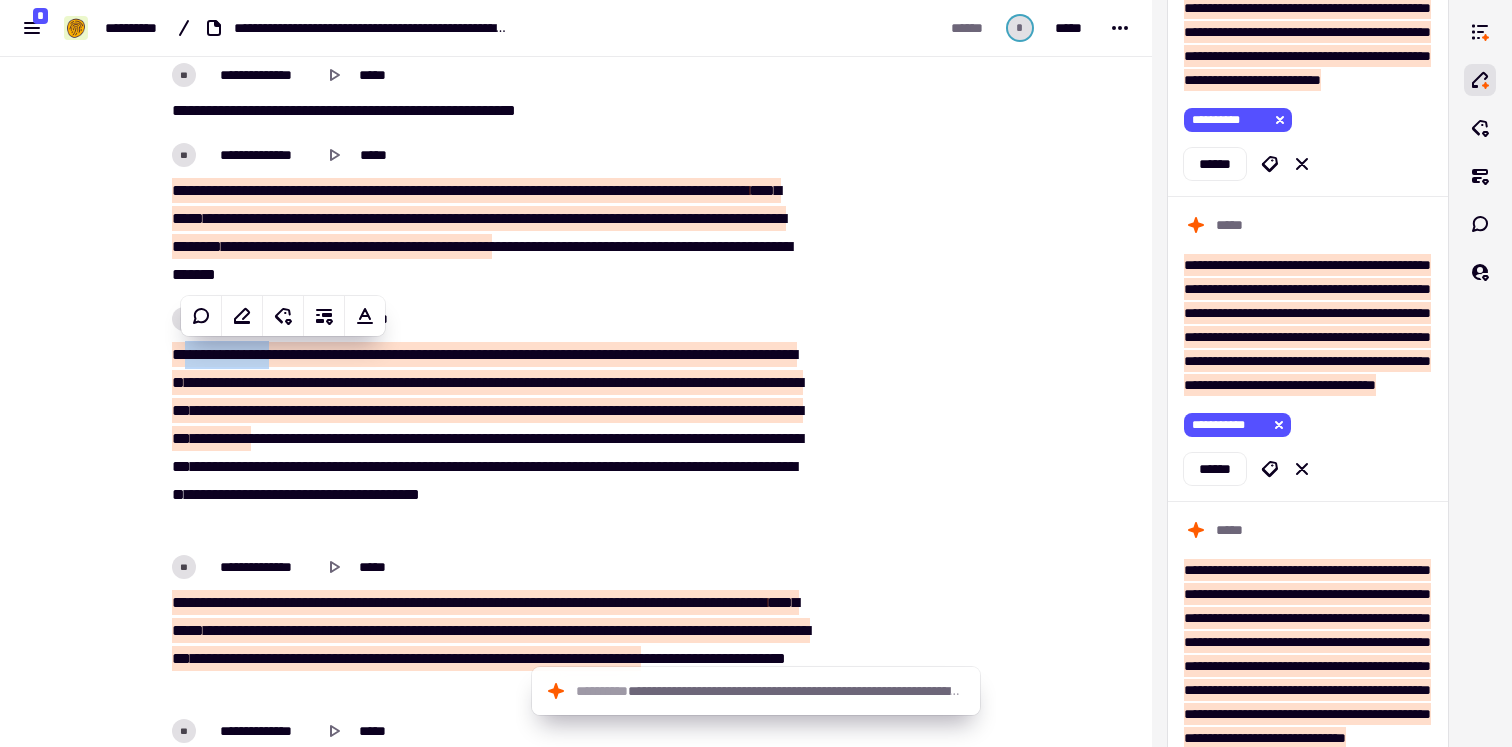 click on "**" at bounding box center [188, 354] 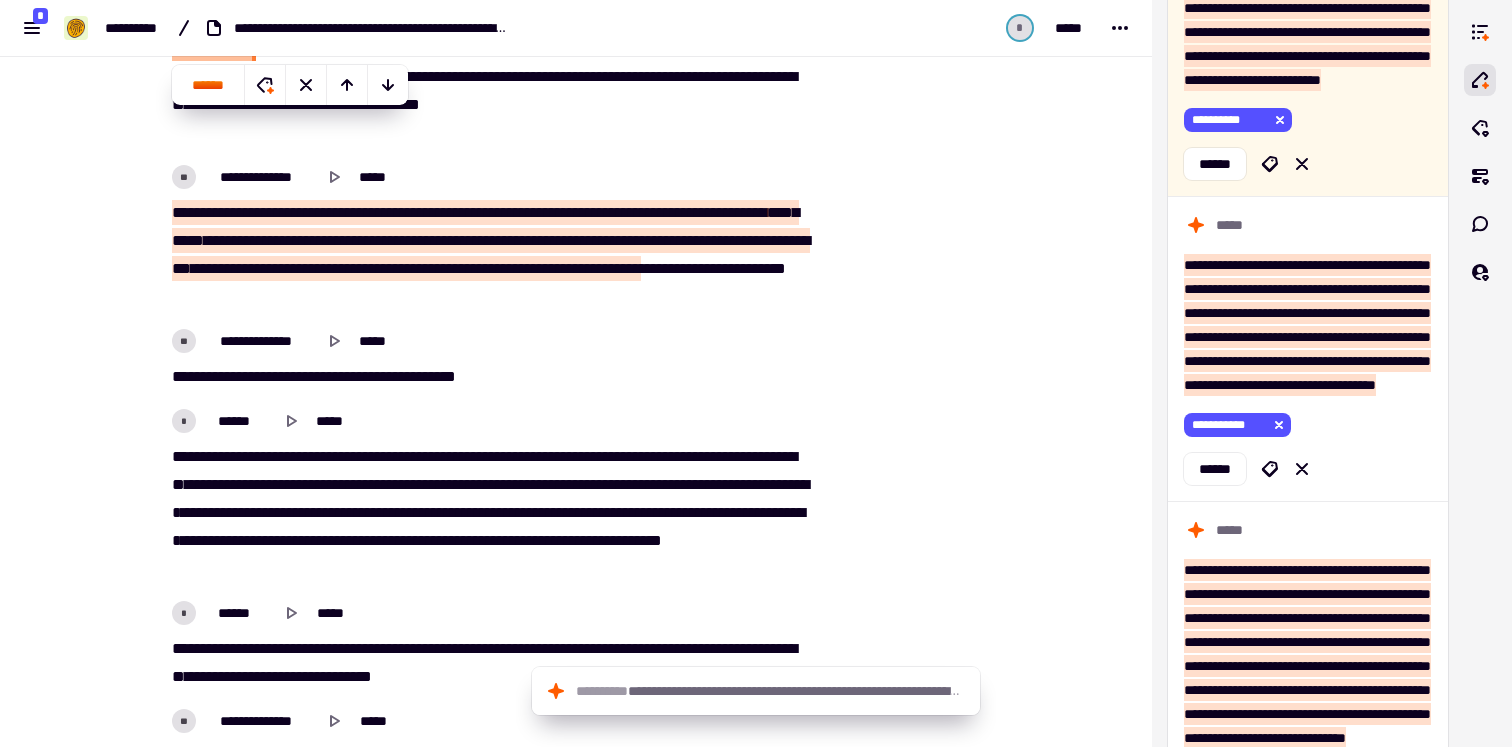 scroll, scrollTop: 8288, scrollLeft: 0, axis: vertical 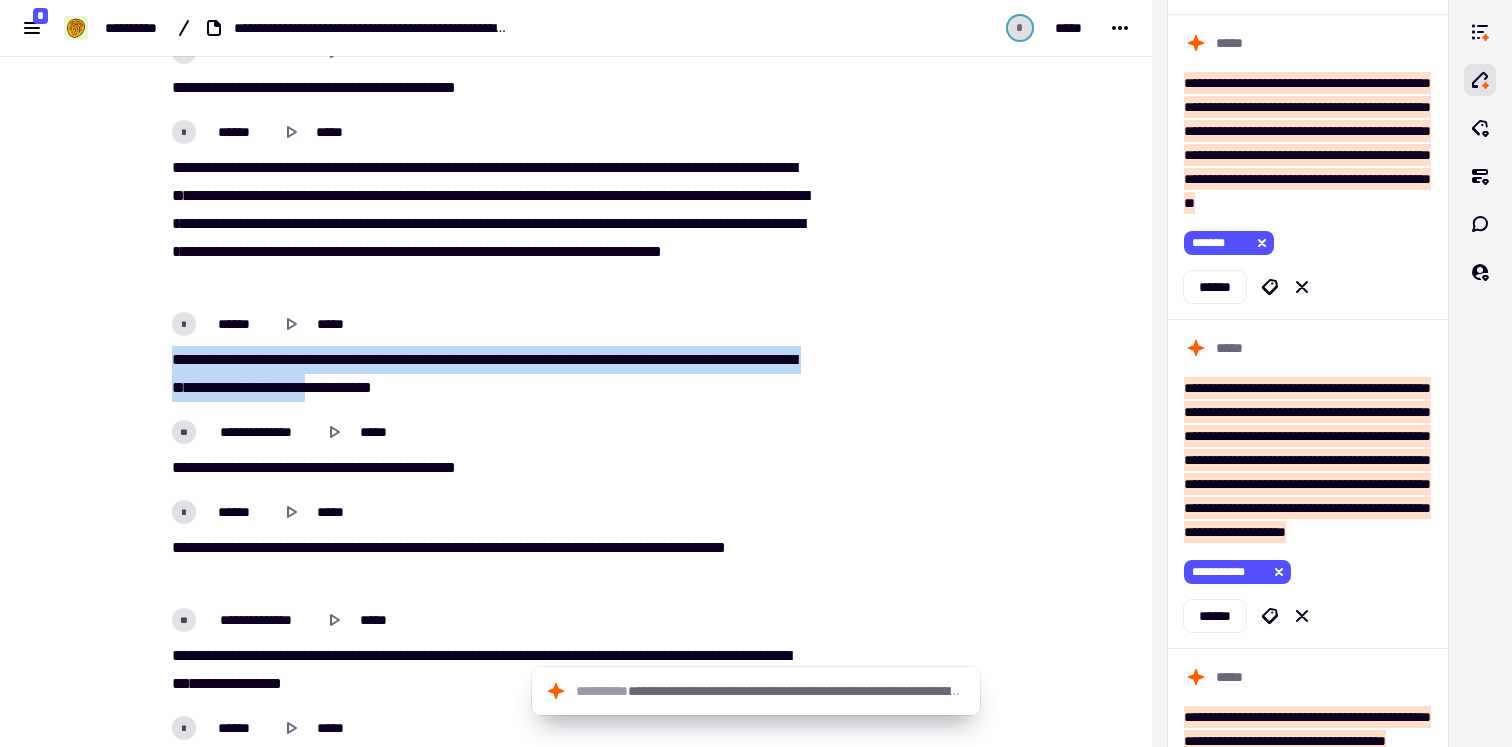 drag, startPoint x: 189, startPoint y: 353, endPoint x: 562, endPoint y: 393, distance: 375.13864 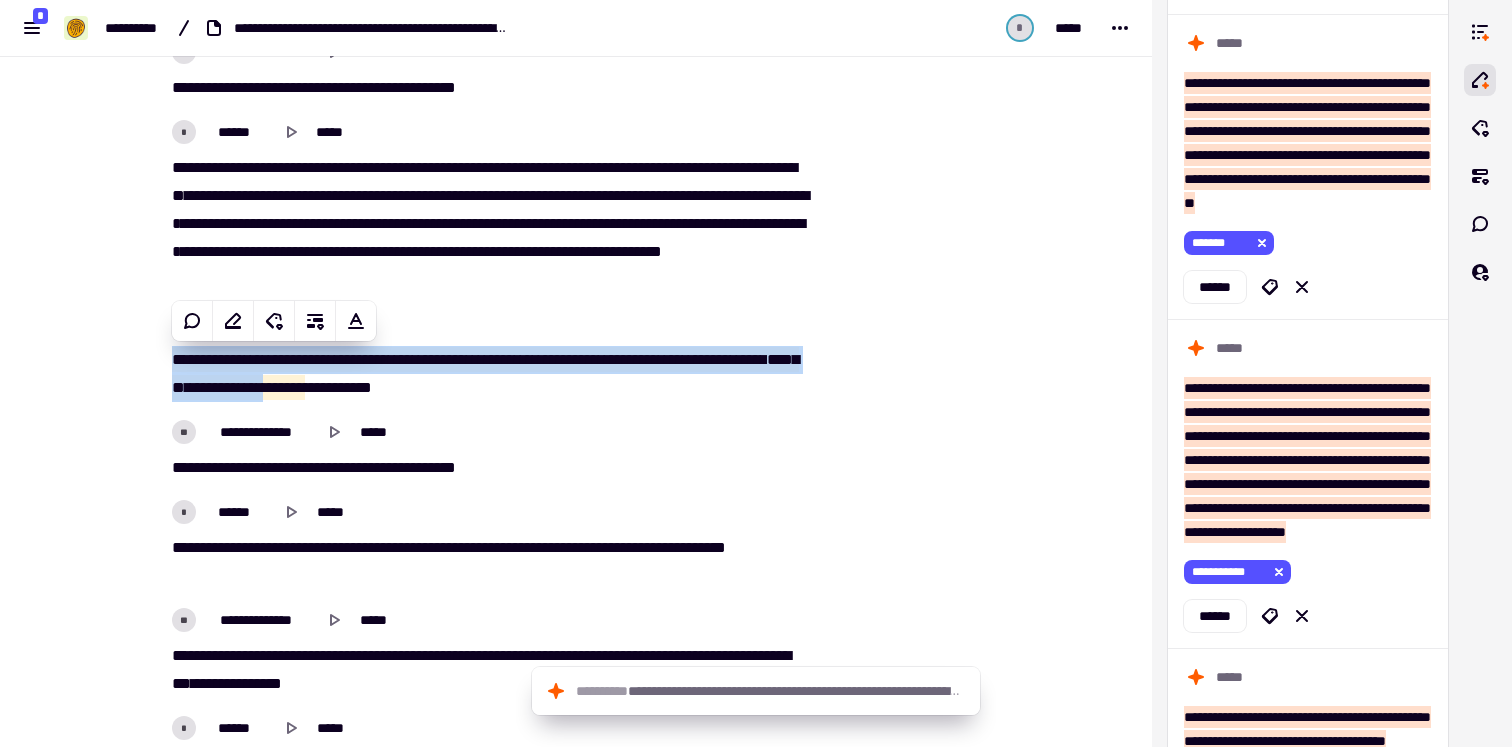 copy on "**********" 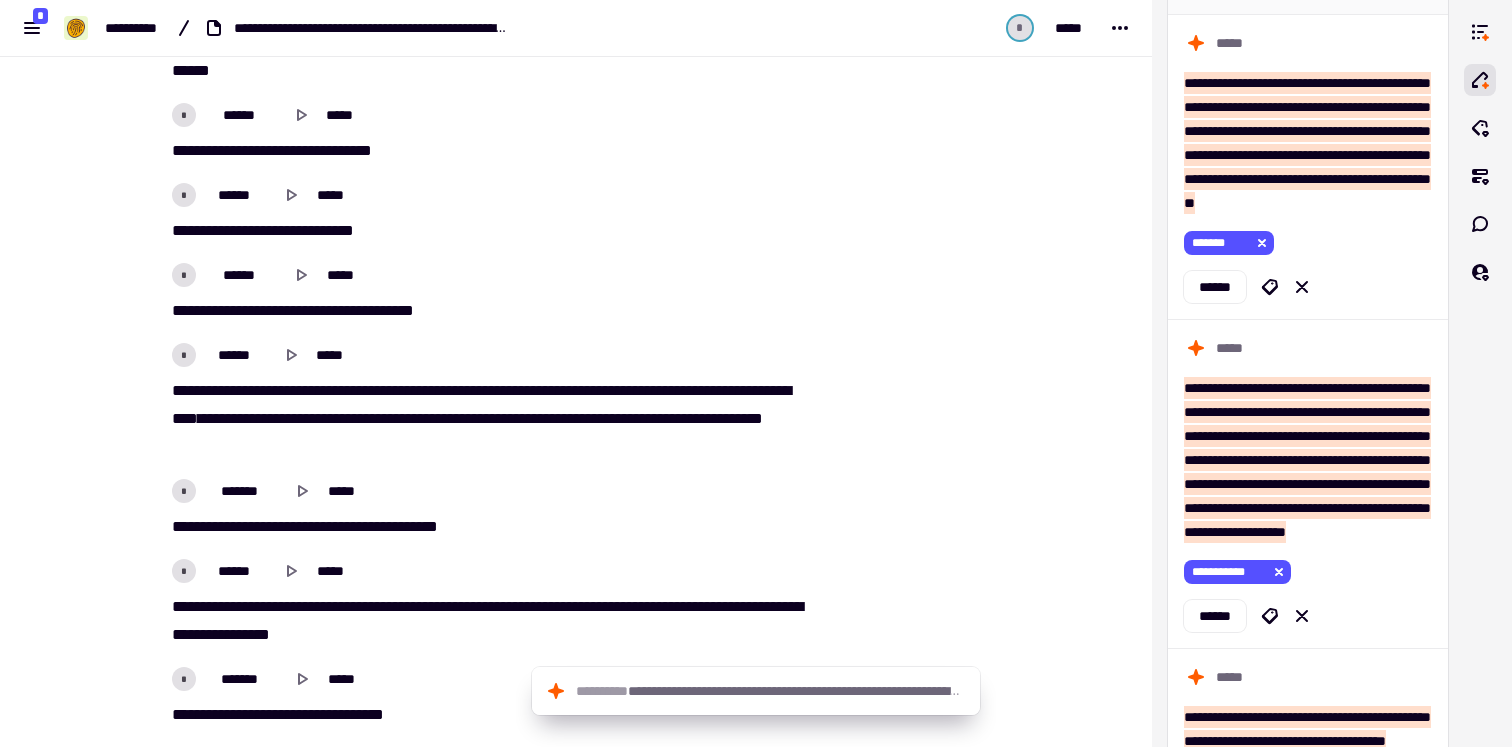 scroll, scrollTop: 9394, scrollLeft: 0, axis: vertical 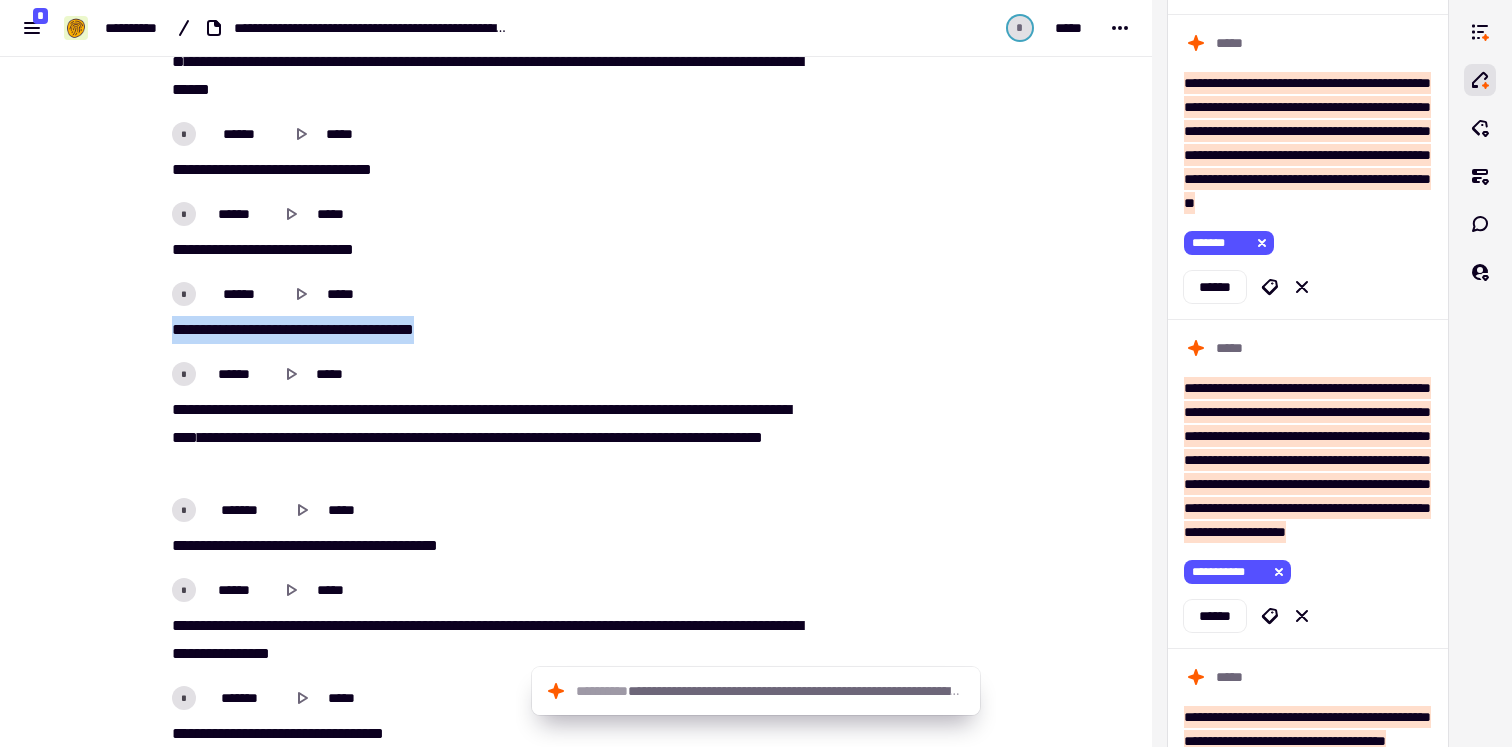 drag, startPoint x: 167, startPoint y: 320, endPoint x: 464, endPoint y: 337, distance: 297.48615 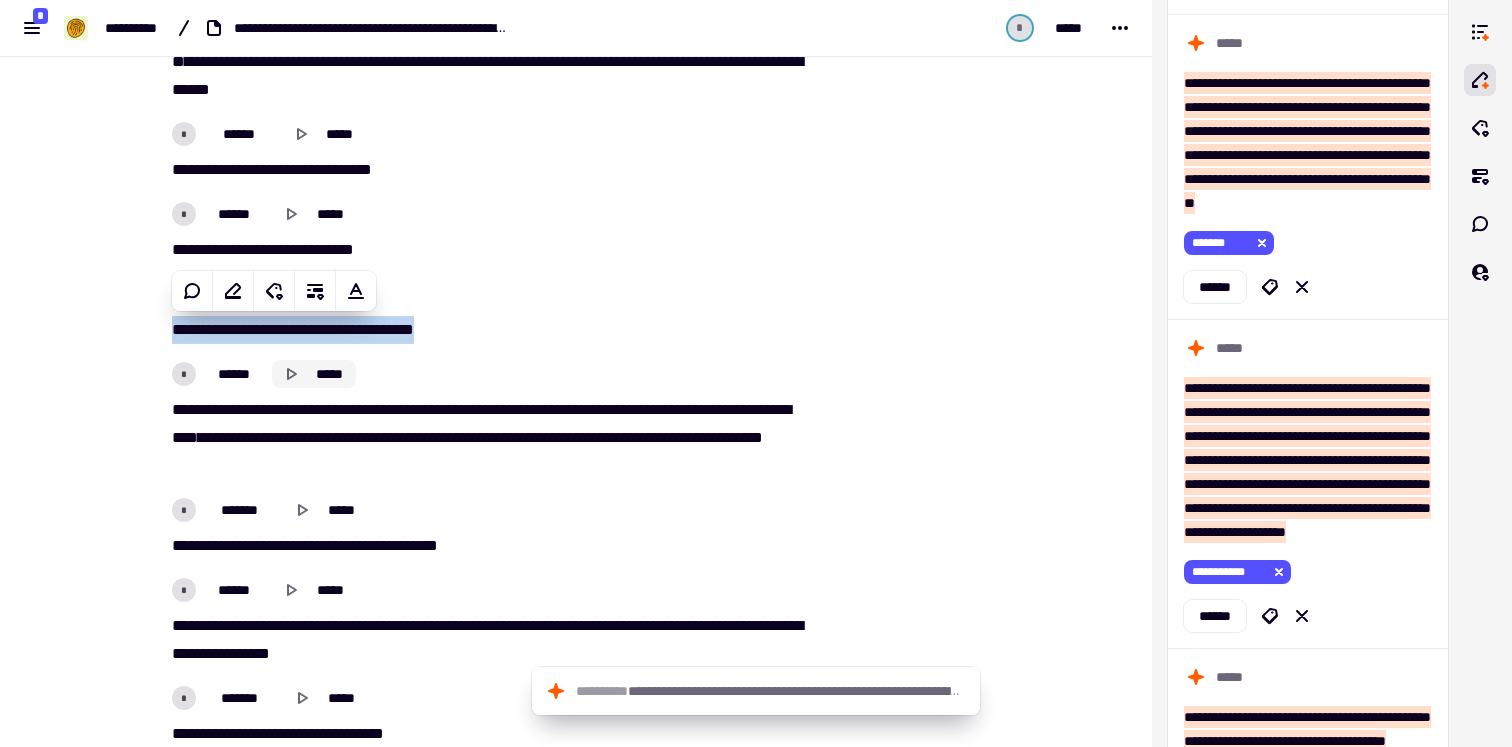 copy on "**********" 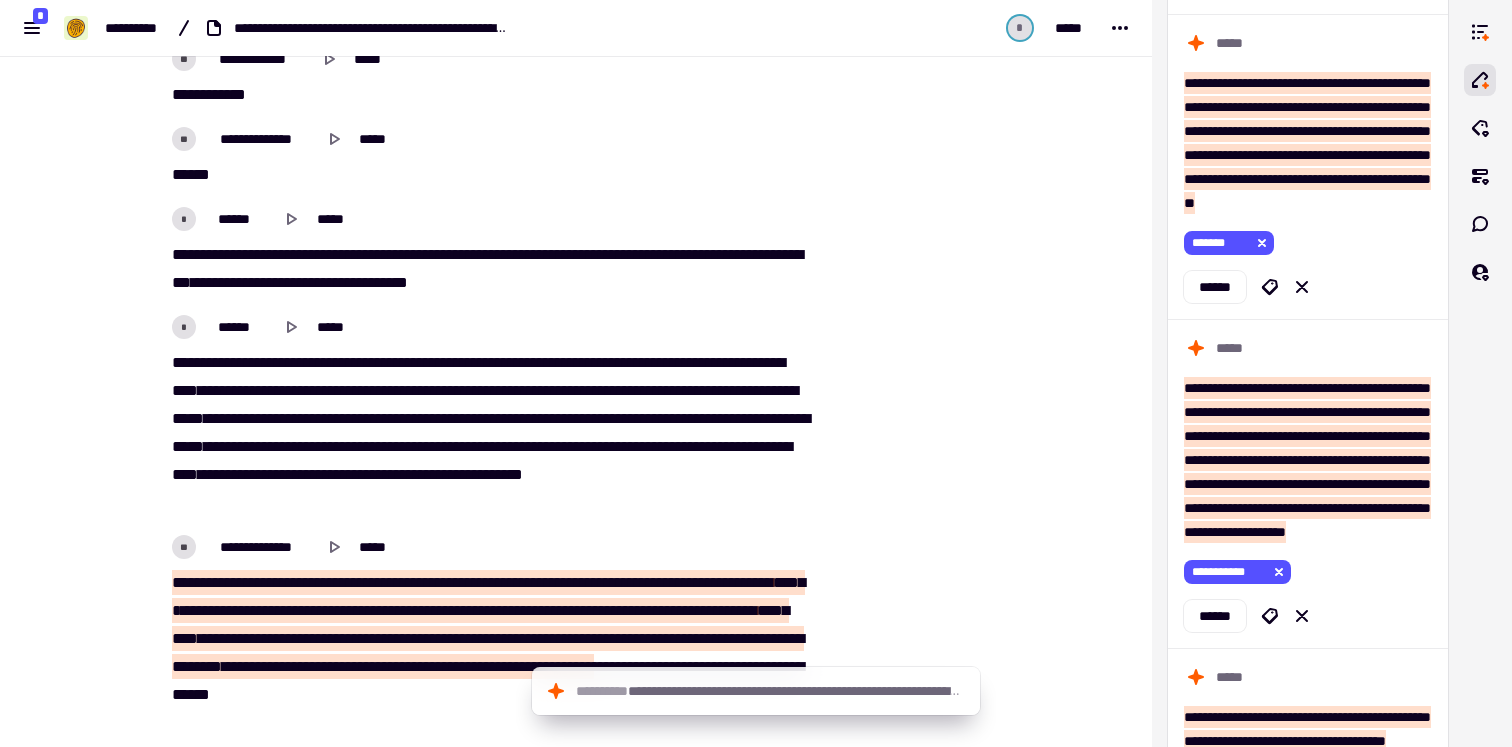 scroll, scrollTop: 11031, scrollLeft: 0, axis: vertical 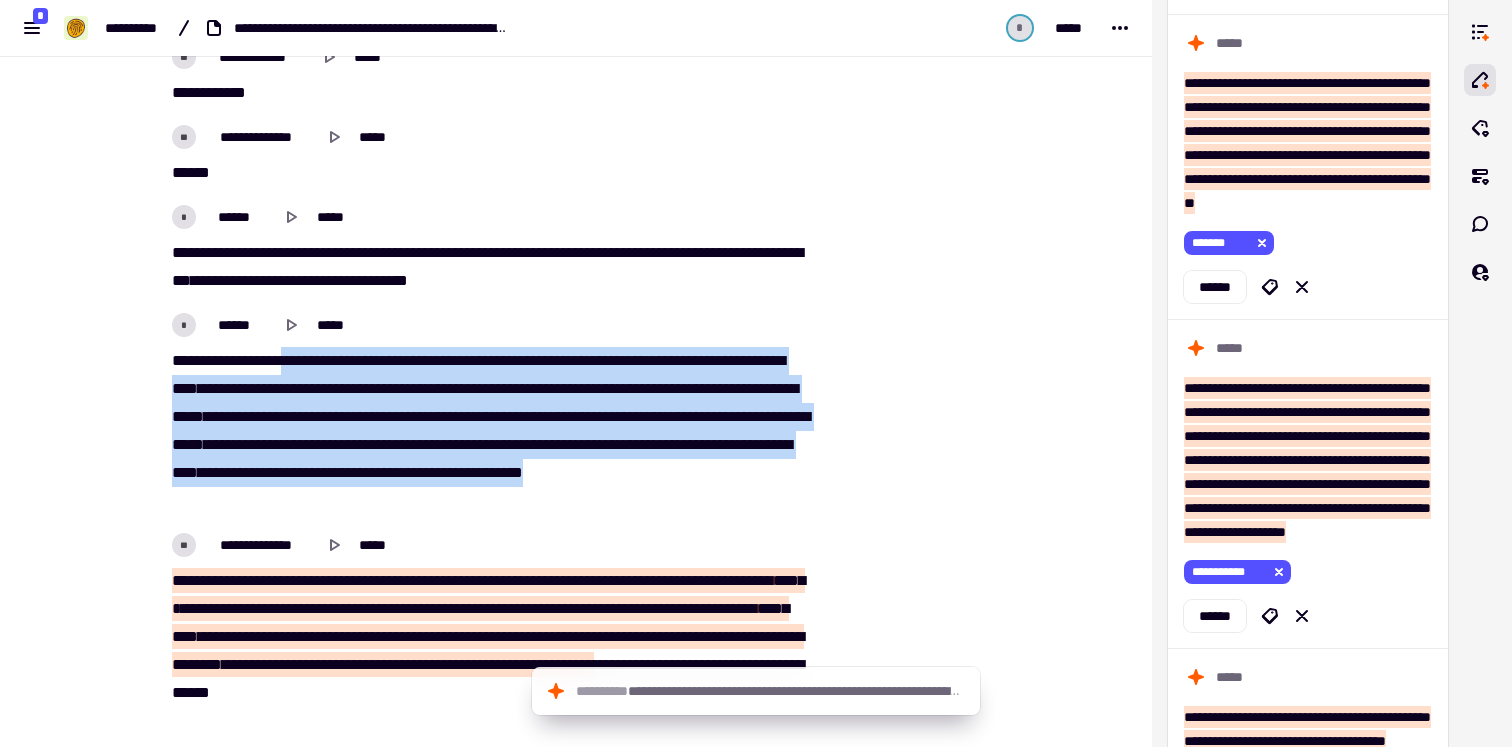 drag, startPoint x: 315, startPoint y: 355, endPoint x: 729, endPoint y: 503, distance: 439.65897 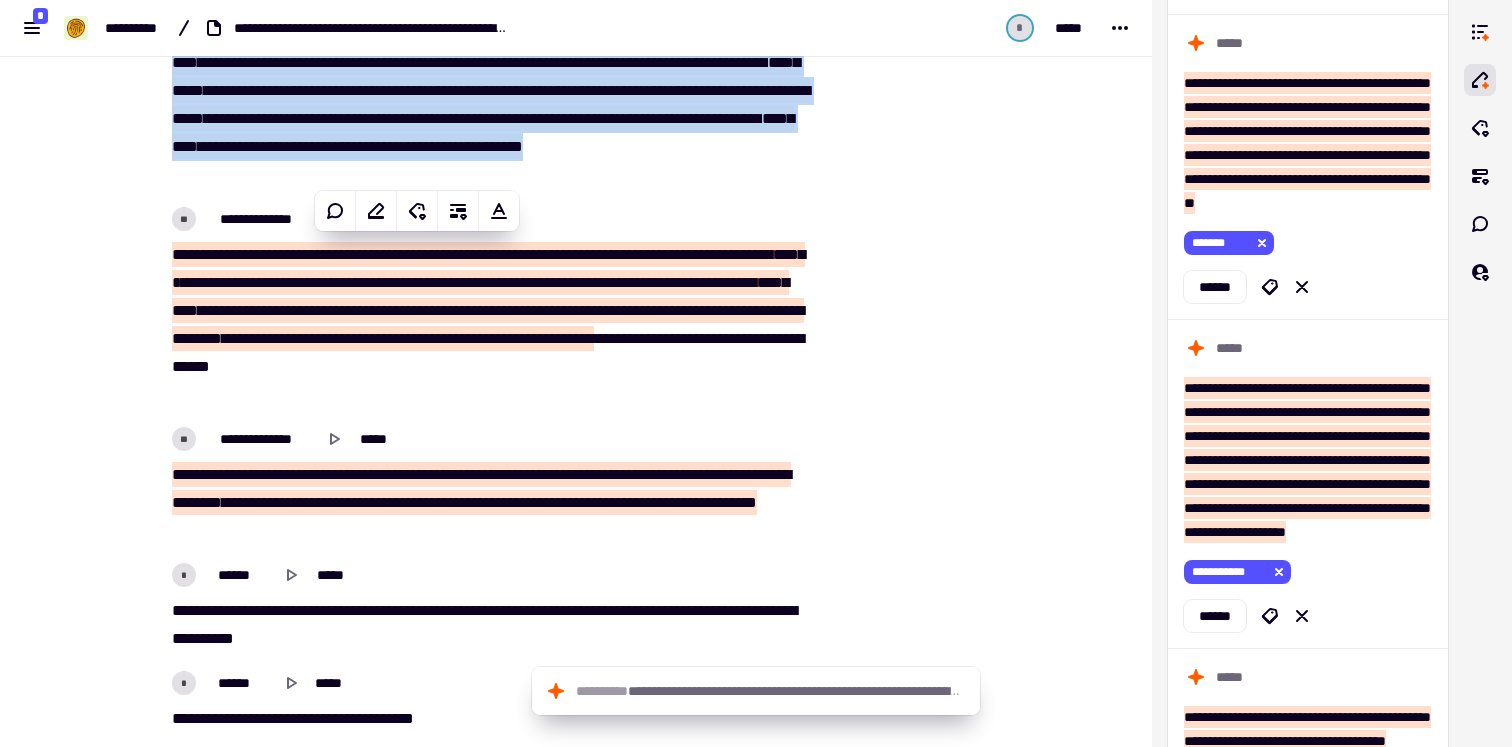 scroll, scrollTop: 11364, scrollLeft: 0, axis: vertical 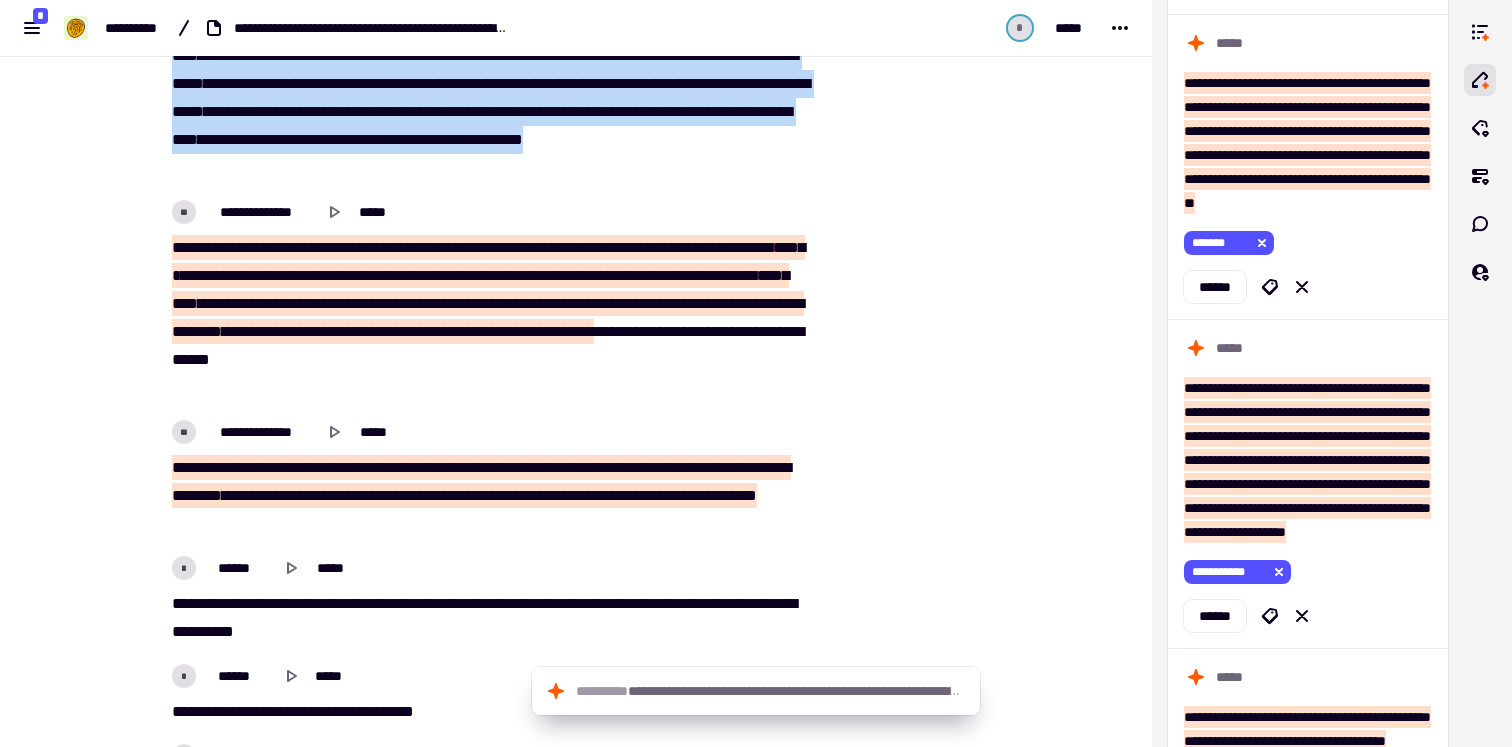 click on "**   ****   ***   **   ****   *   *****   **   ********   ***   ***   ***   ******   ***   **   *****   ***   ******   ***   *******   *******   ********   **   ******   ***   **   *****   ***   ******   ****   ******   ******   *   *********   ***   ***   *****   ********" at bounding box center (488, 496) 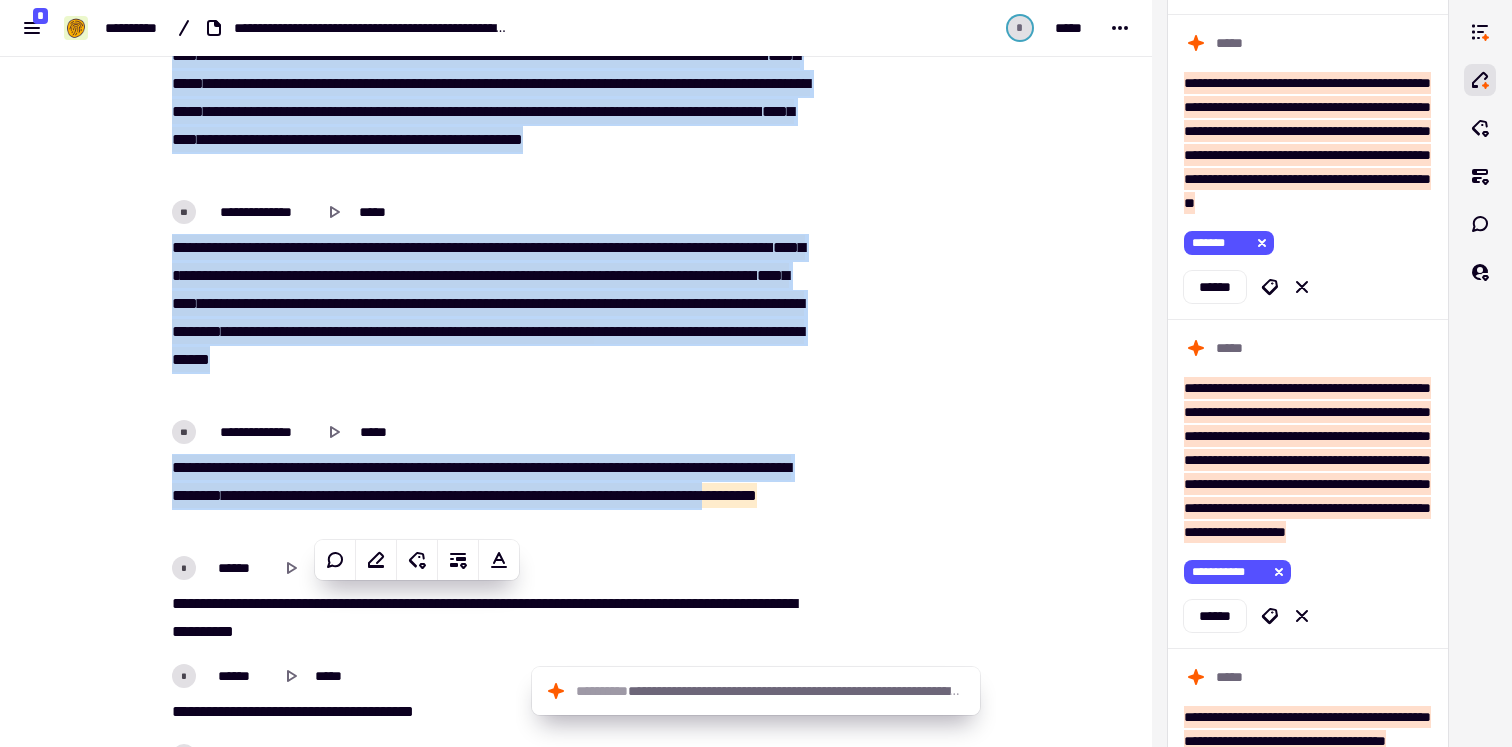 copy on "**********" 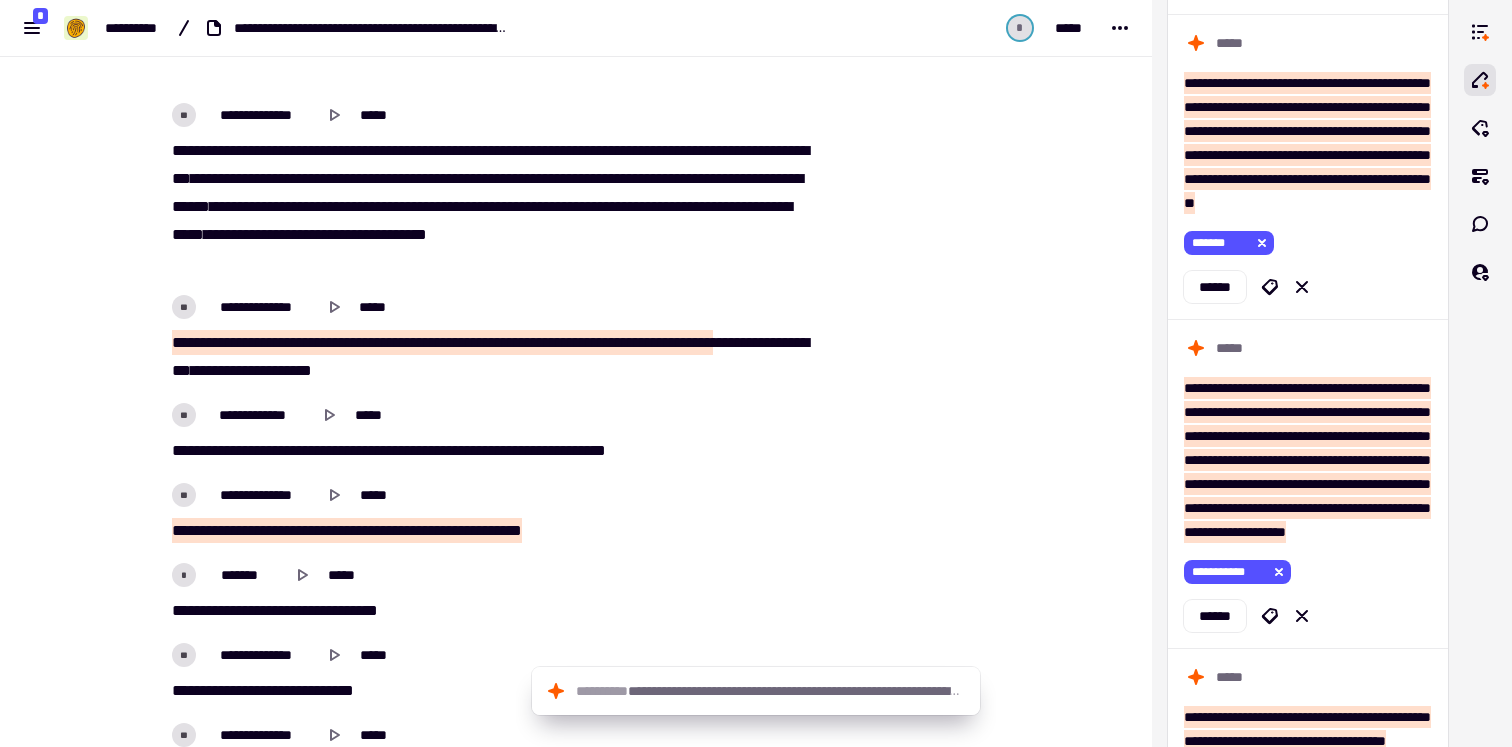 scroll, scrollTop: 14599, scrollLeft: 0, axis: vertical 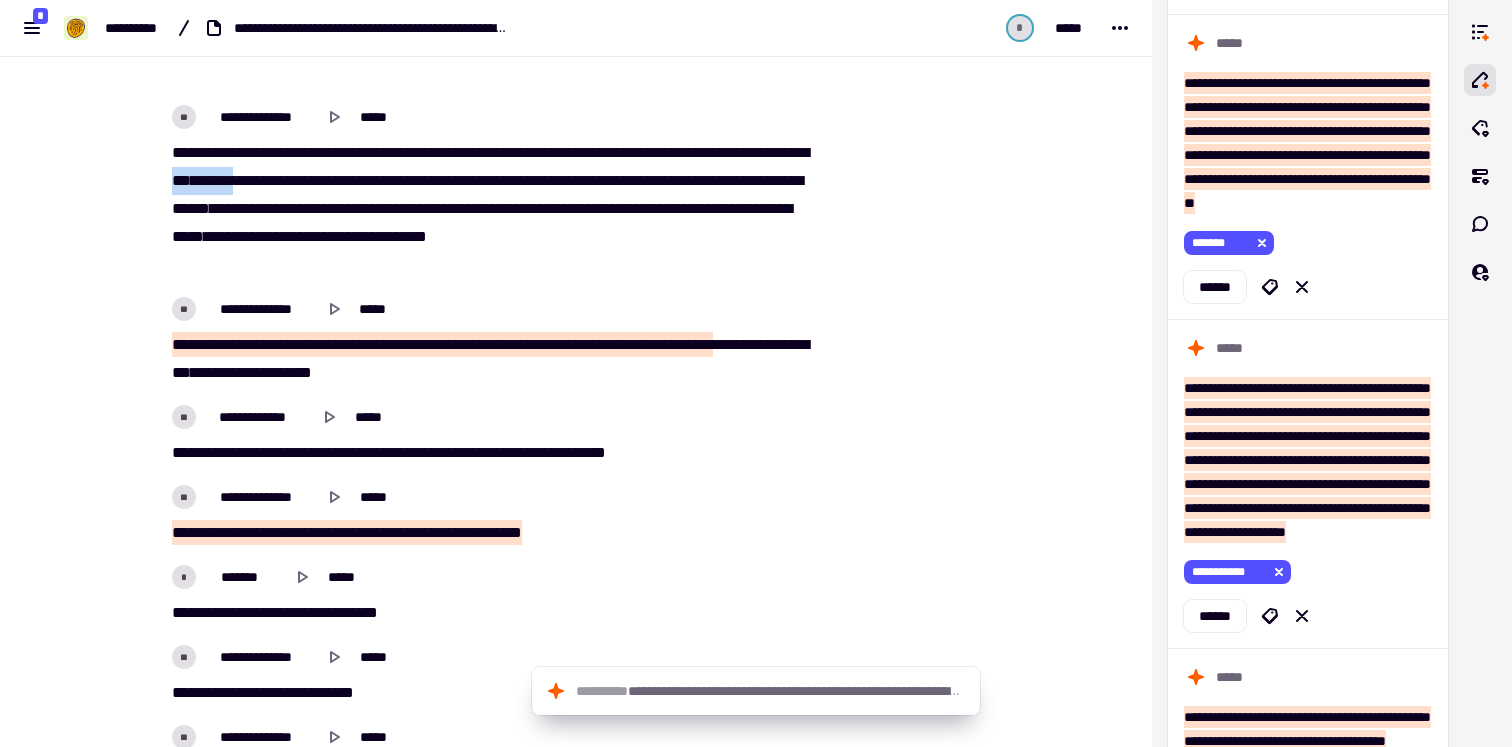 drag, startPoint x: 295, startPoint y: 172, endPoint x: 363, endPoint y: 172, distance: 68 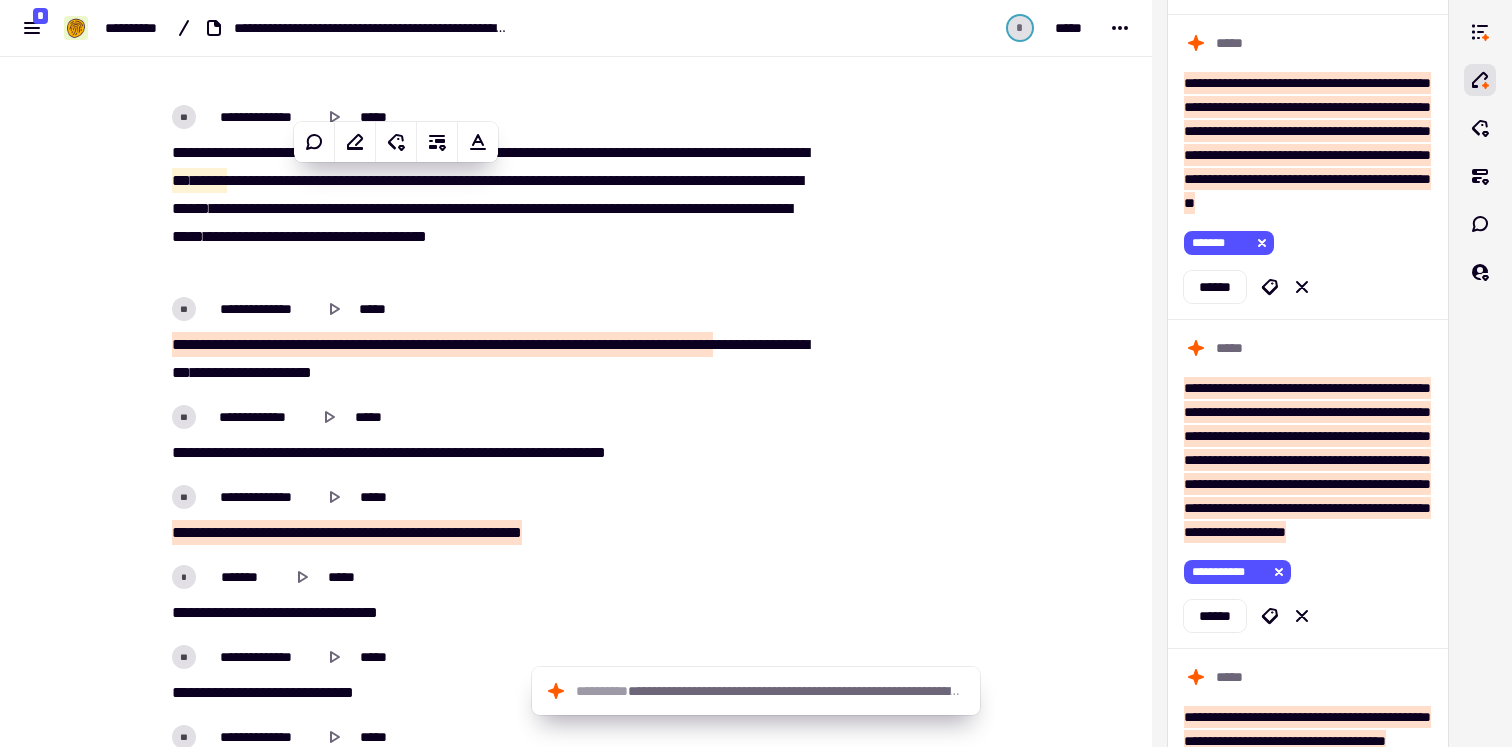 click on "***   ***   ******   ****   ***   *********   ****   *   ***   **   **   *******   ***   **   ****   ******   ******   ***   *****   **   ***   ***   ***   *****   *   *****   ***   ***   *   ***   ***   **   ******   **   ***   *******   ***   ***   ****   ******   ****   *   ***   *****   ***   **   ******   ***   ****   ***   **   *******   ******   ***   **   *******   **   **   *****   *****   *   **   **   ***   ***   *   ***   ***   *****   *****   *********   ******   ***   **   *******   ***" at bounding box center (488, 209) 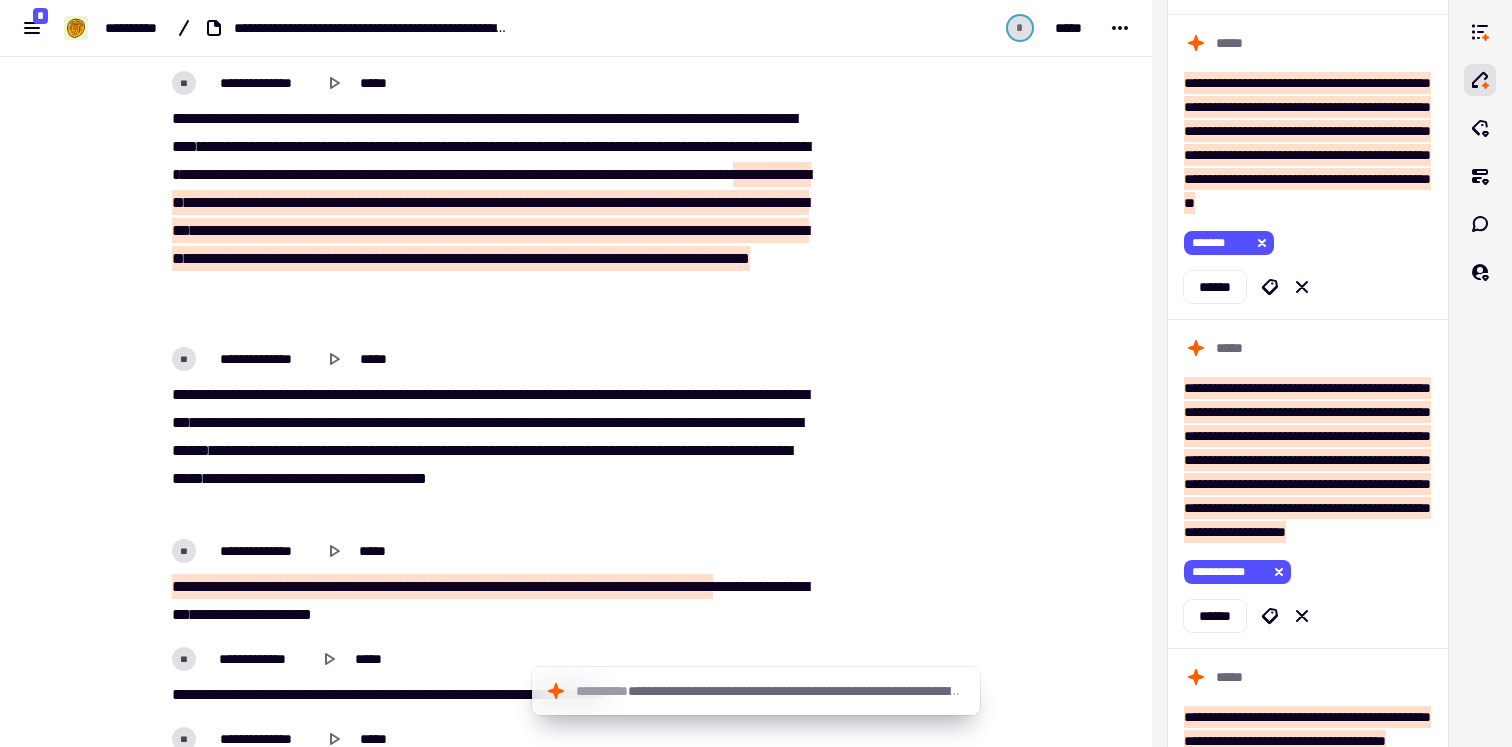scroll, scrollTop: 14355, scrollLeft: 0, axis: vertical 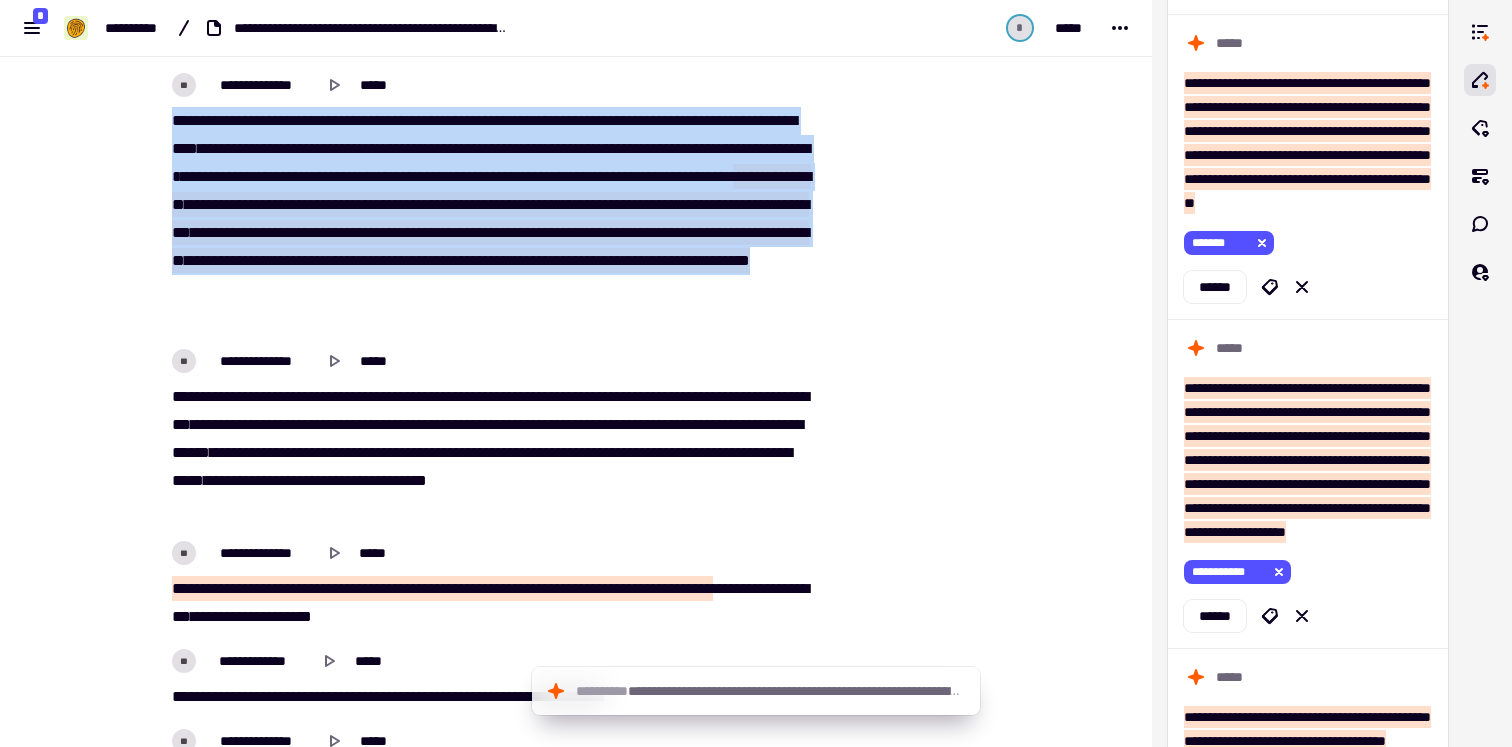 drag, startPoint x: 172, startPoint y: 113, endPoint x: 623, endPoint y: 331, distance: 500.92413 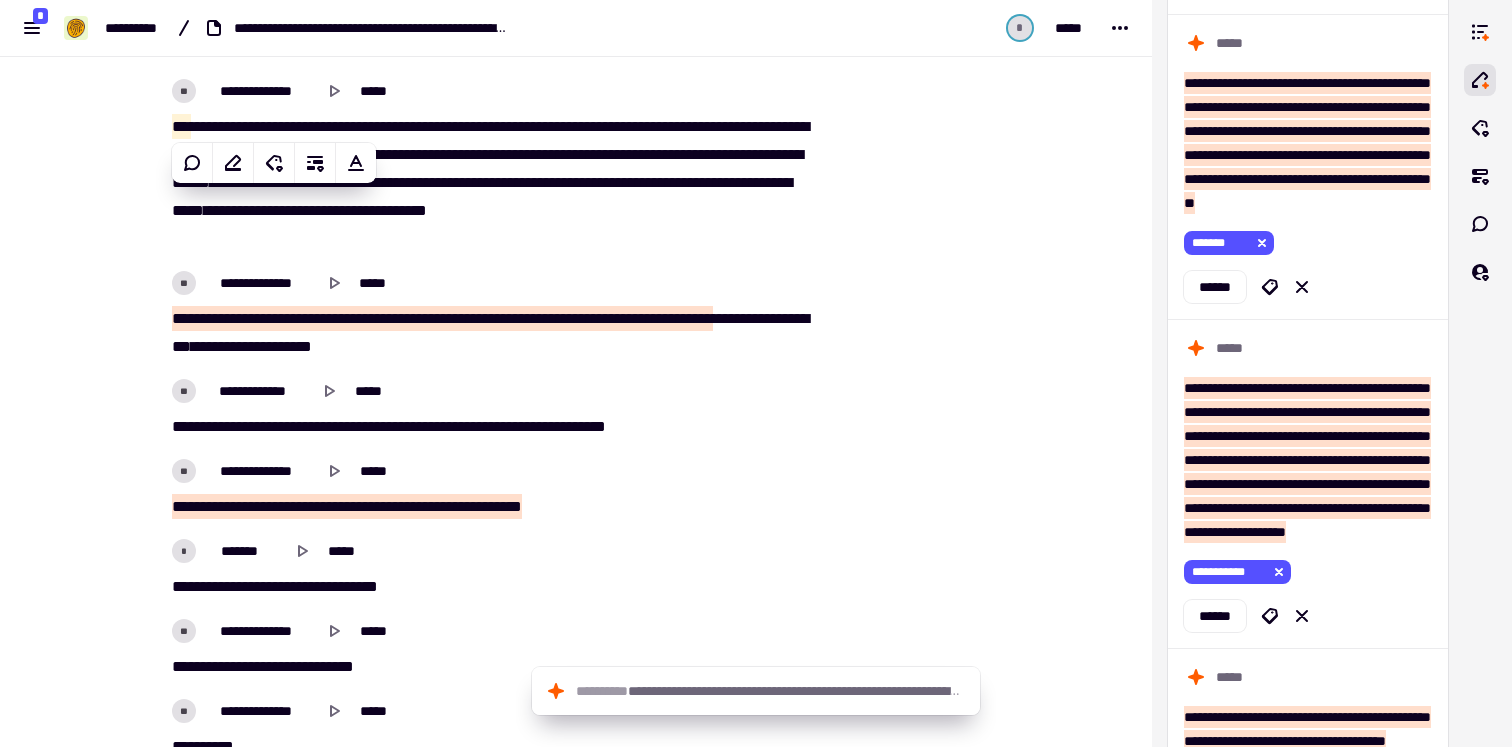 scroll, scrollTop: 14621, scrollLeft: 0, axis: vertical 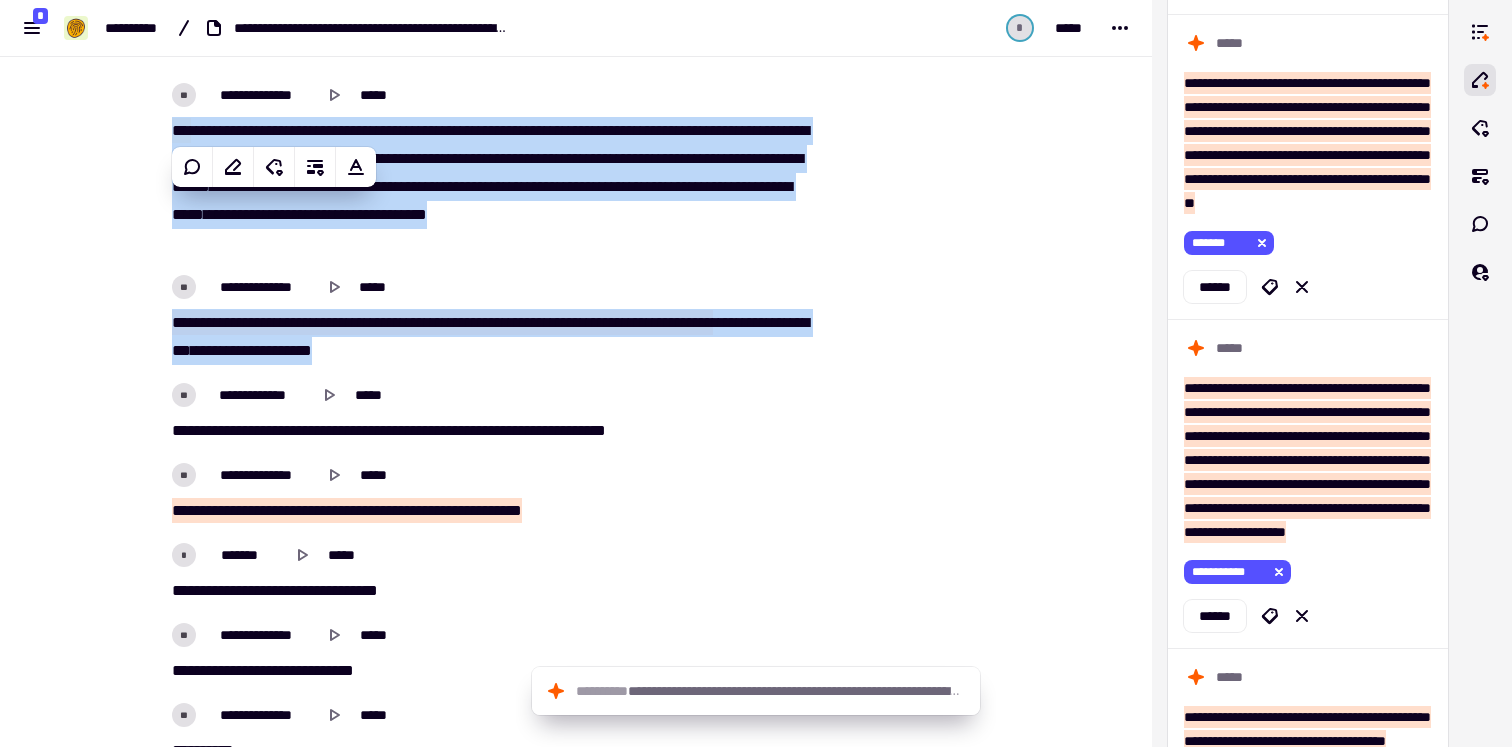 click on "**********" at bounding box center (488, 337) 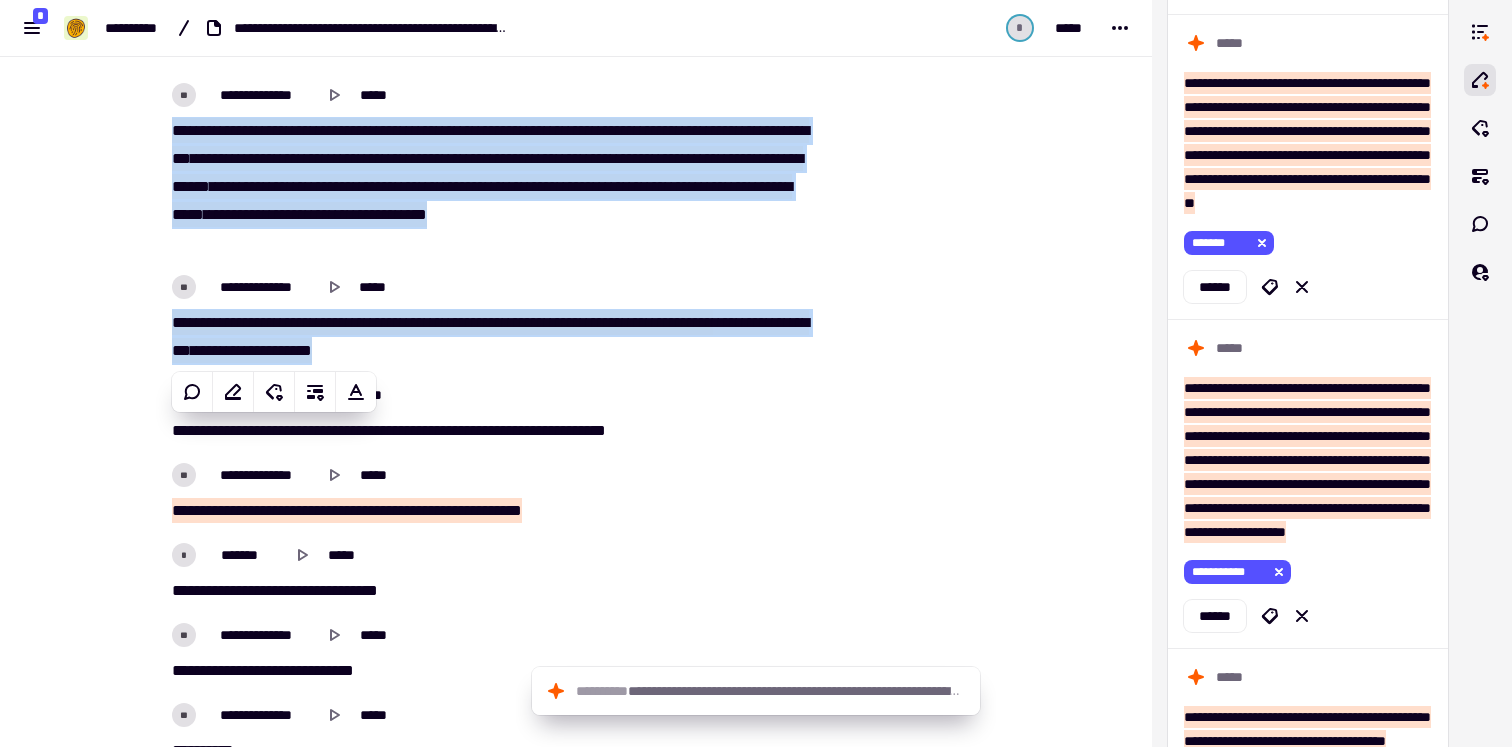 copy on "[REDACTED]" 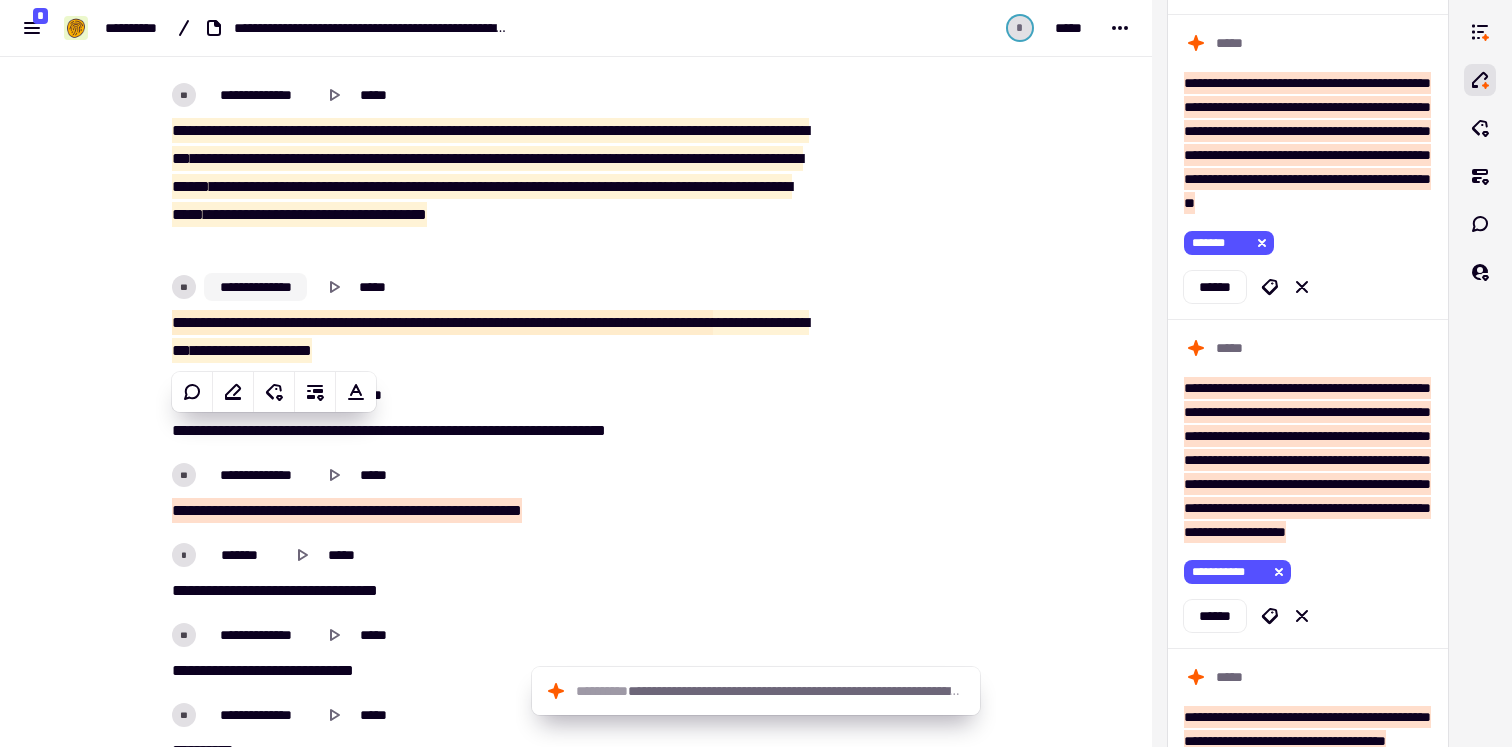 drag, startPoint x: 73, startPoint y: 326, endPoint x: 229, endPoint y: 297, distance: 158.67262 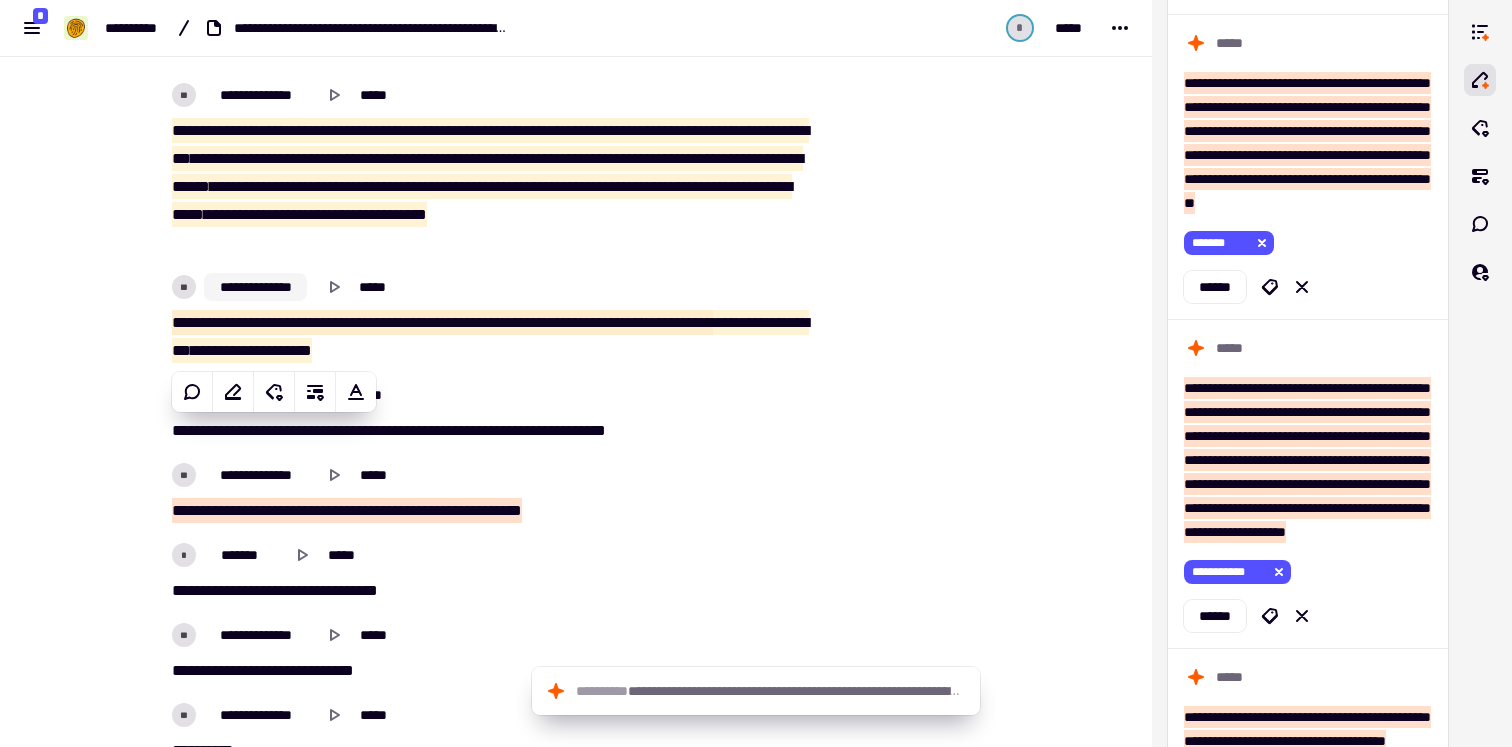 click on "[REDACTED]" at bounding box center (576, 373) 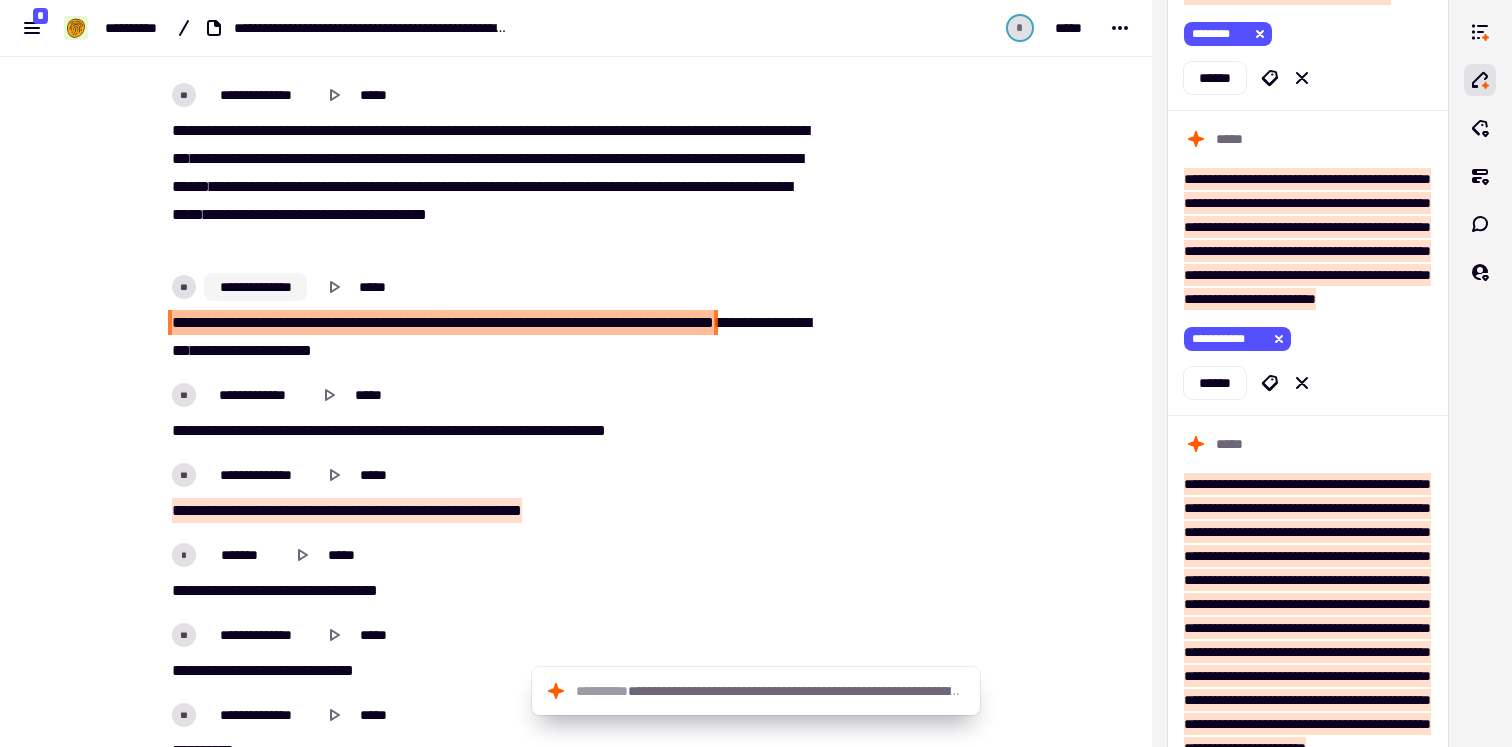 drag, startPoint x: 301, startPoint y: 267, endPoint x: 248, endPoint y: 279, distance: 54.34151 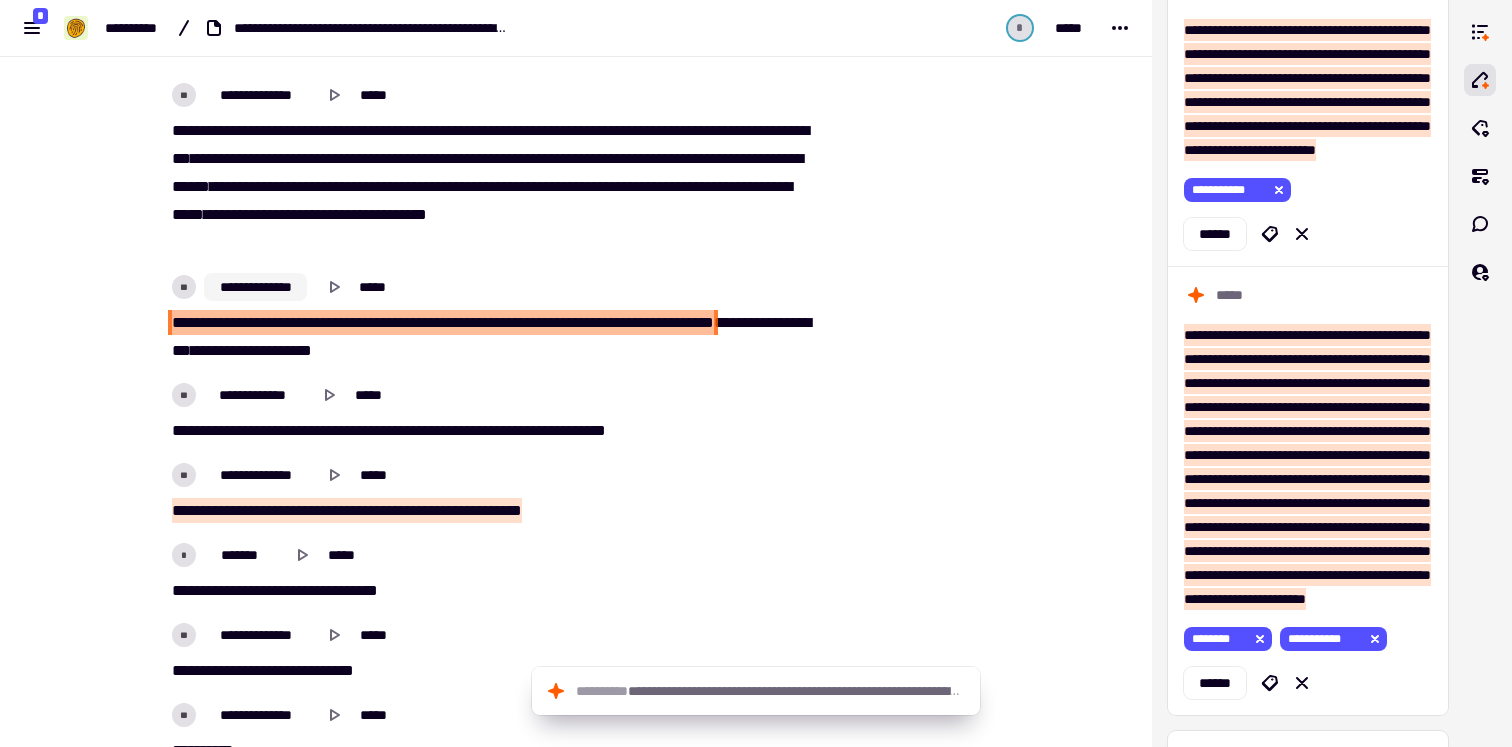 scroll, scrollTop: 5263, scrollLeft: 0, axis: vertical 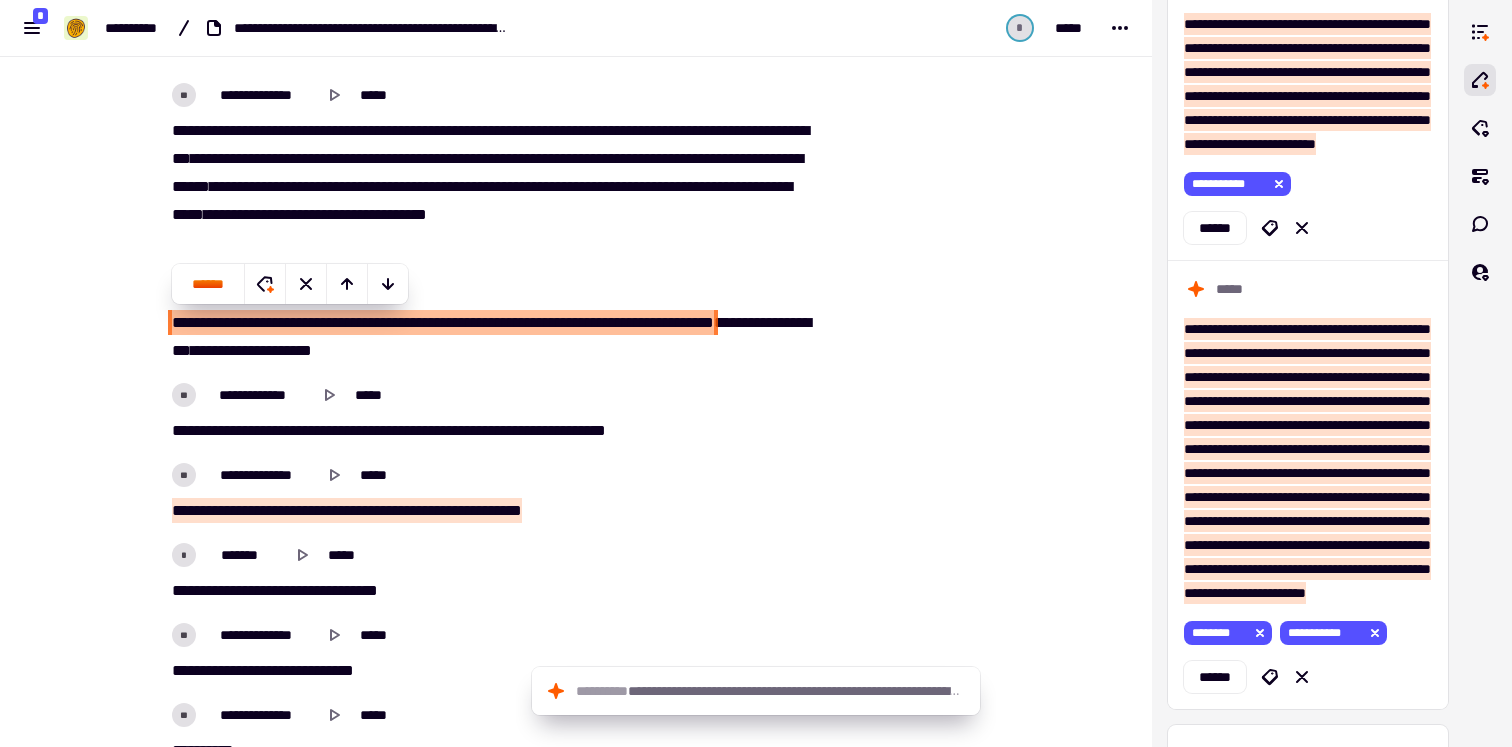 click on "[REDACTED]" at bounding box center (576, 373) 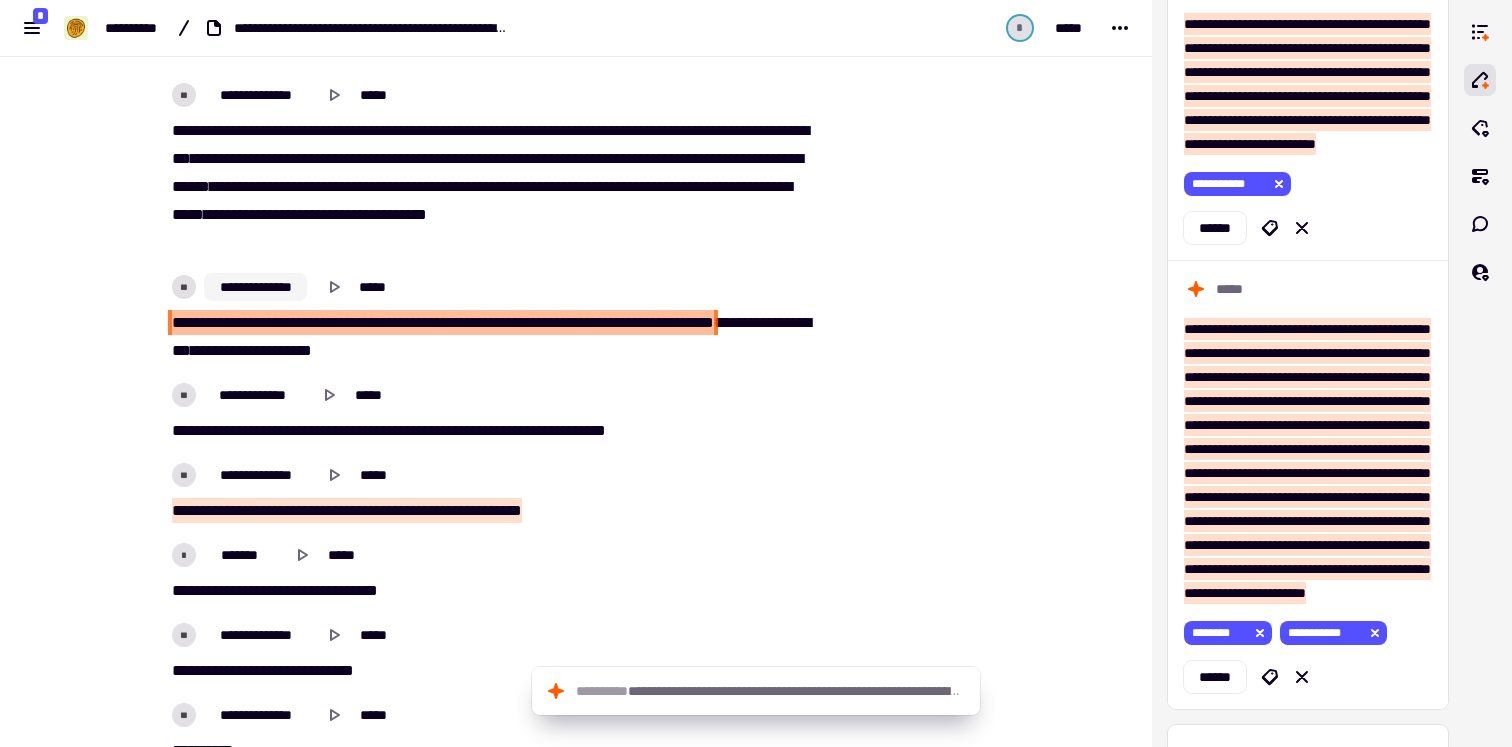 drag, startPoint x: 167, startPoint y: 269, endPoint x: 284, endPoint y: 285, distance: 118.08895 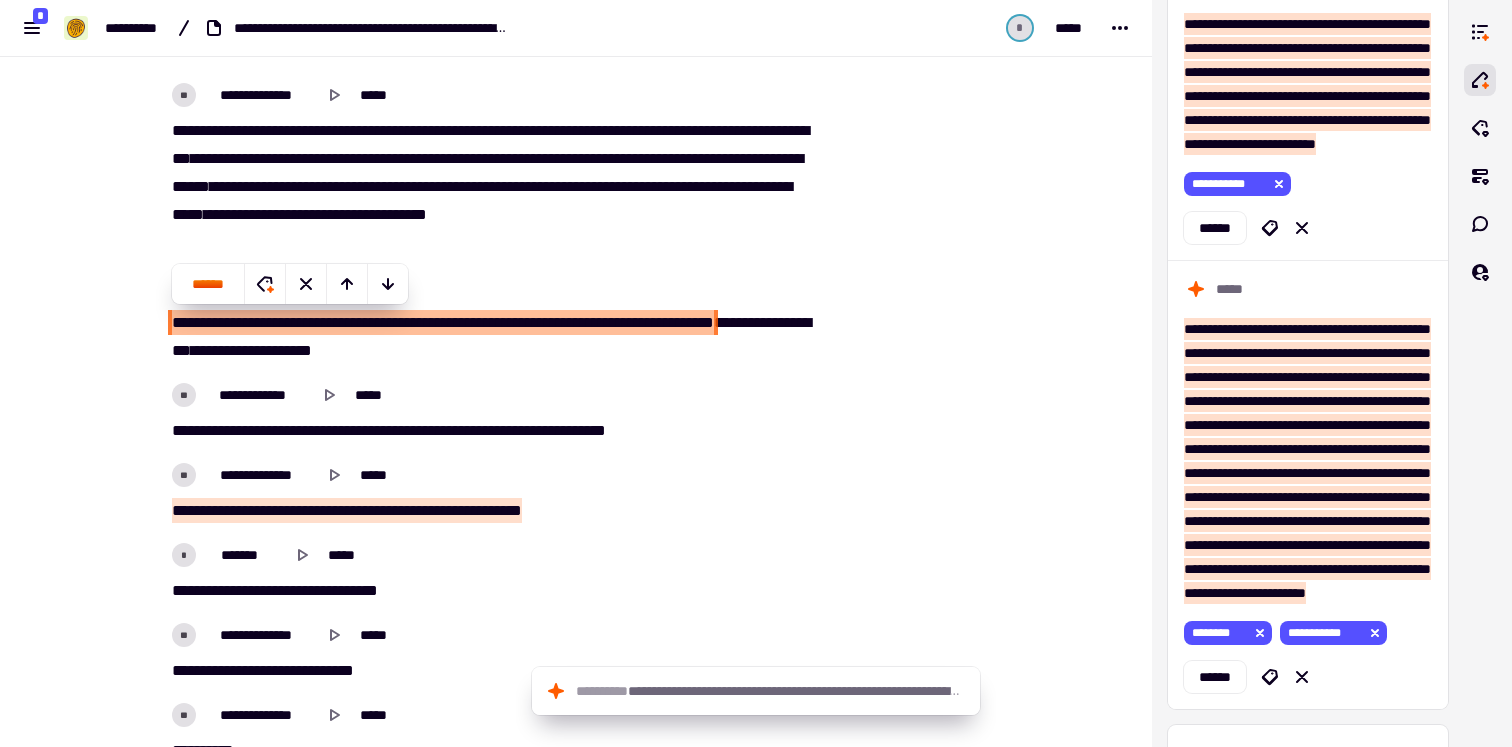 click on "[REDACTED]" at bounding box center [576, 373] 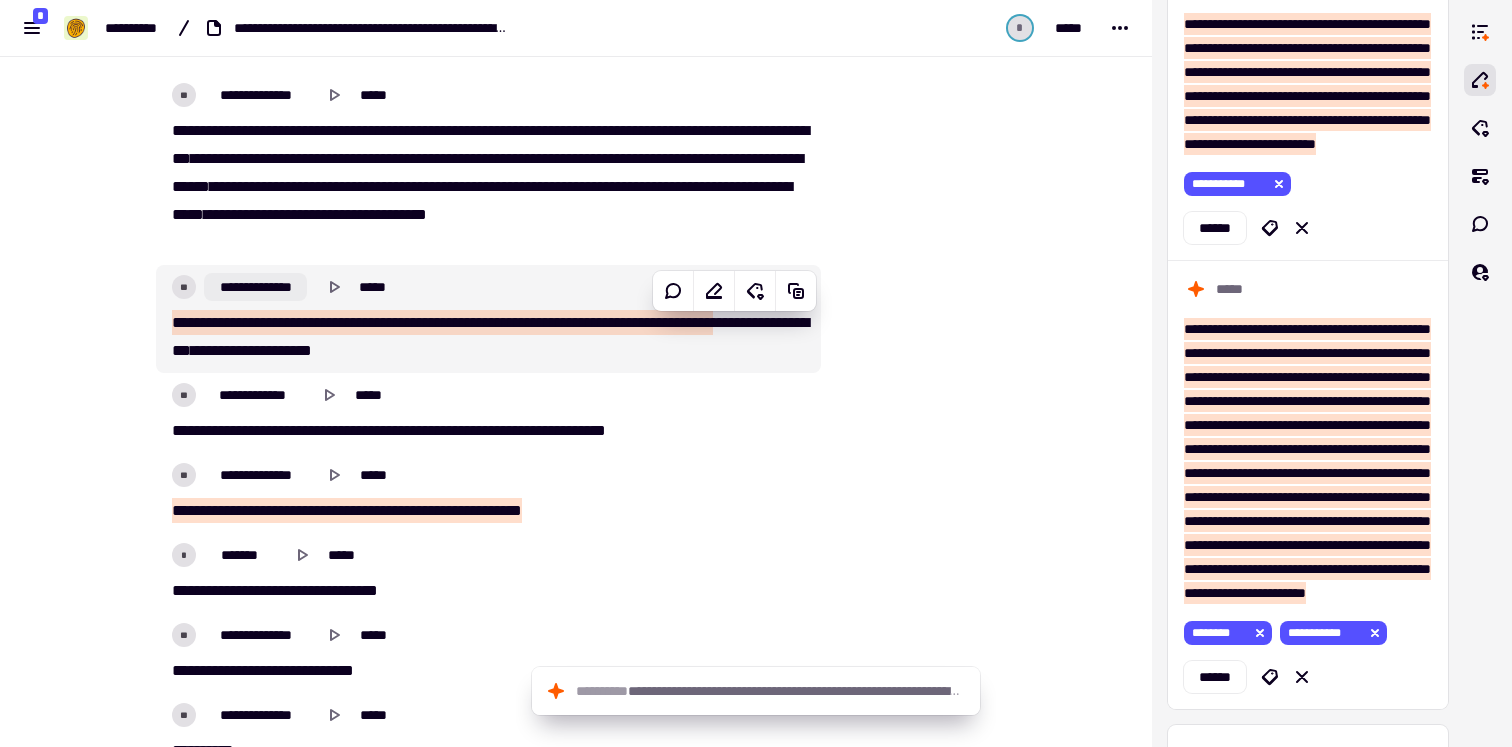 drag, startPoint x: 153, startPoint y: 263, endPoint x: 289, endPoint y: 290, distance: 138.65425 